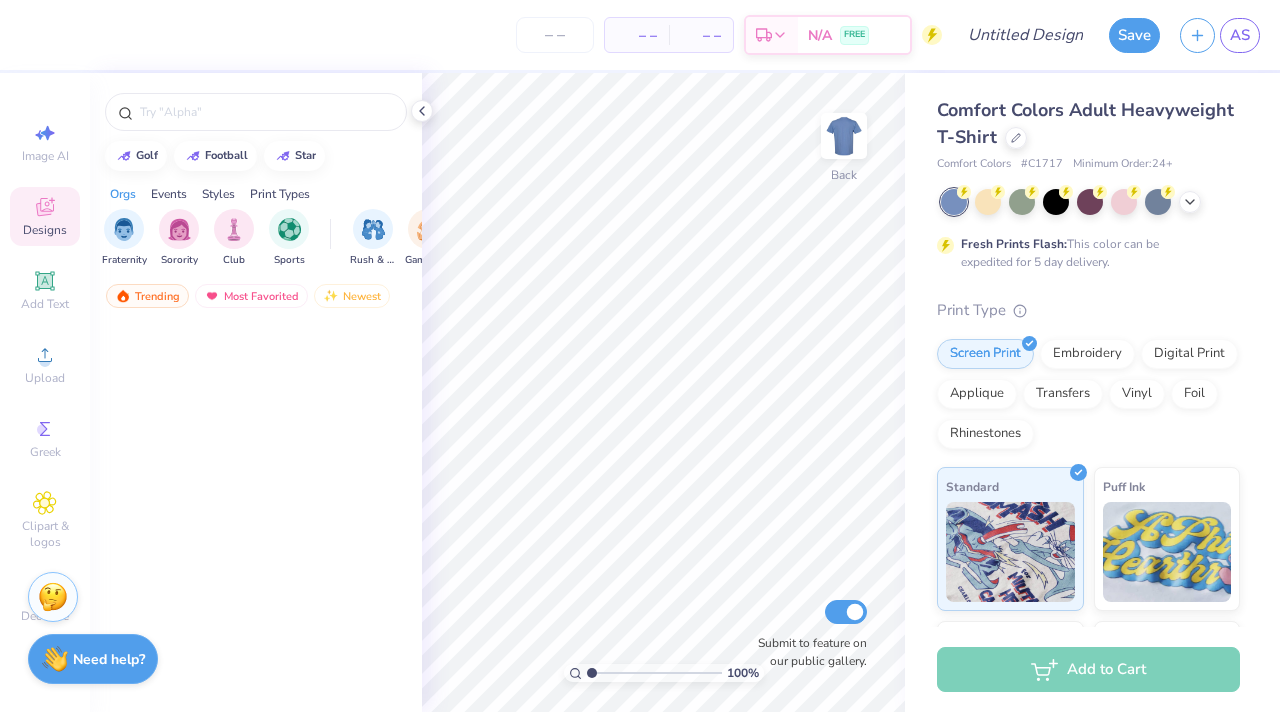 scroll, scrollTop: 0, scrollLeft: 0, axis: both 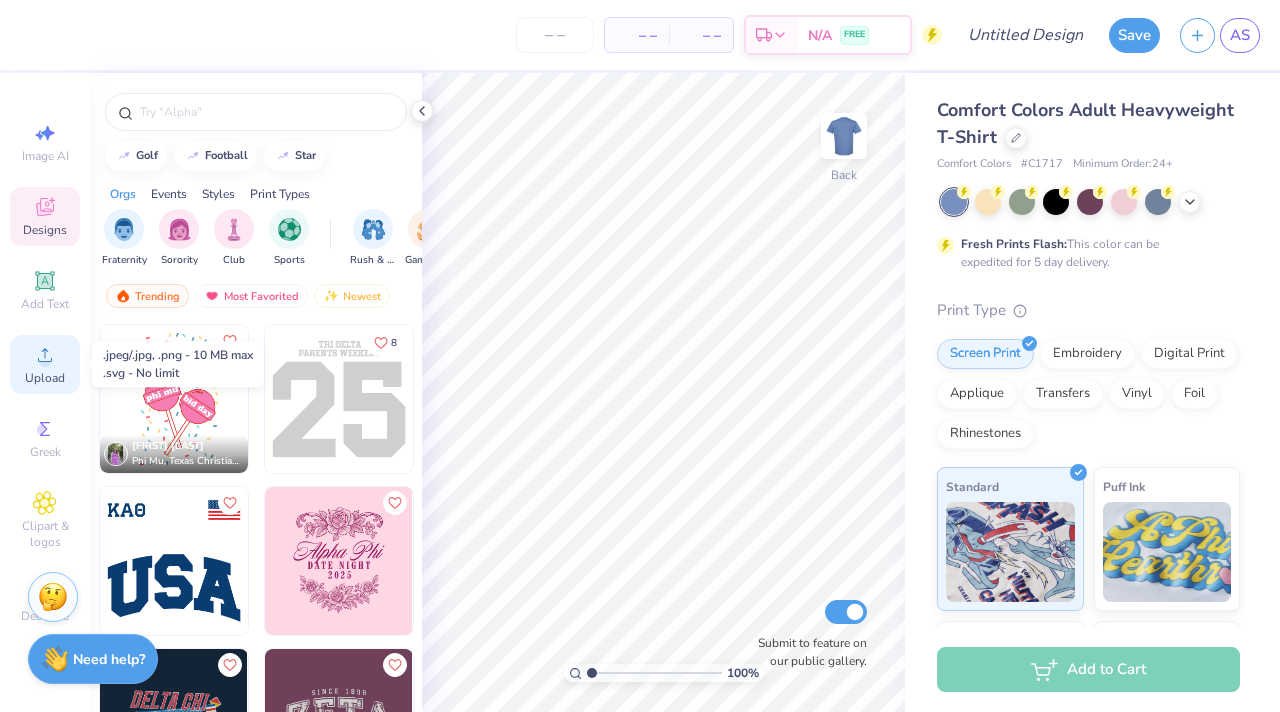 click 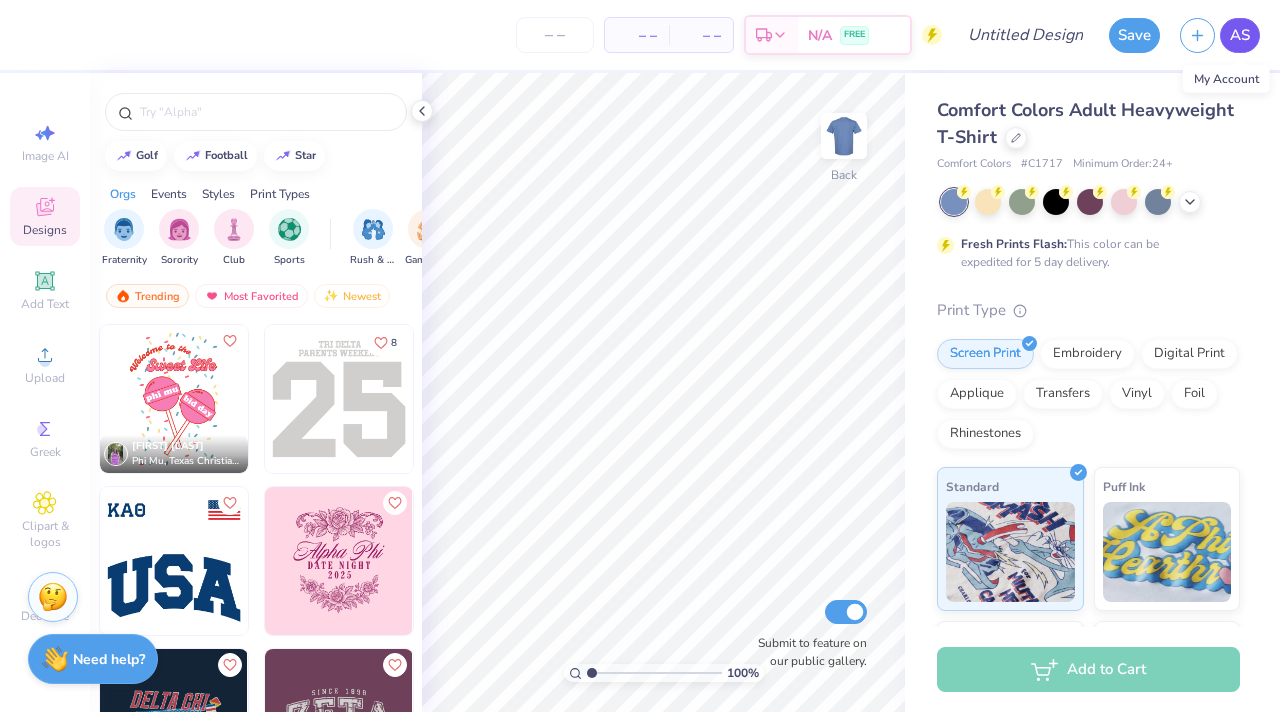 click on "AS" at bounding box center (1240, 35) 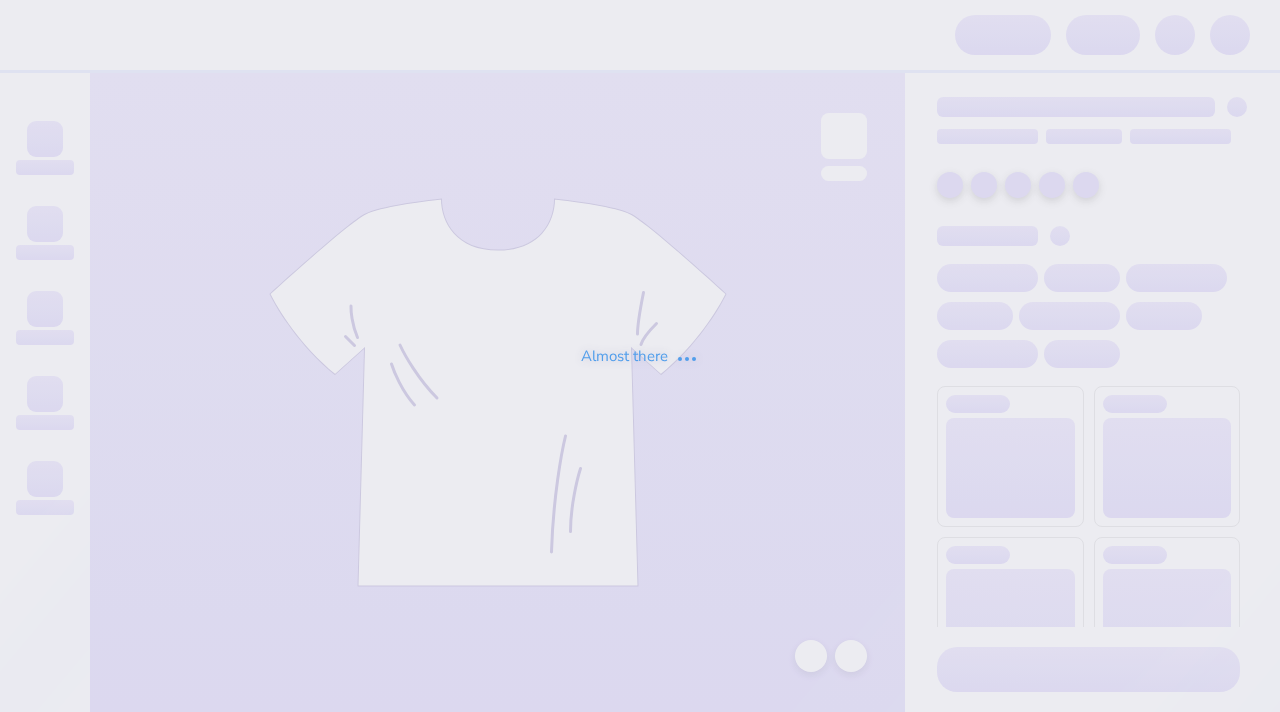 scroll, scrollTop: 0, scrollLeft: 0, axis: both 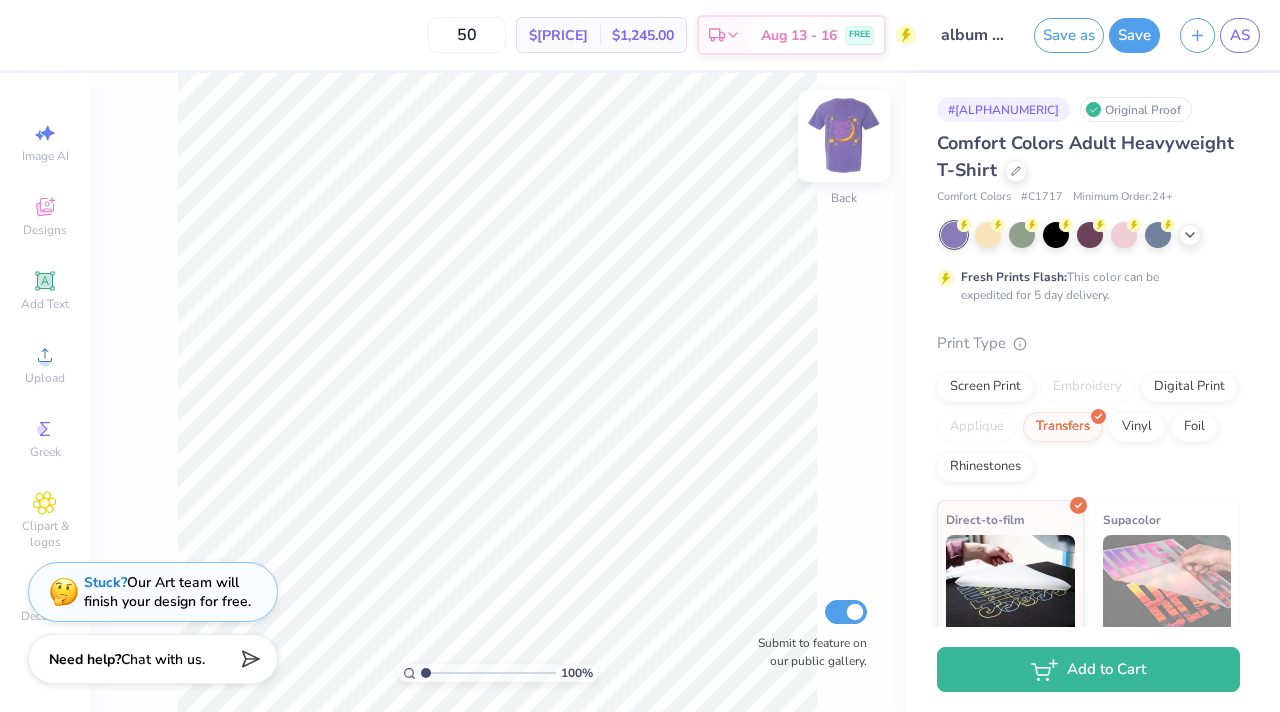 click at bounding box center [844, 136] 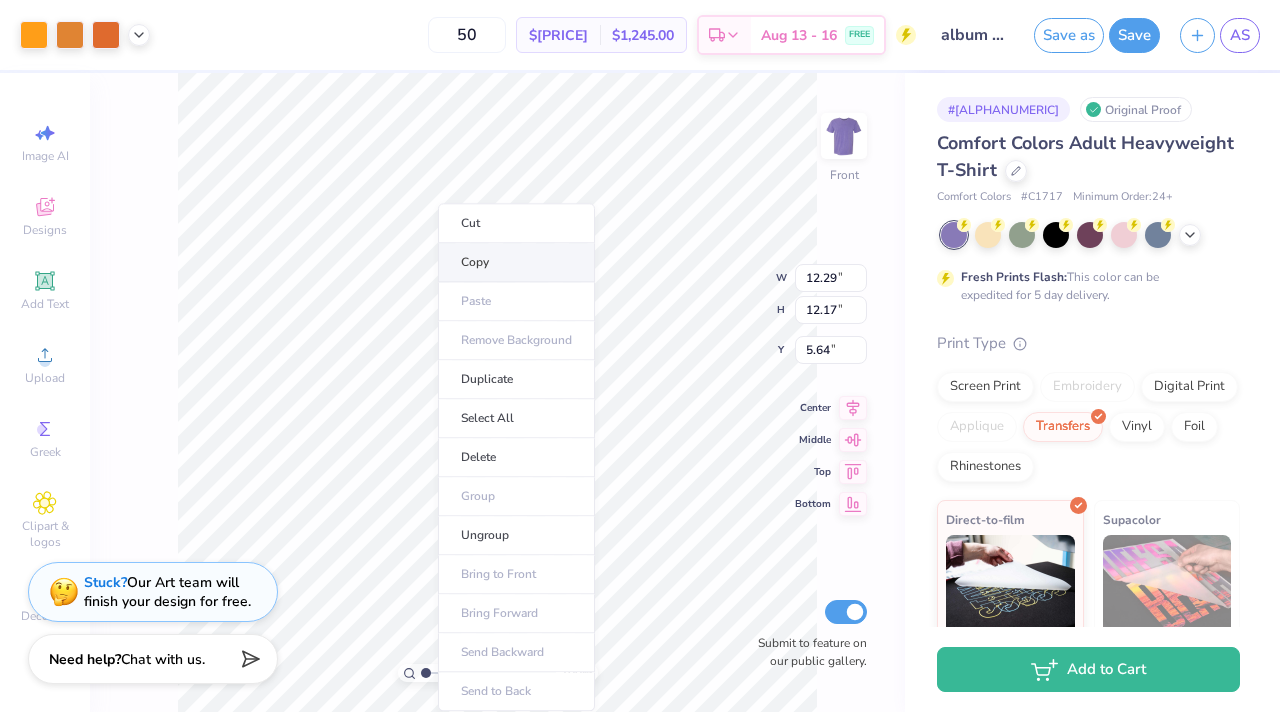 click on "Copy" at bounding box center (516, 262) 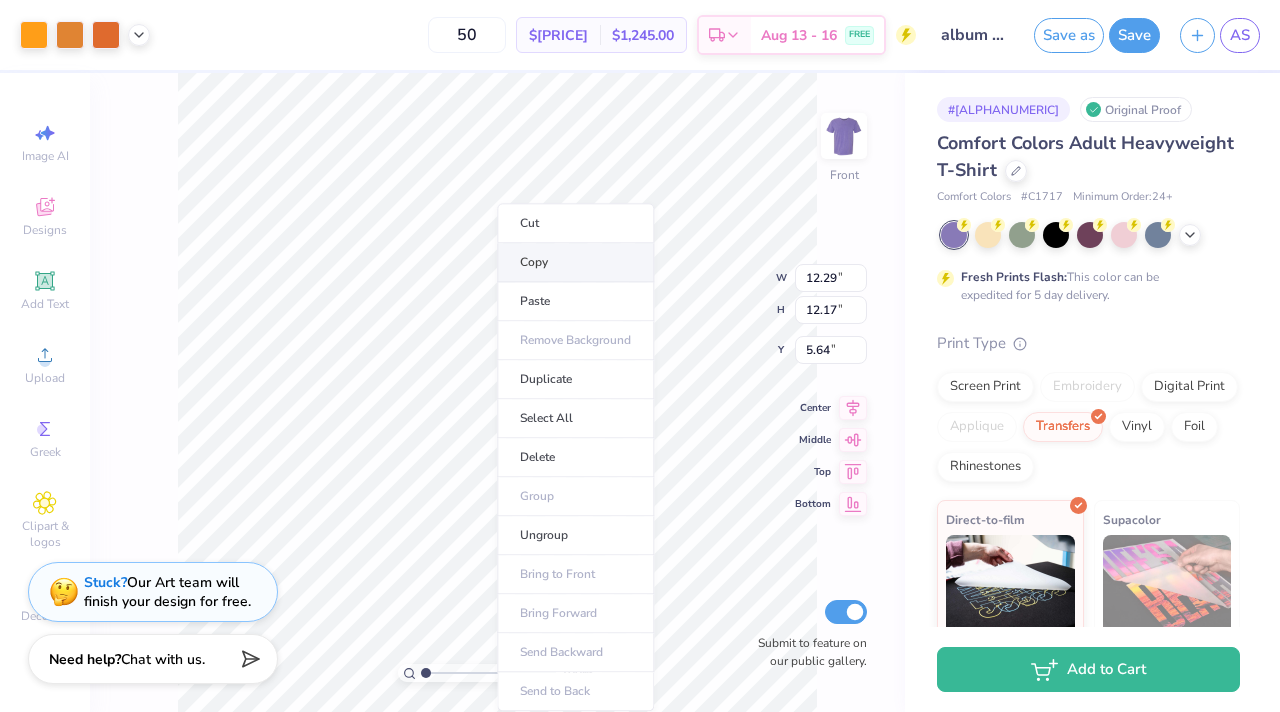 click on "Copy" at bounding box center (575, 262) 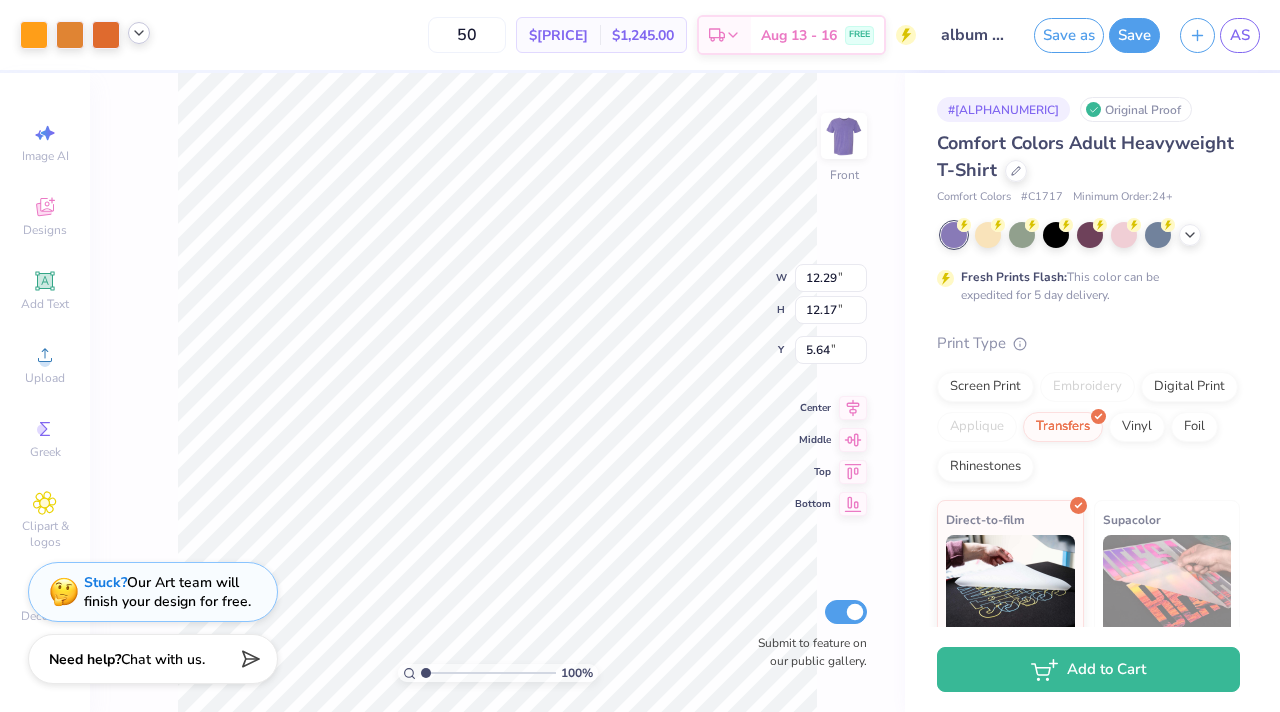 click 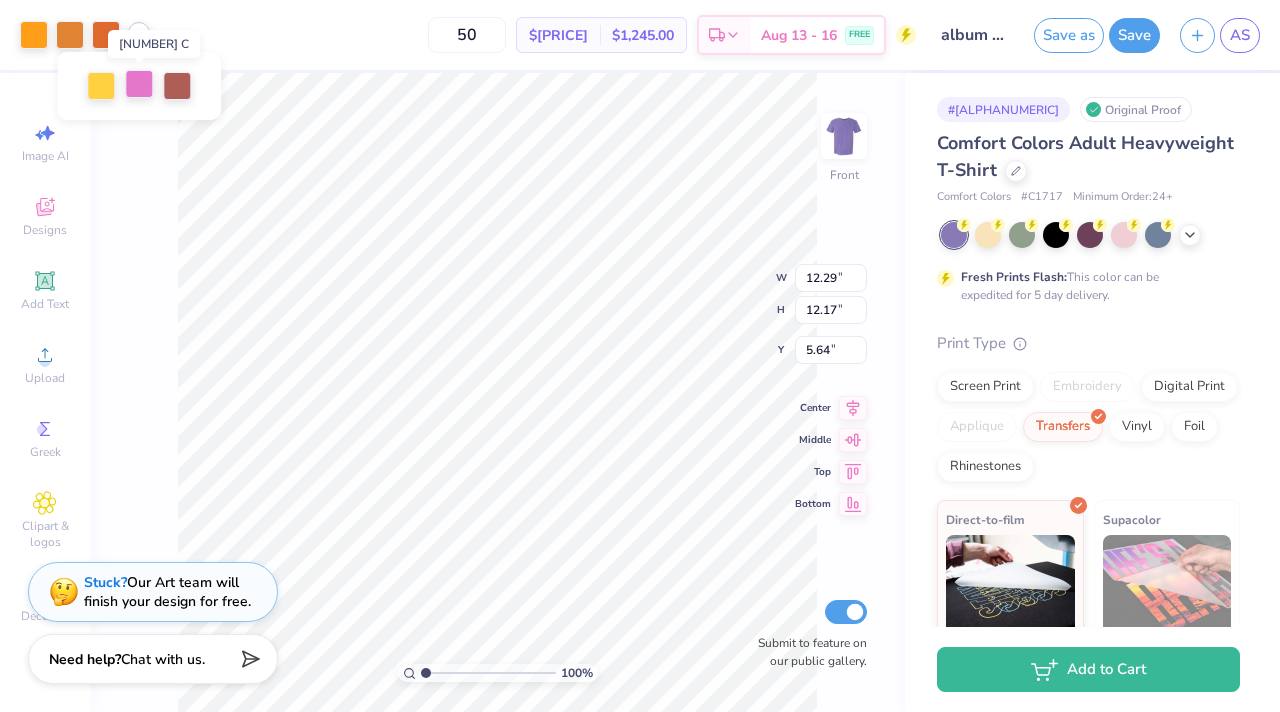 click at bounding box center [139, 84] 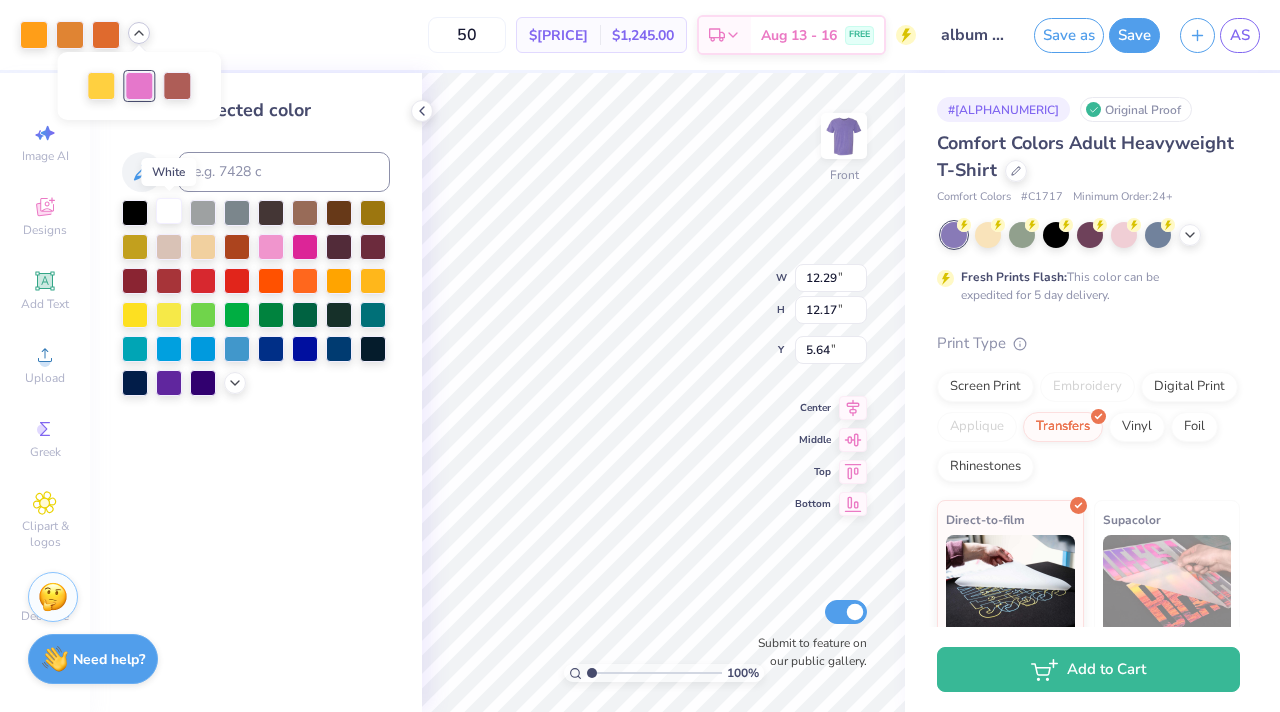 click at bounding box center (169, 211) 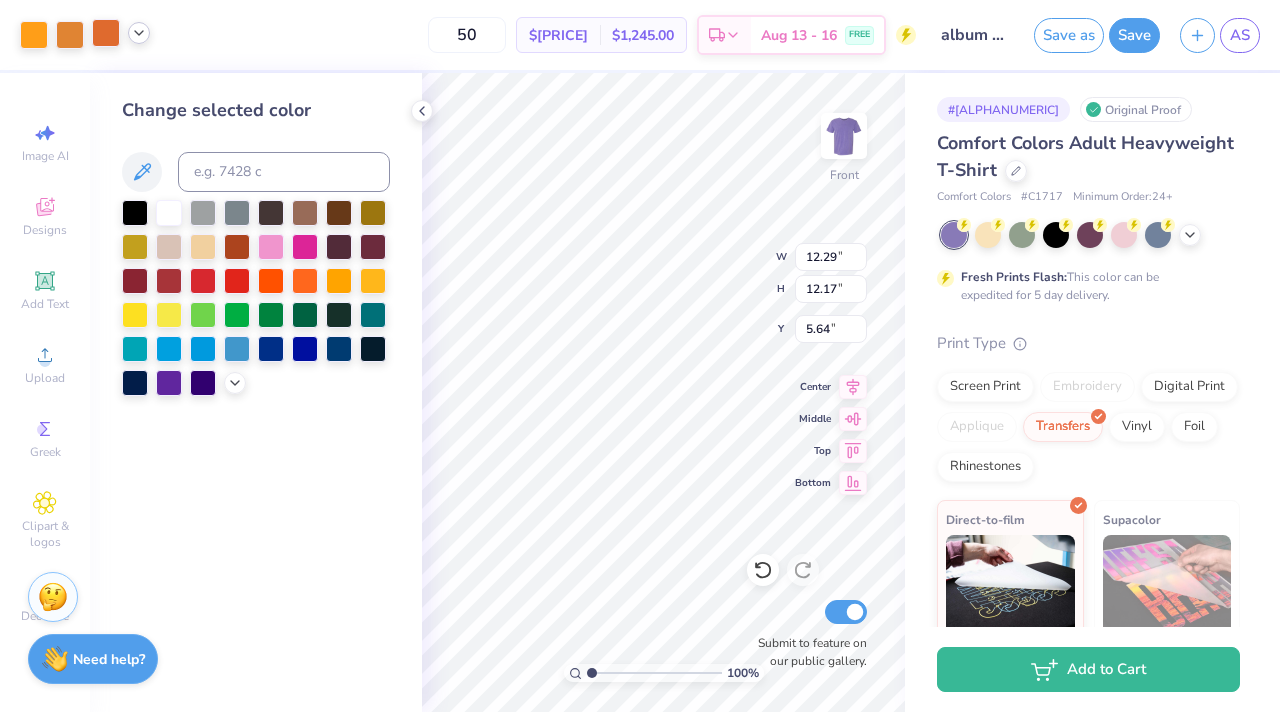 click at bounding box center (106, 33) 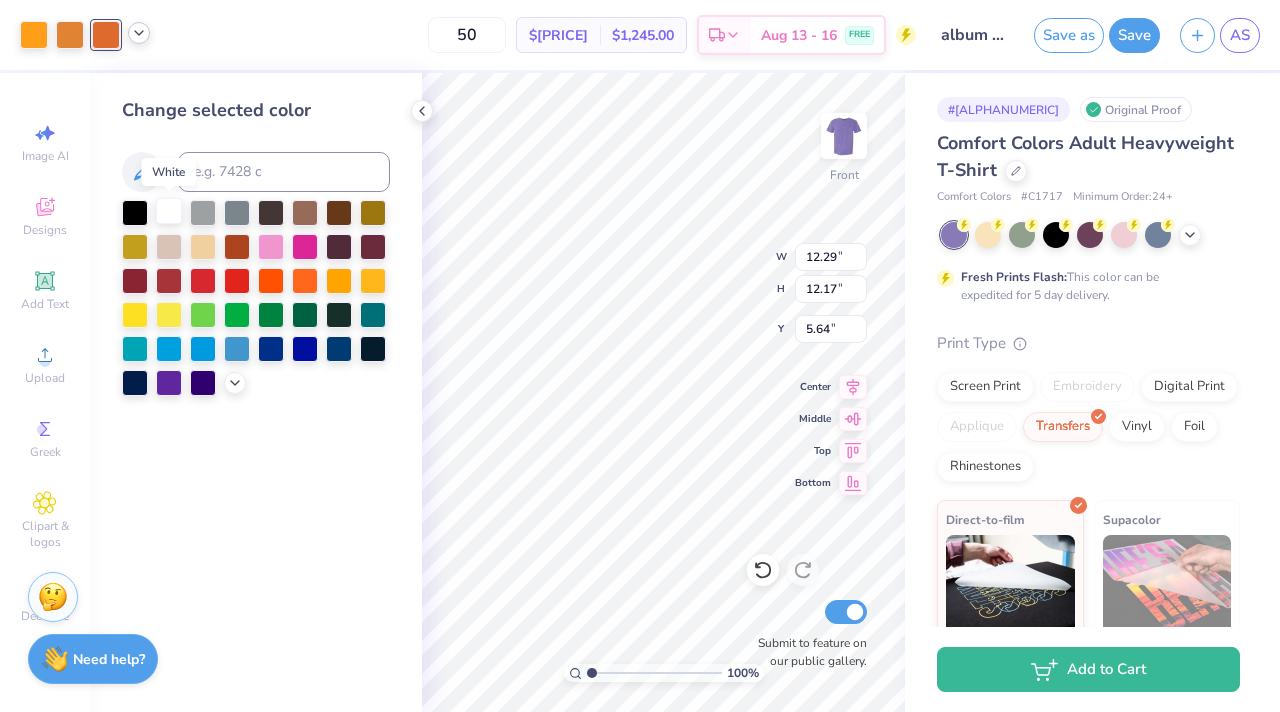 click at bounding box center (169, 211) 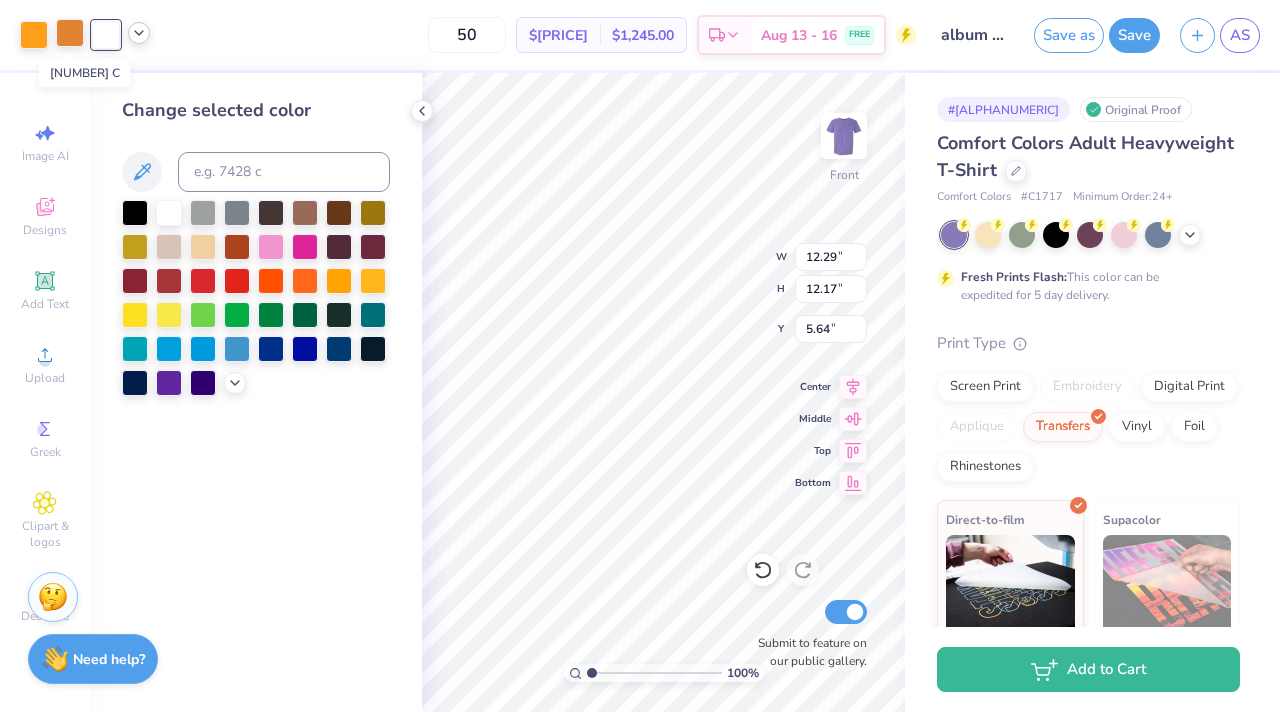 click at bounding box center (70, 33) 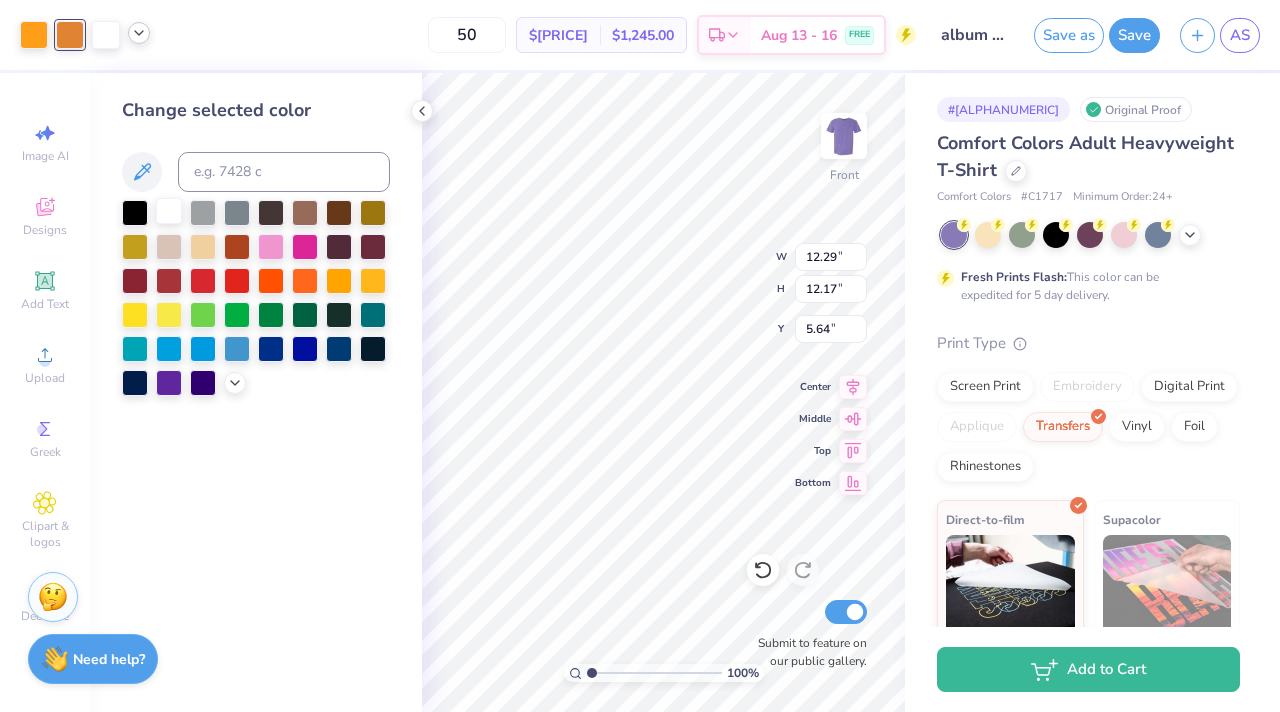 click at bounding box center (169, 211) 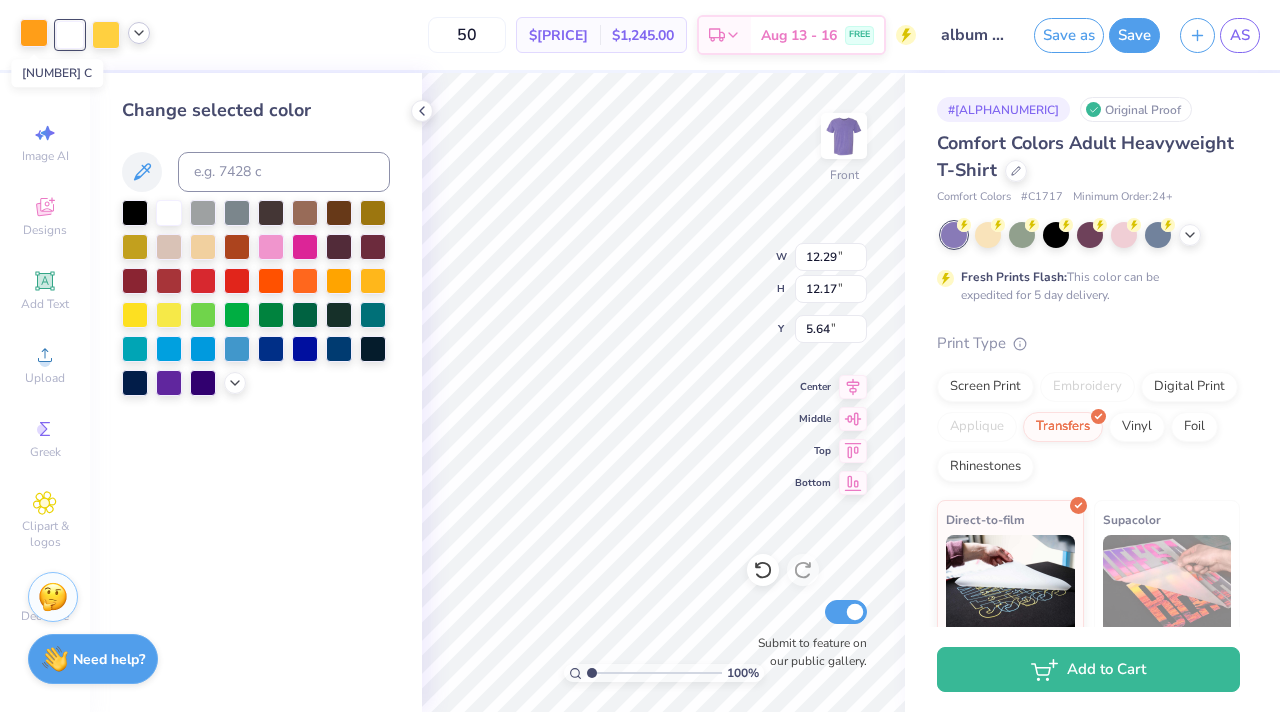 click at bounding box center [34, 33] 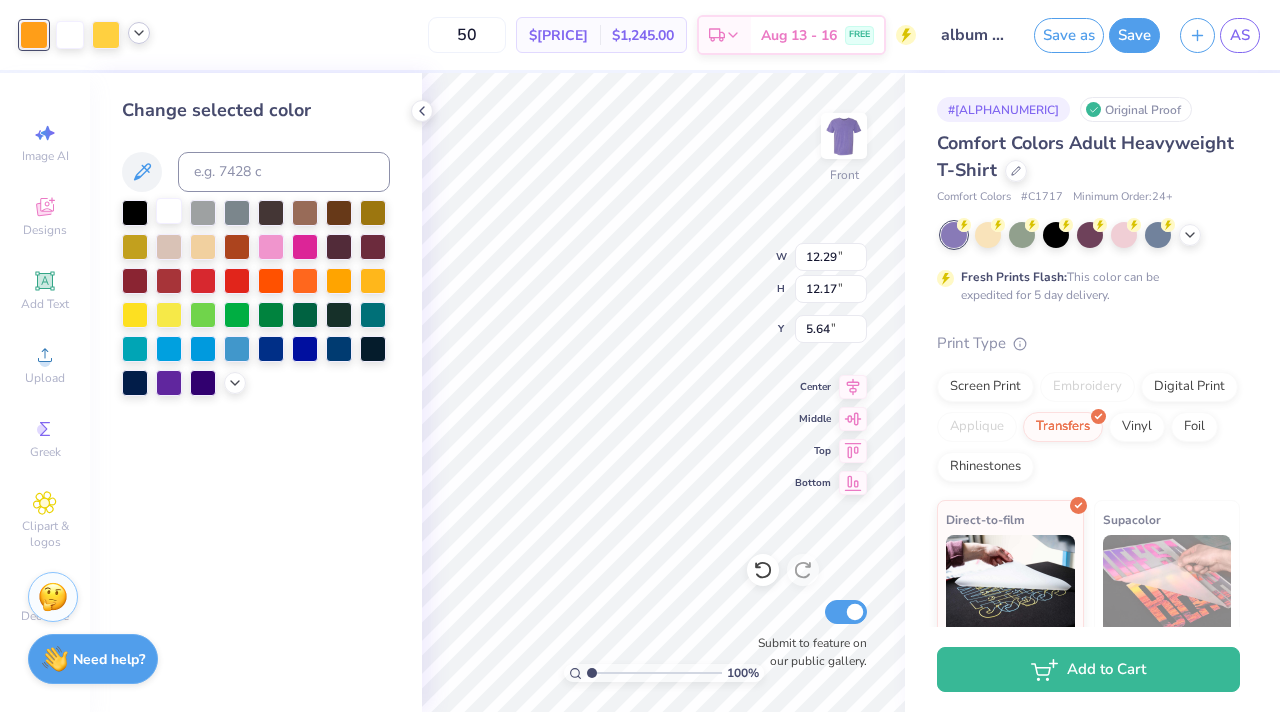 click at bounding box center (169, 211) 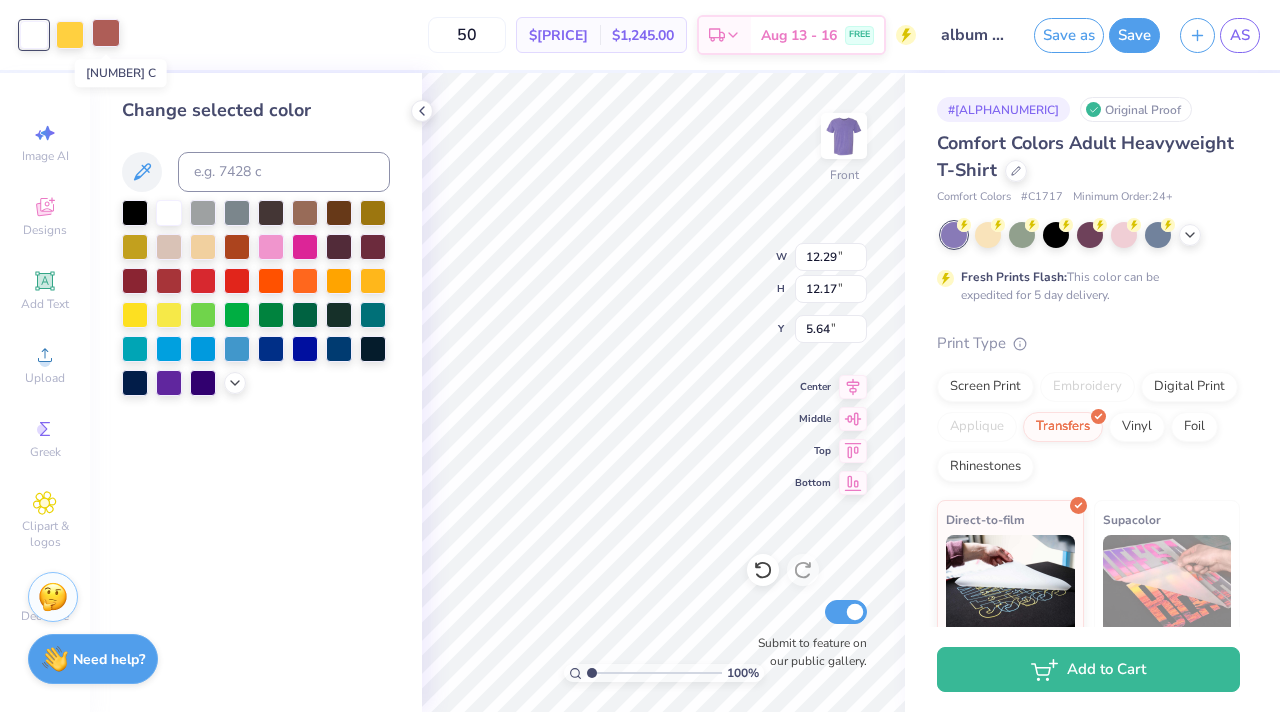 click at bounding box center [106, 33] 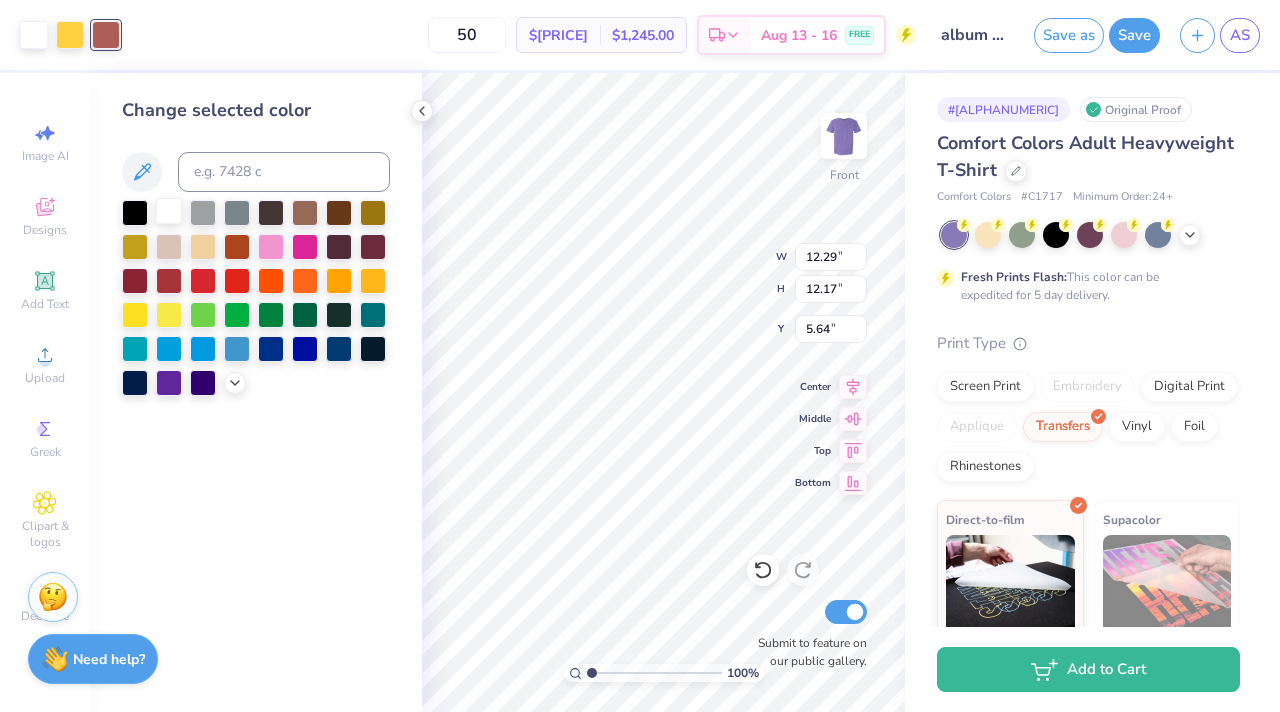 click at bounding box center (169, 211) 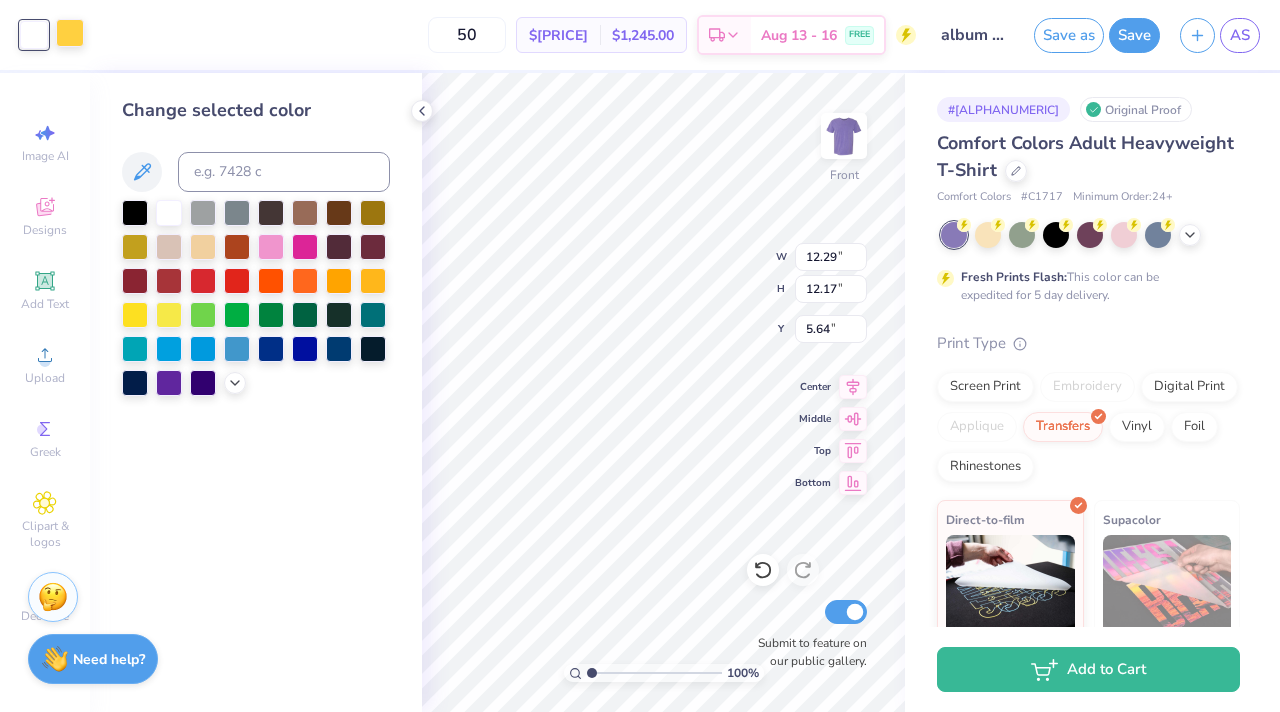 click at bounding box center [70, 33] 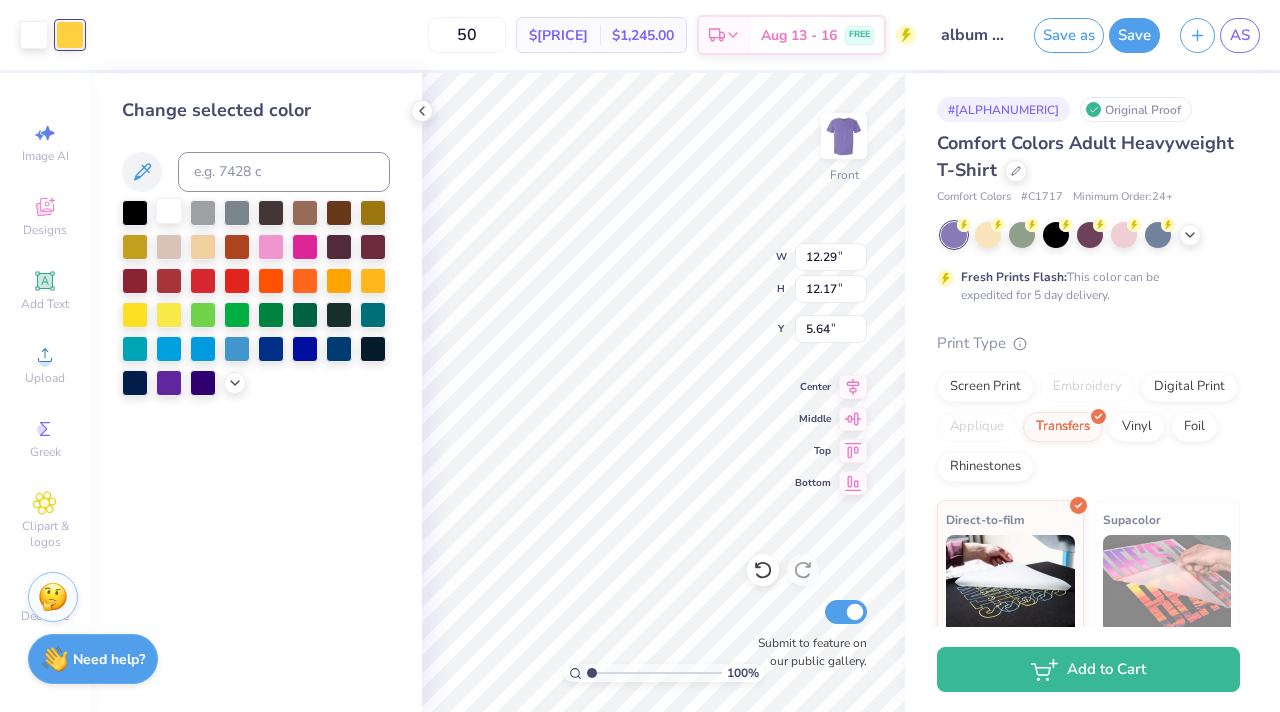 click at bounding box center [169, 211] 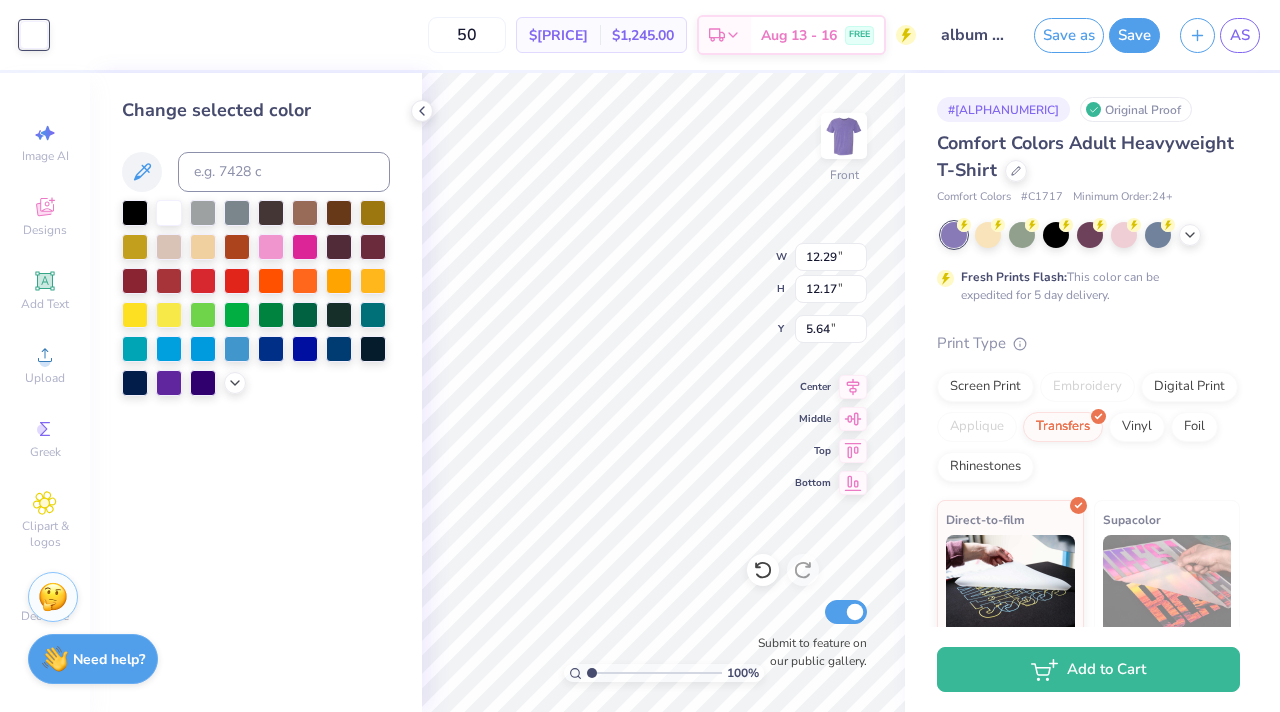 type on "5.32" 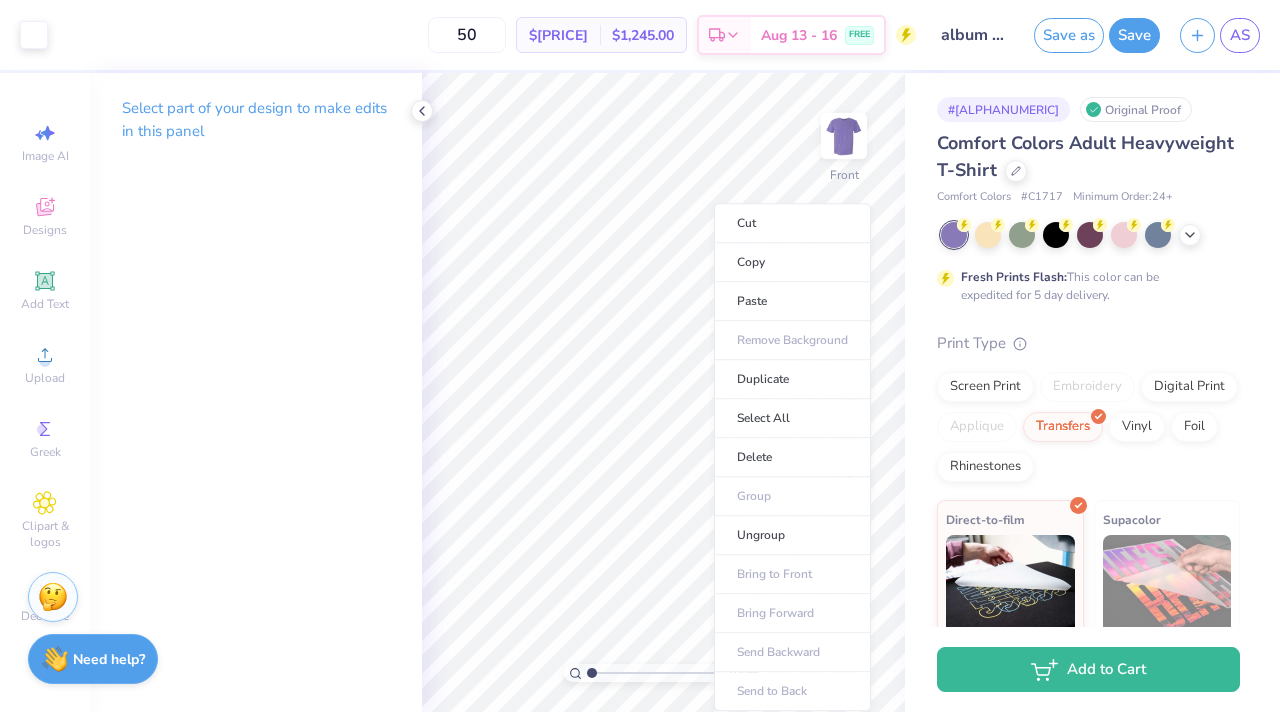 type on "5.41" 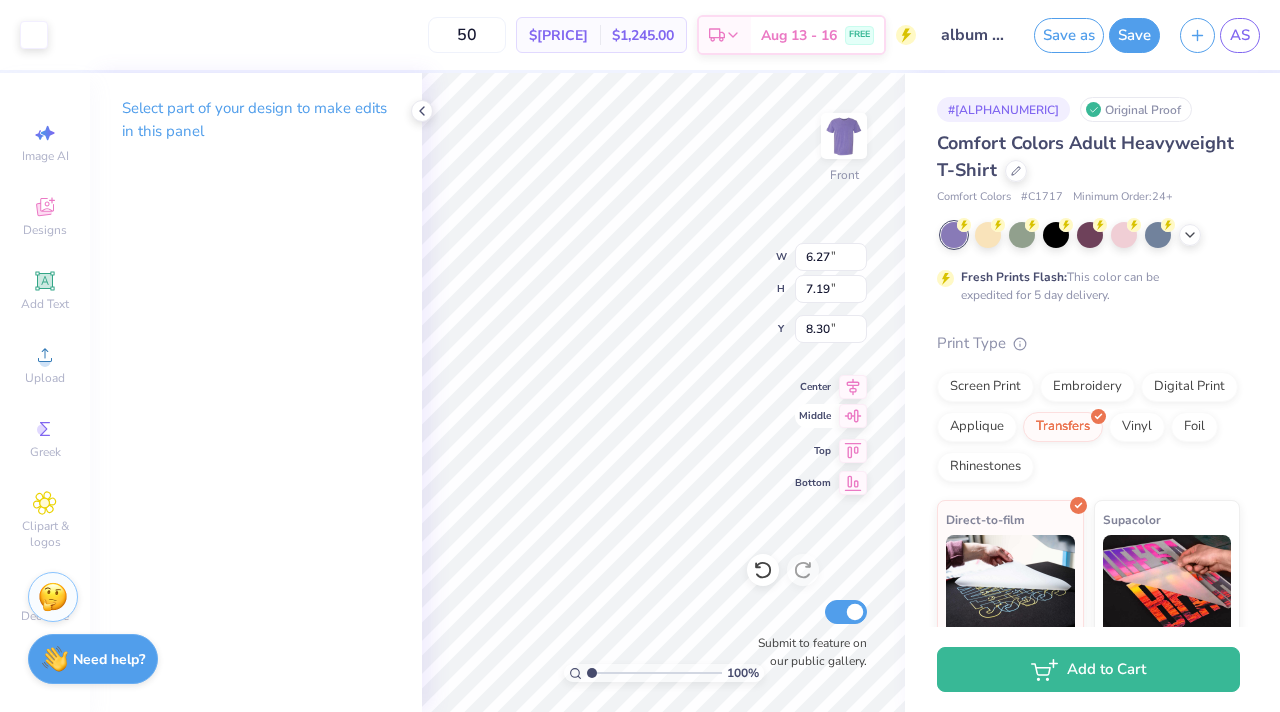 click 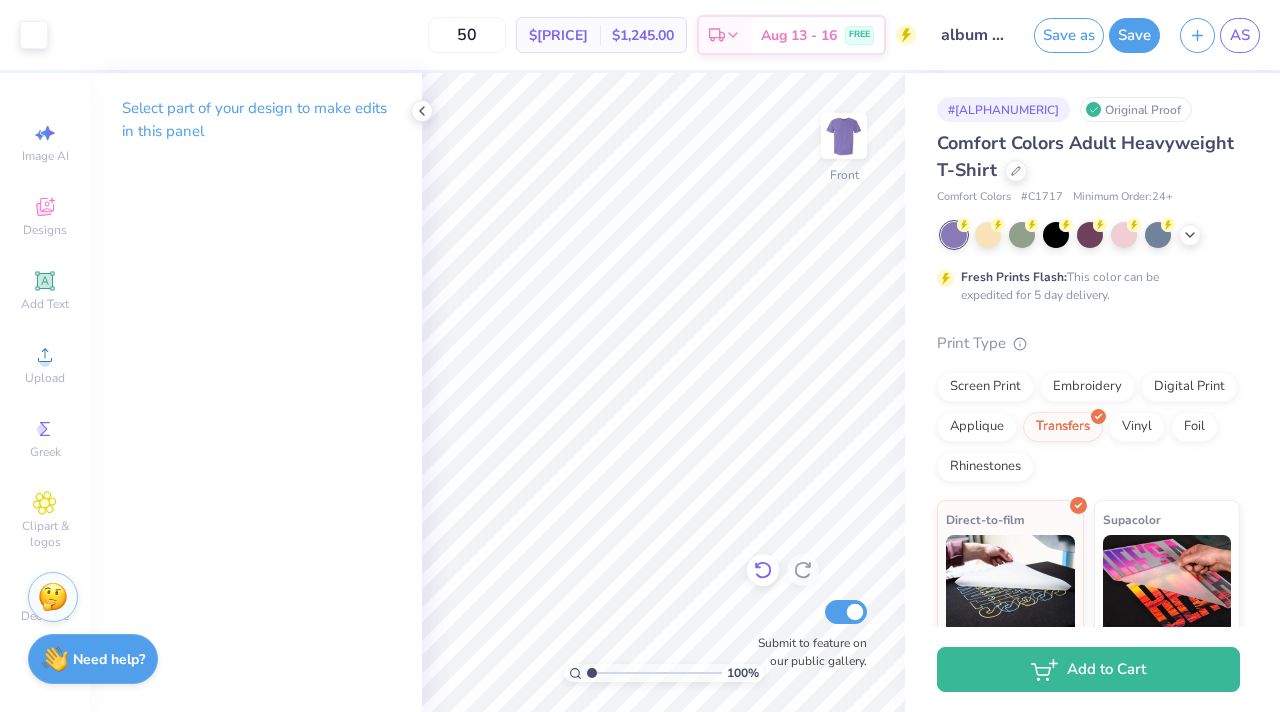click 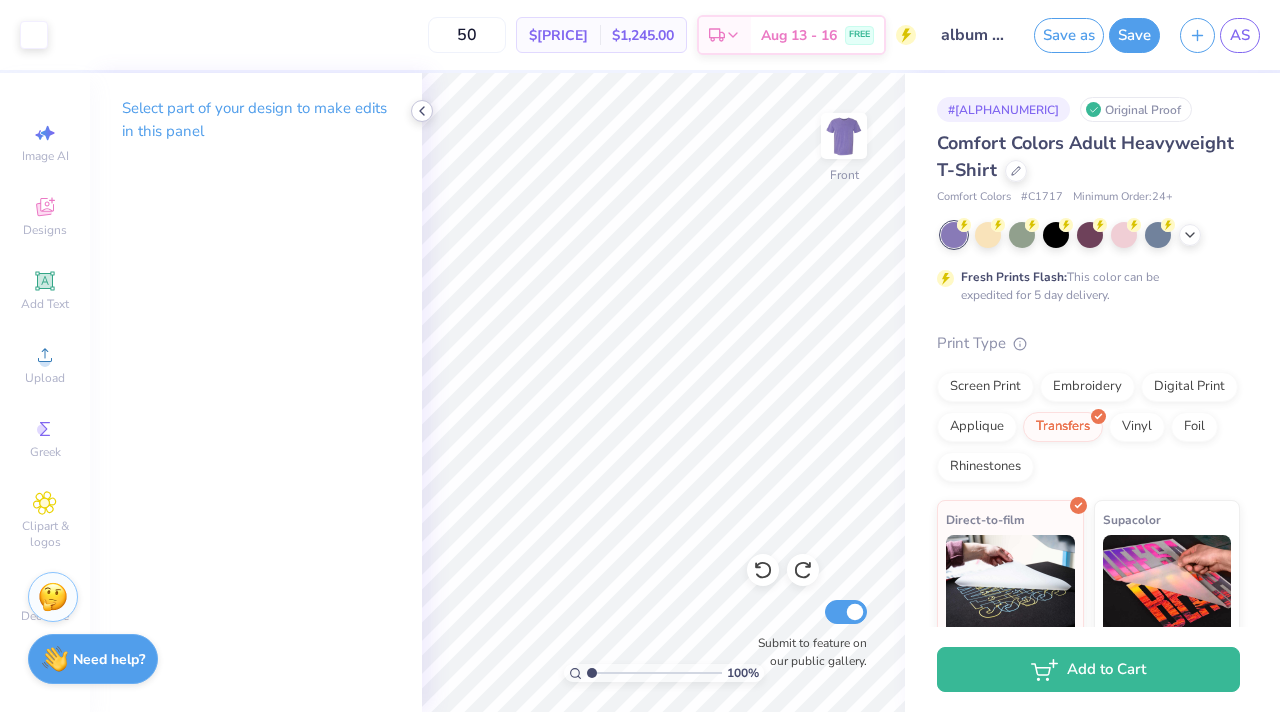 click 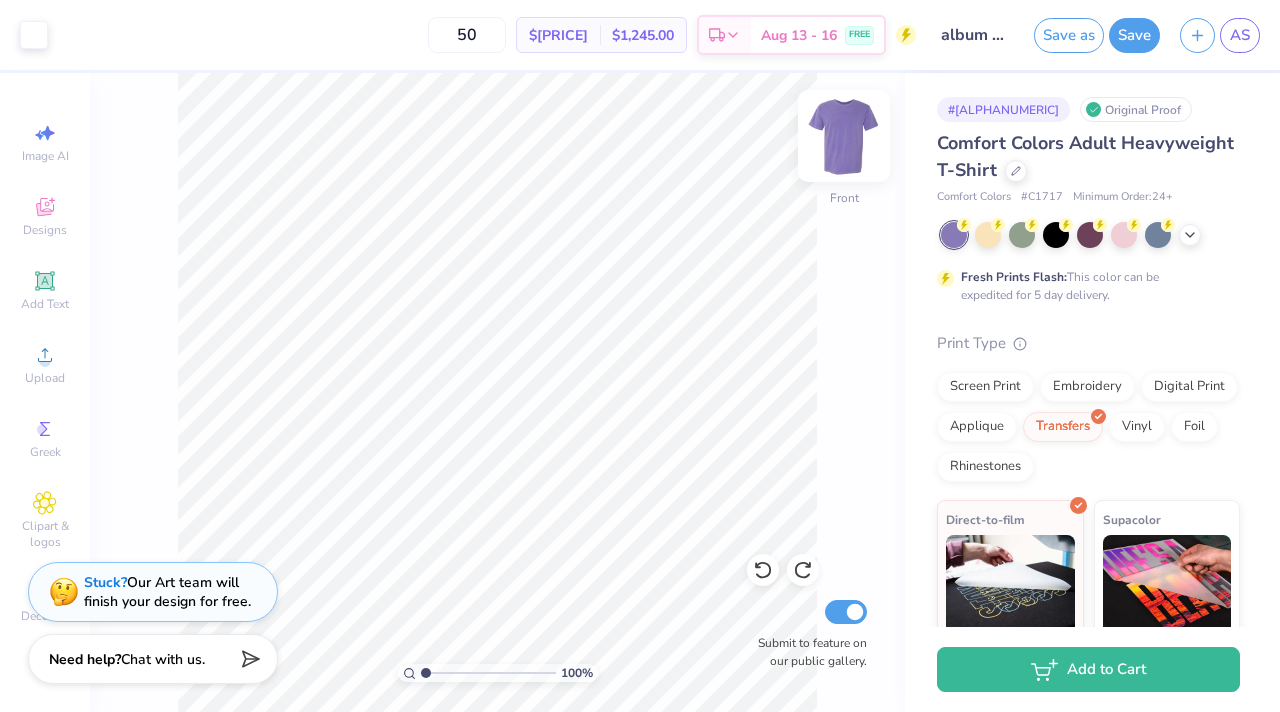 click at bounding box center (844, 136) 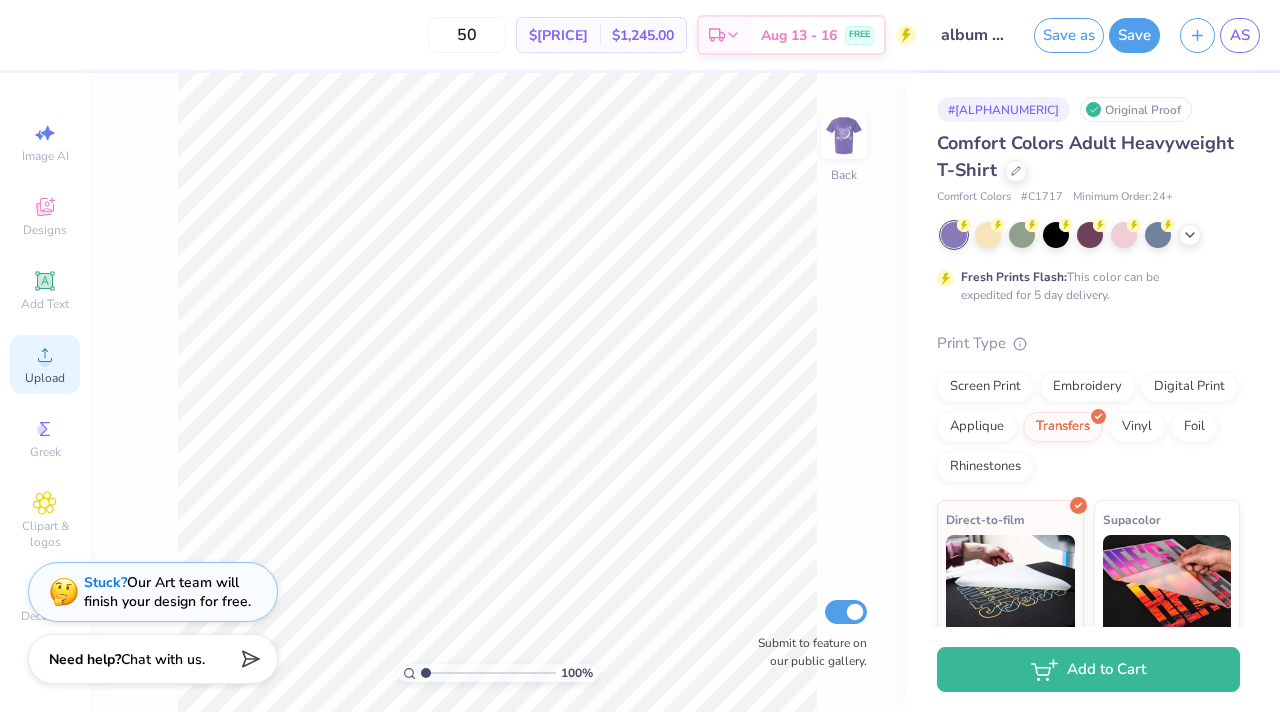 click 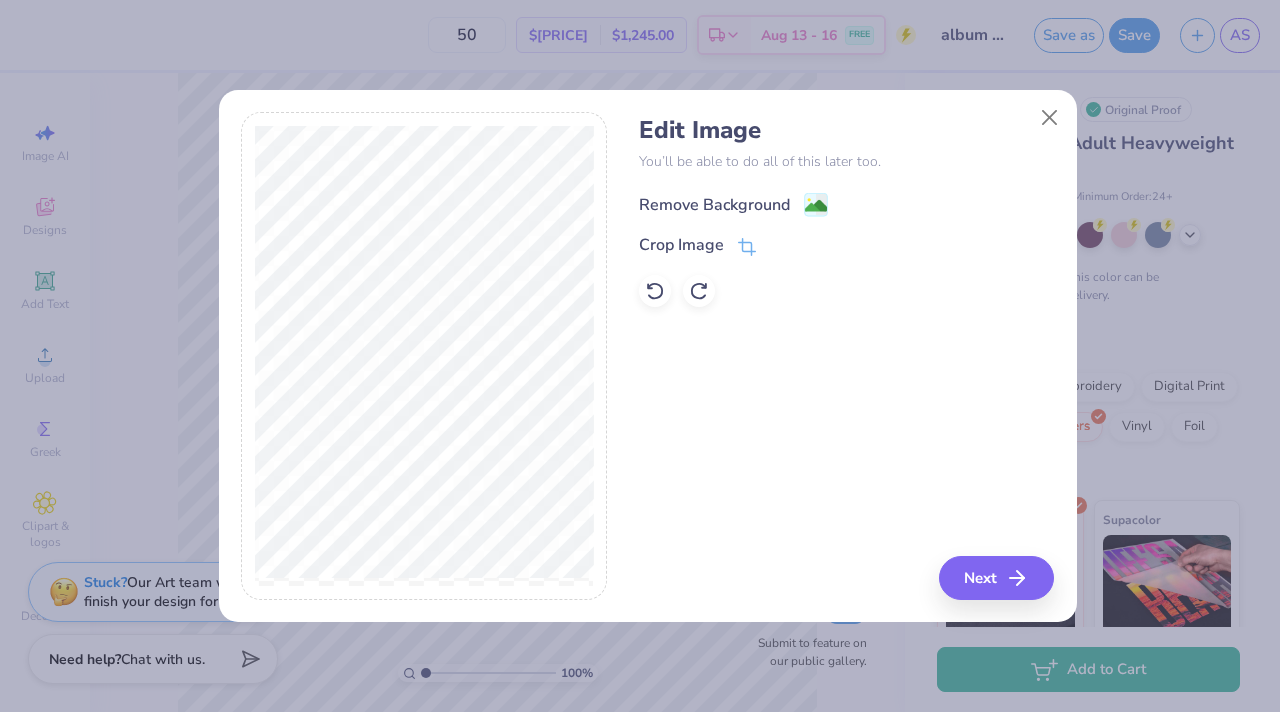 click on "Remove Background" at bounding box center [714, 205] 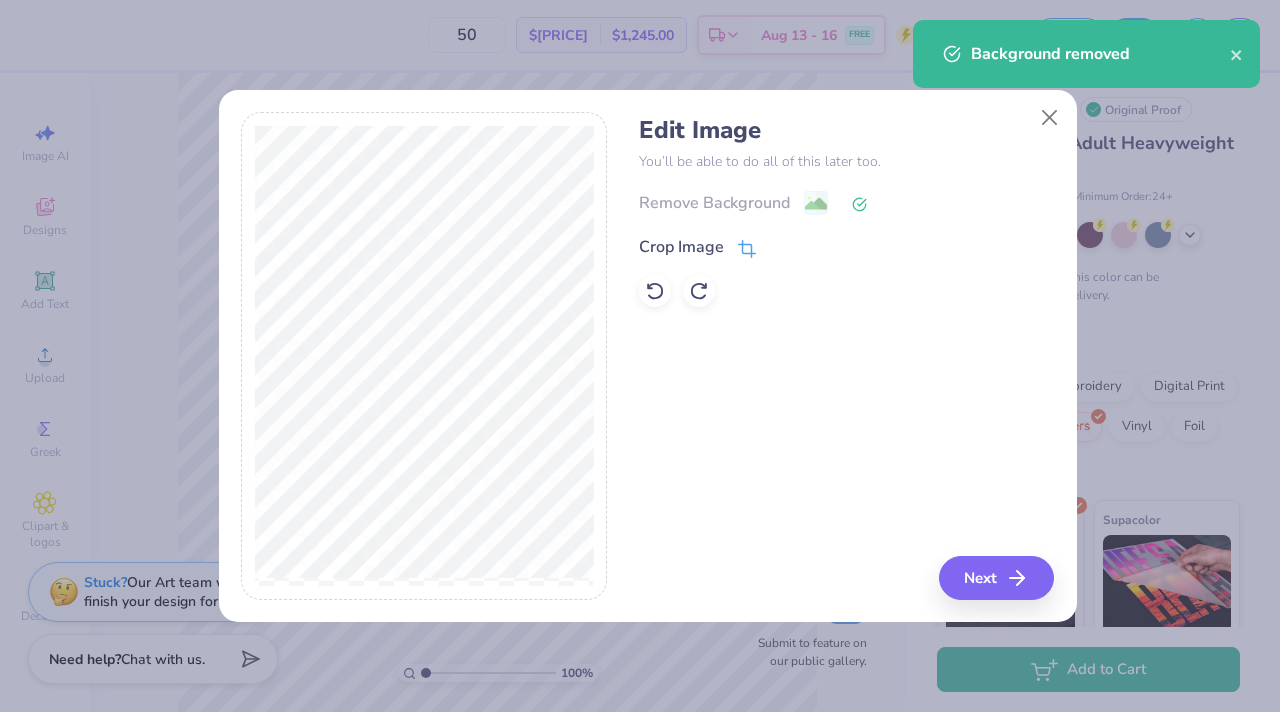 click on "Crop Image" at bounding box center (697, 247) 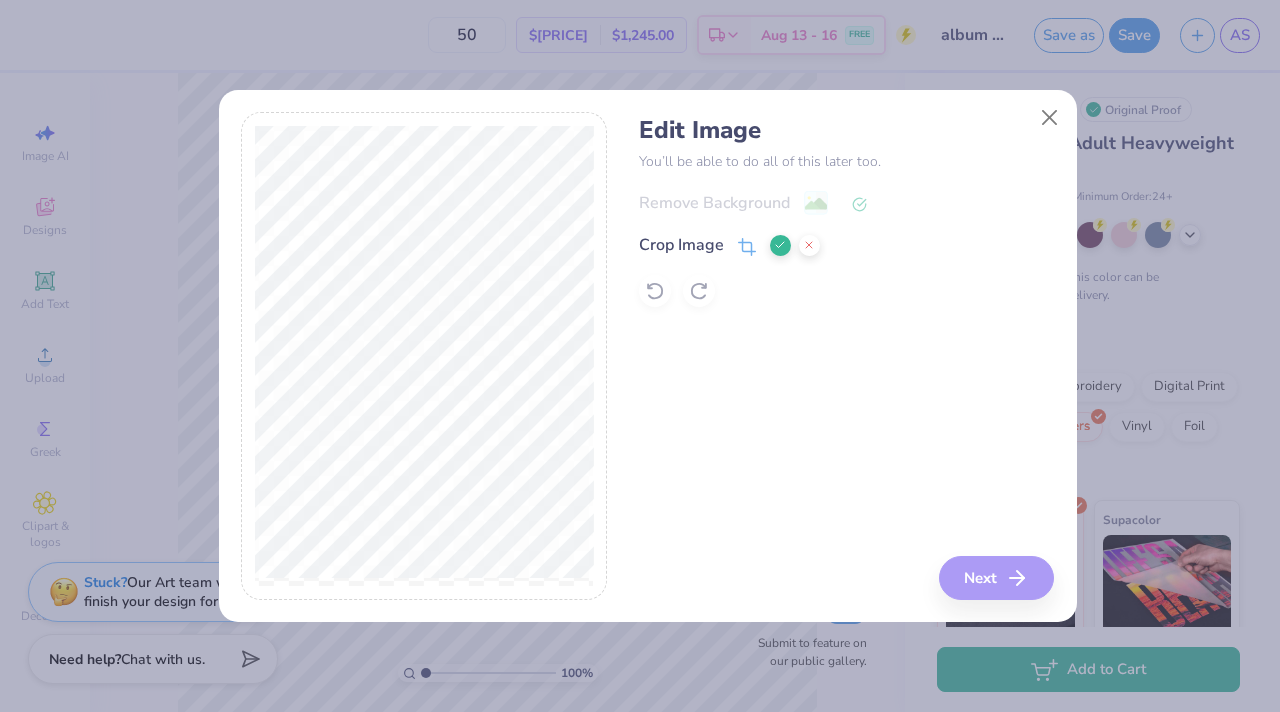 click at bounding box center (780, 245) 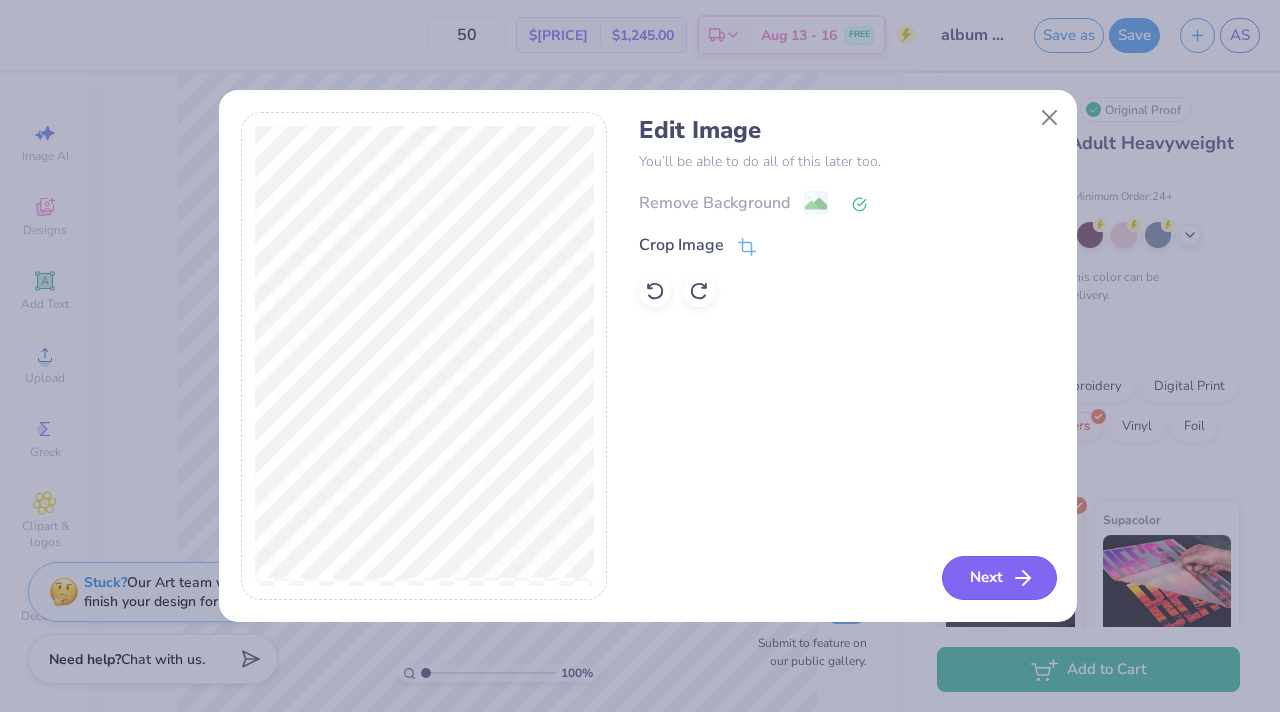 click on "Next" at bounding box center (999, 578) 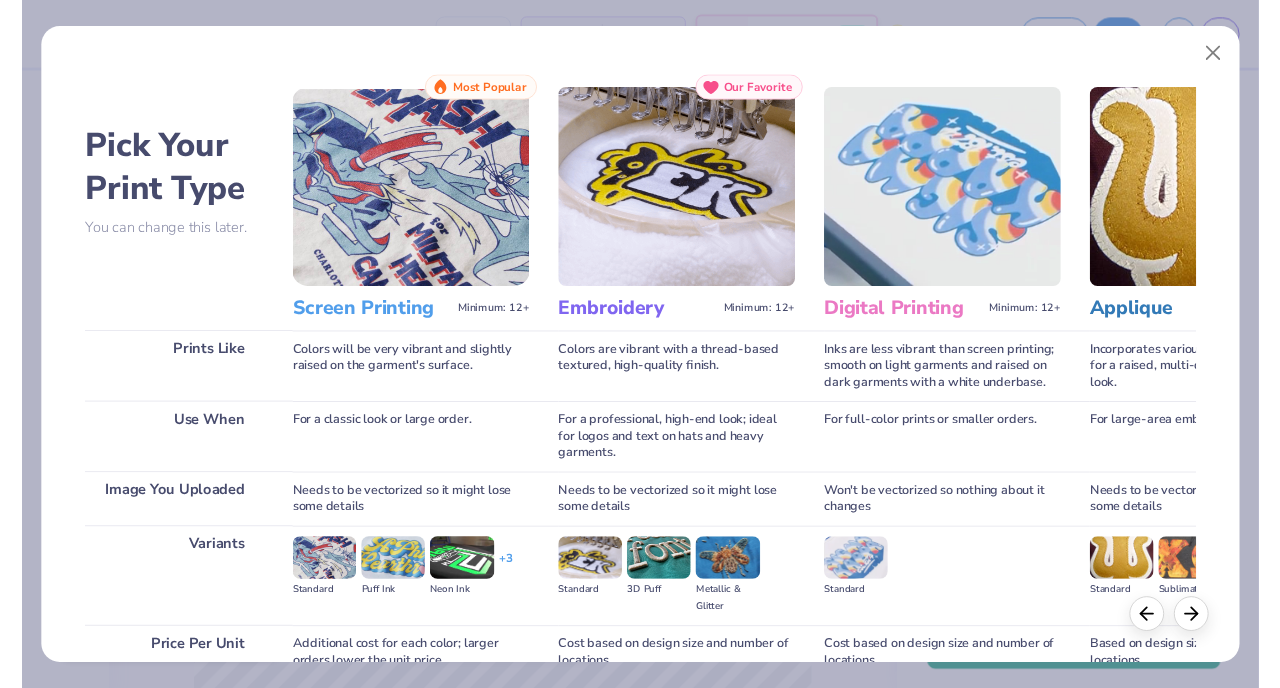 scroll, scrollTop: 184, scrollLeft: 0, axis: vertical 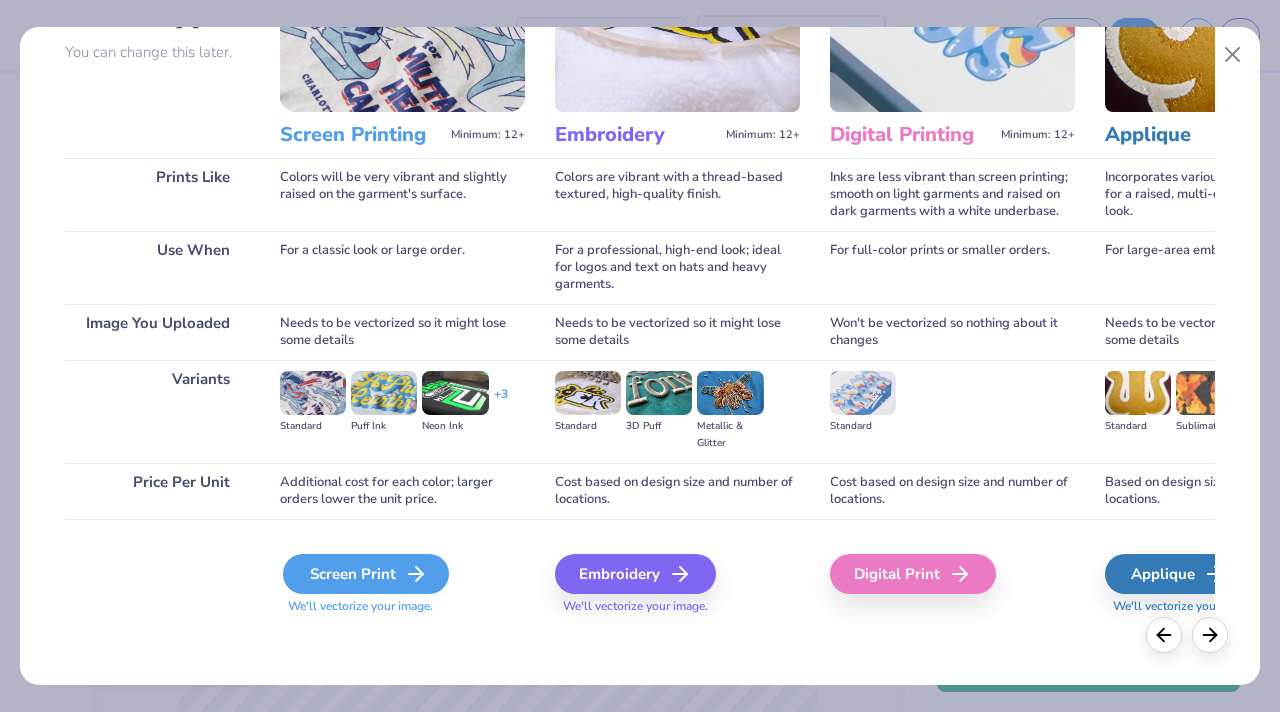 click on "Screen Print" at bounding box center [366, 574] 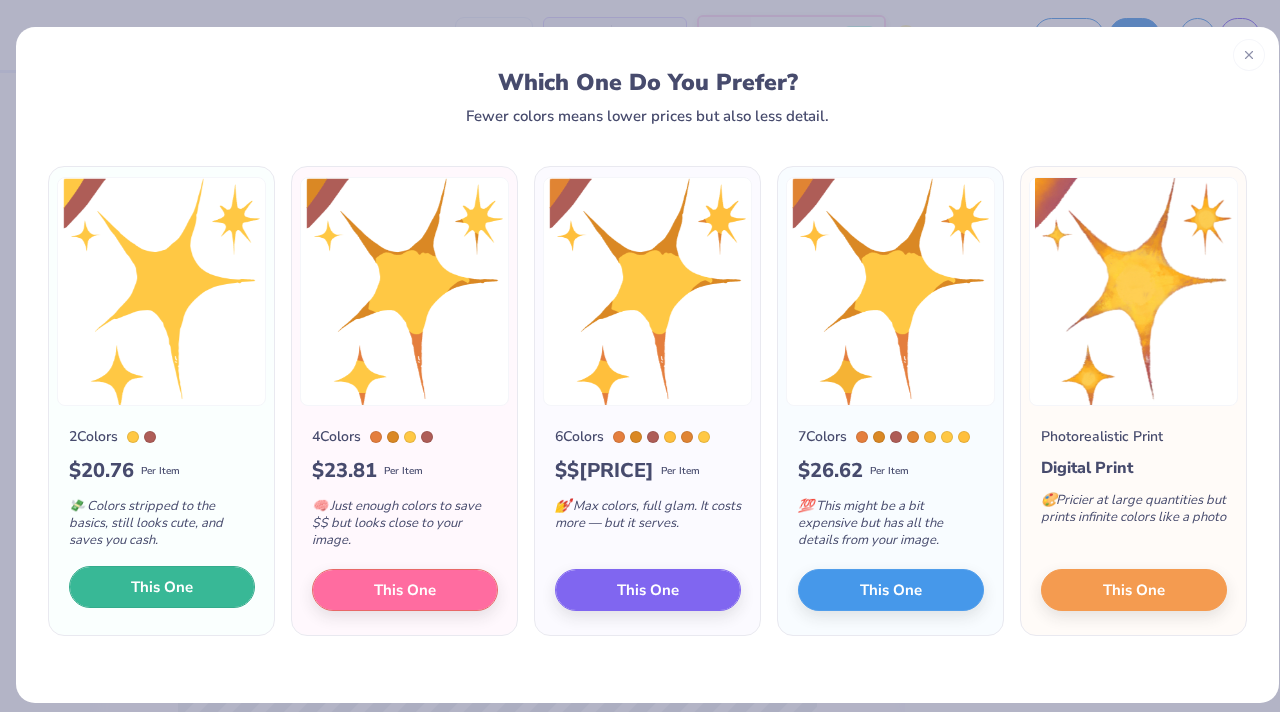 click on "This One" at bounding box center [162, 587] 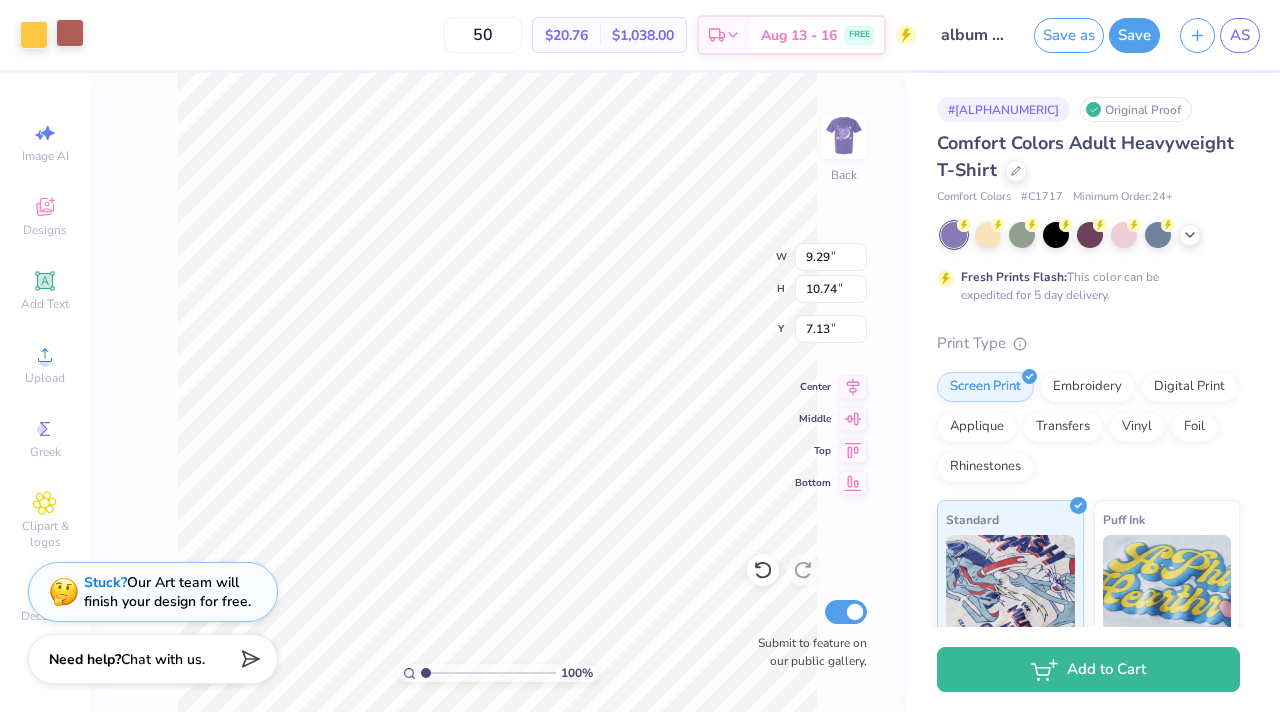click at bounding box center (70, 33) 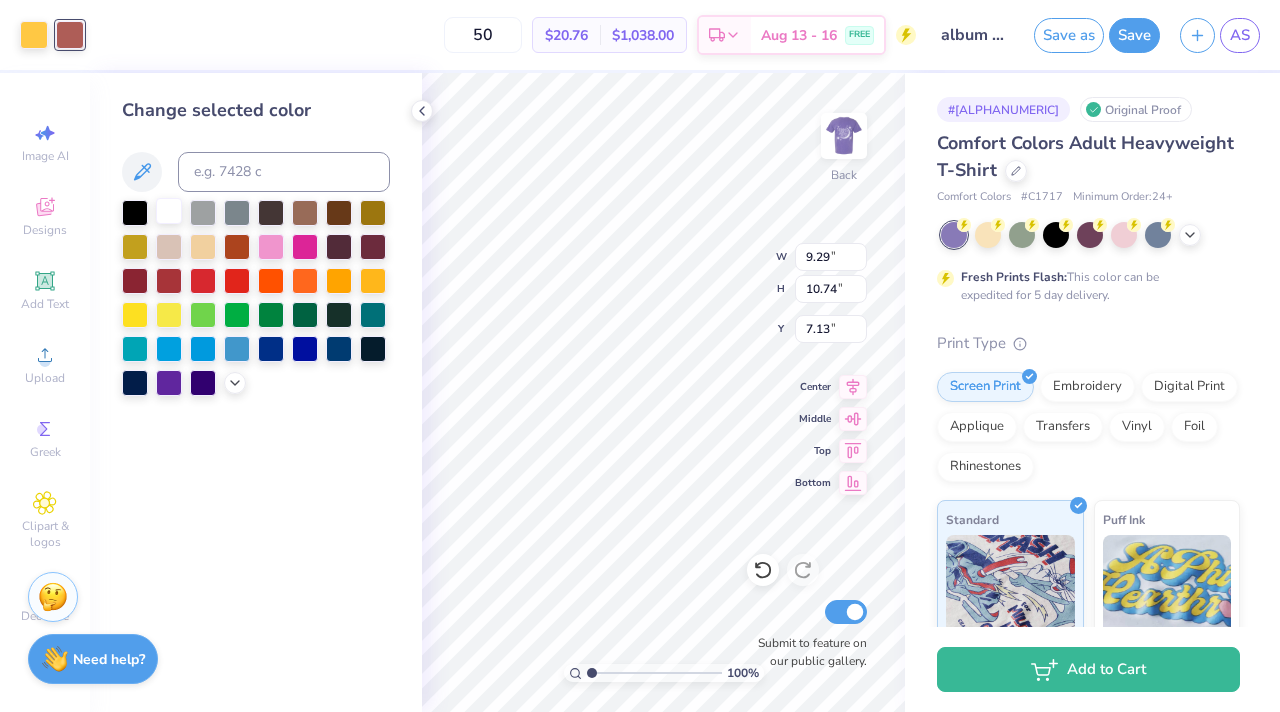 click at bounding box center [169, 211] 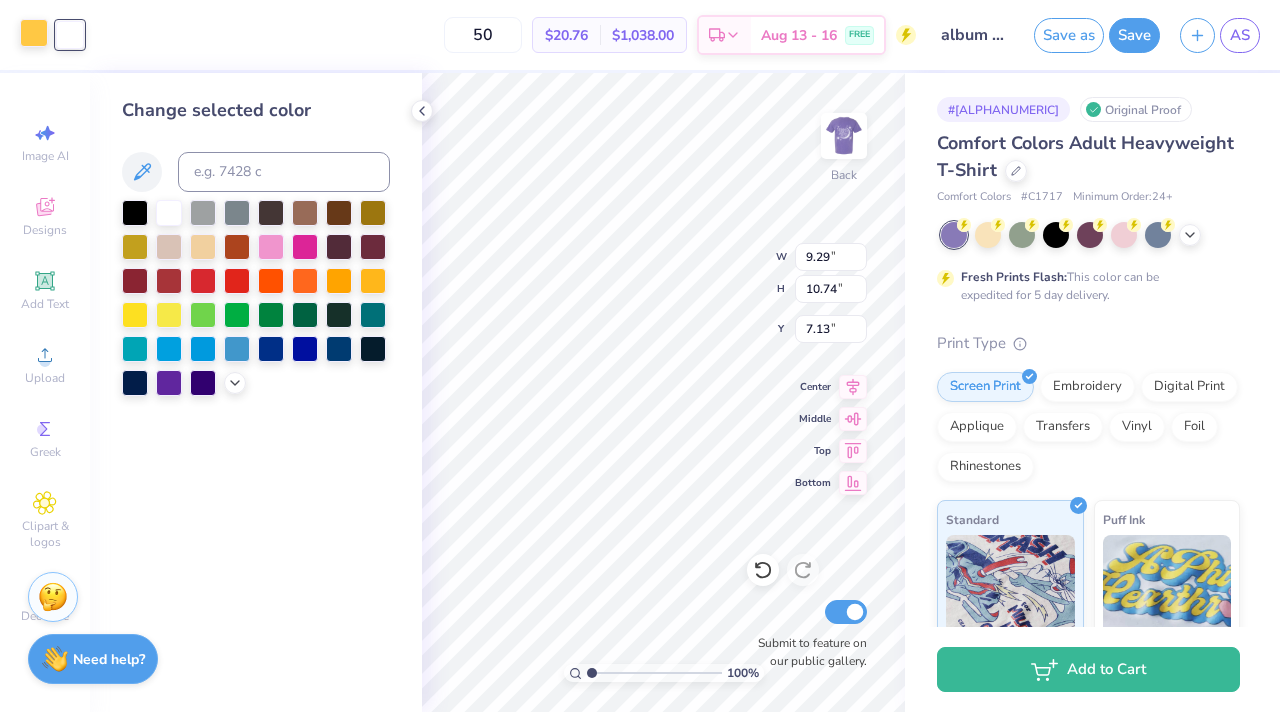 click at bounding box center (34, 33) 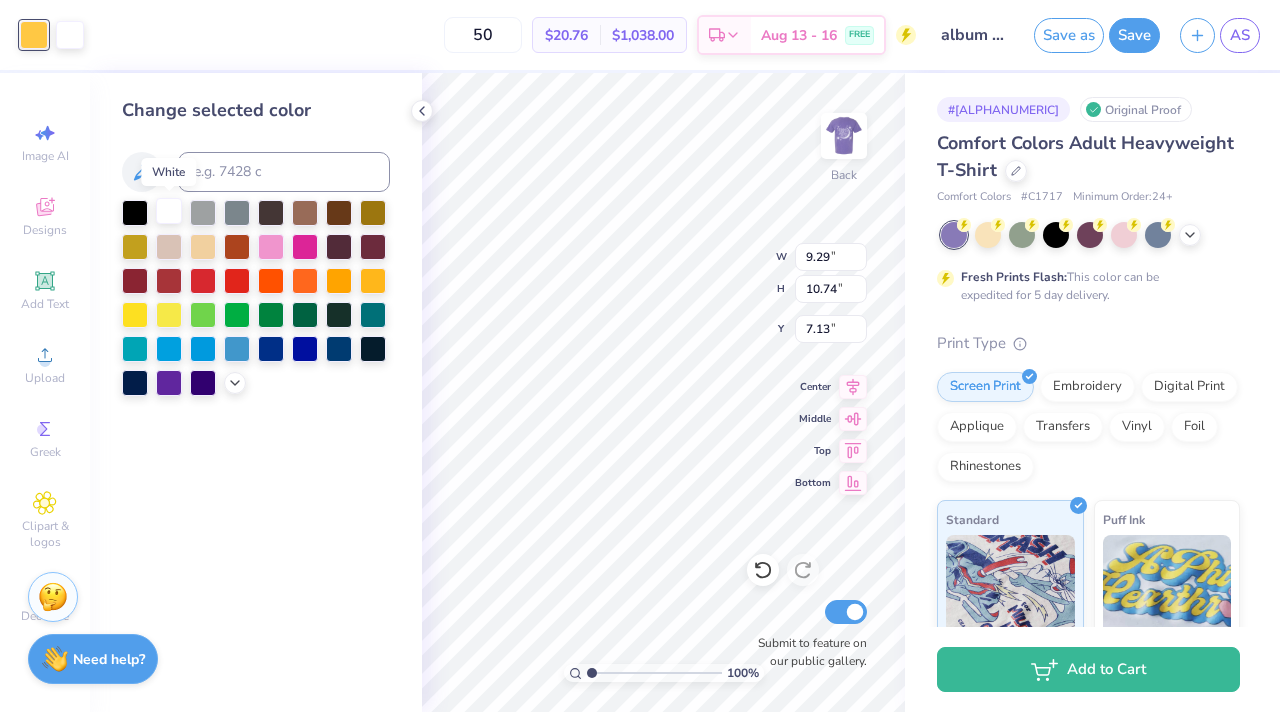 click at bounding box center [169, 211] 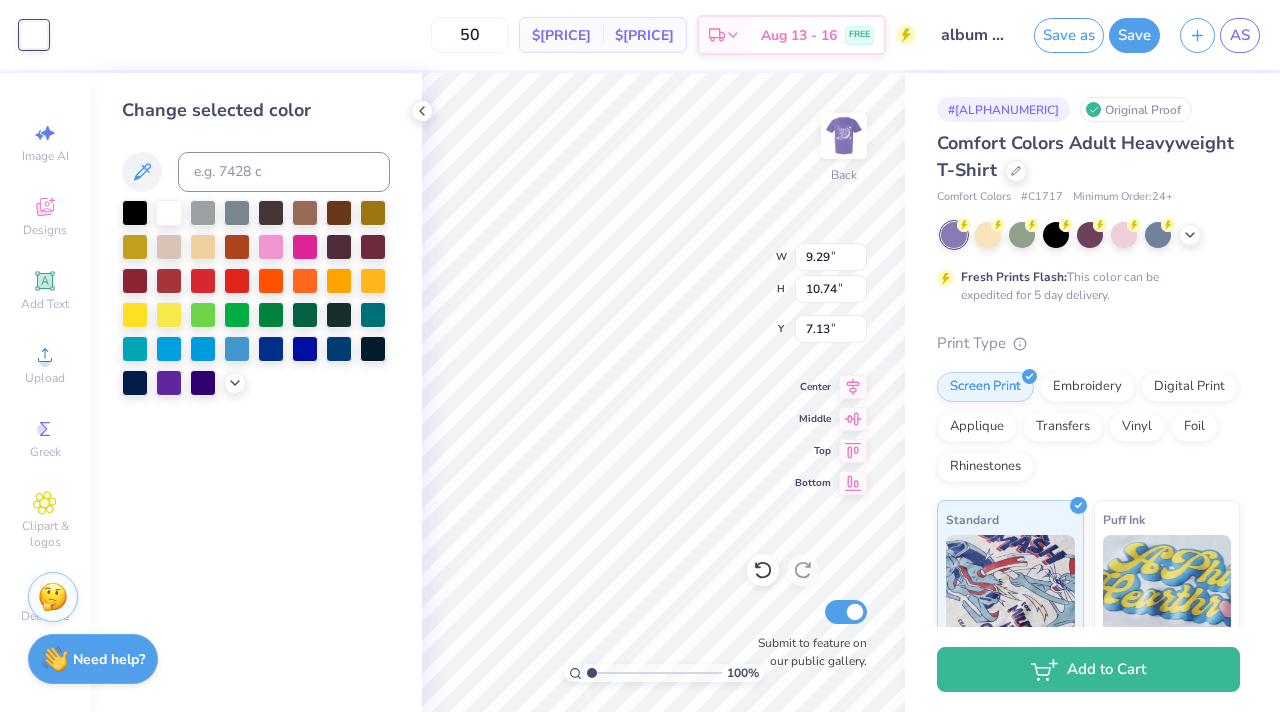 type on "2.92" 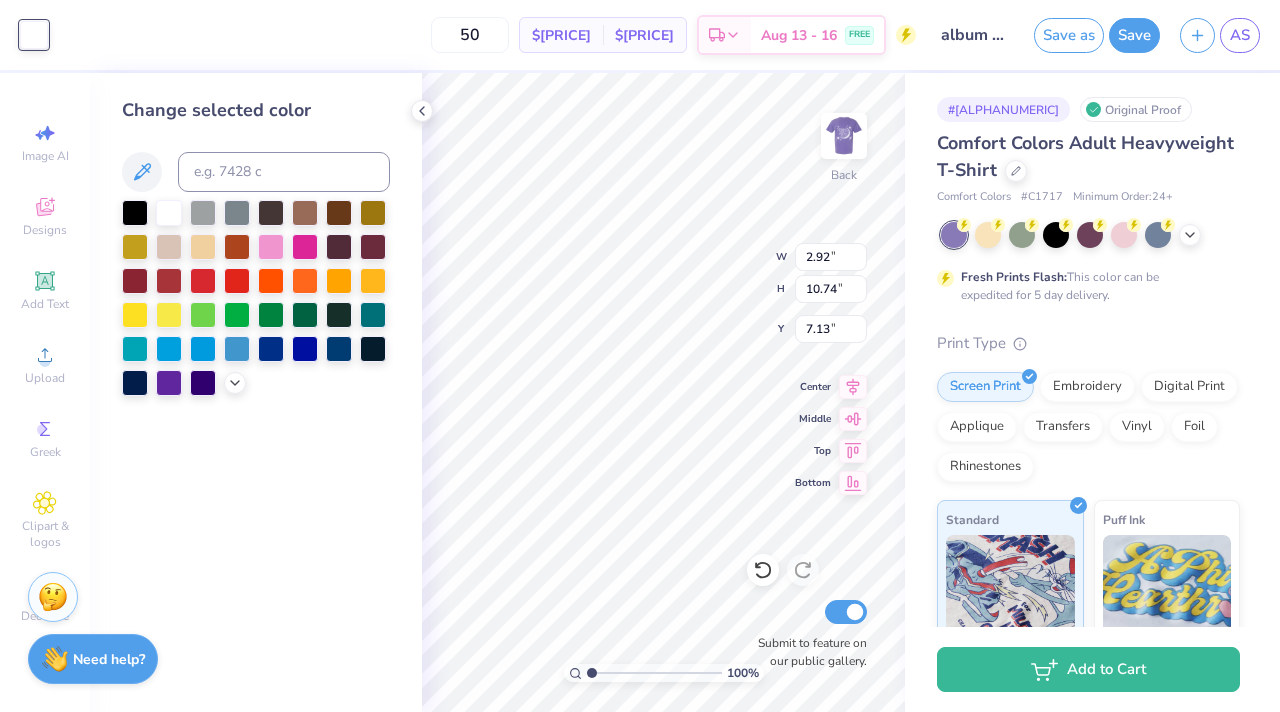 type on "3.37" 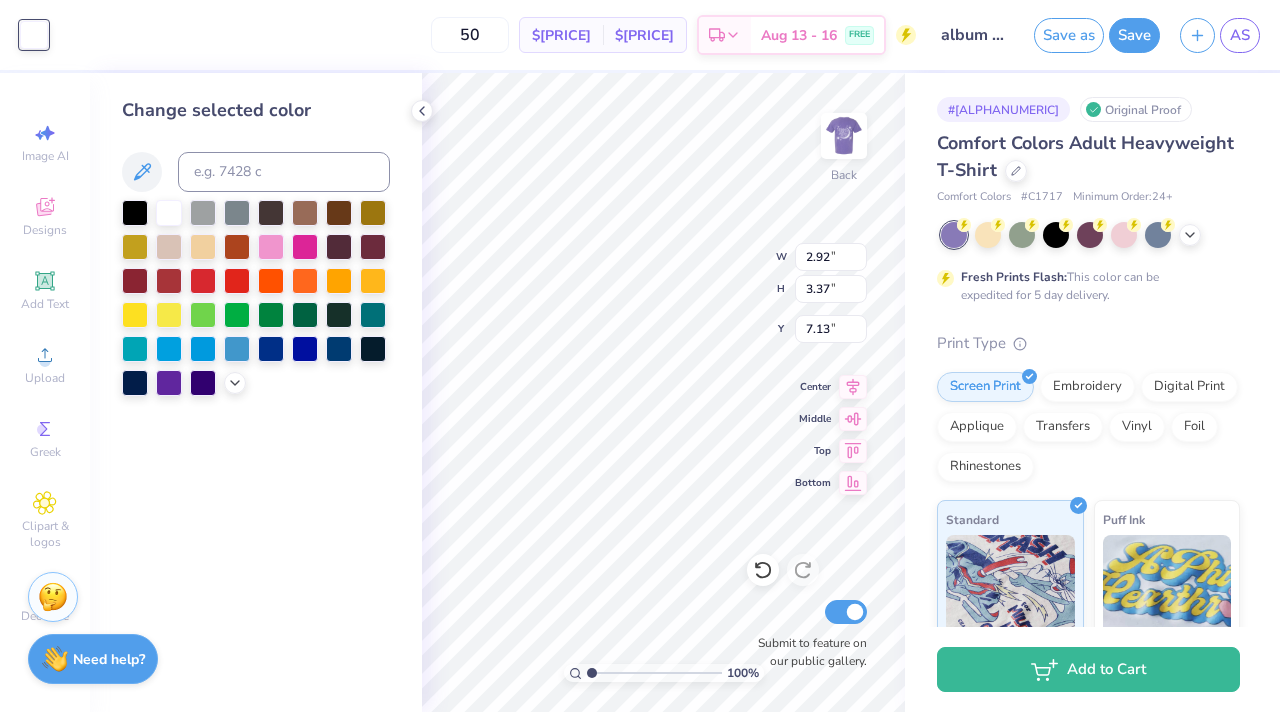 type on "3.00" 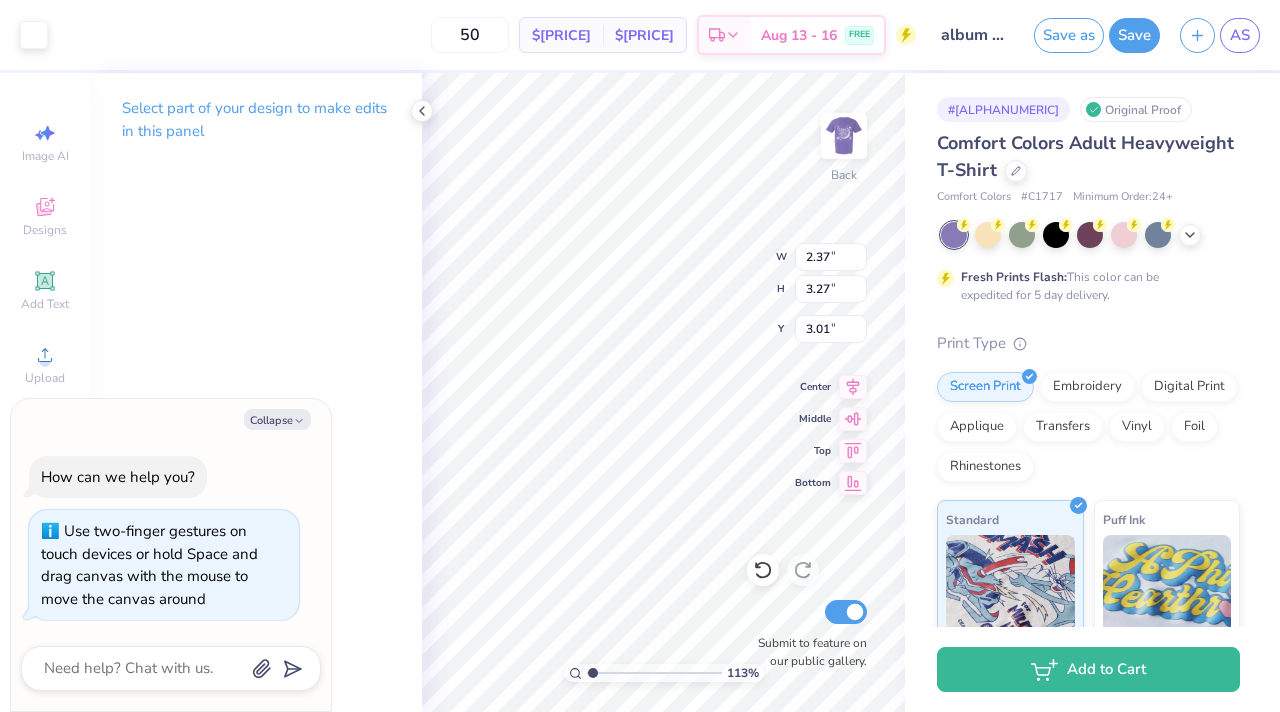 type on "1.13472406084655" 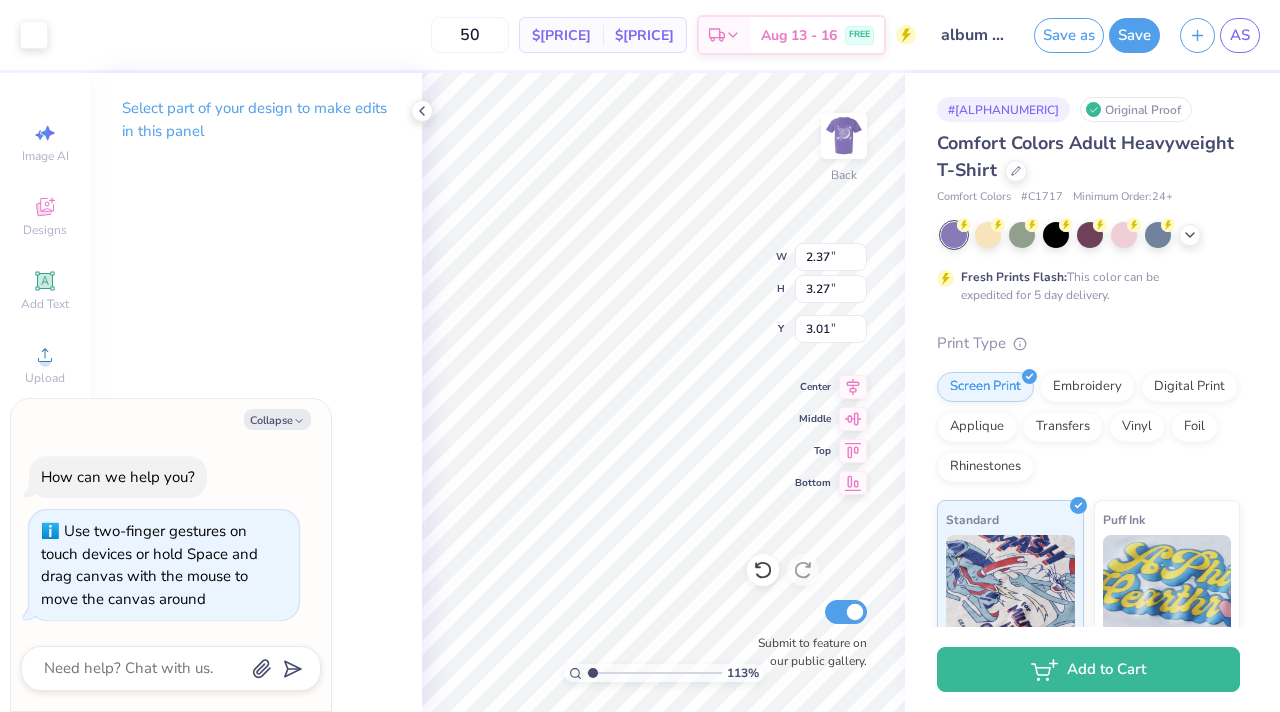 type on "x" 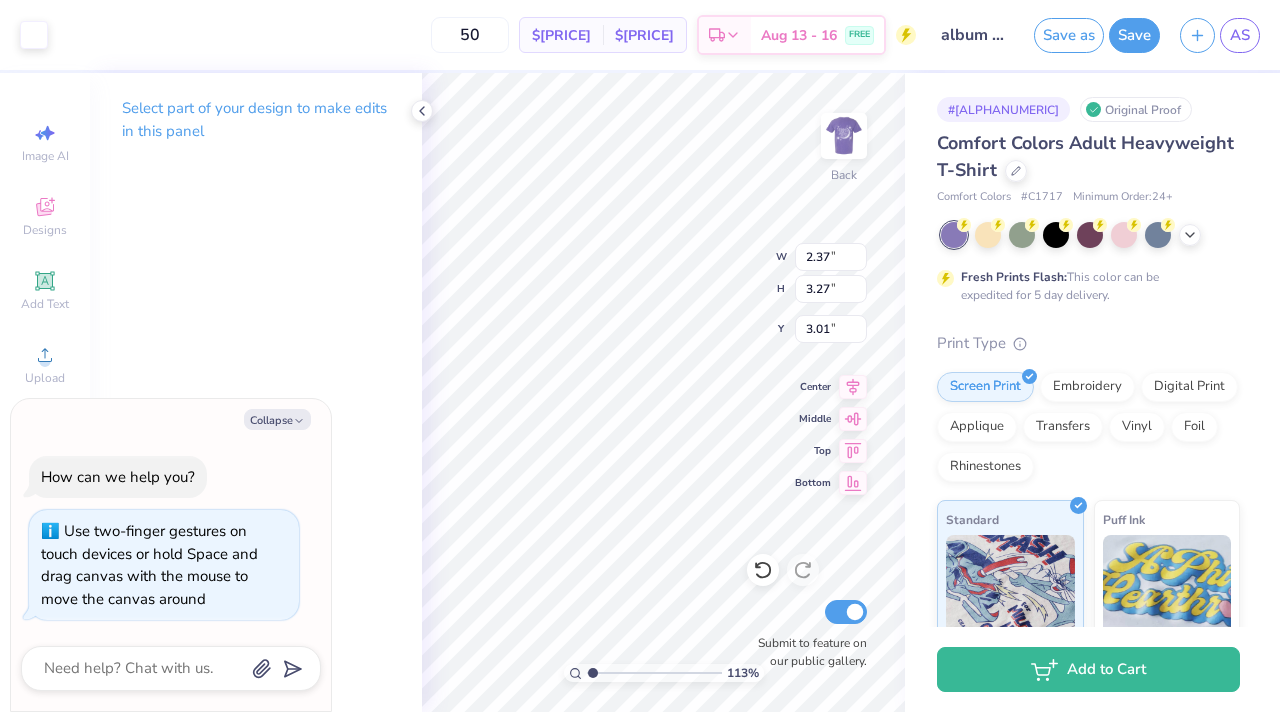 type on "1.13472406084655" 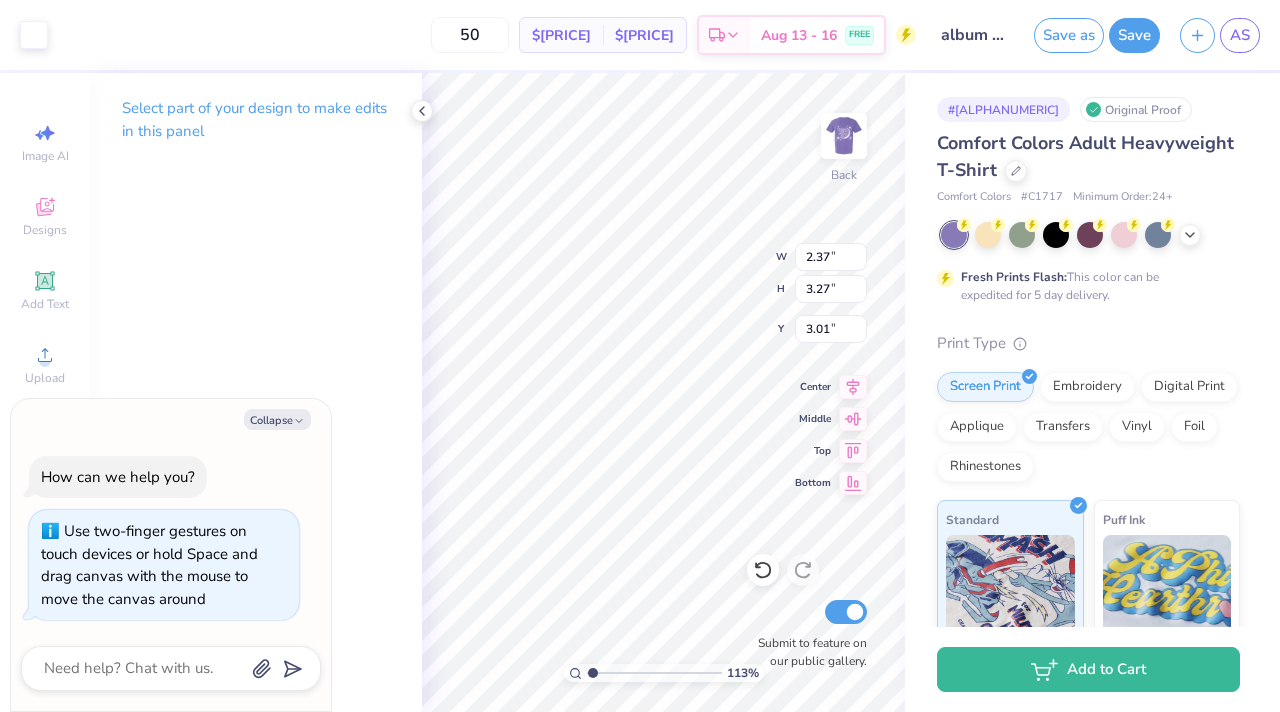 type on "3.63" 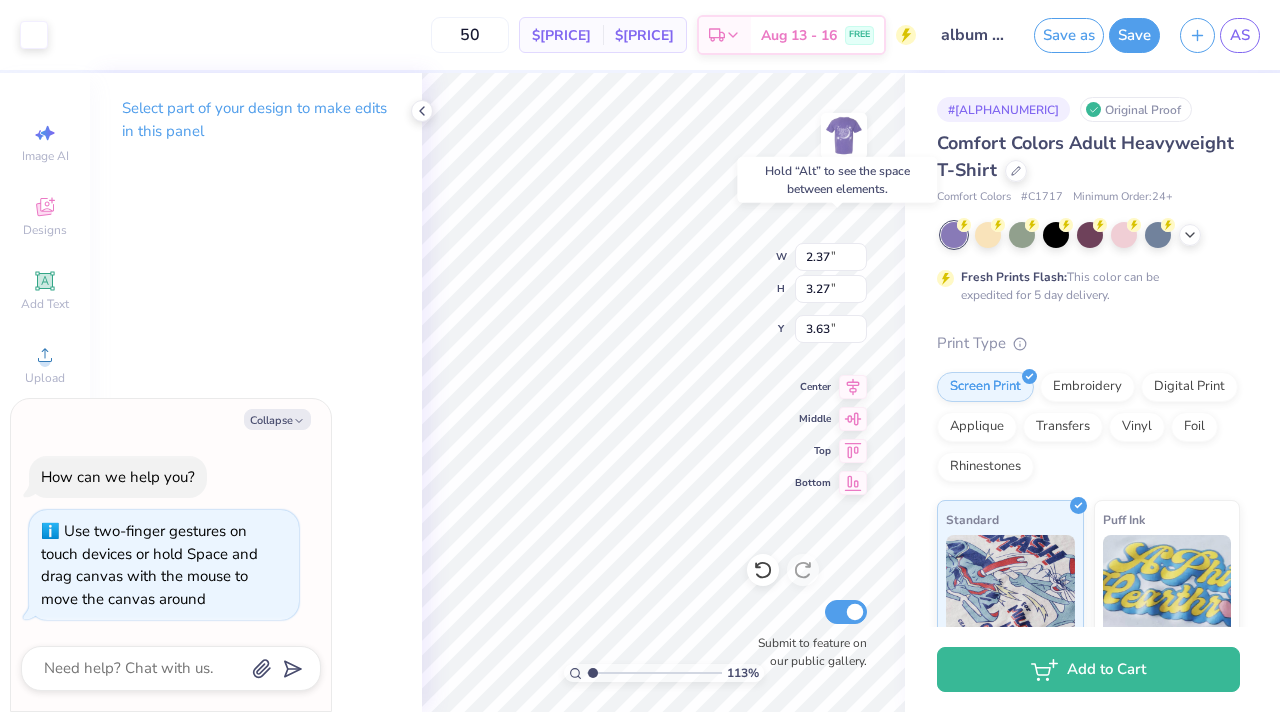 type on "1.13472406084655" 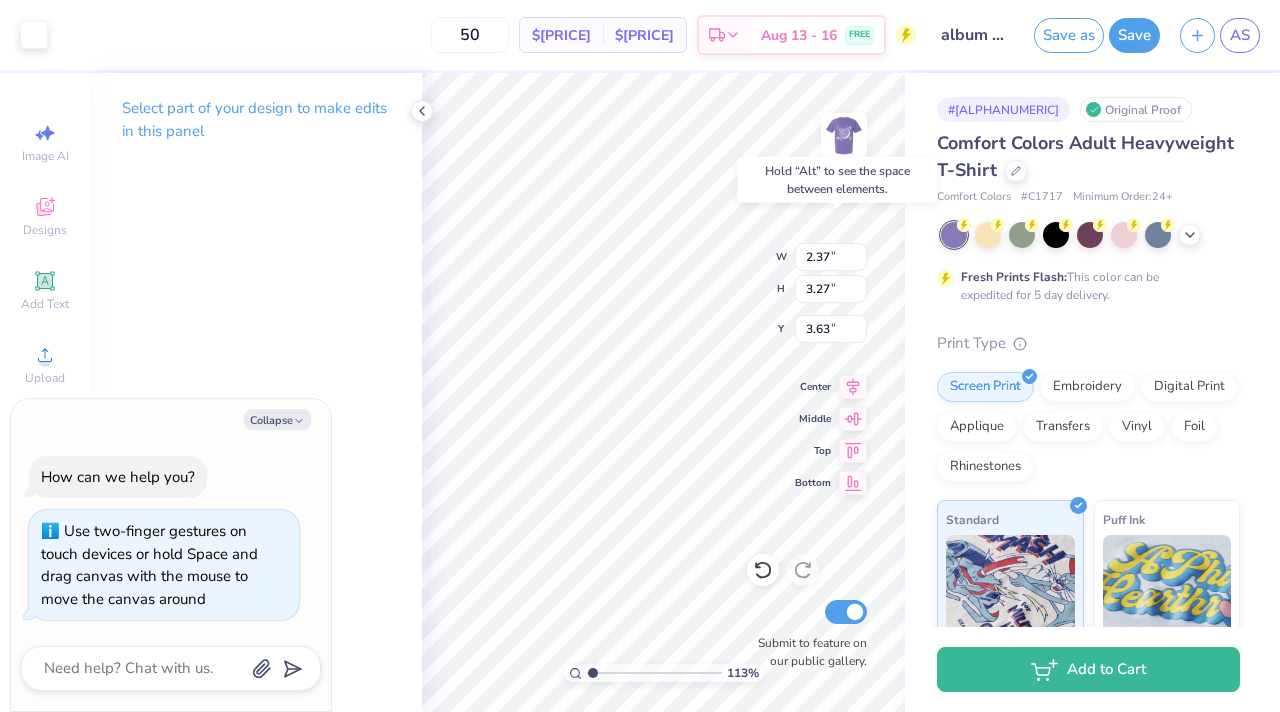 type on "0.63" 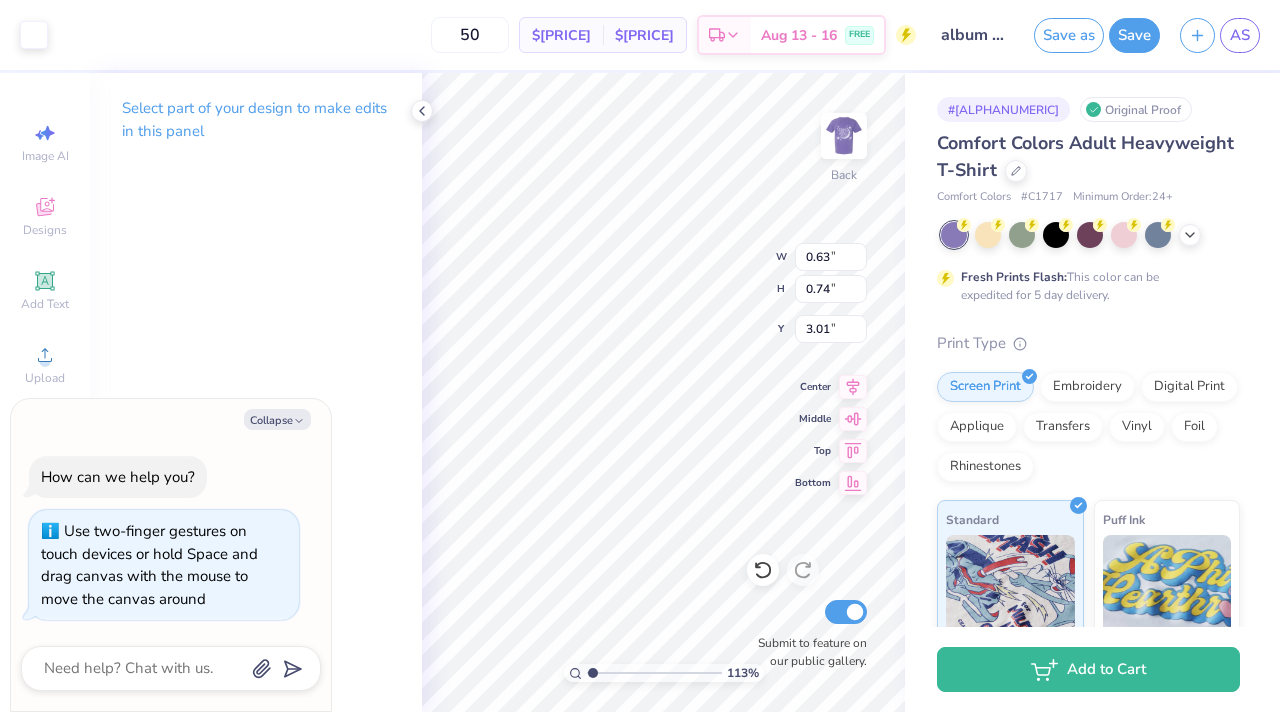 type on "1.13472406084655" 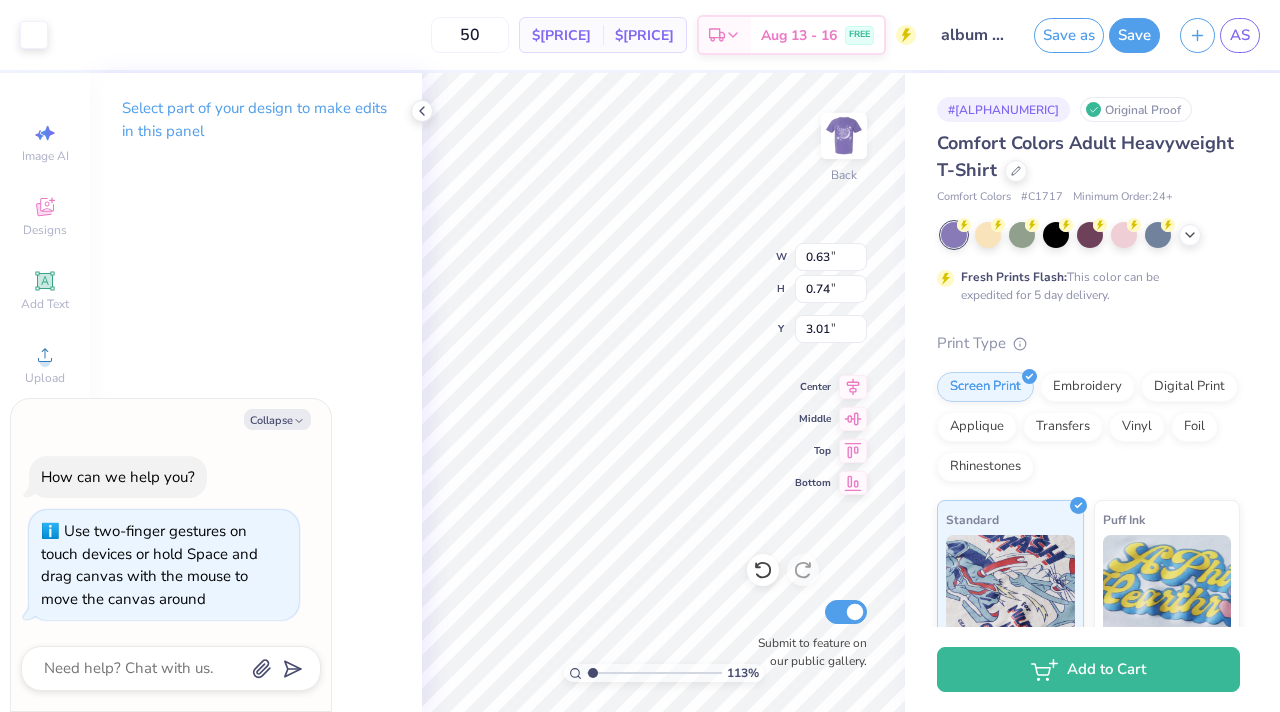 type on "x" 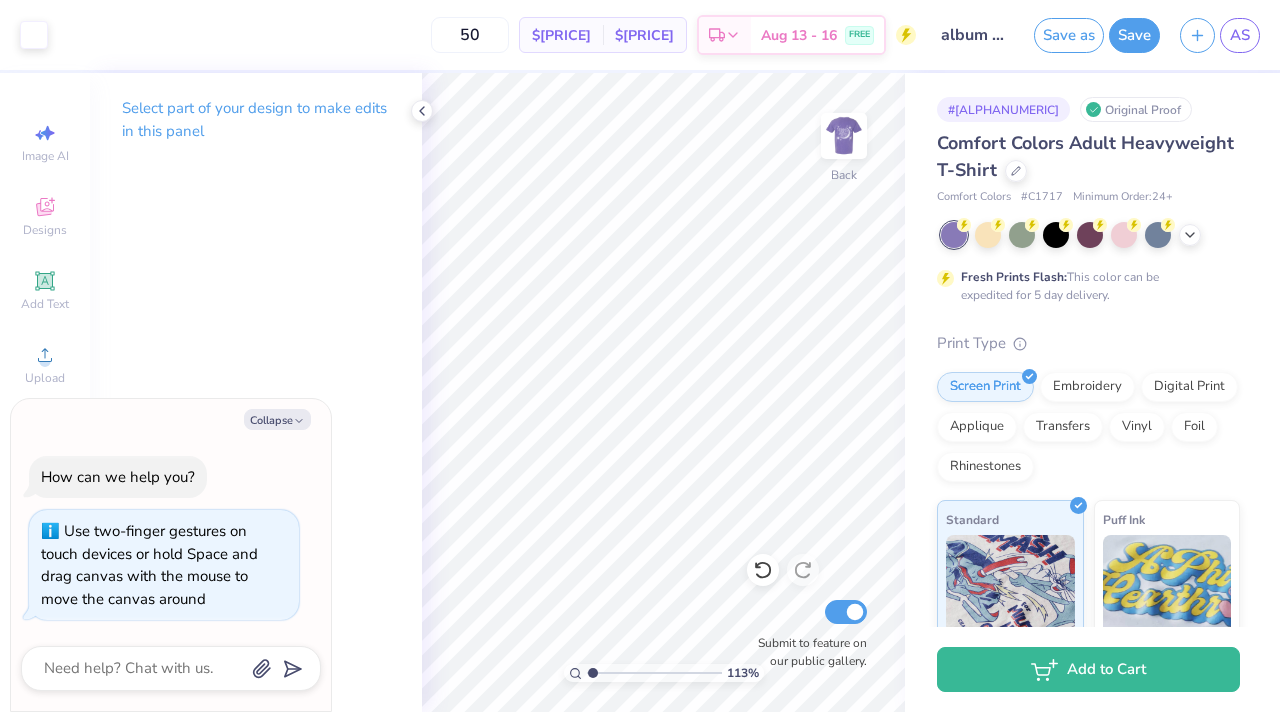 type on "1.13472406084655" 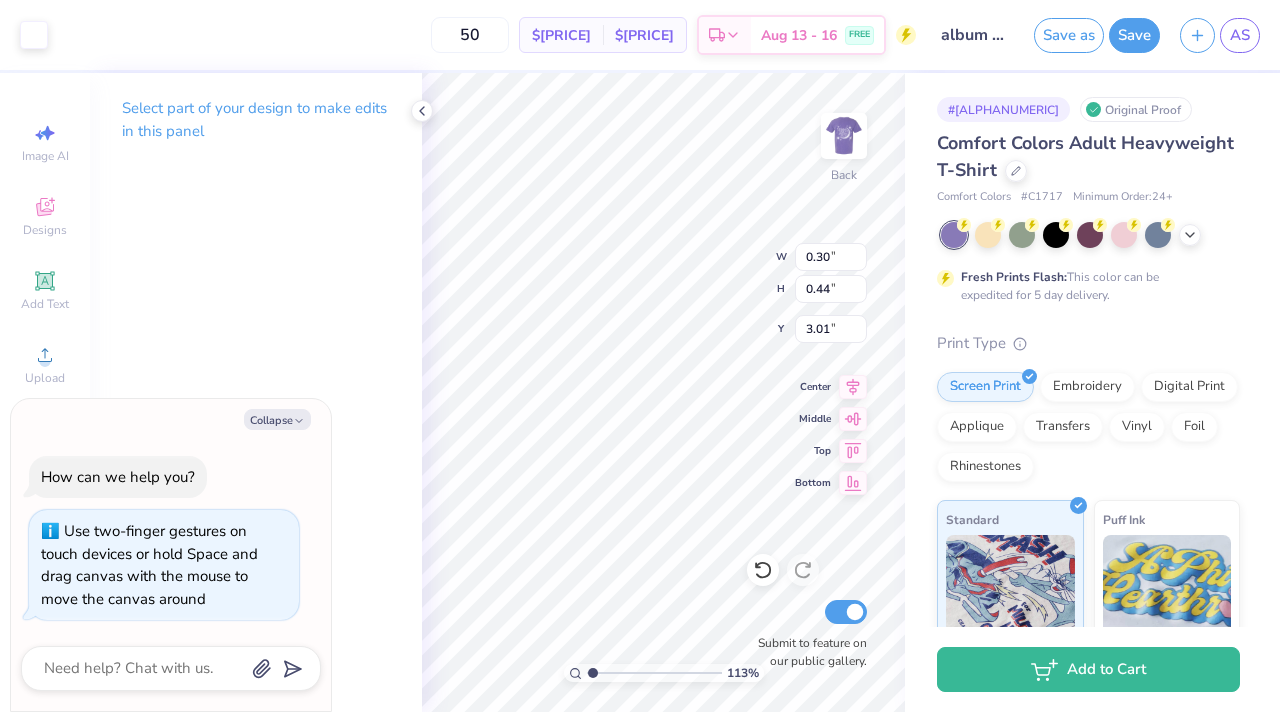 type on "1.13472406084655" 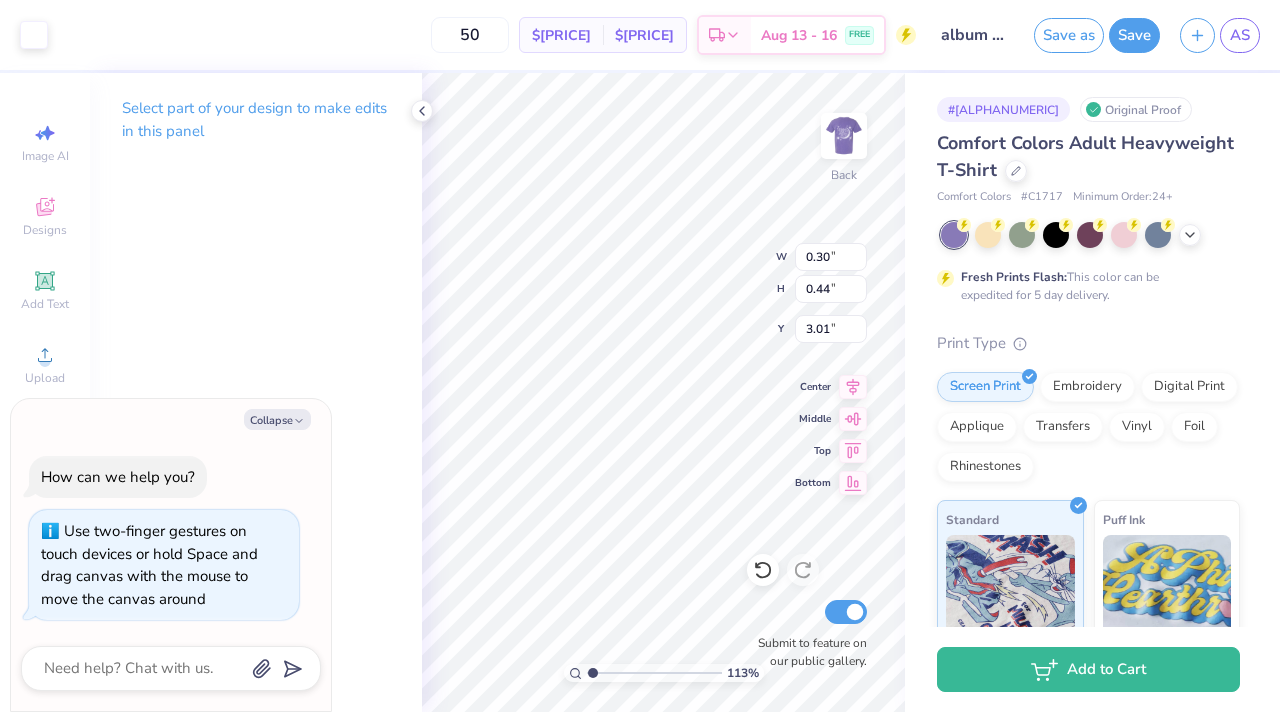 type on "x" 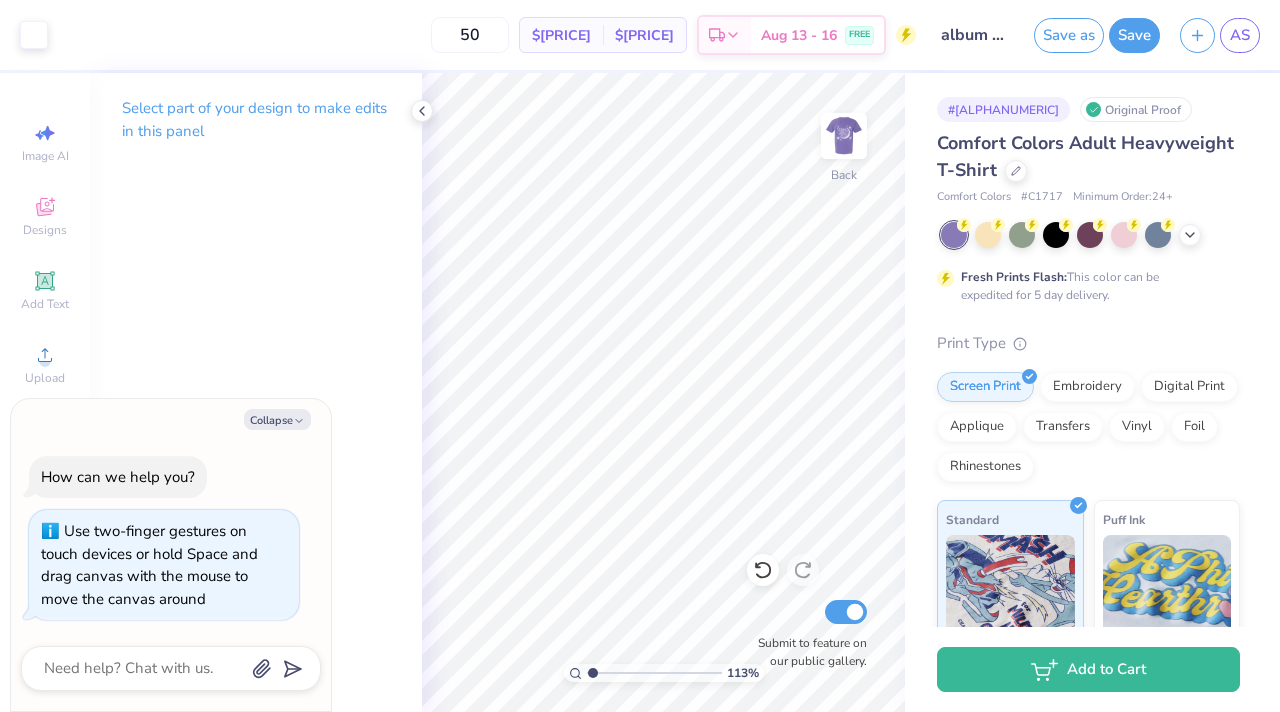 type on "1.13472406084655" 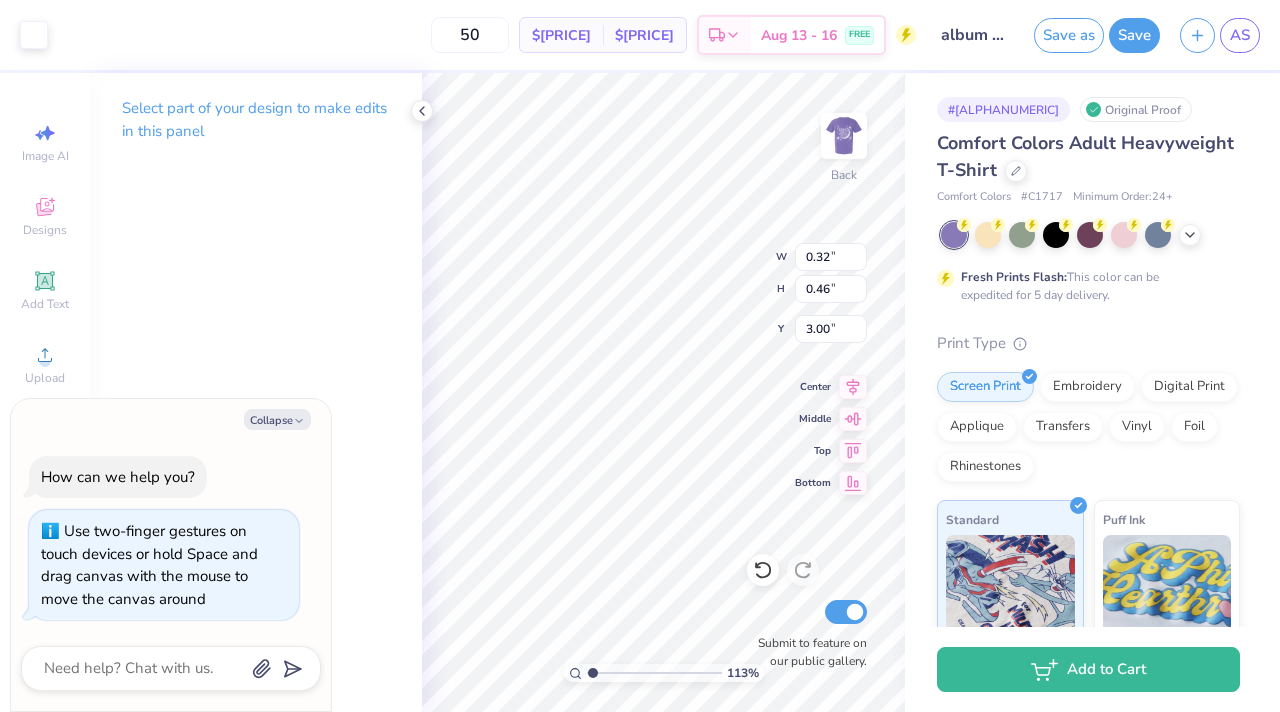 type on "1.13472406084655" 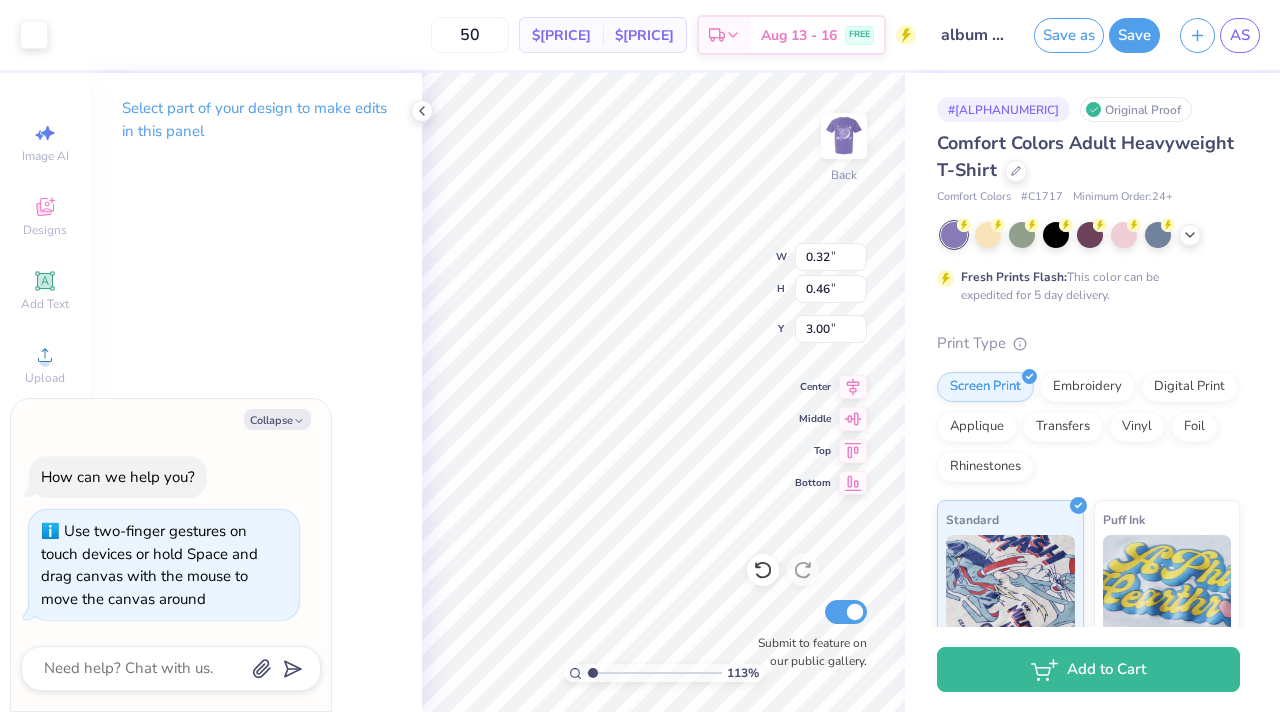 type on "x" 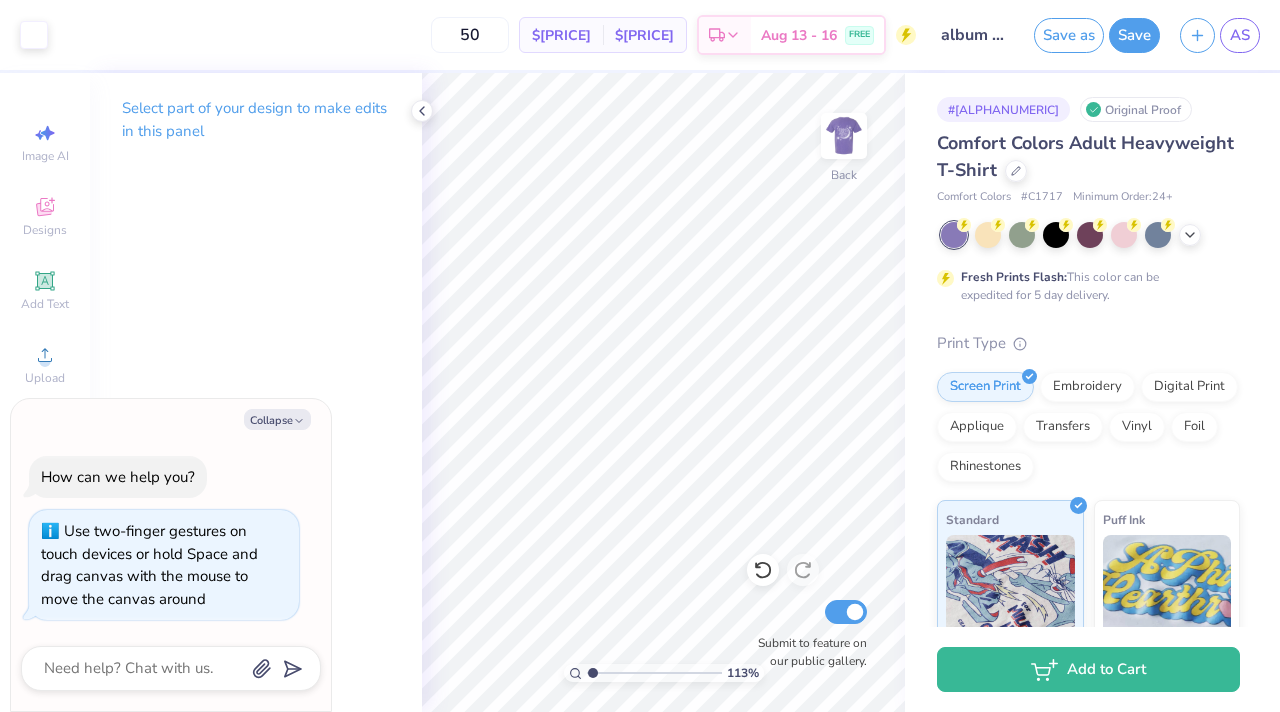 type on "1.13472406084655" 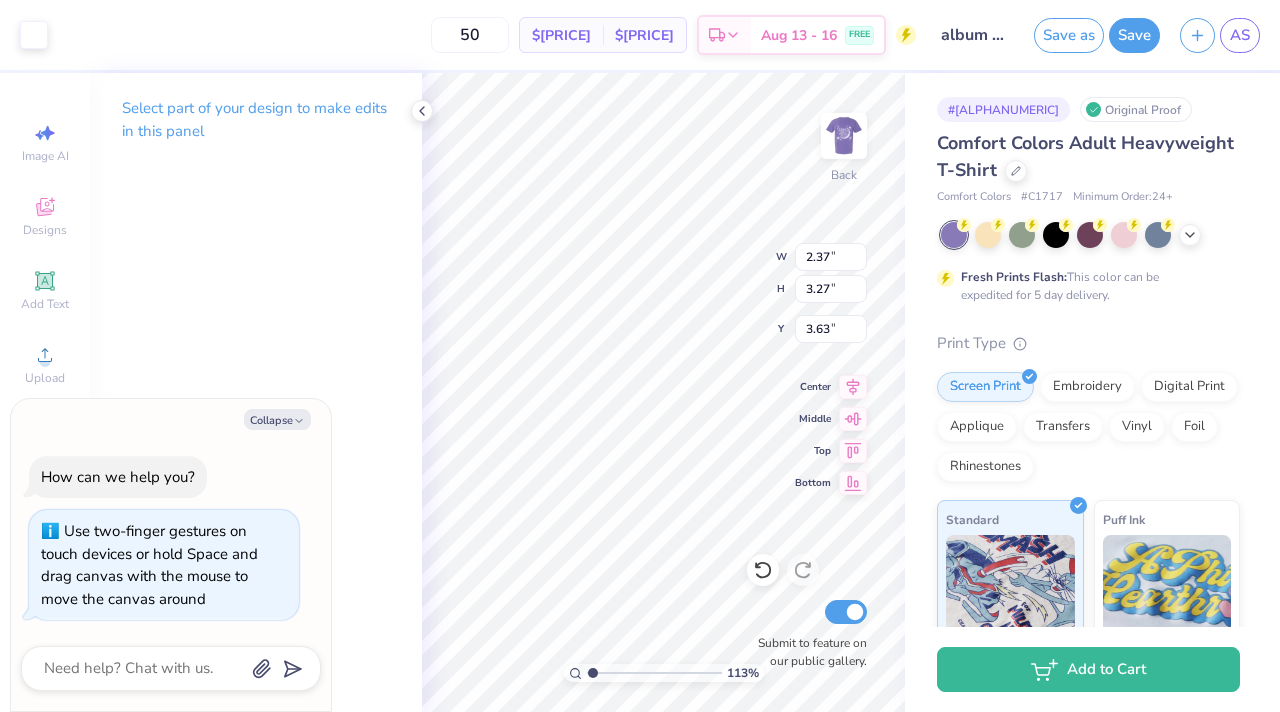 type on "1.13472406084655" 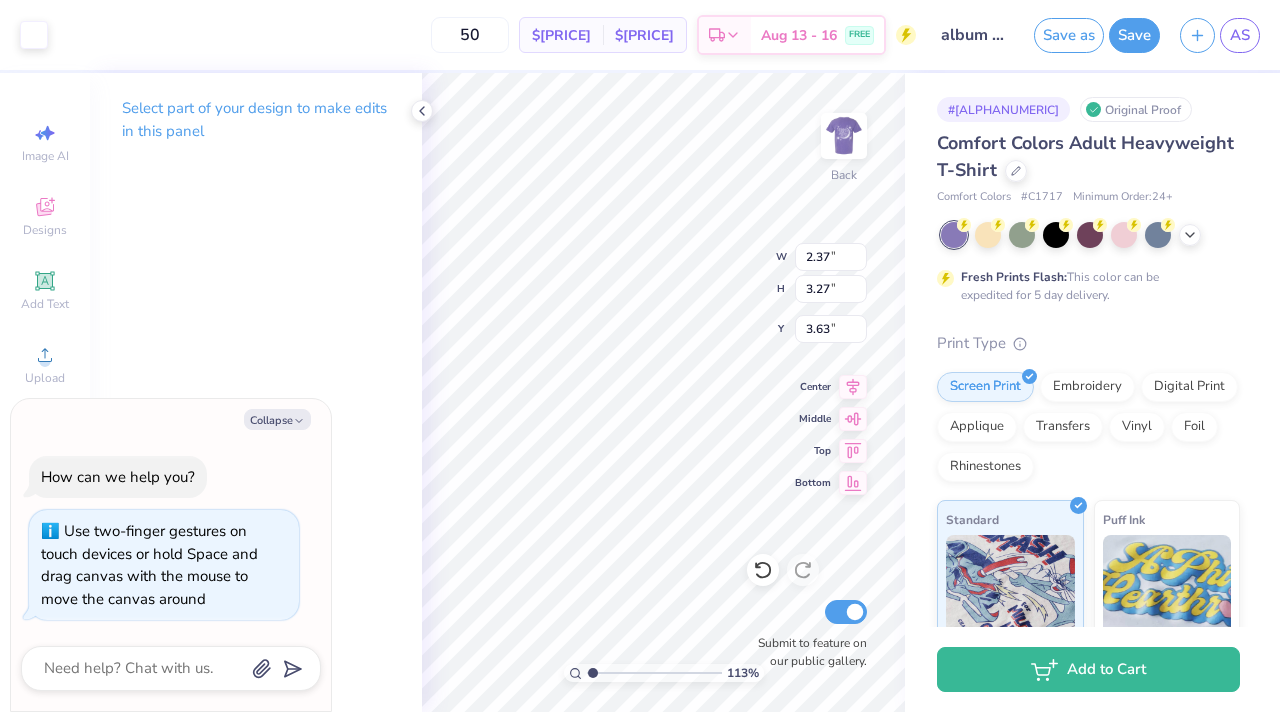 type on "x" 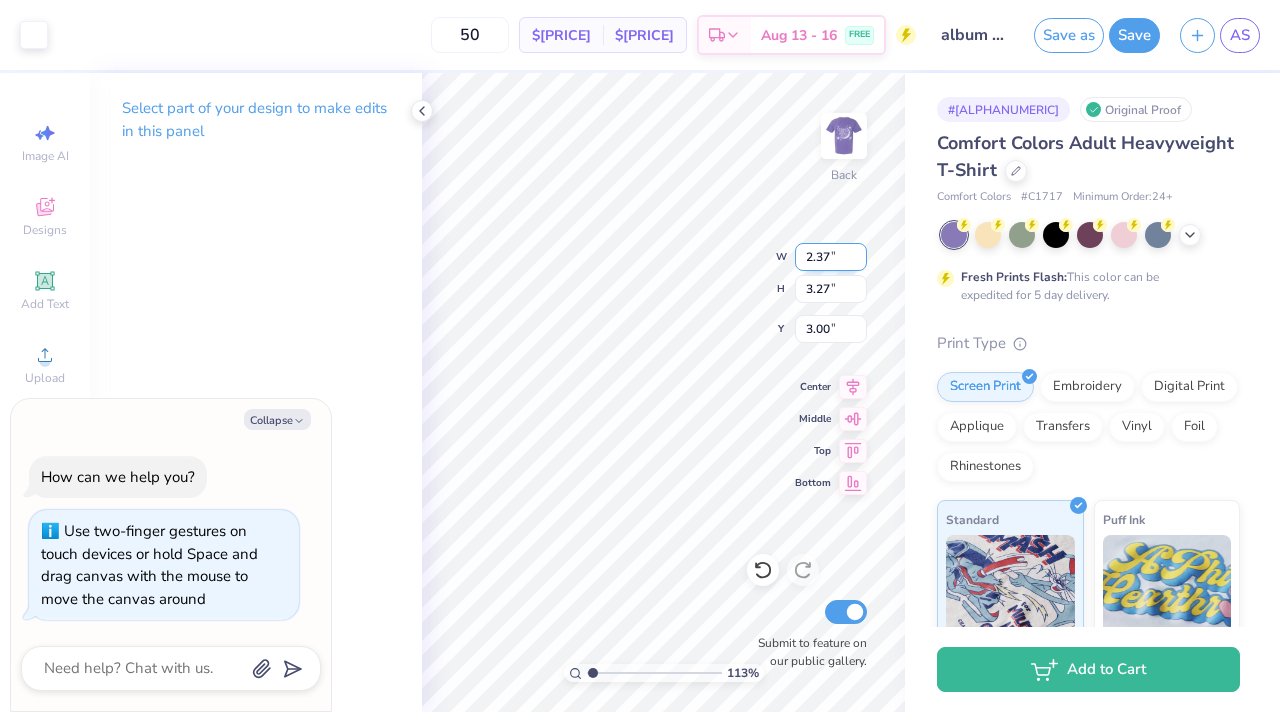 type on "1.13472406084655" 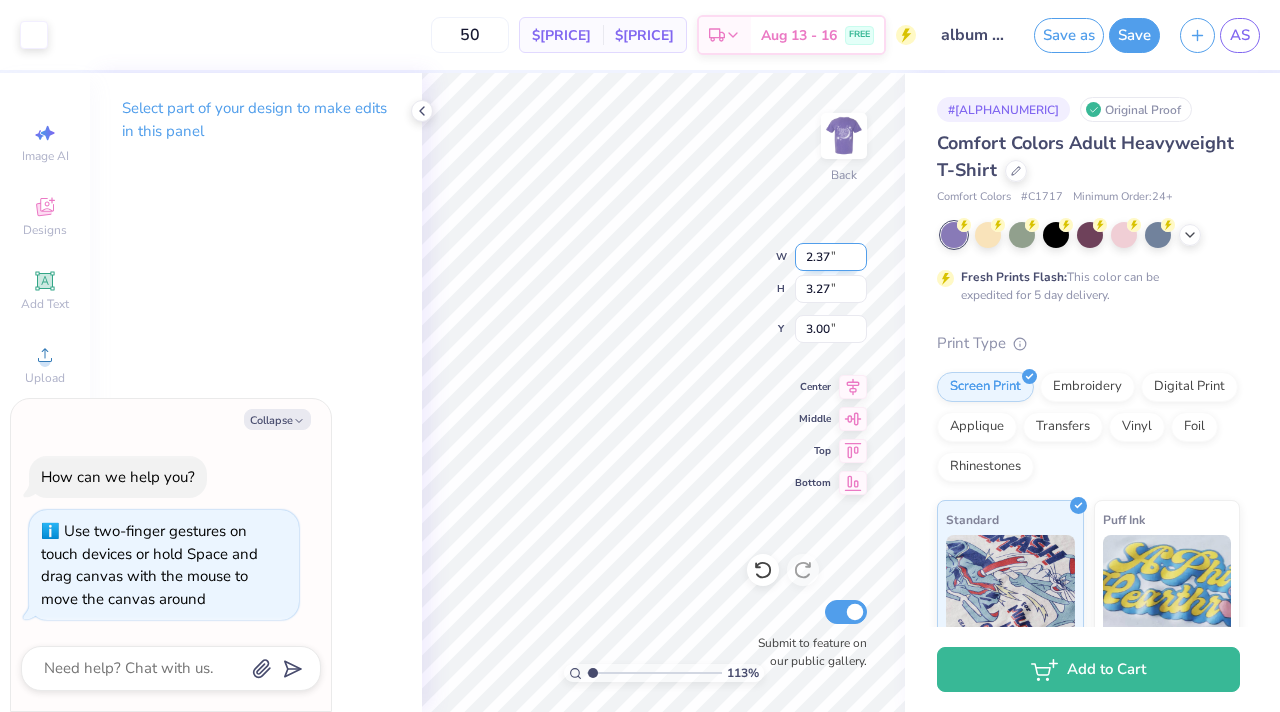 type on "x" 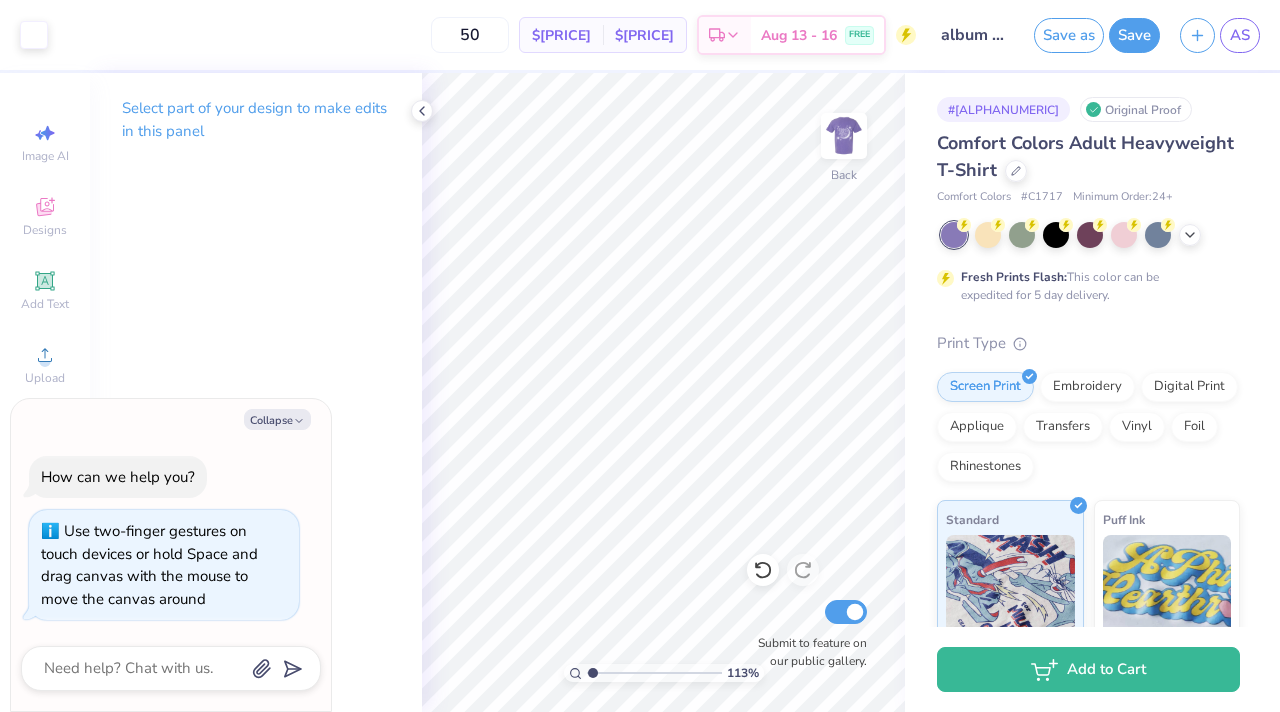 type on "1.13472406084655" 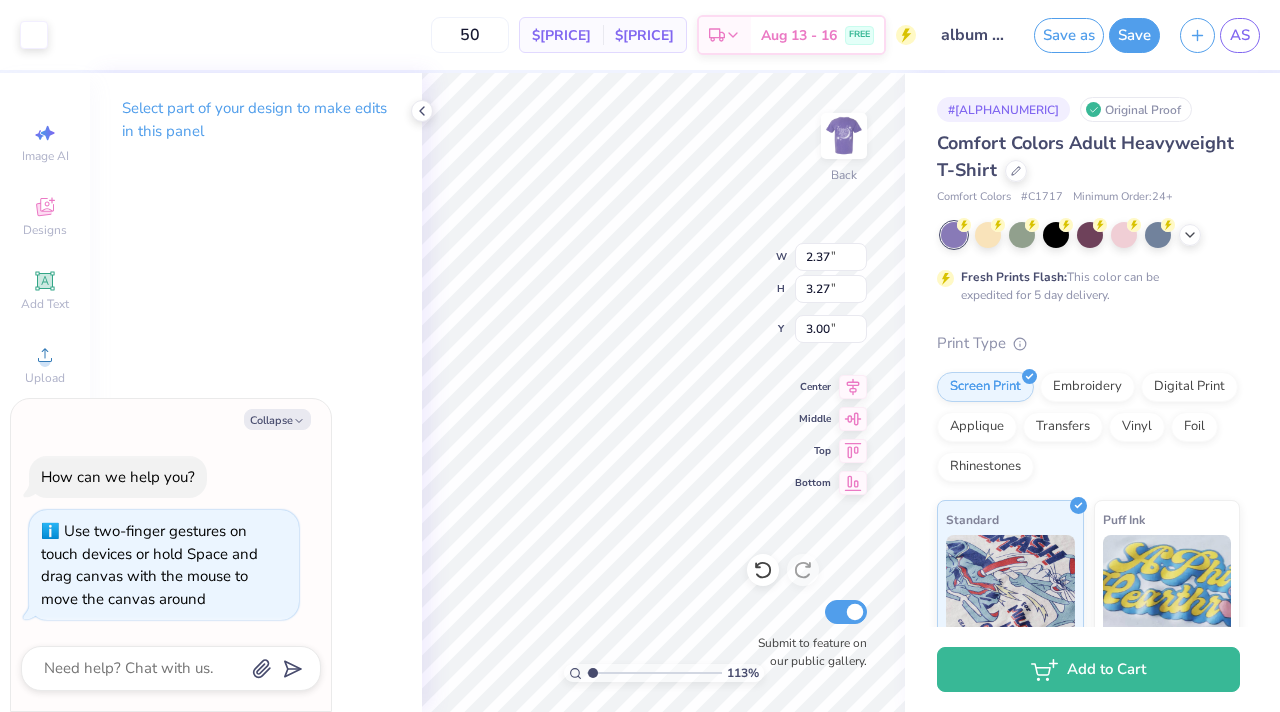 type on "1.13472406084655" 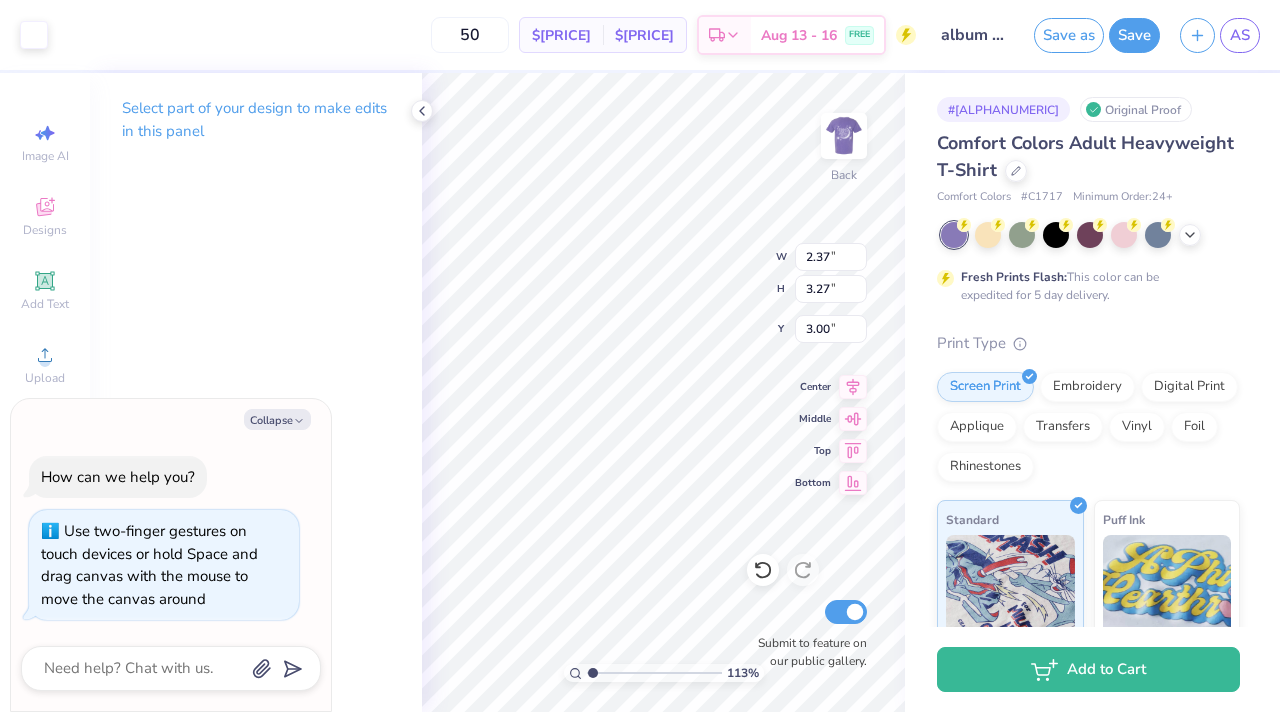 type on "x" 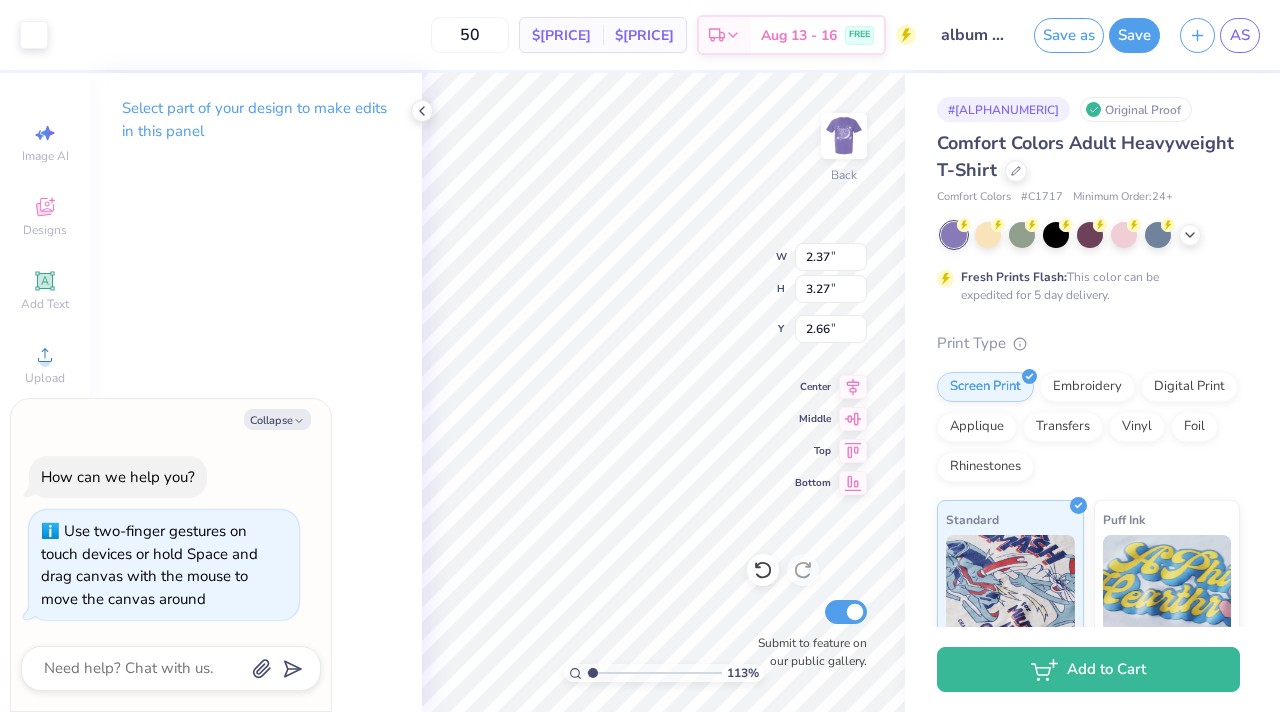 type on "1.13472406084655" 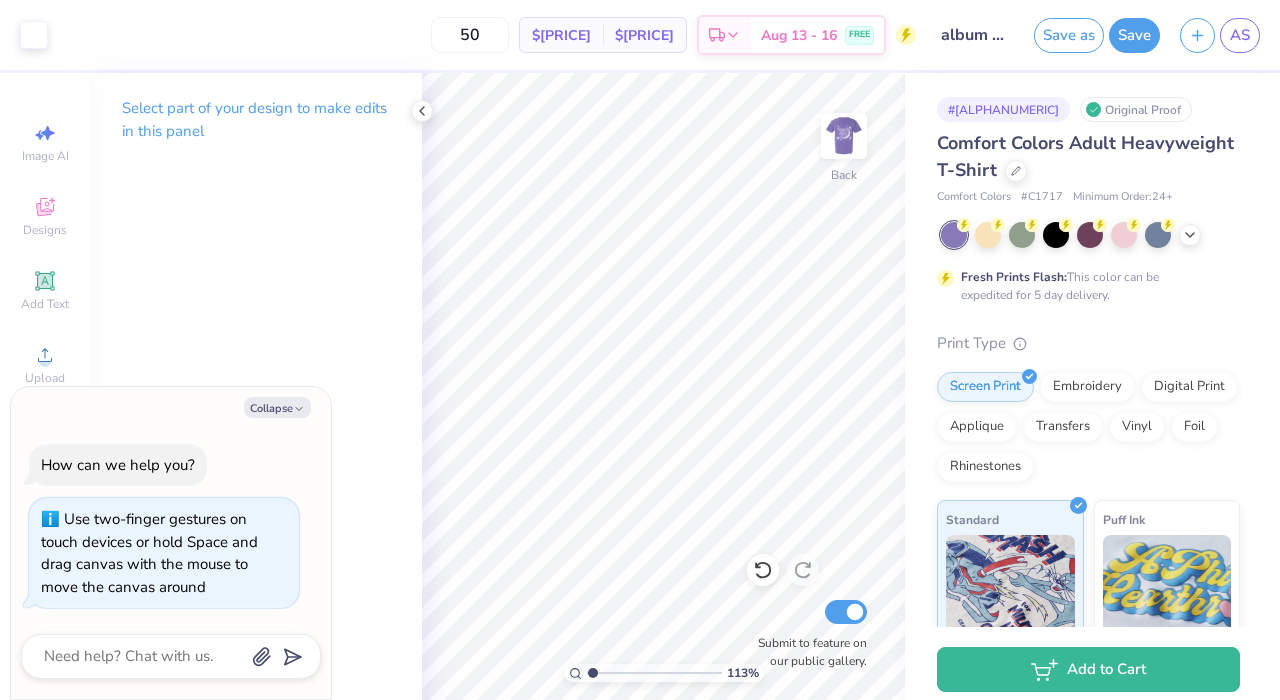 type on "x" 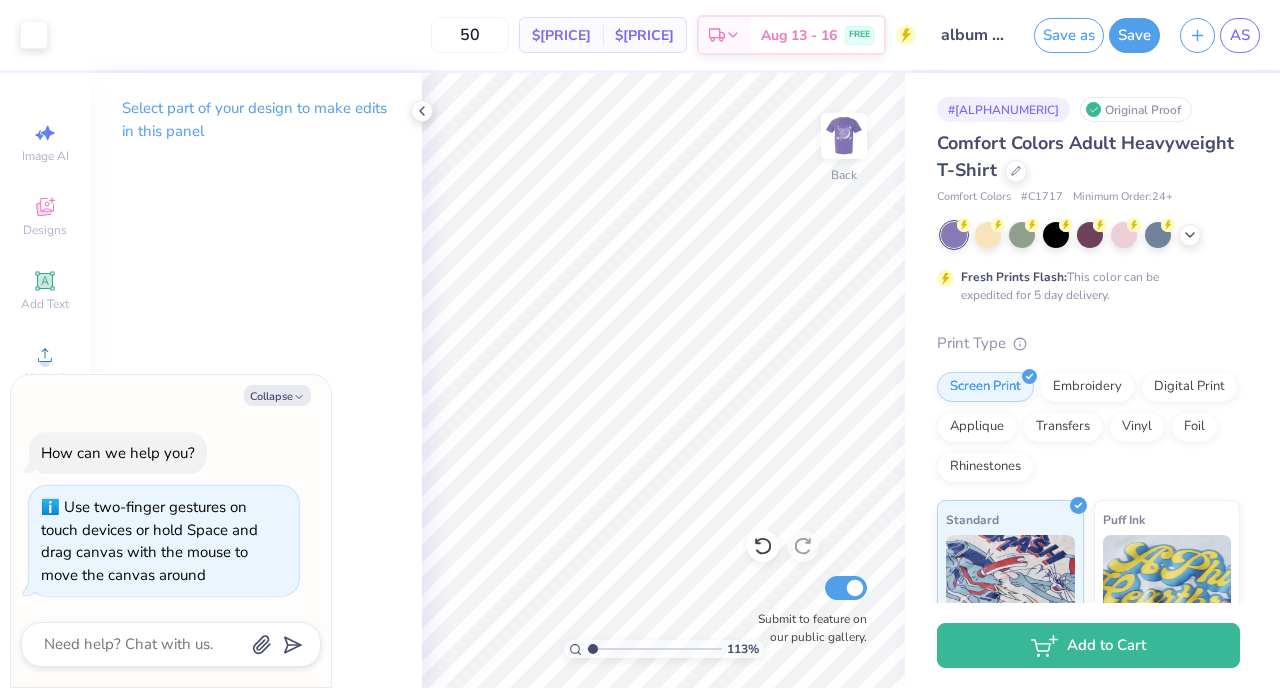 type on "1.13472406084655" 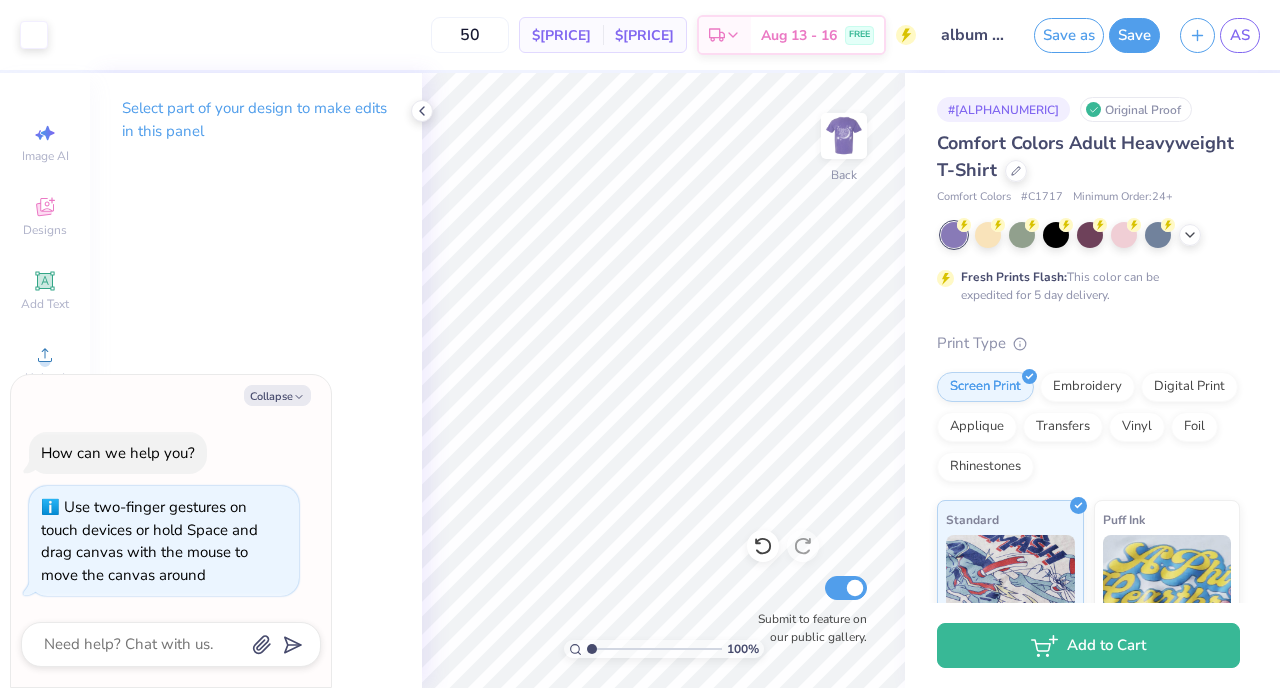 type on "x" 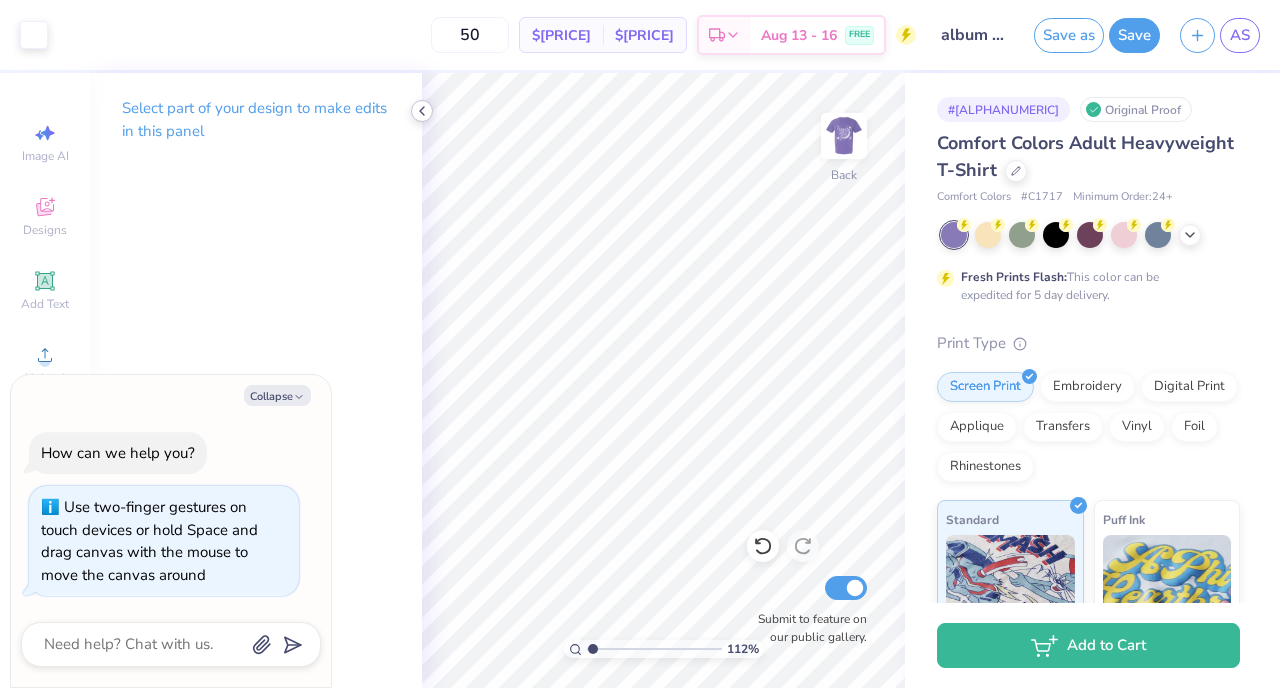 click 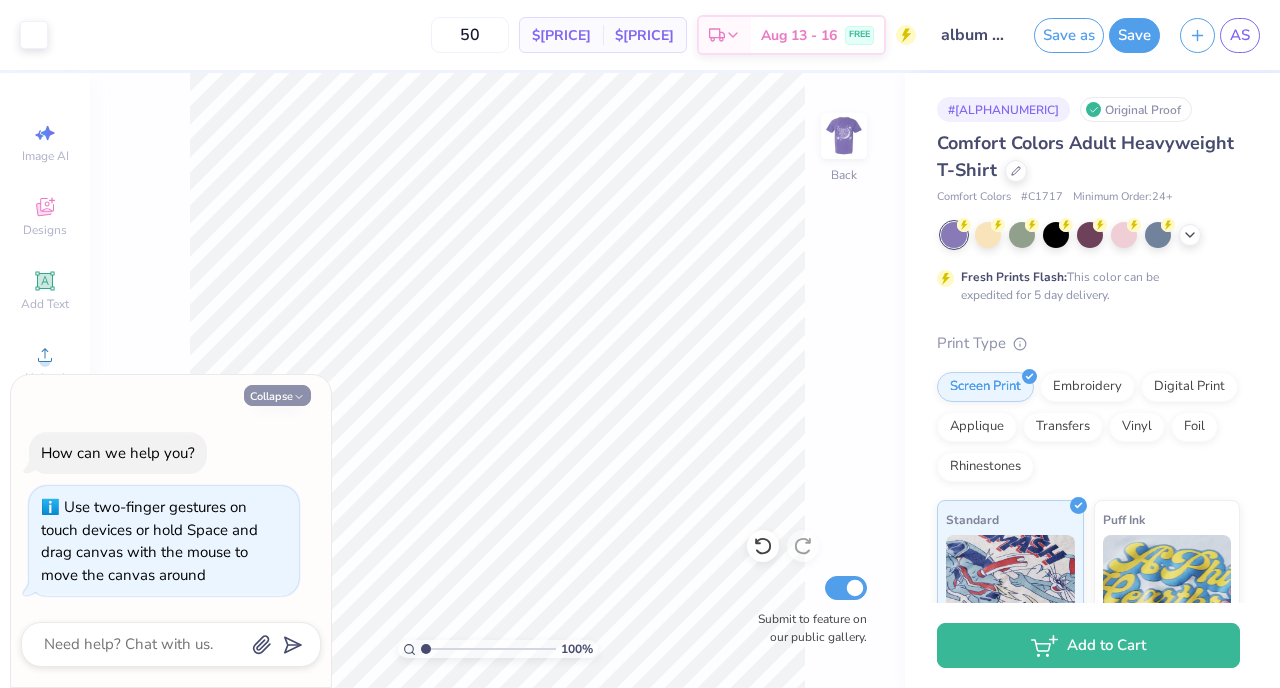 click on "Collapse" at bounding box center (277, 395) 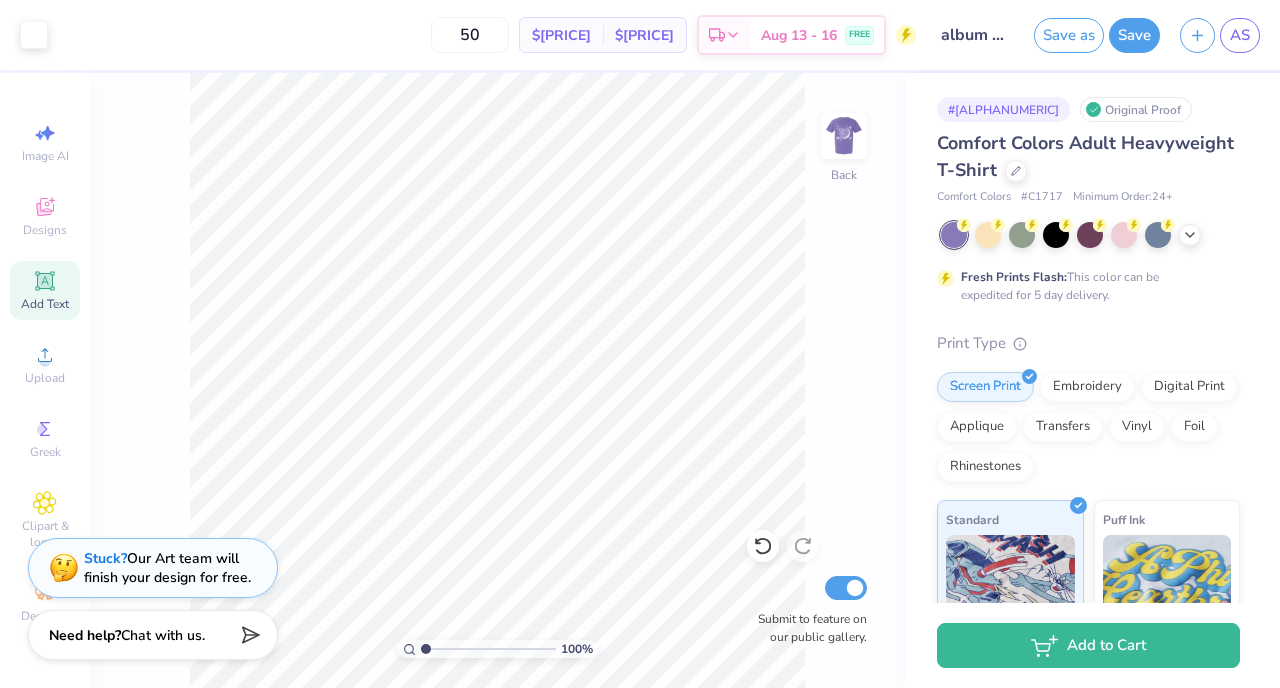 click 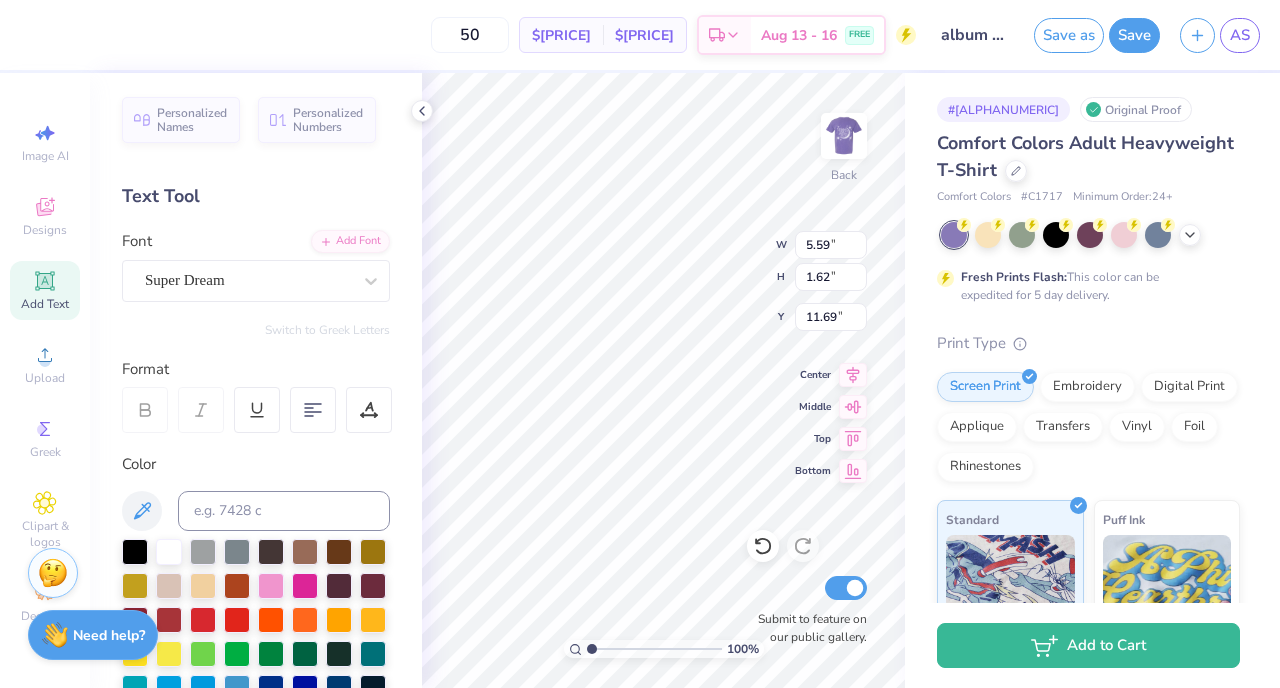 scroll, scrollTop: 16, scrollLeft: 2, axis: both 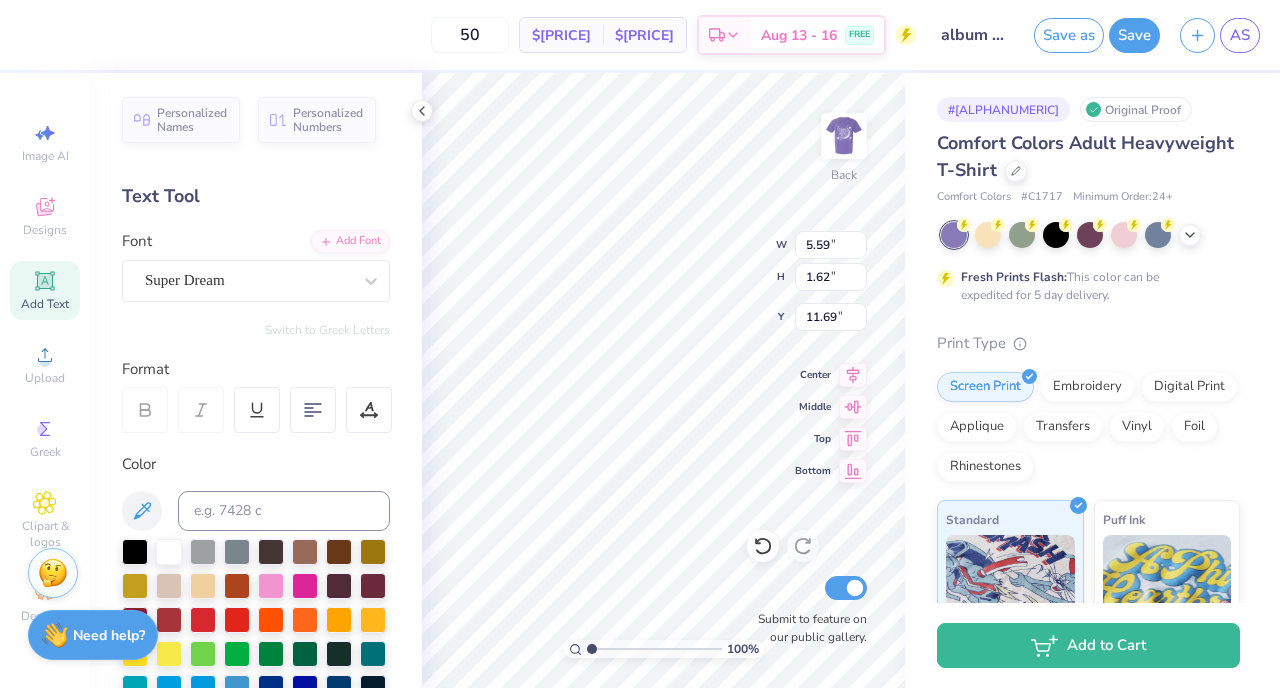 type on "T" 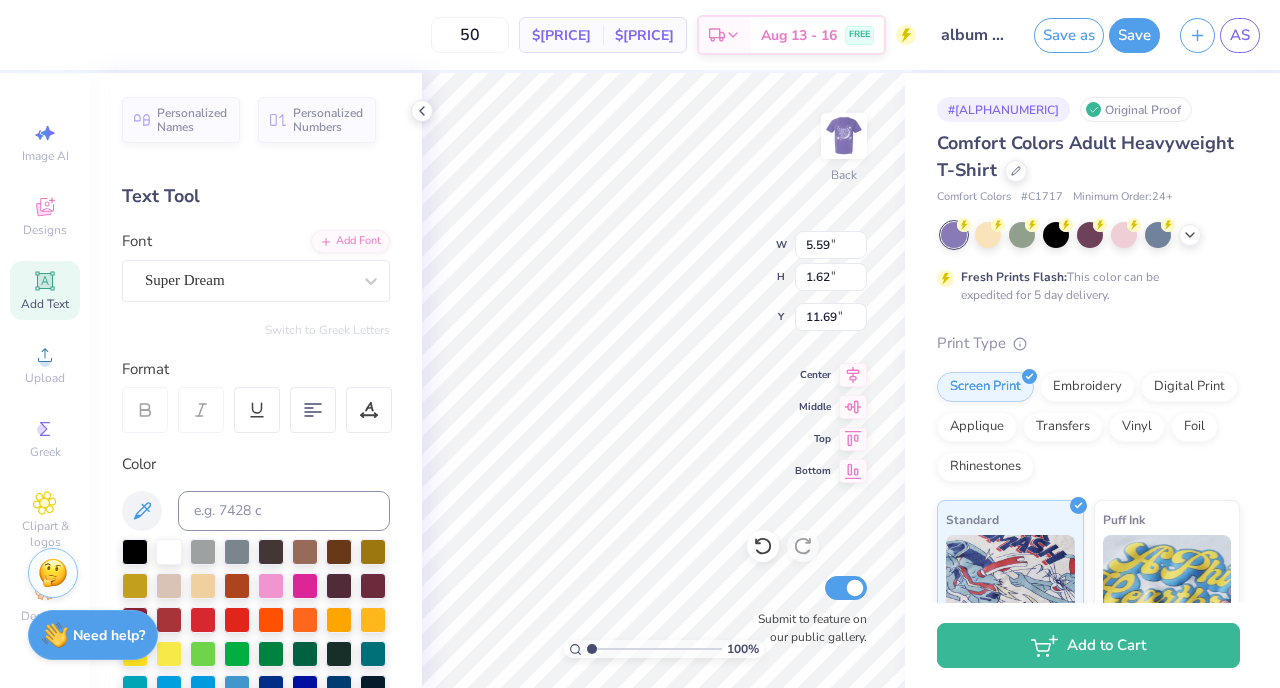 scroll, scrollTop: 16, scrollLeft: 4, axis: both 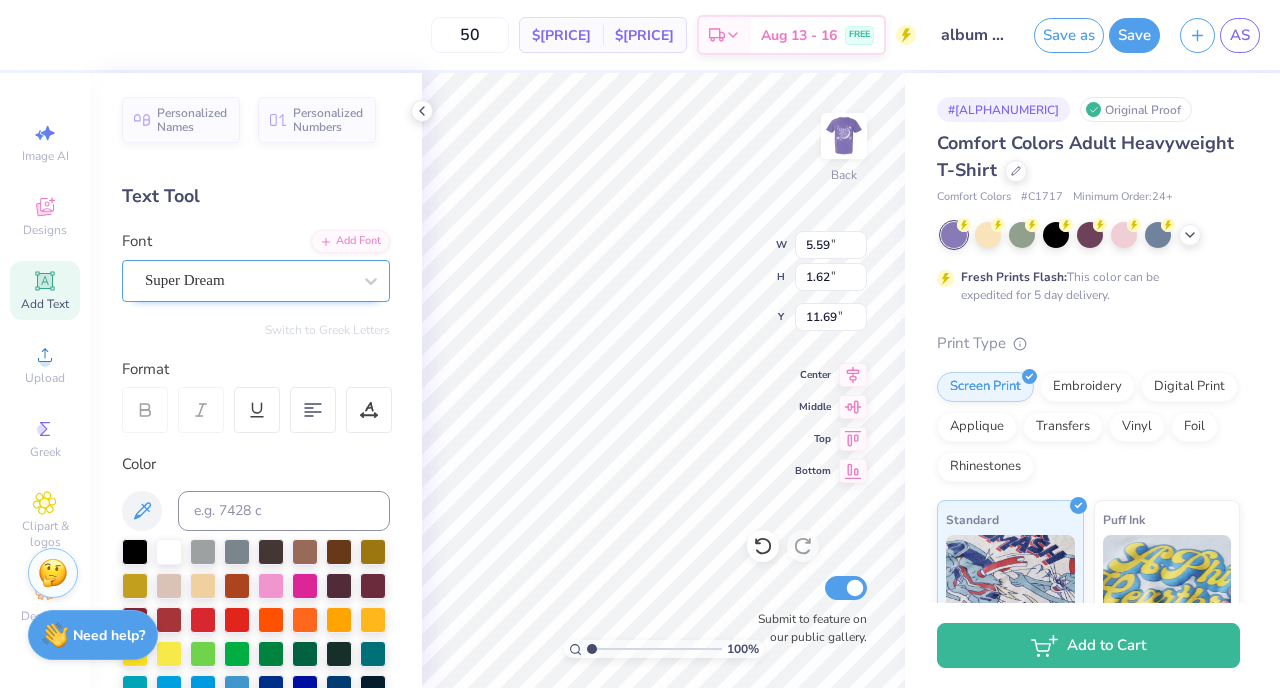 type on "[PERSON]" 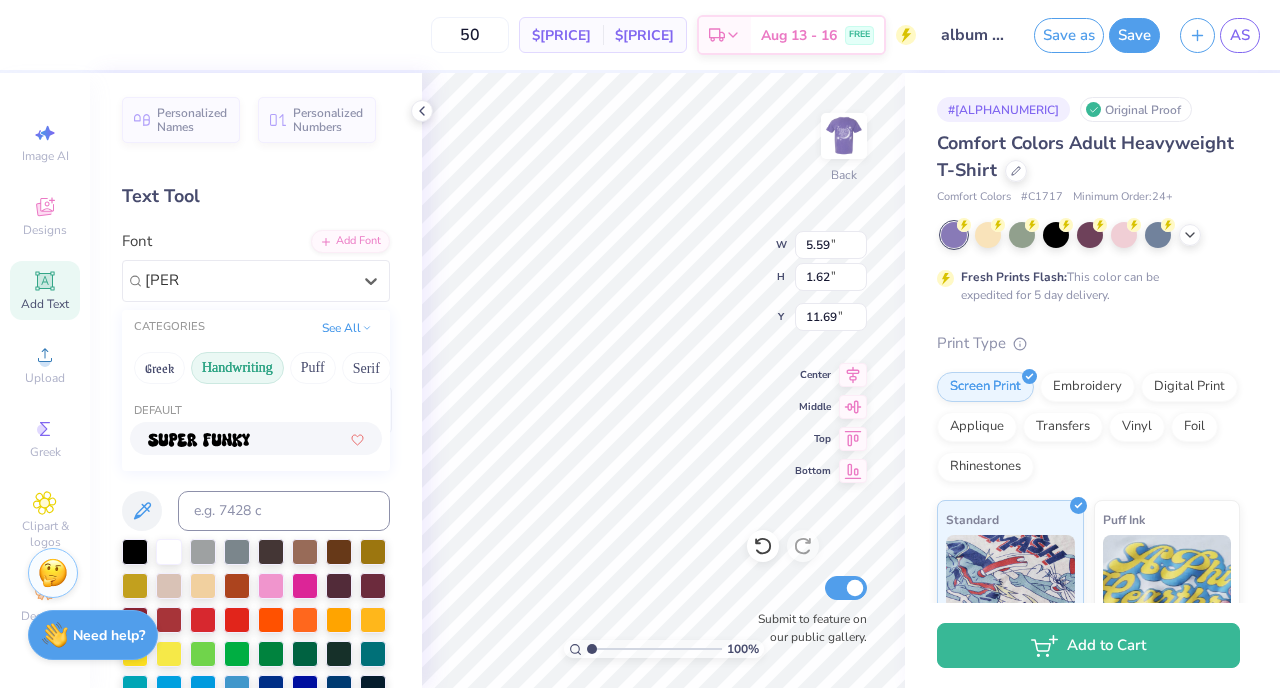 type on "funky" 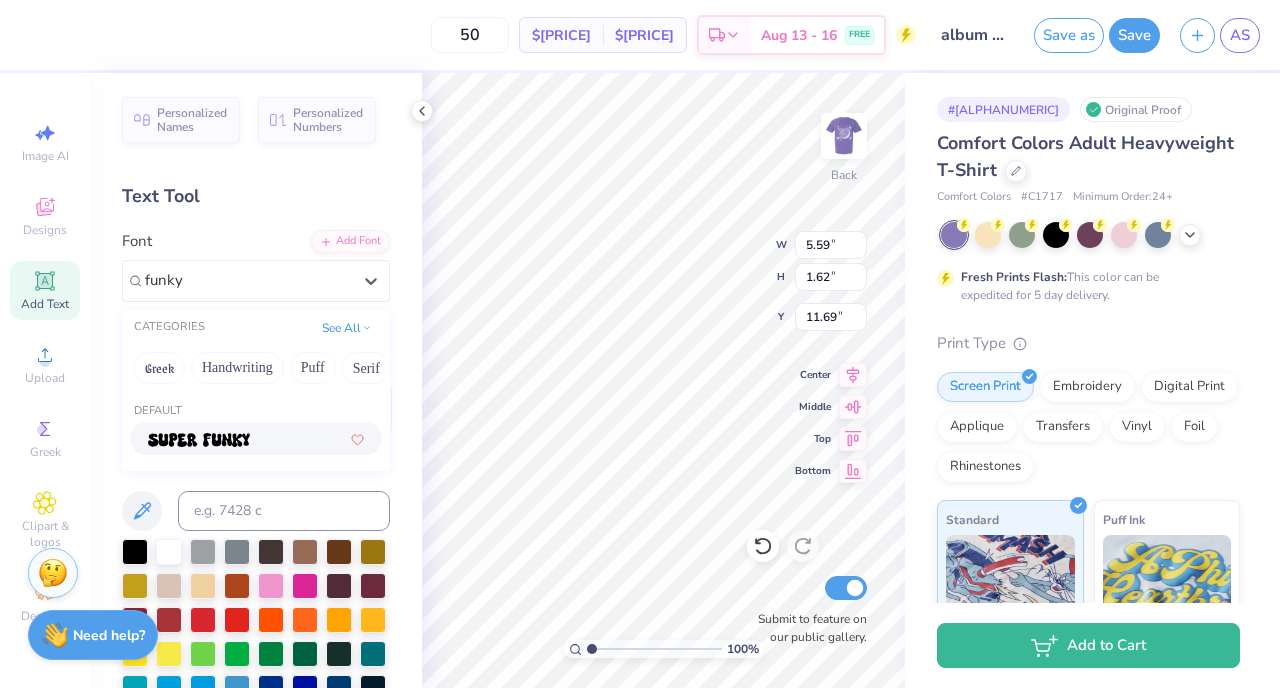 scroll, scrollTop: 1, scrollLeft: 0, axis: vertical 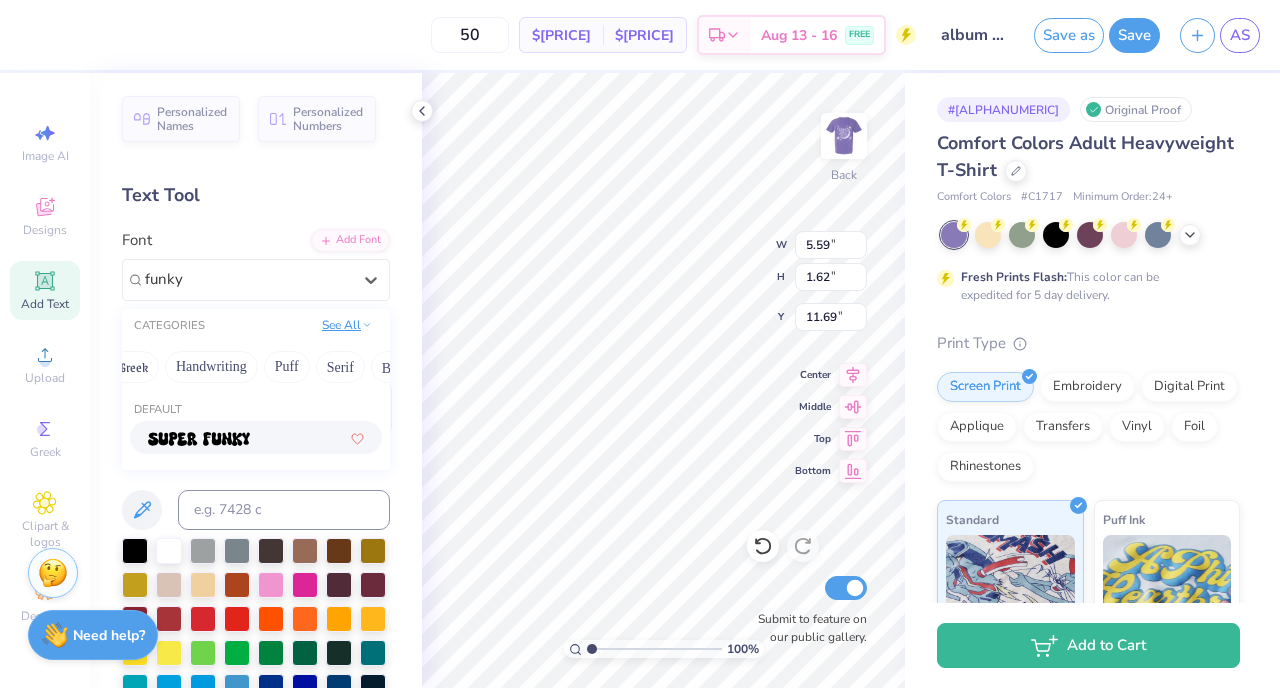 click on "See All" at bounding box center (347, 325) 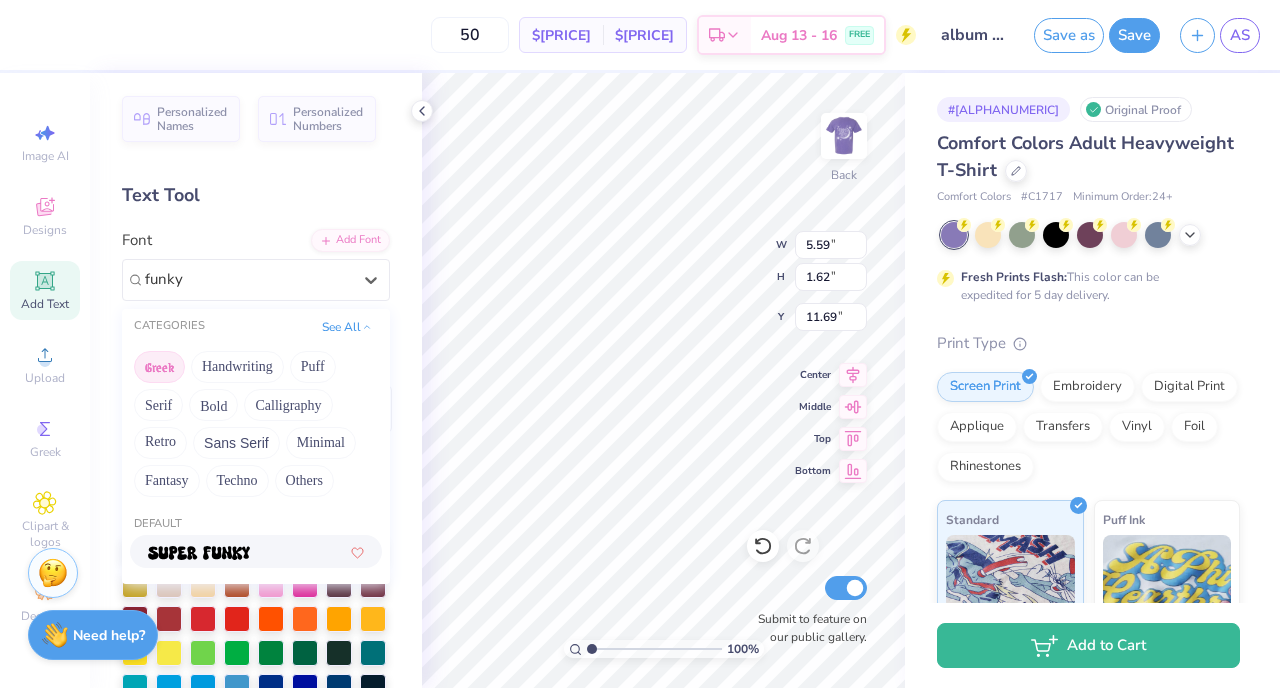 click on "Greek" at bounding box center [159, 367] 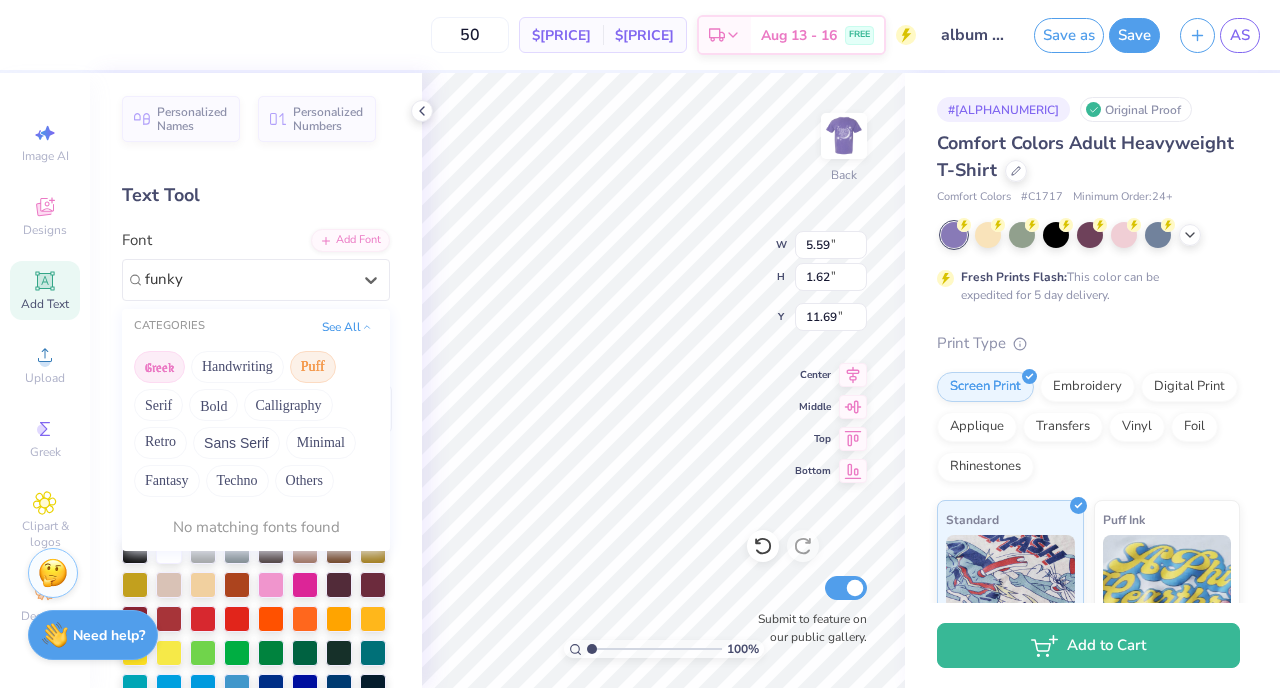 click on "Puff" at bounding box center [313, 367] 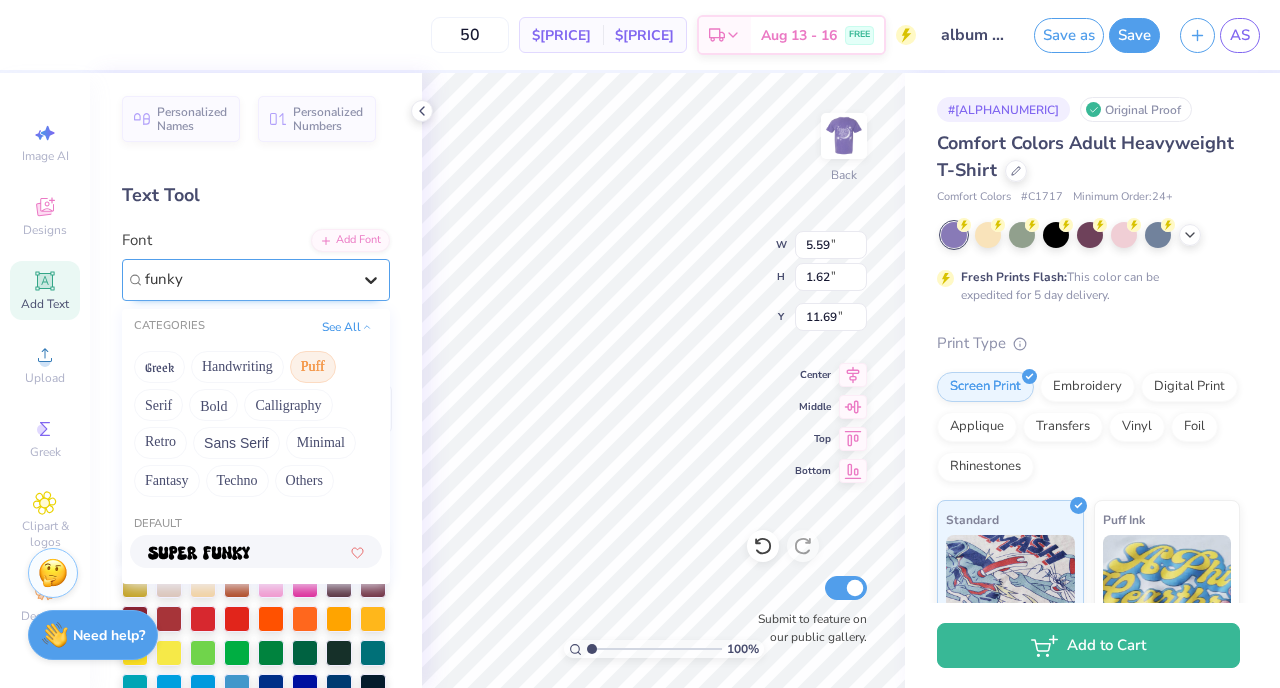 type 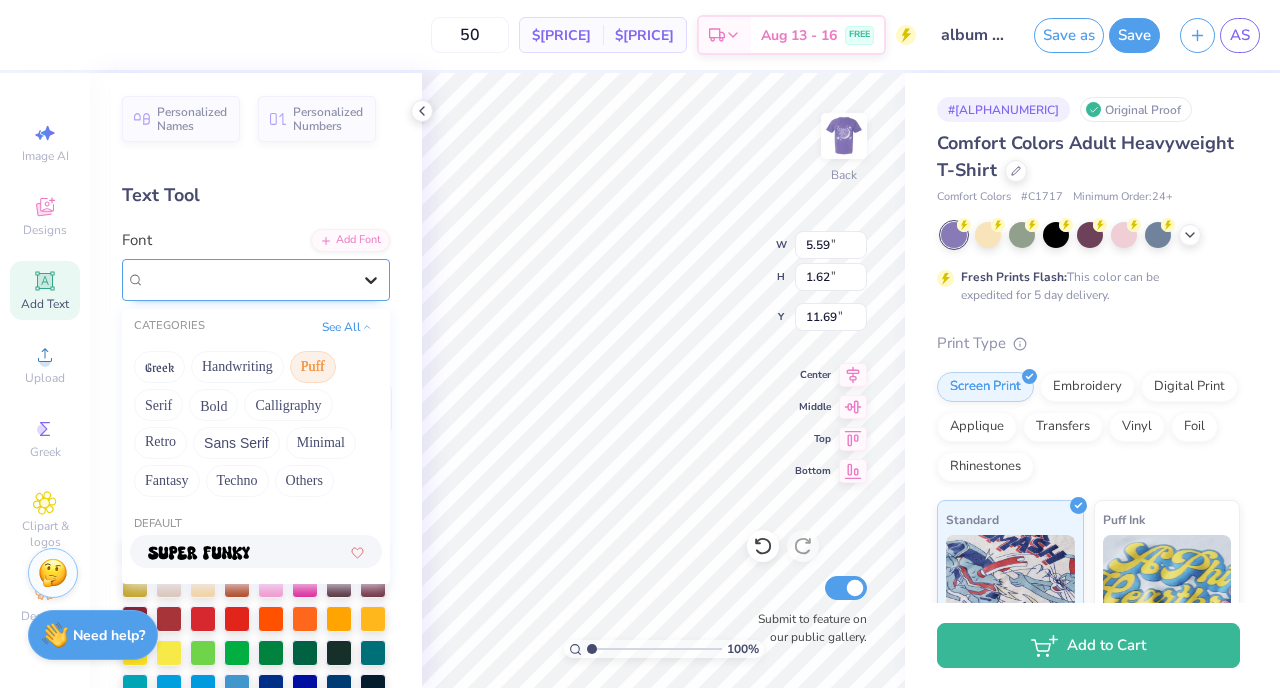 click 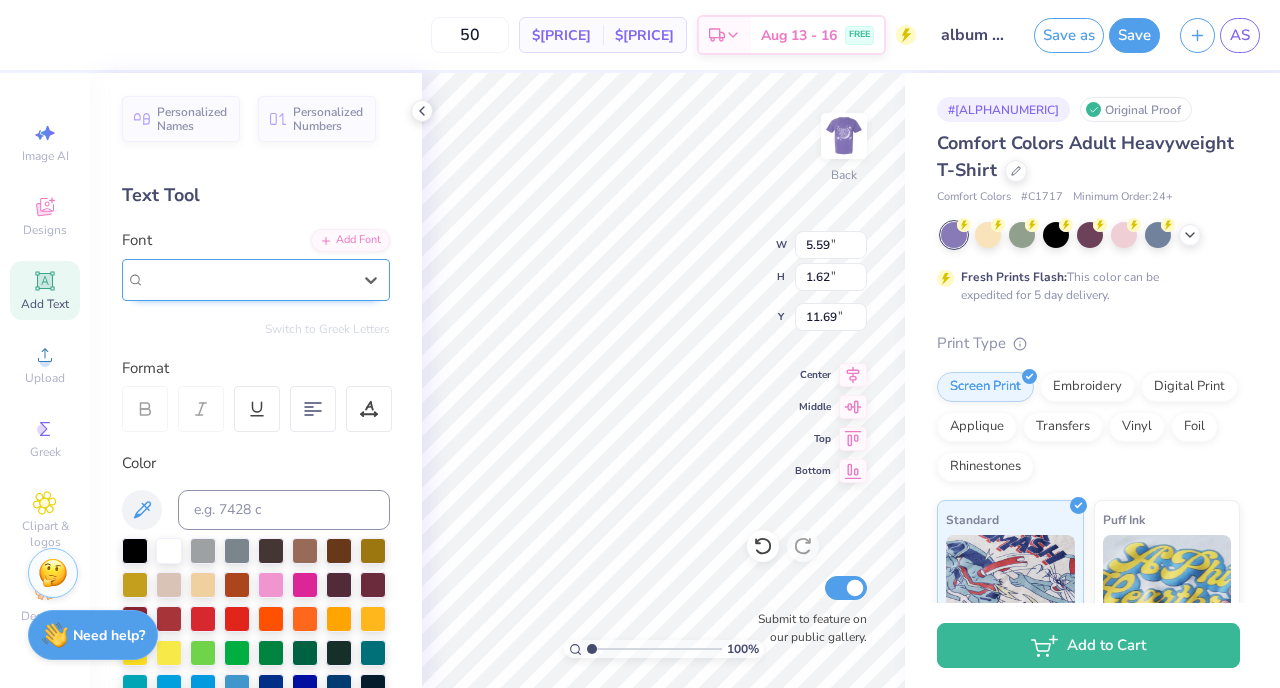 click on "Super Dream" at bounding box center [185, 279] 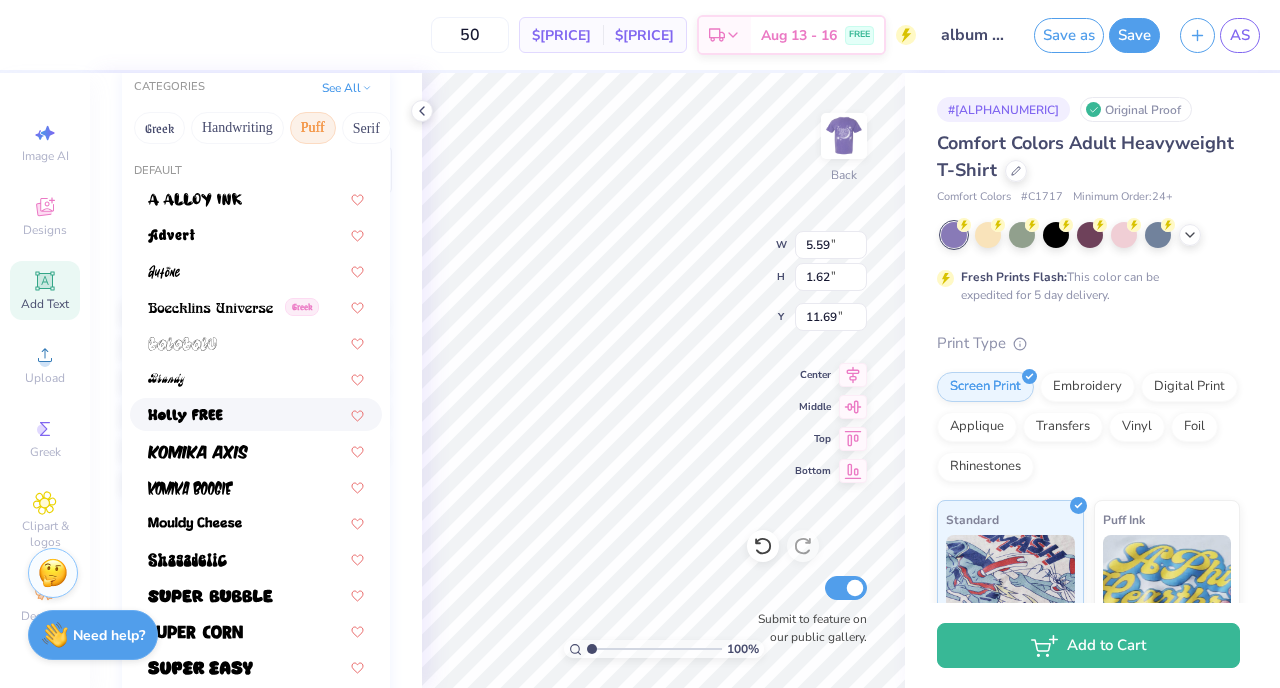 scroll, scrollTop: 243, scrollLeft: 0, axis: vertical 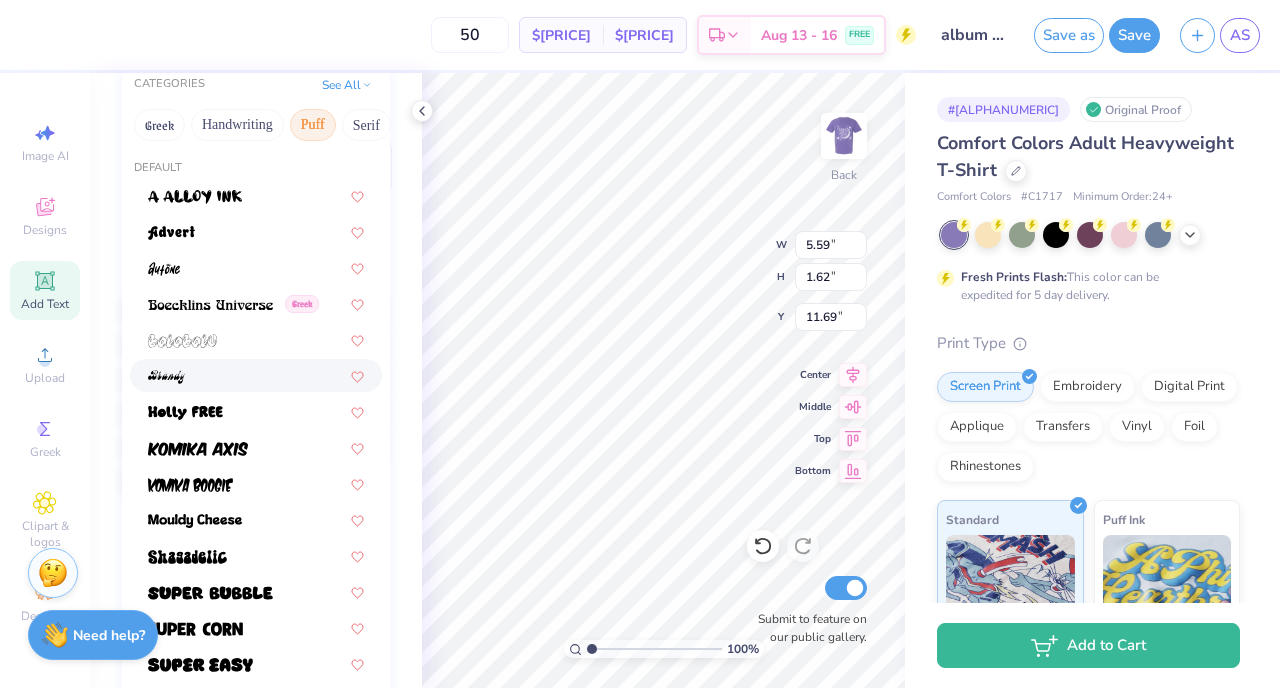 click at bounding box center [256, 375] 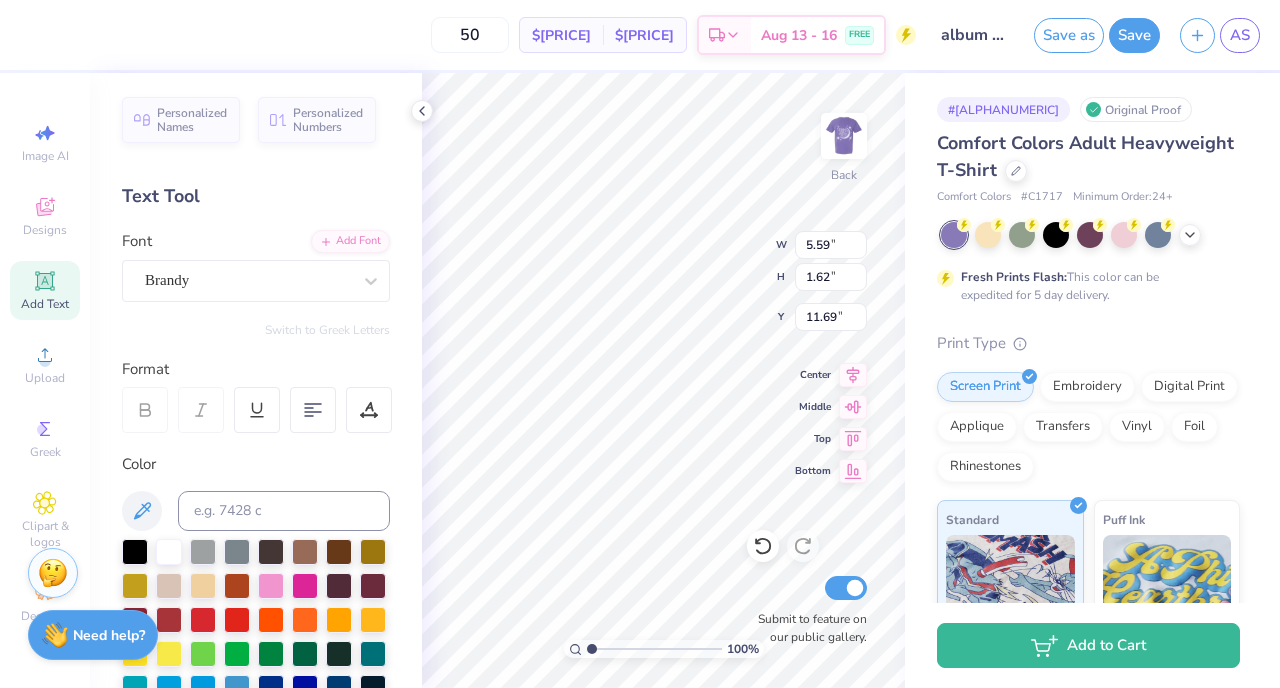 scroll, scrollTop: 2, scrollLeft: 0, axis: vertical 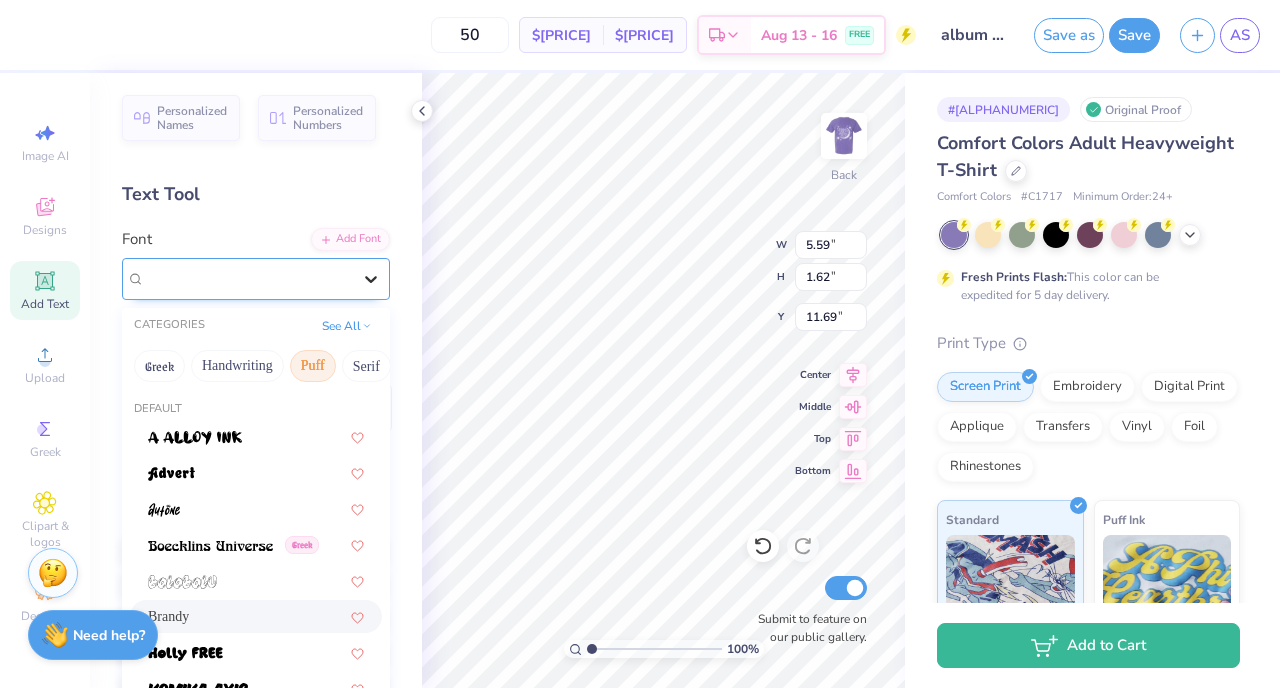 click 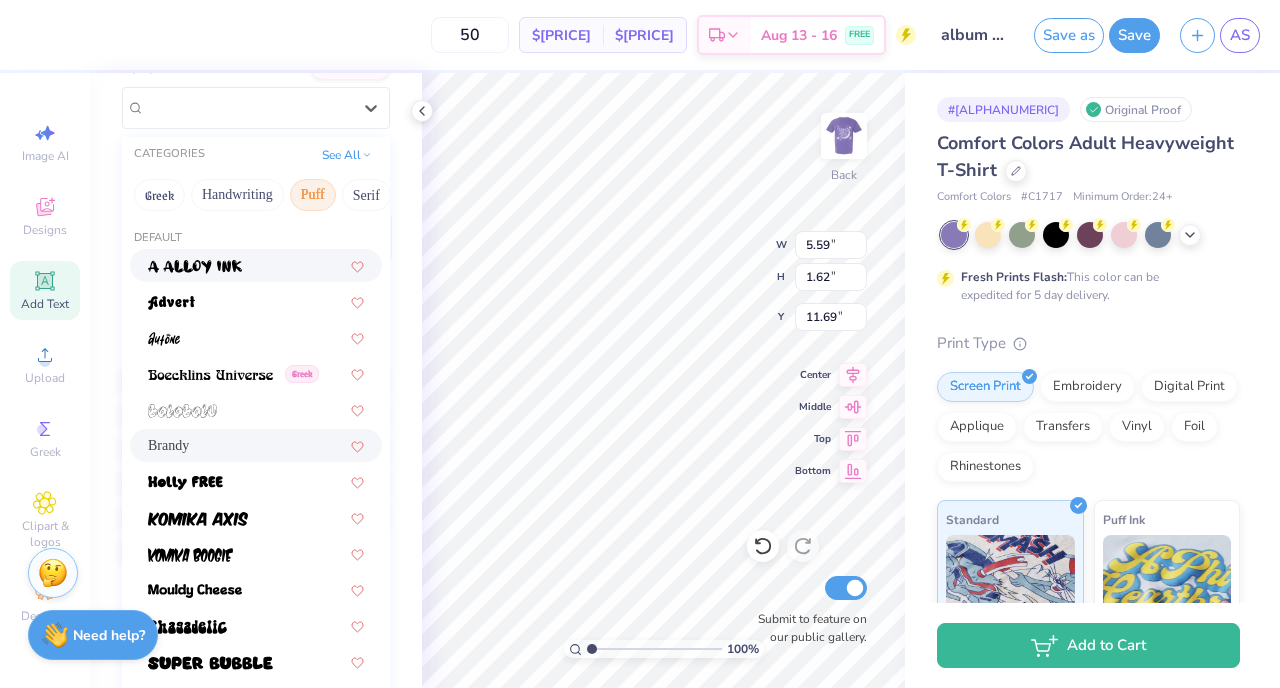 scroll, scrollTop: 172, scrollLeft: 0, axis: vertical 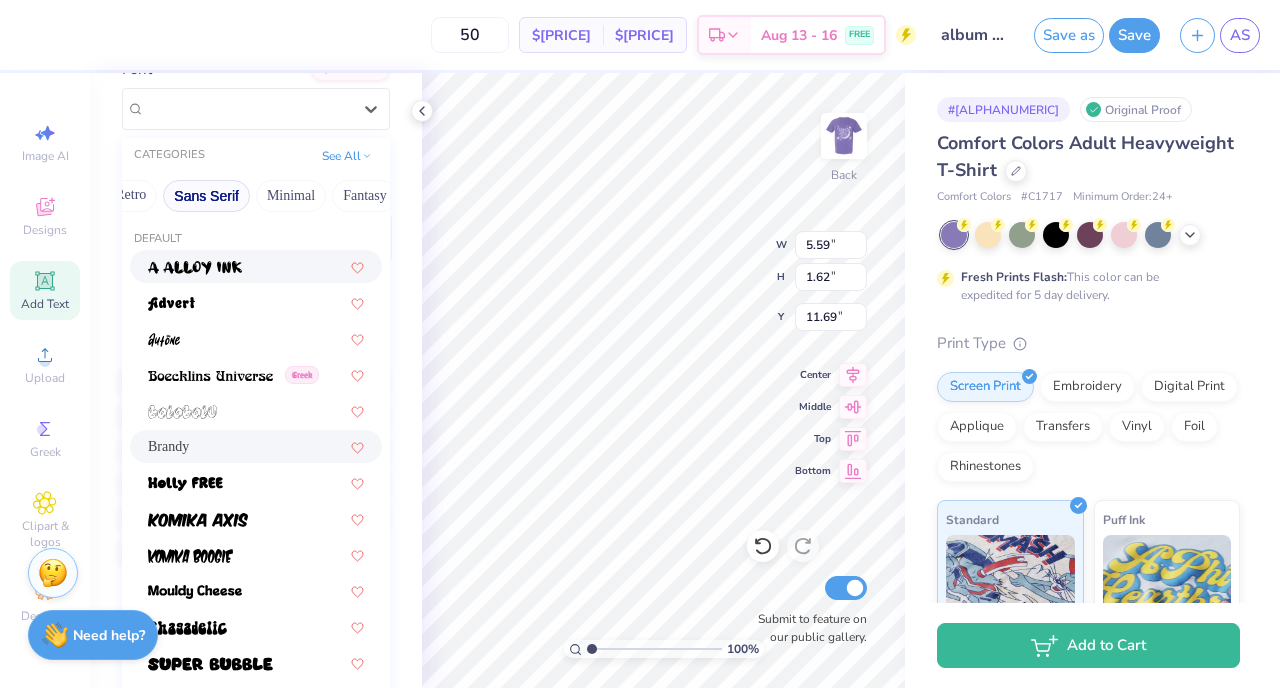 click on "Sans Serif" at bounding box center [206, 196] 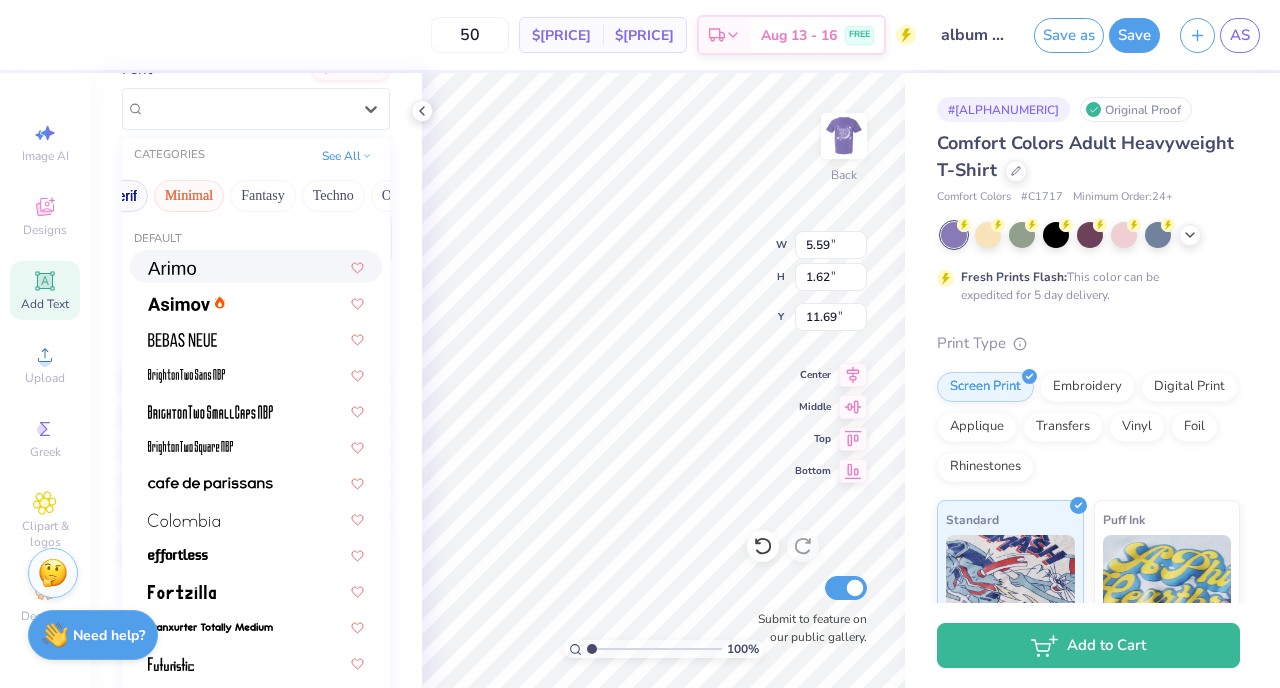 scroll, scrollTop: 0, scrollLeft: 570, axis: horizontal 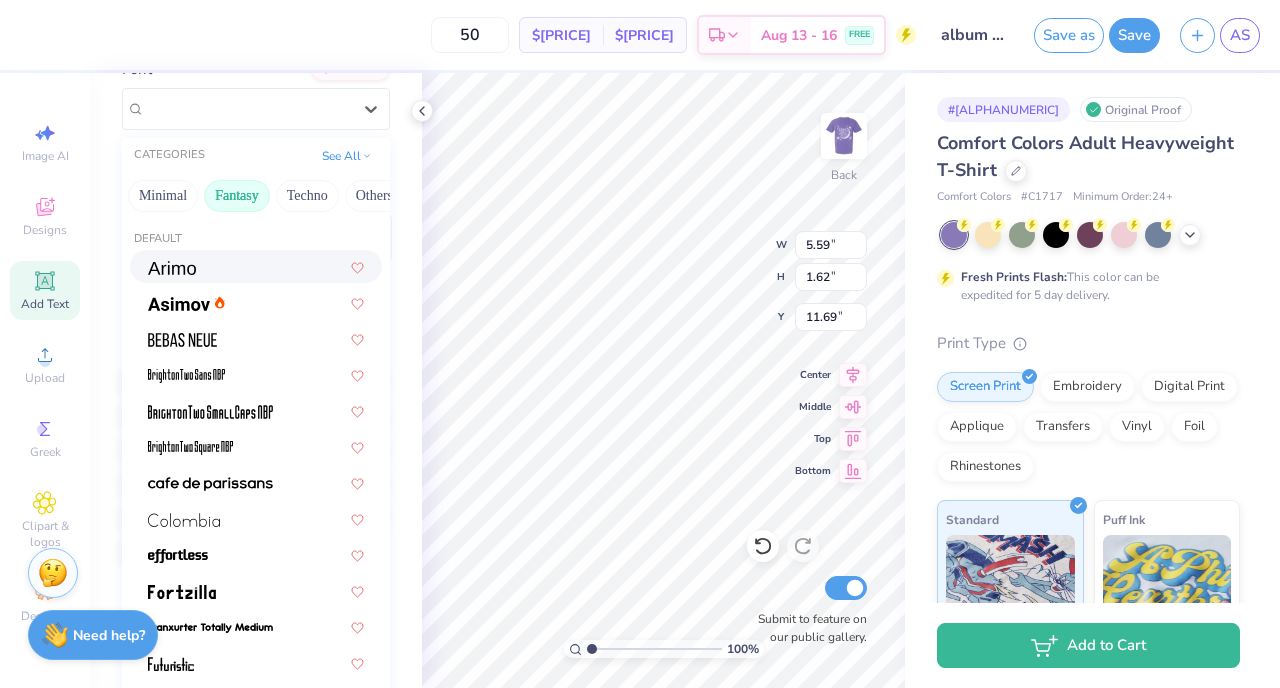 click on "Fantasy" at bounding box center [237, 196] 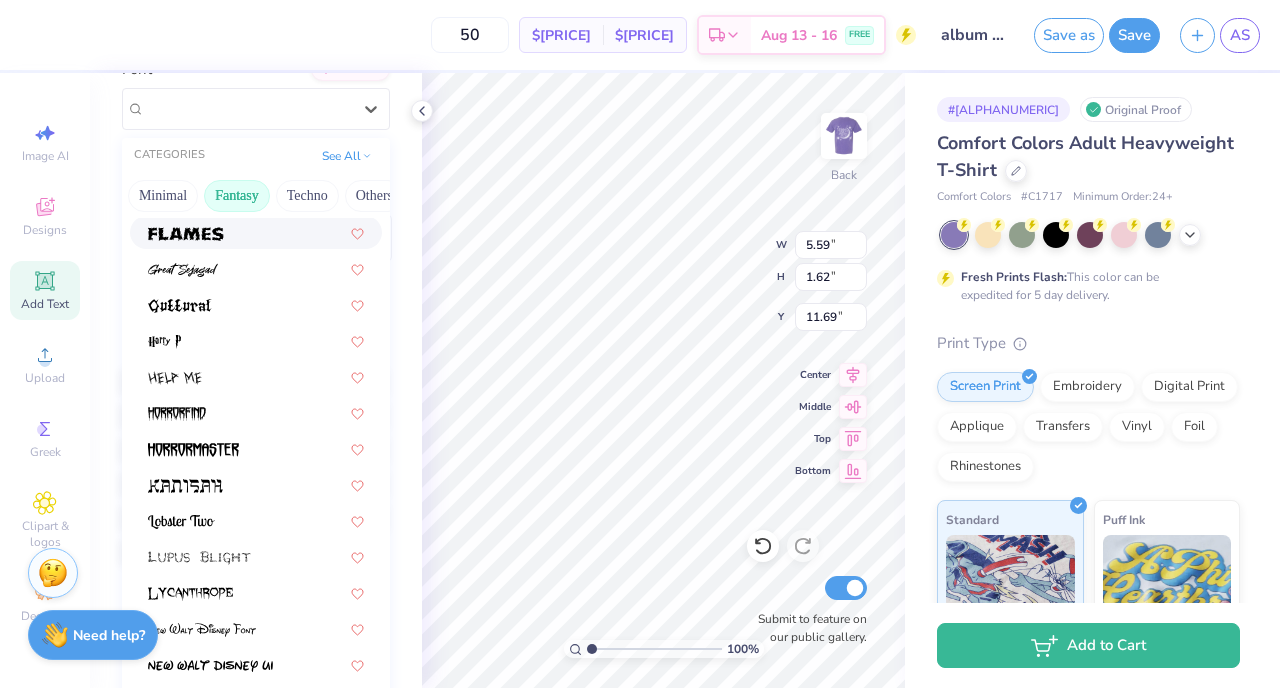 scroll, scrollTop: 108, scrollLeft: 0, axis: vertical 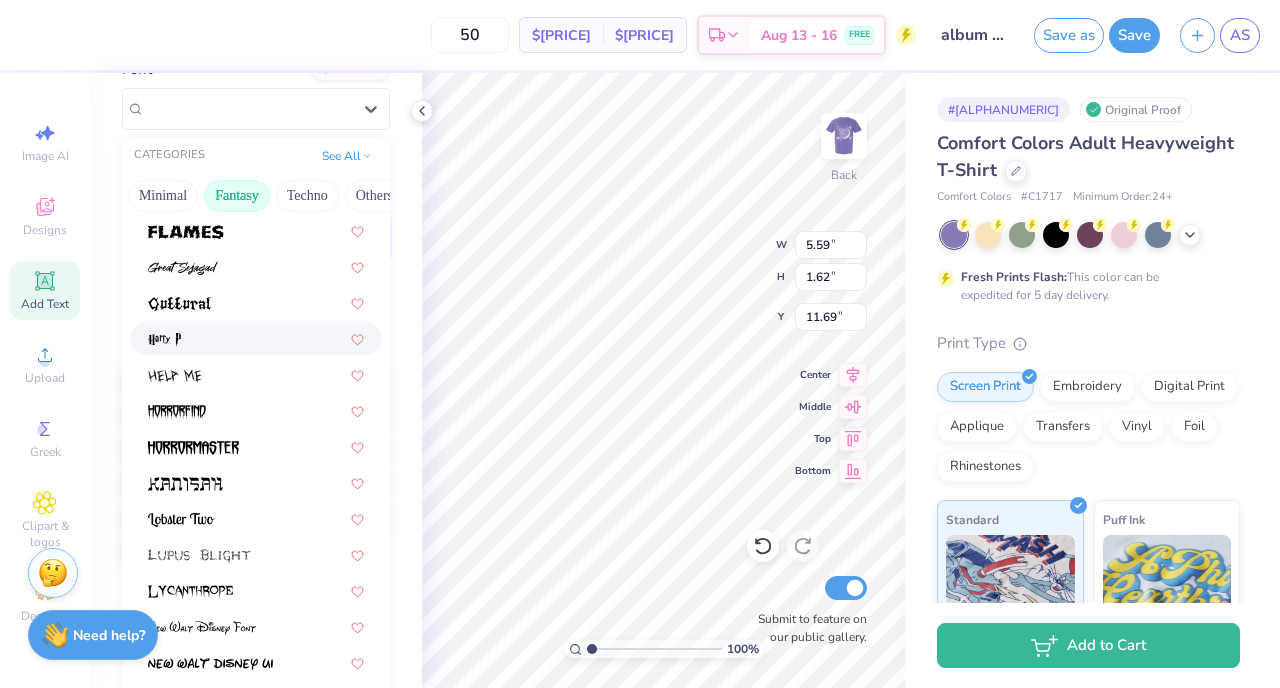 click at bounding box center (256, 338) 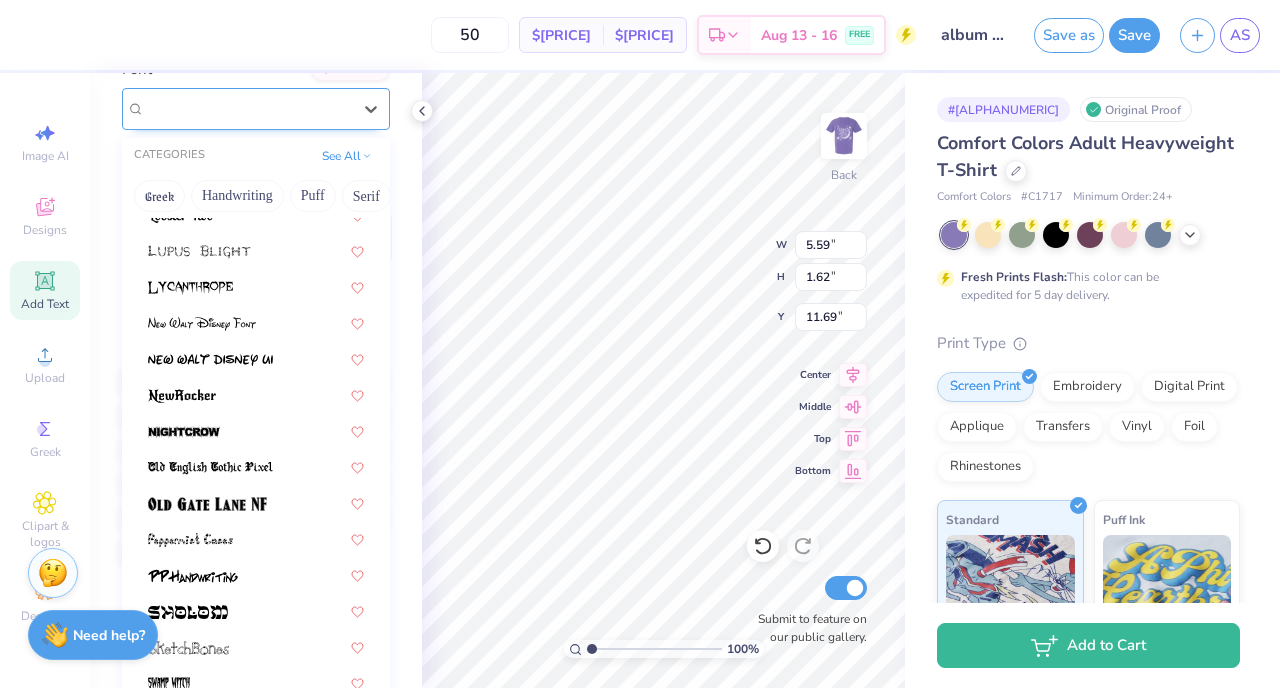 scroll, scrollTop: 418, scrollLeft: 0, axis: vertical 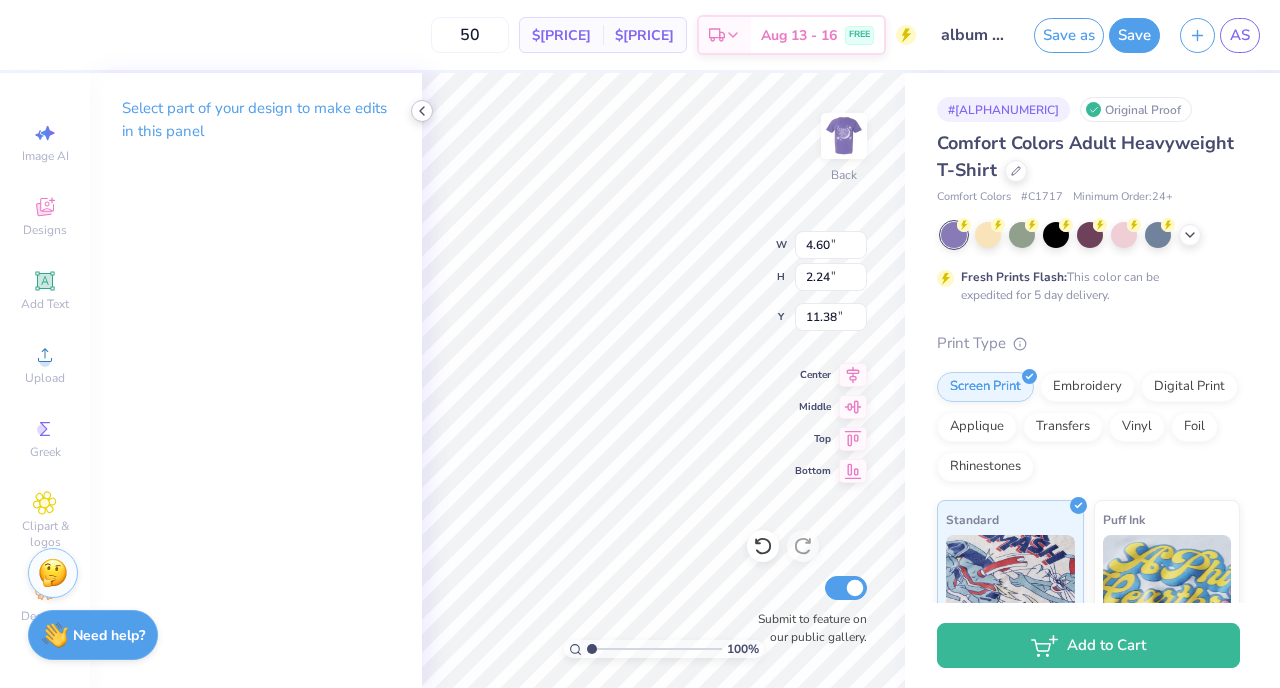 click 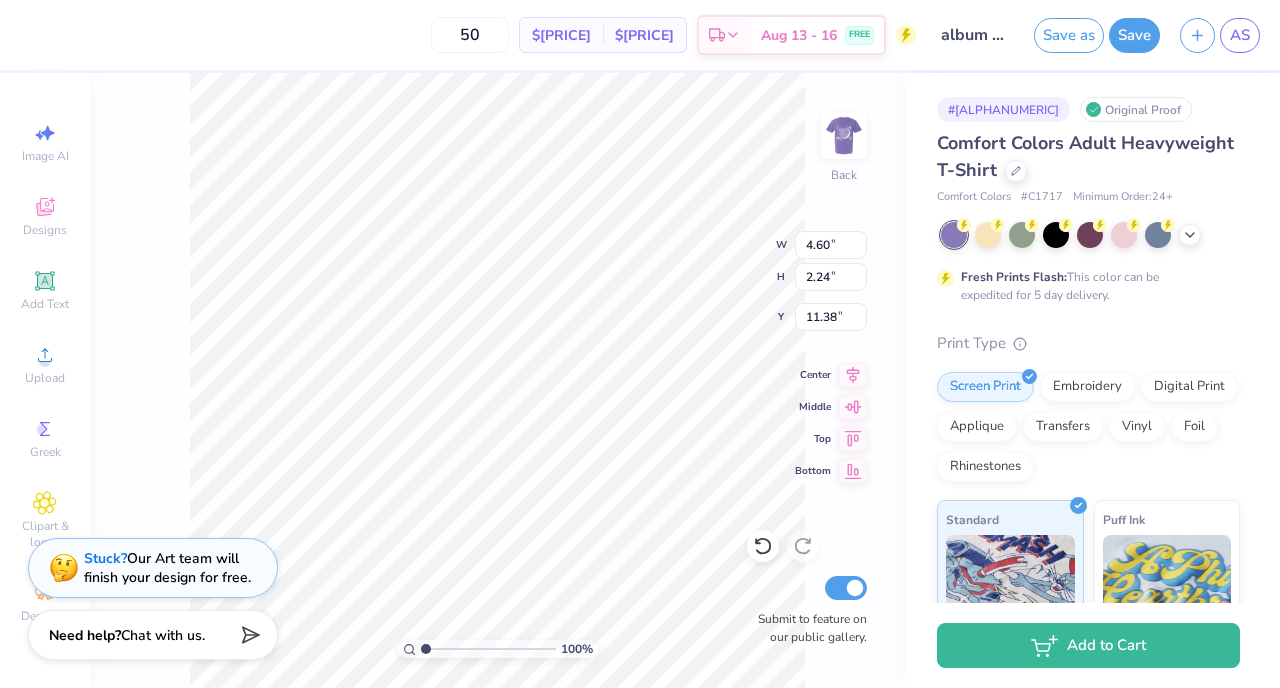 scroll, scrollTop: 16, scrollLeft: 4, axis: both 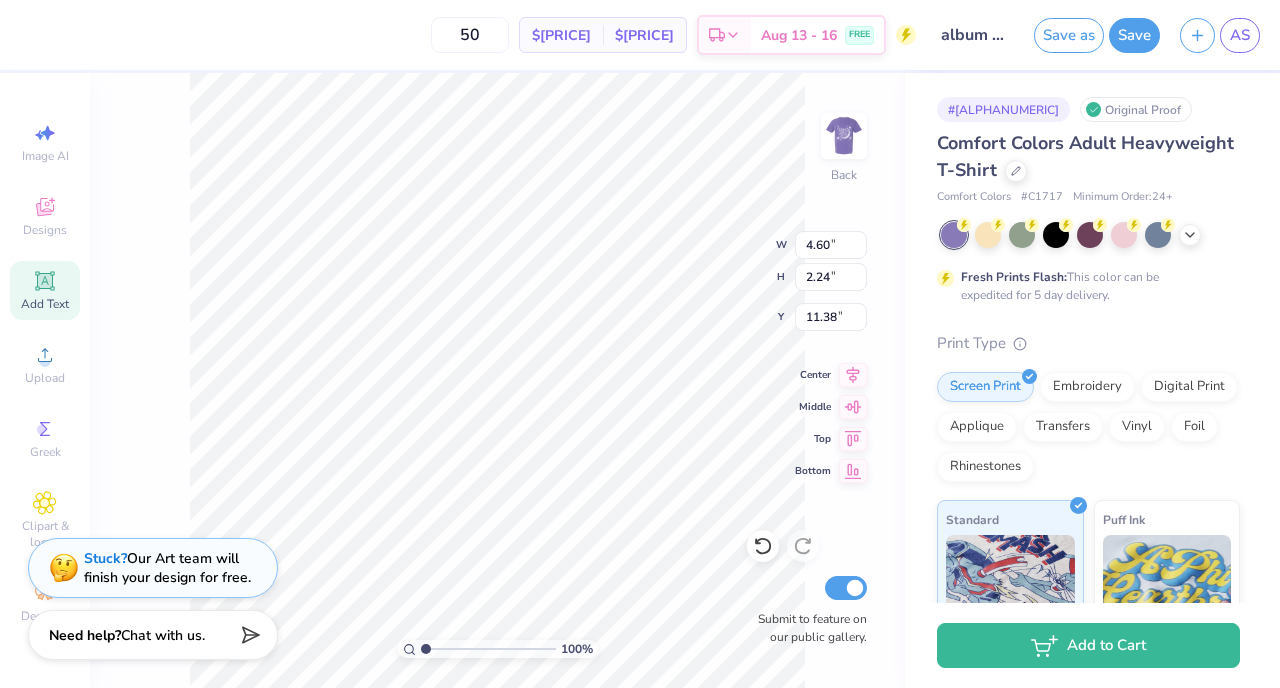 click on "Add Text" at bounding box center [45, 290] 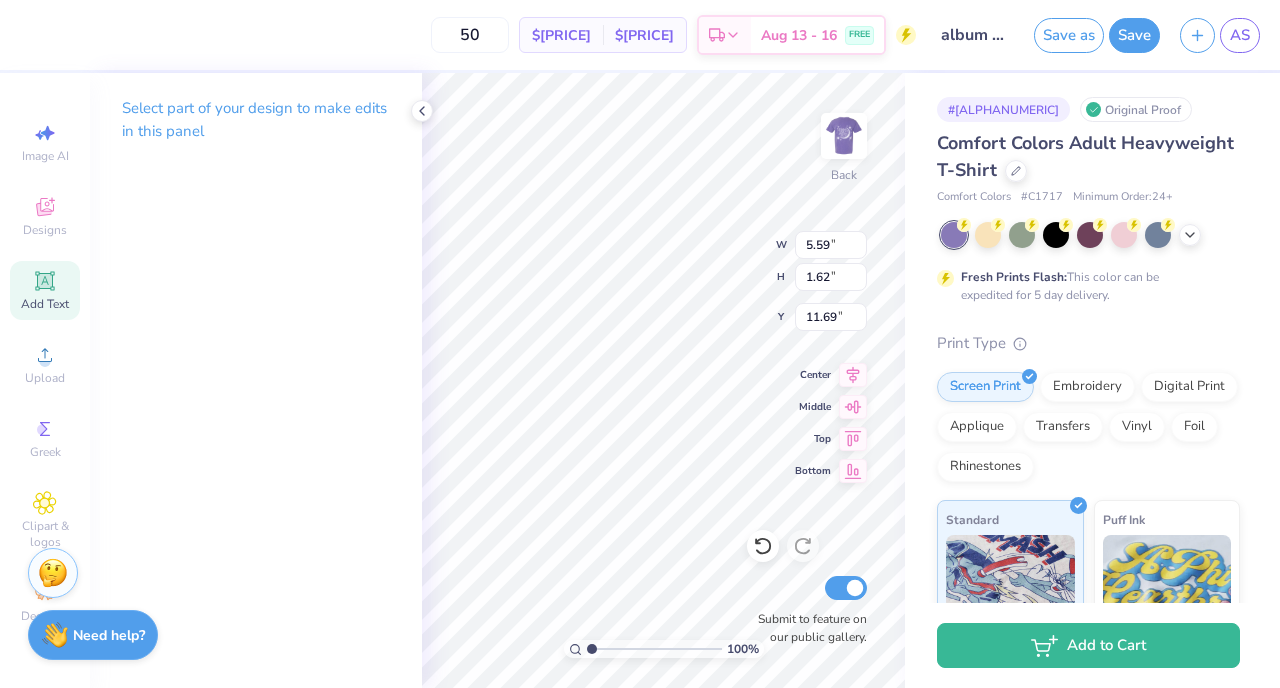 type on "5.59" 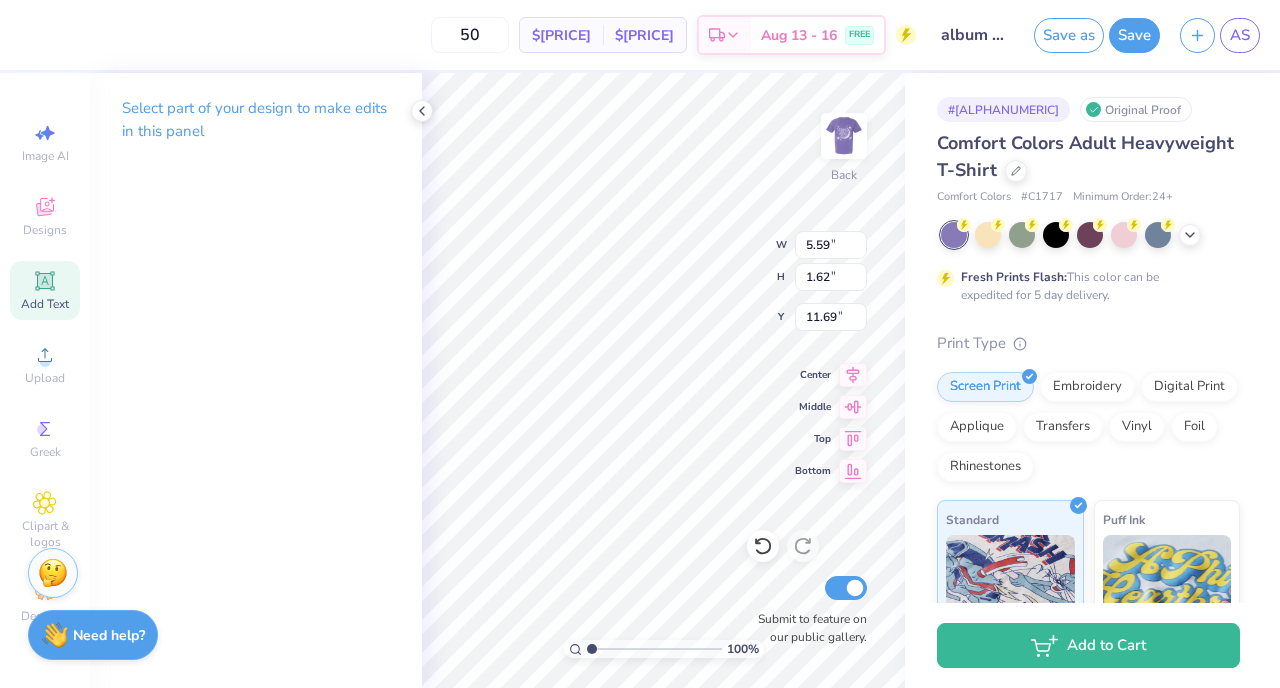 type on "1.62" 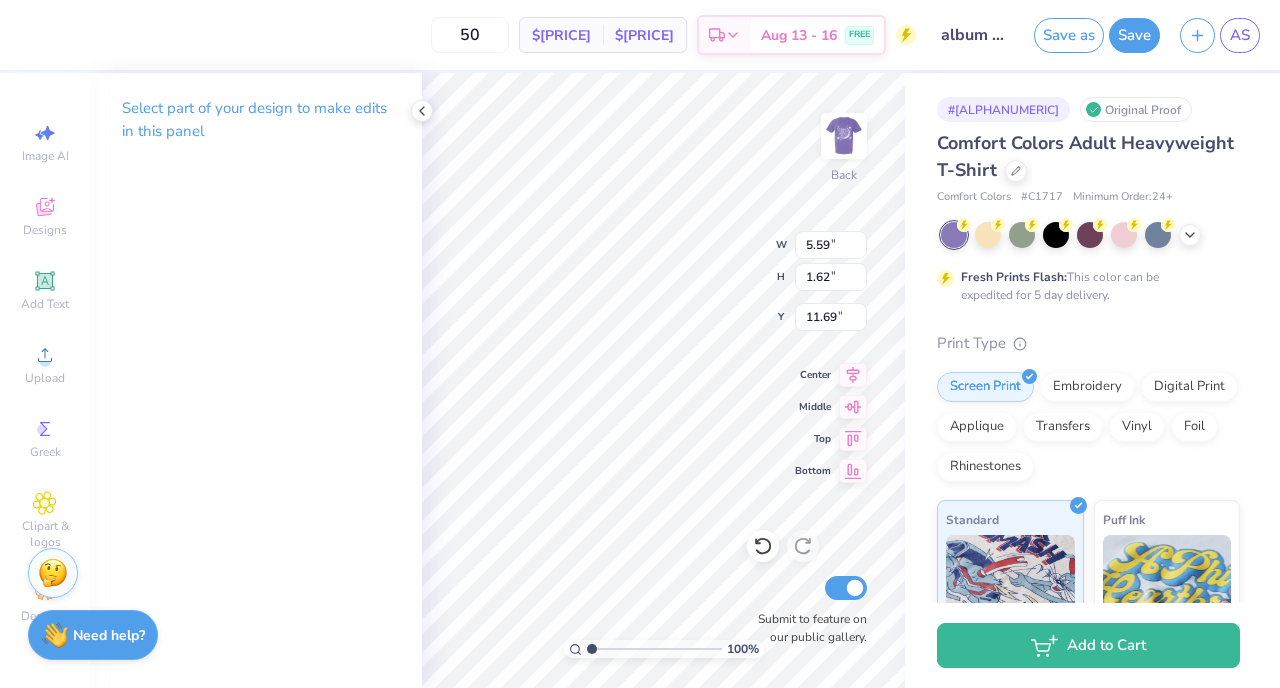 scroll, scrollTop: 16, scrollLeft: 2, axis: both 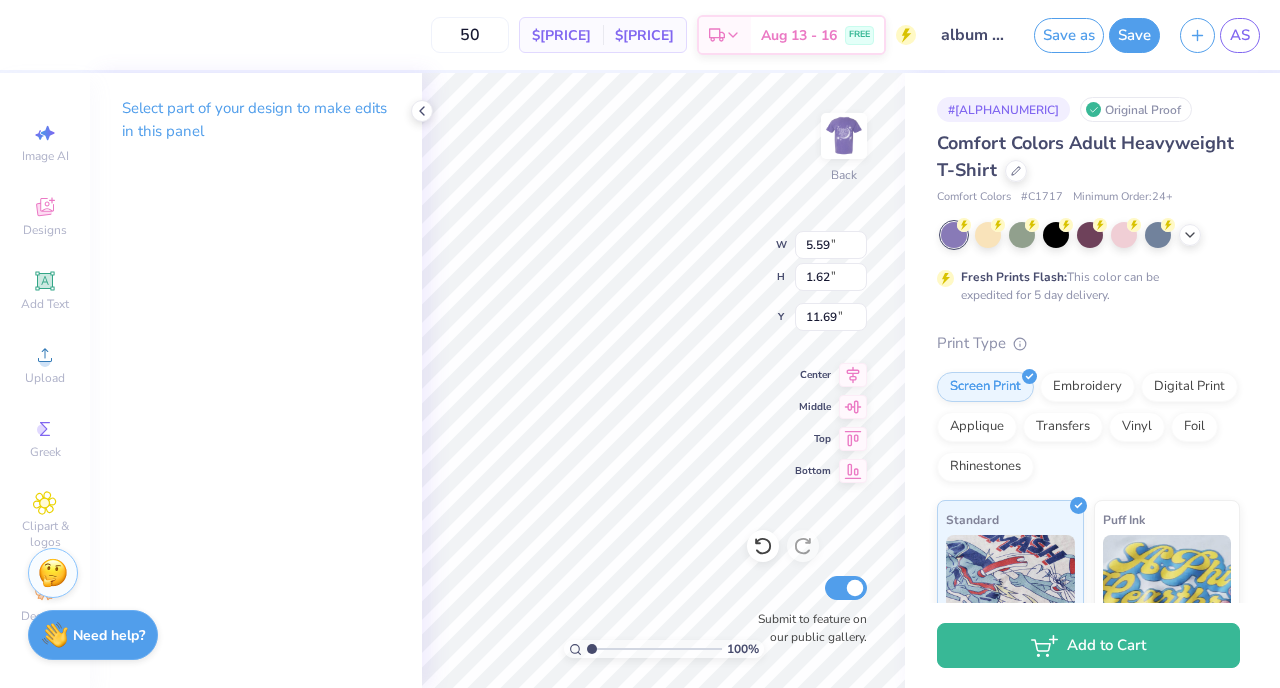type on "T" 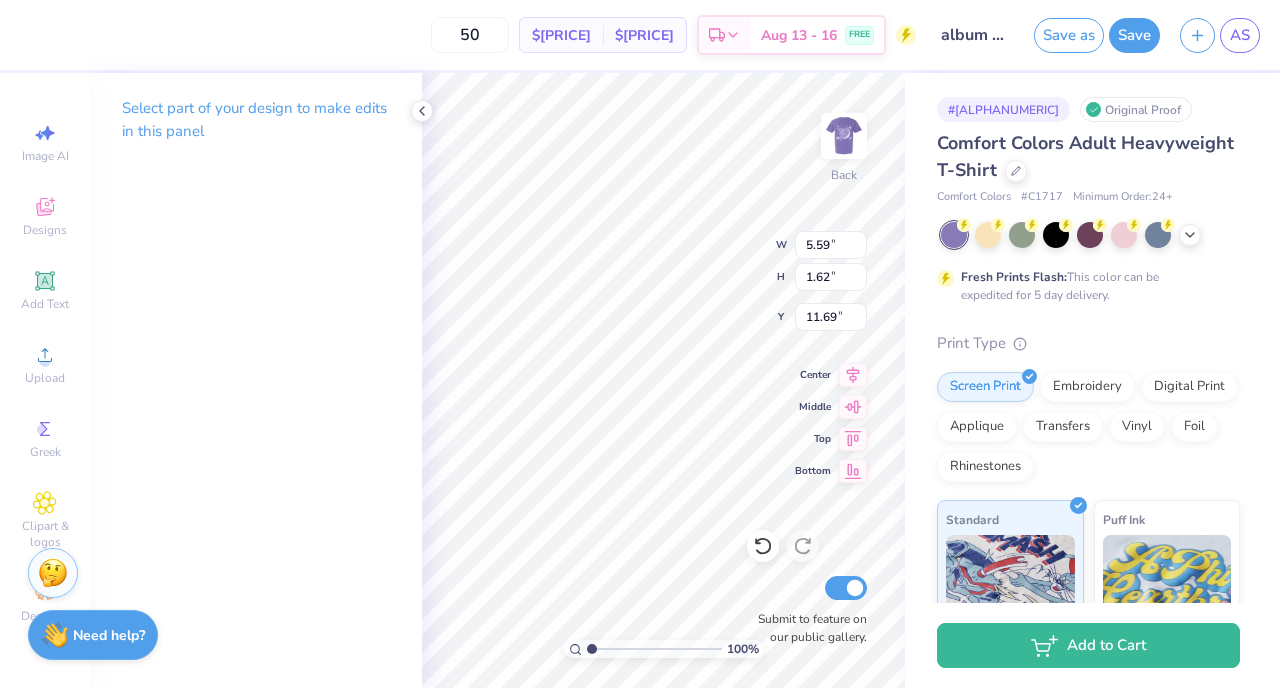 scroll, scrollTop: 16, scrollLeft: 4, axis: both 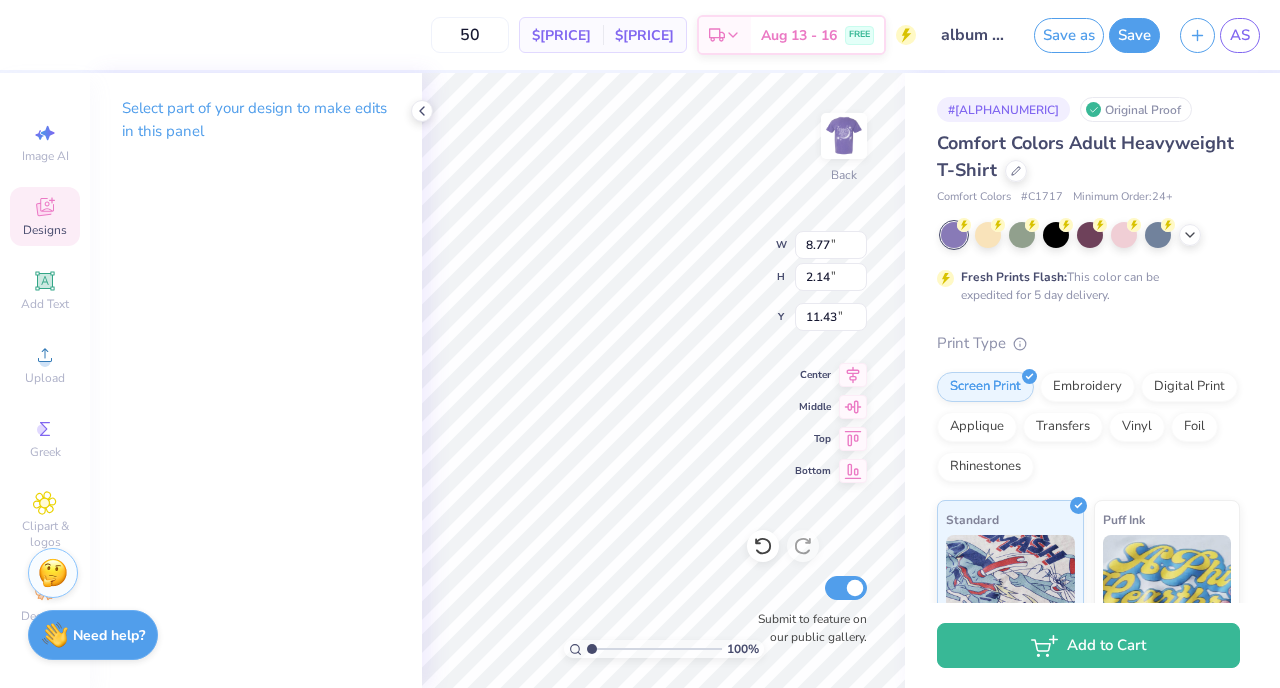 click 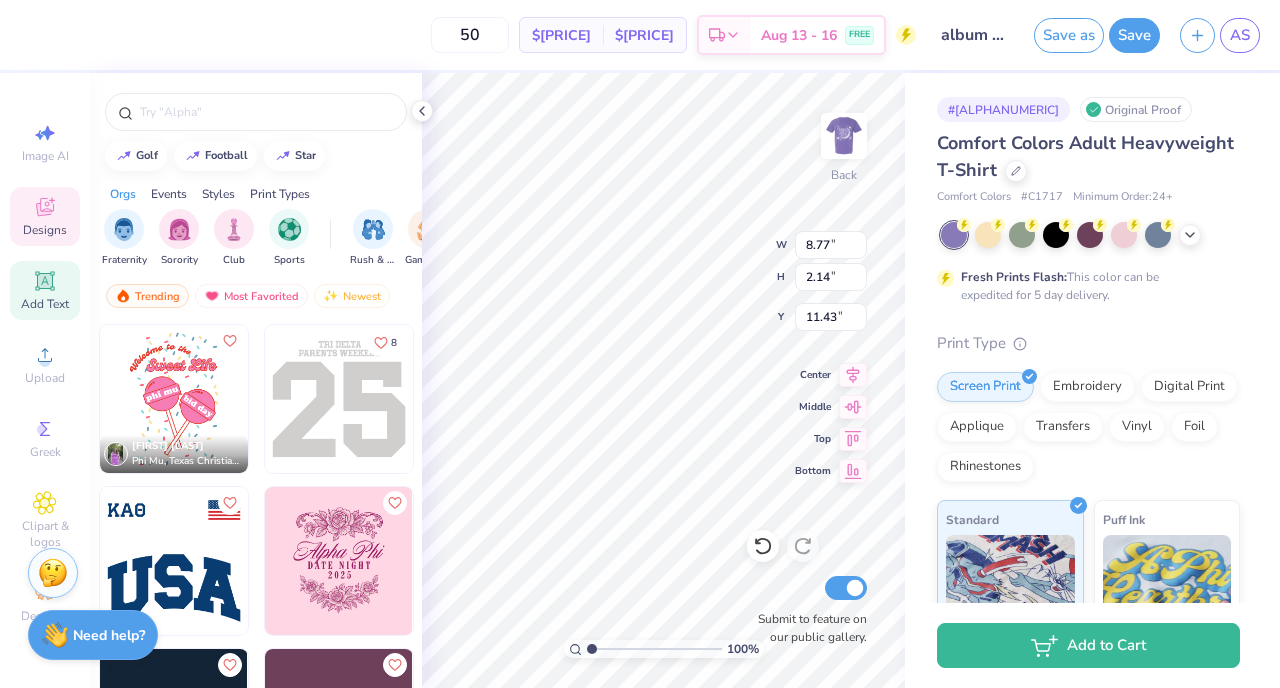 click 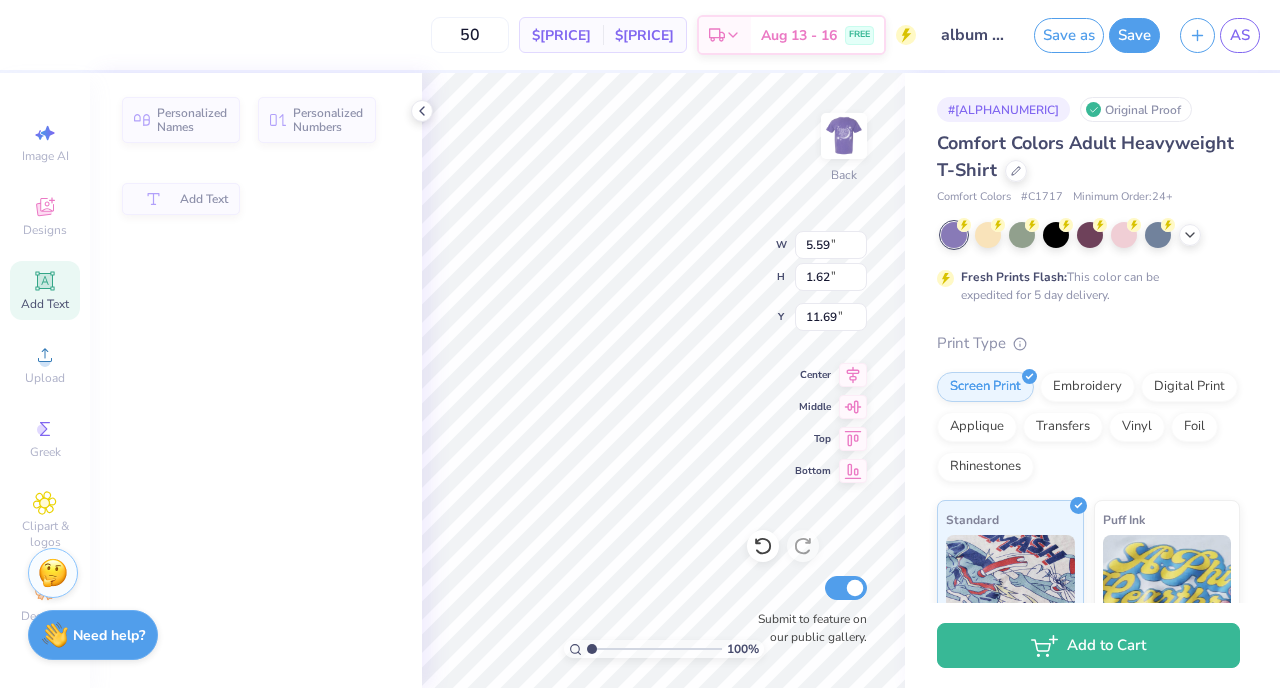 type on "5.59" 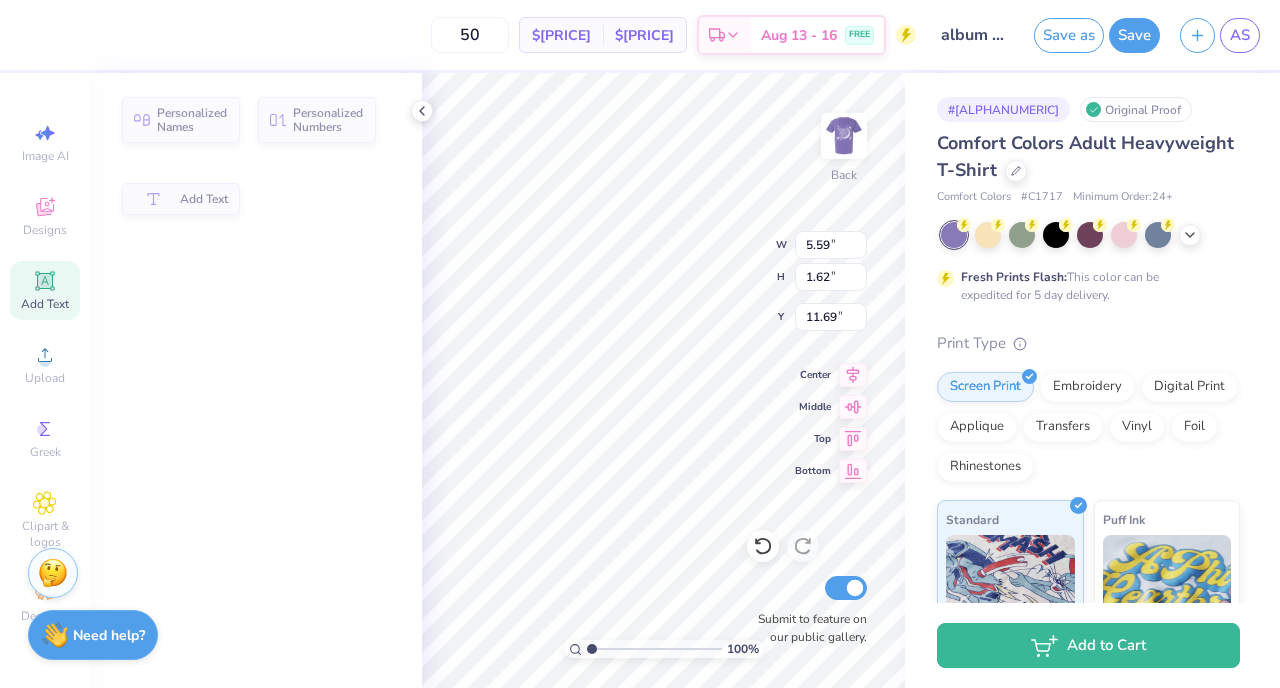 type on "1.62" 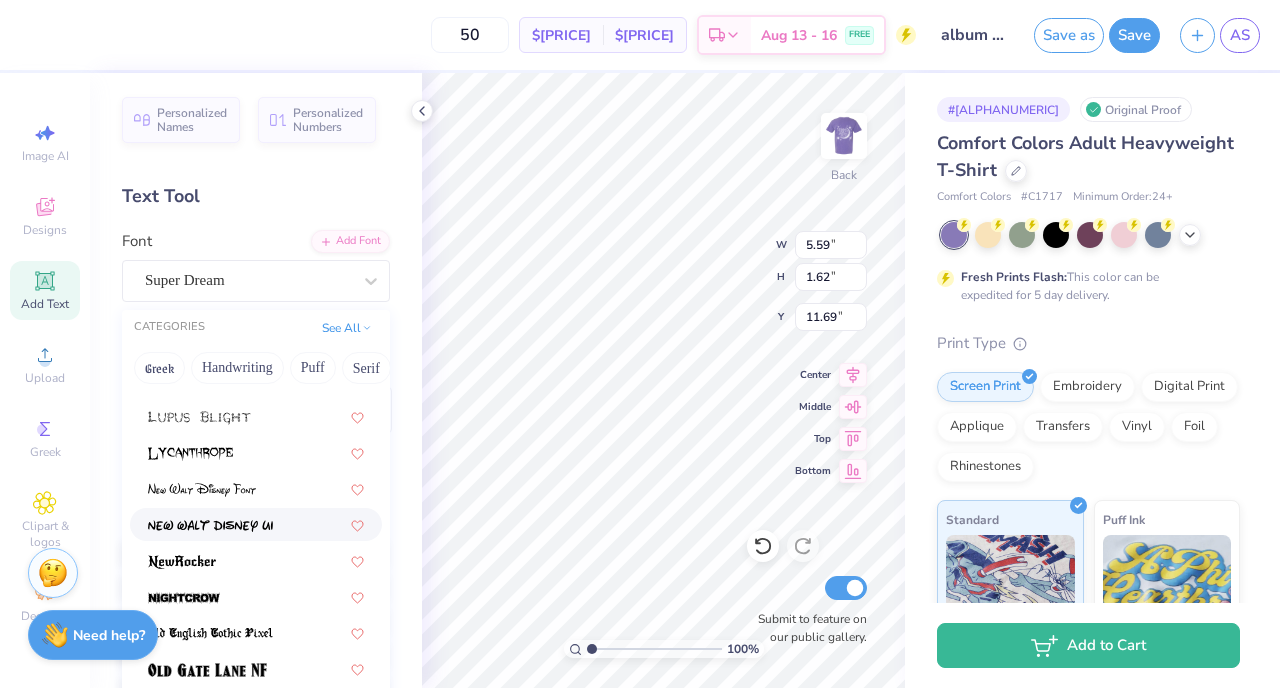 scroll, scrollTop: 417, scrollLeft: 0, axis: vertical 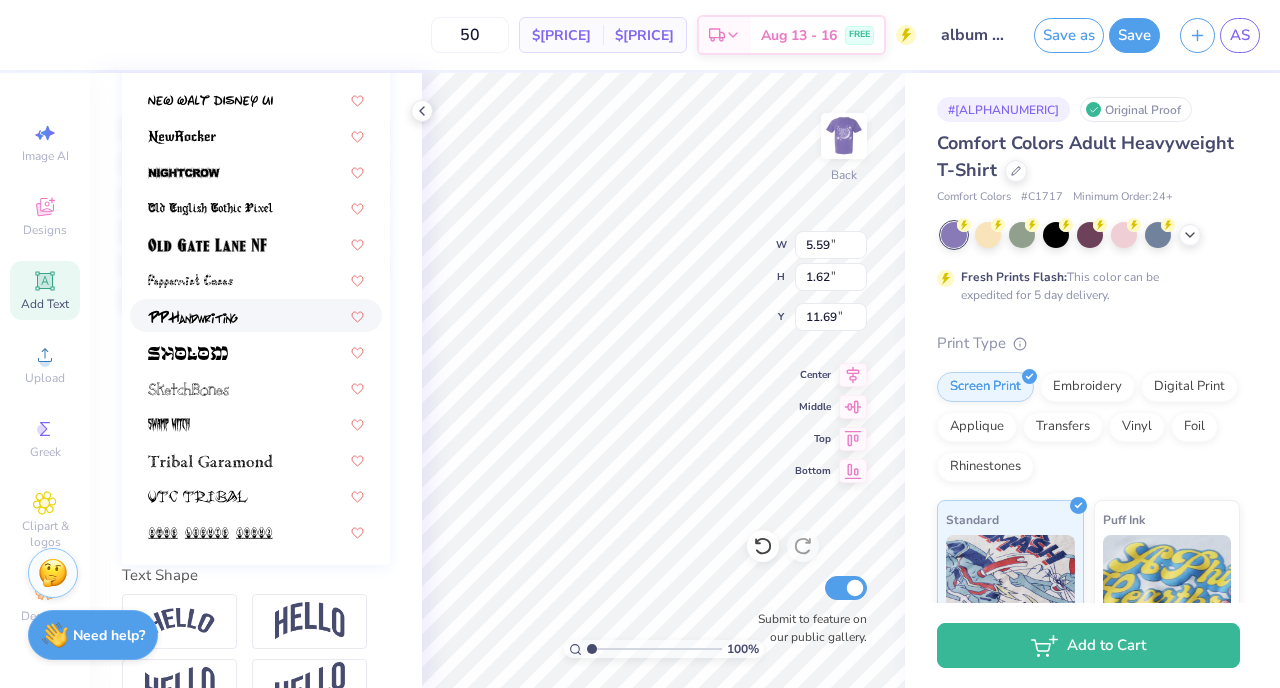 click on "CATEGORIES See All Greek Handwriting Puff Serif Bold Calligraphy Retro Sans Serif Minimal Fantasy Techno Others Default Harry P" at bounding box center (256, 225) 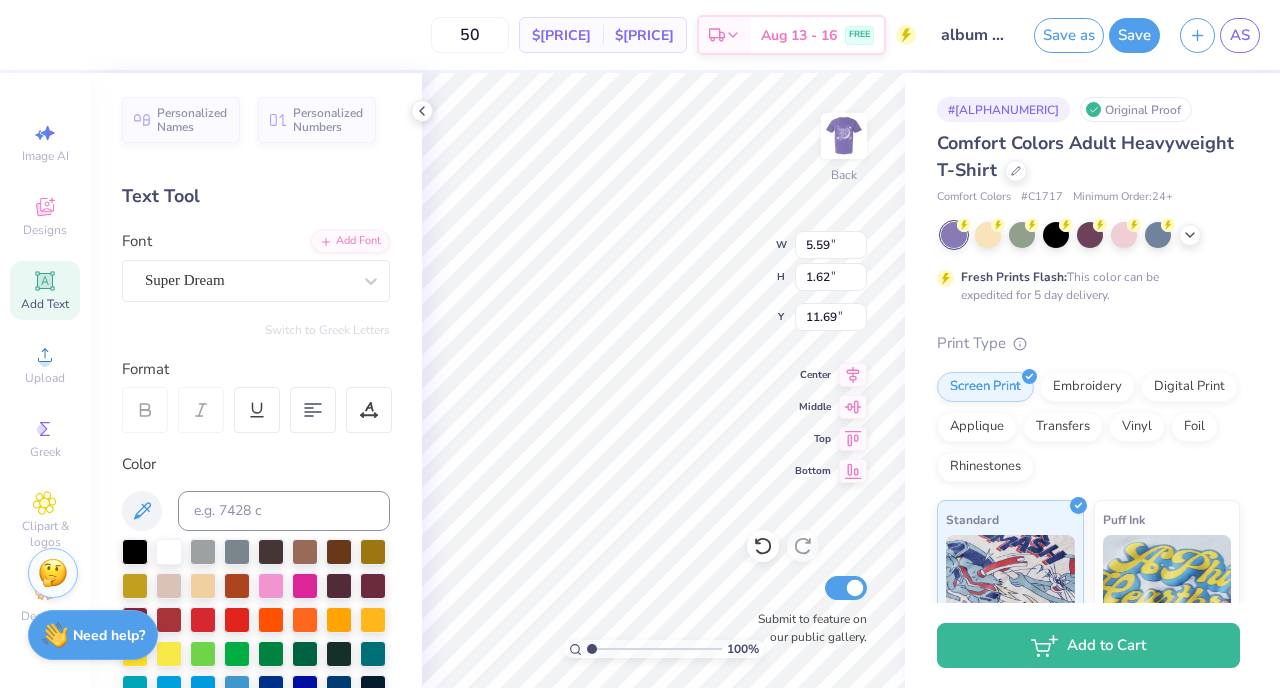 scroll, scrollTop: 16, scrollLeft: 2, axis: both 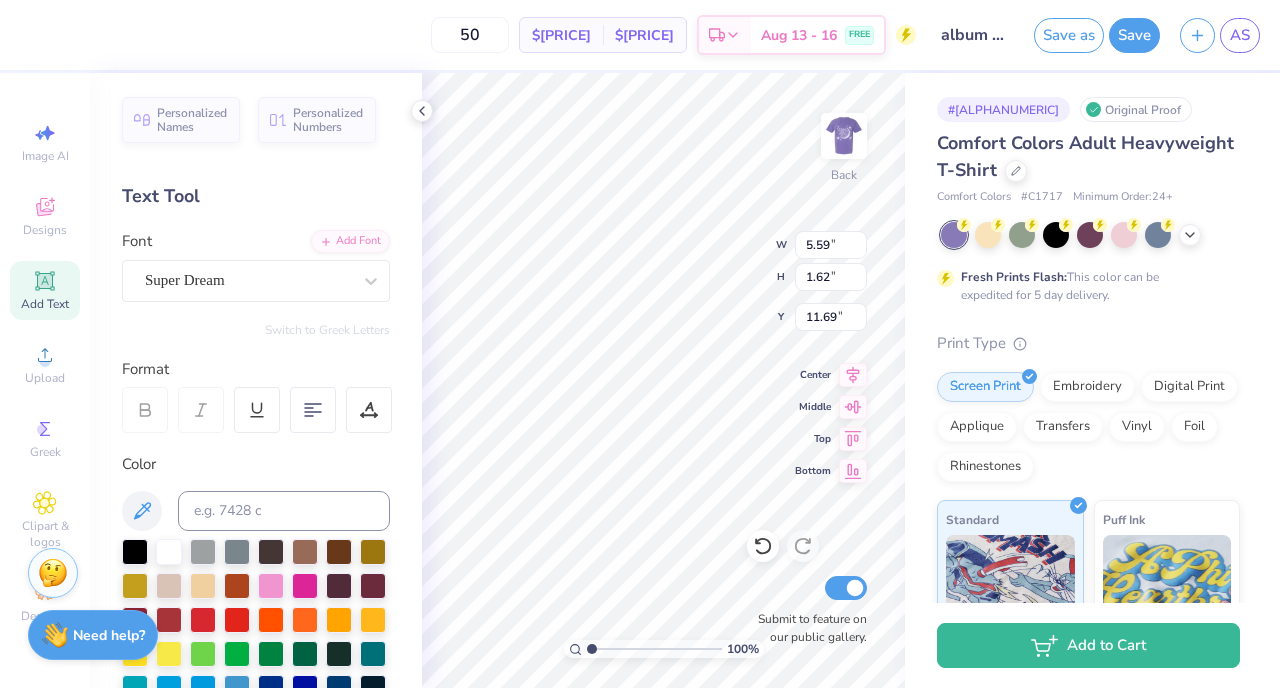 type on "T" 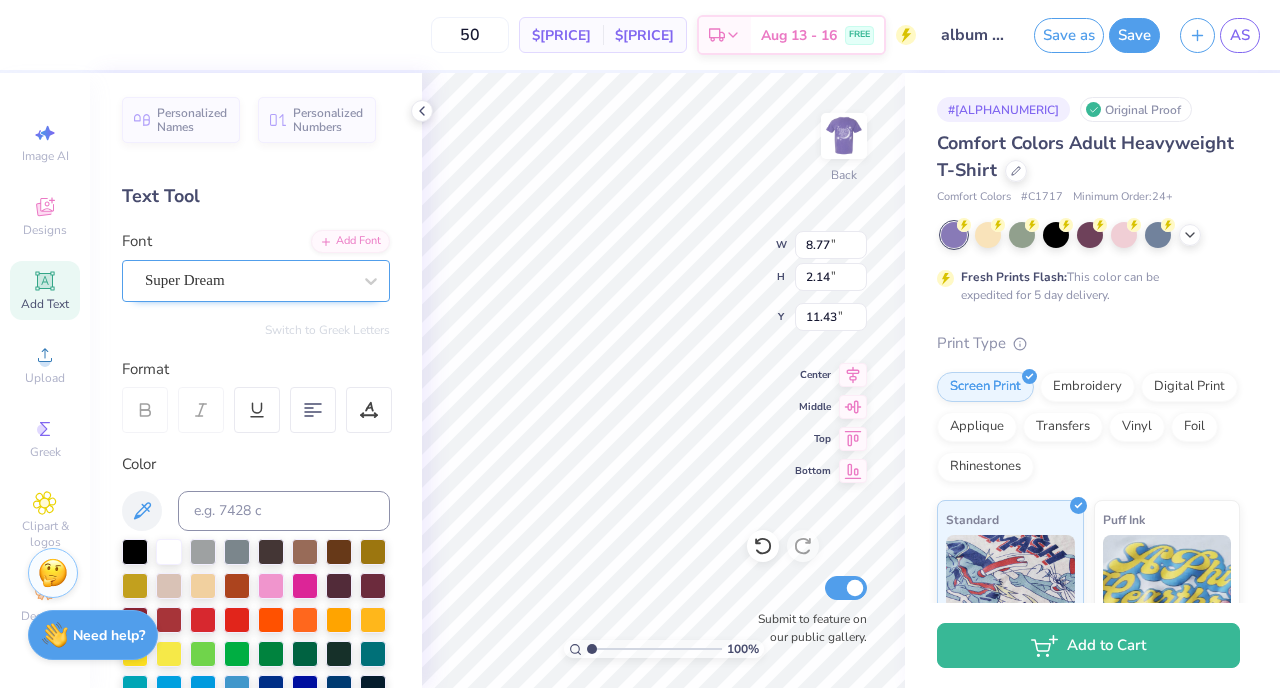 click on "Super Dream" at bounding box center (248, 280) 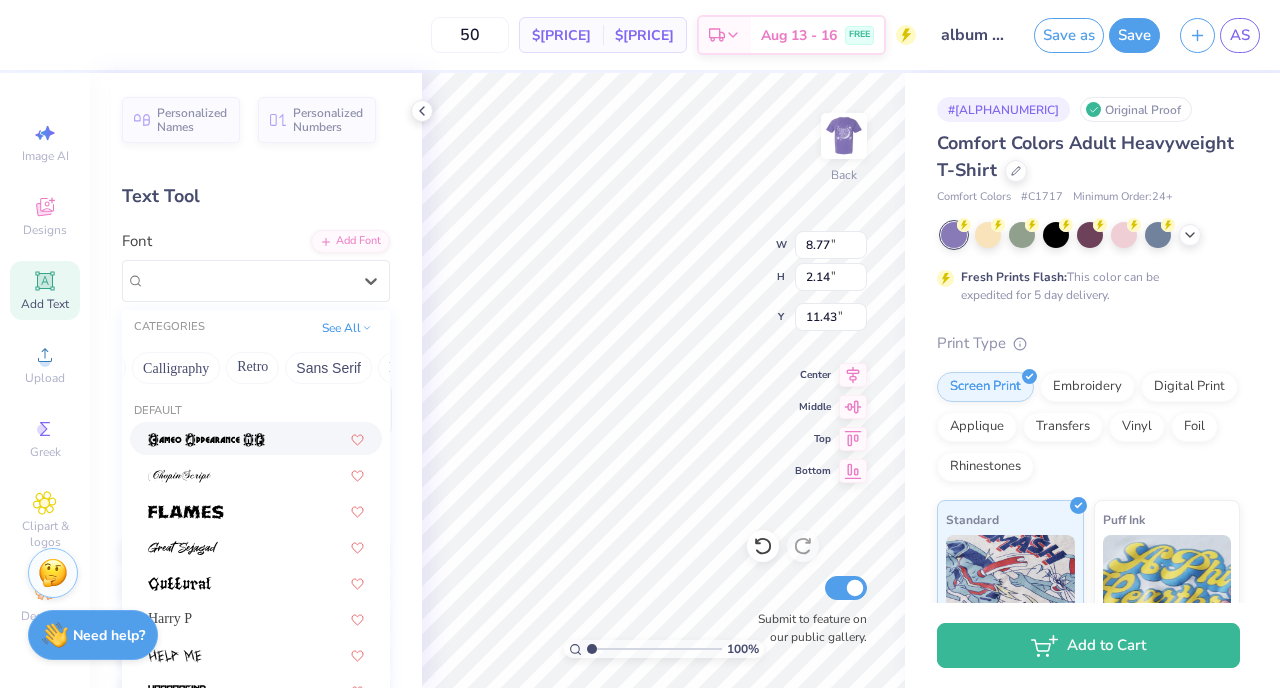 scroll, scrollTop: 0, scrollLeft: 323, axis: horizontal 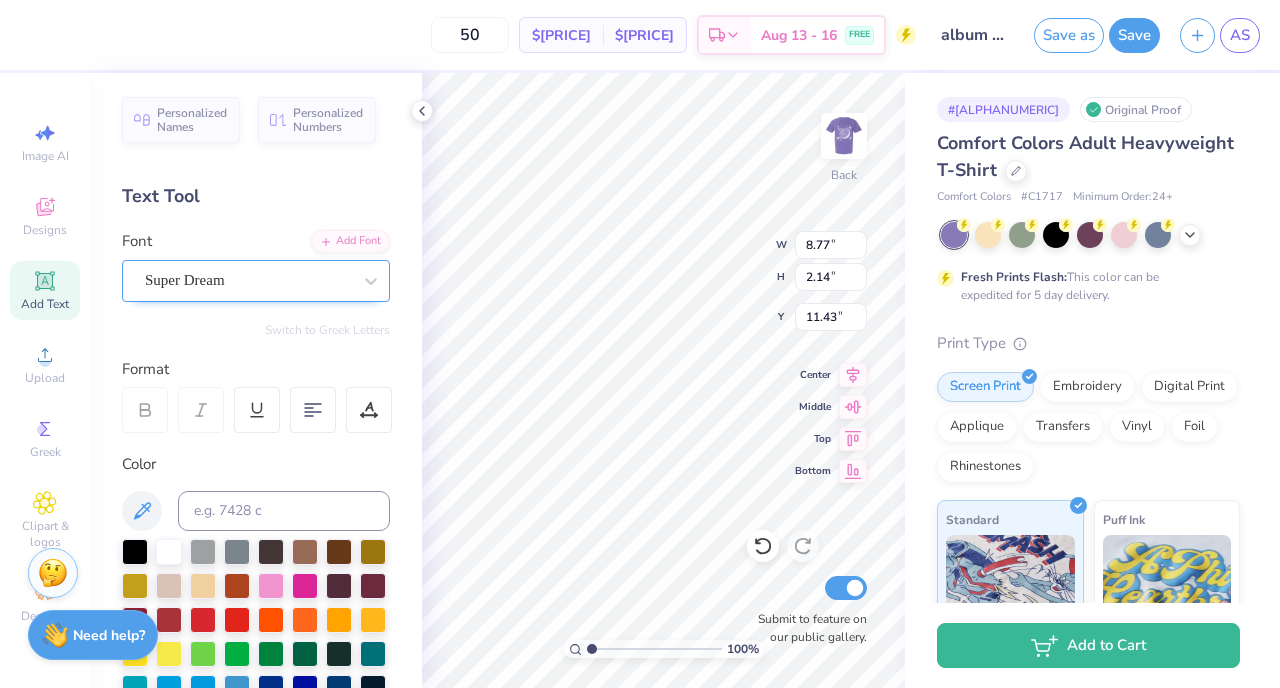 drag, startPoint x: 210, startPoint y: 356, endPoint x: 142, endPoint y: 287, distance: 96.87621 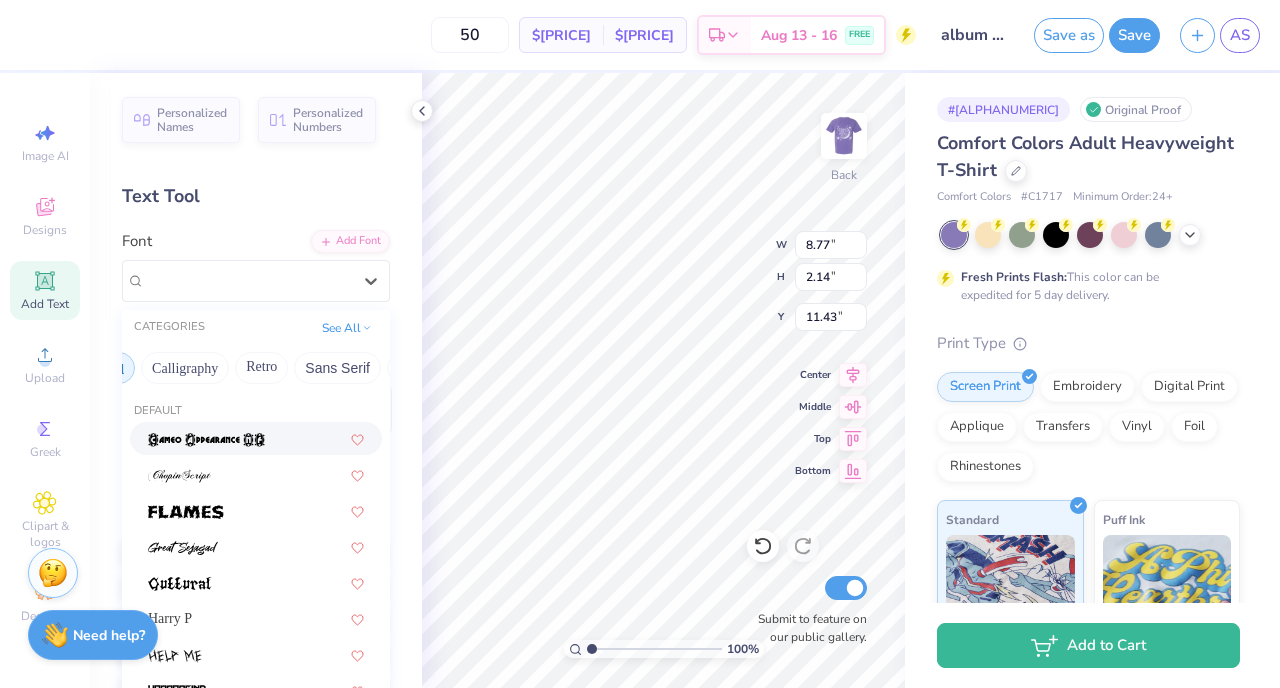 scroll, scrollTop: 0, scrollLeft: 310, axis: horizontal 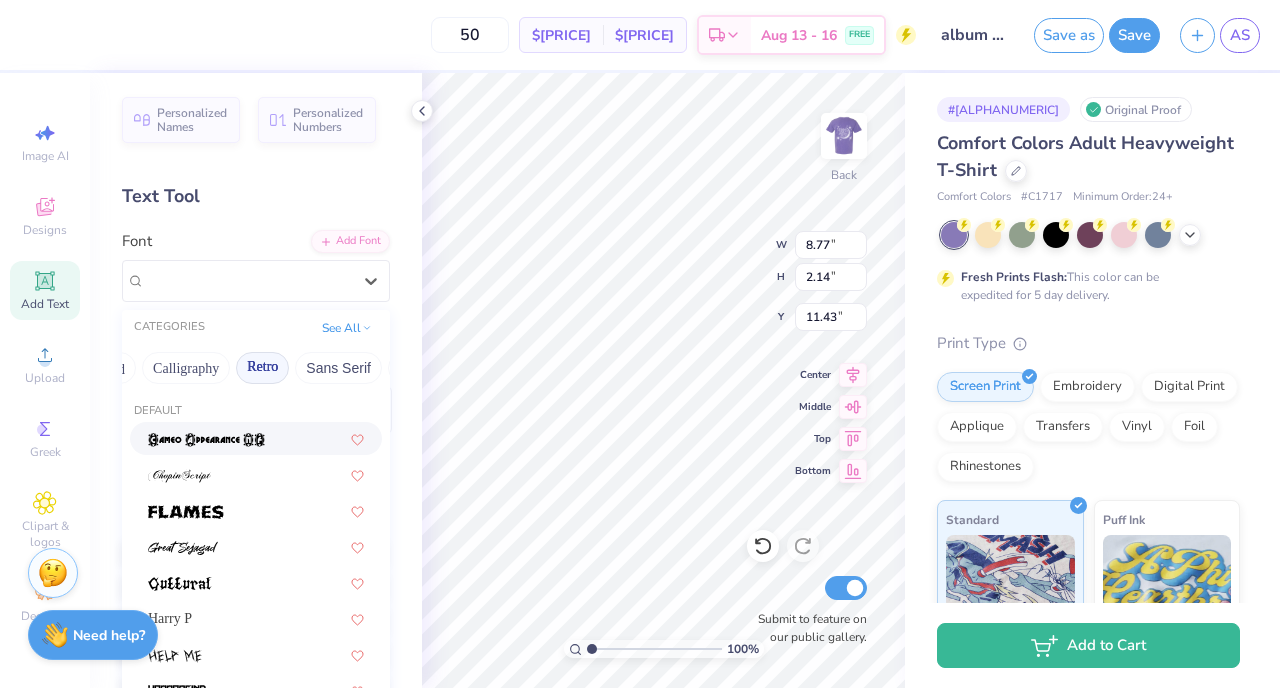 click on "Retro" at bounding box center [262, 368] 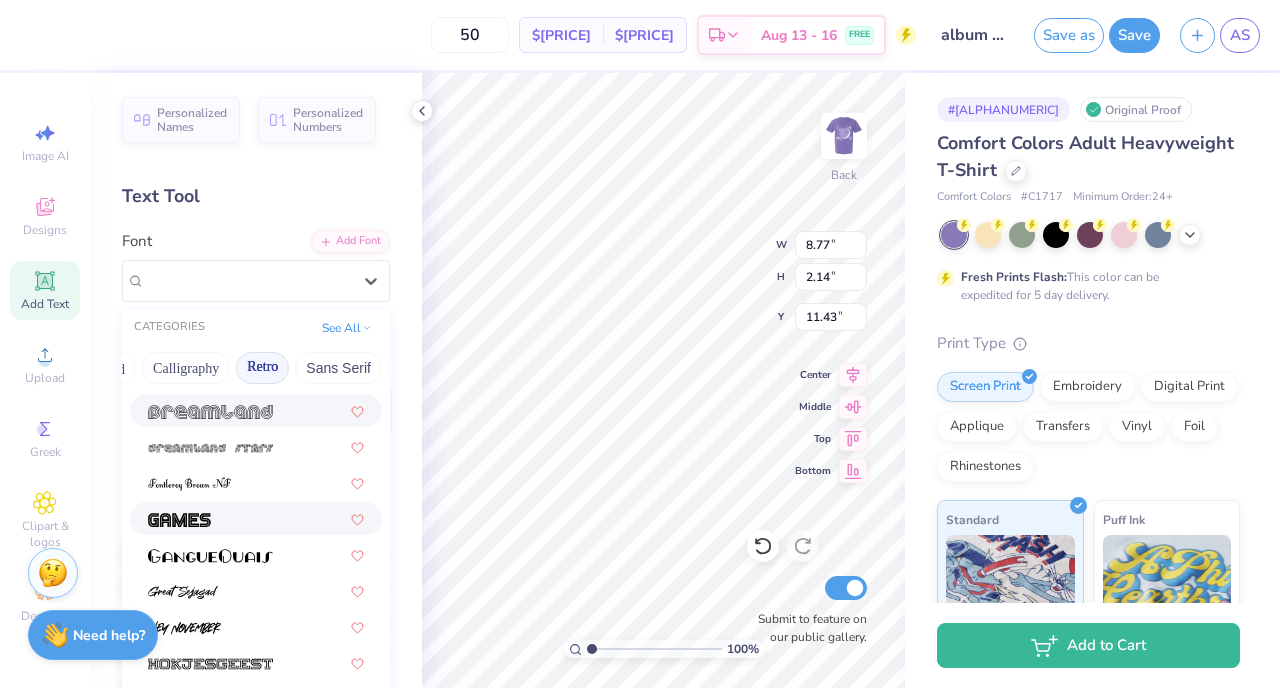 scroll, scrollTop: 1179, scrollLeft: 0, axis: vertical 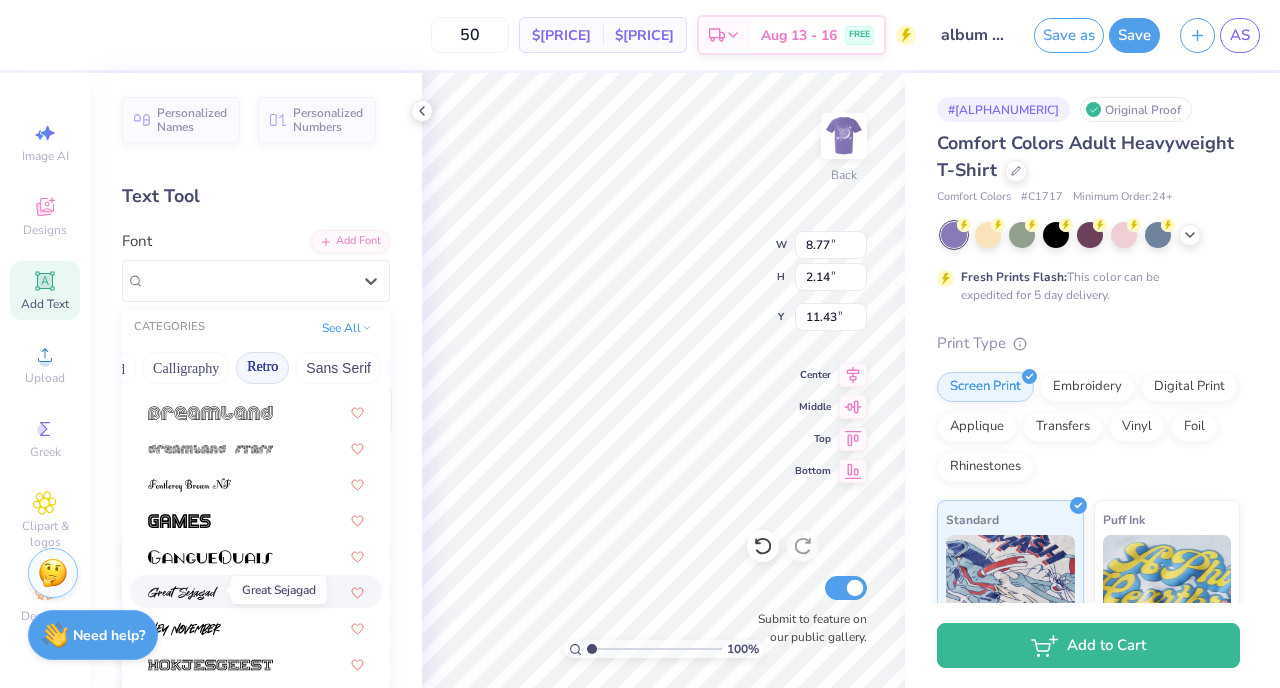 click at bounding box center (183, 593) 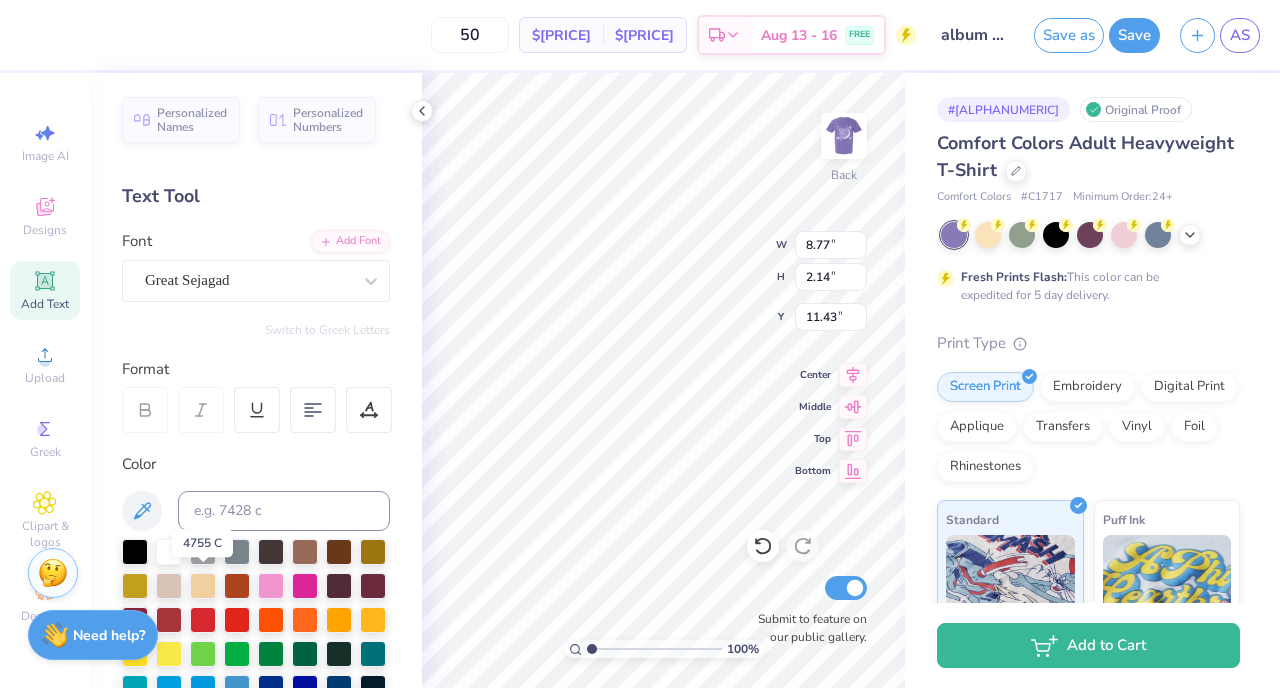 type on "5.96" 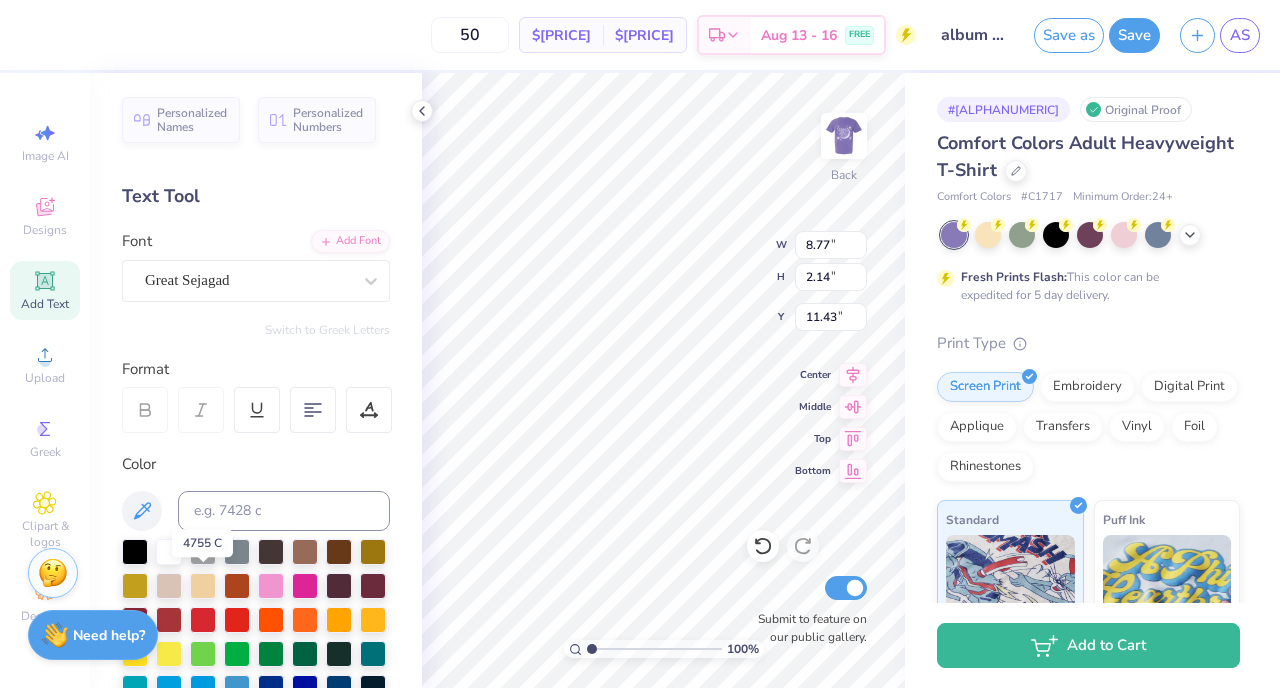 type on "2.13" 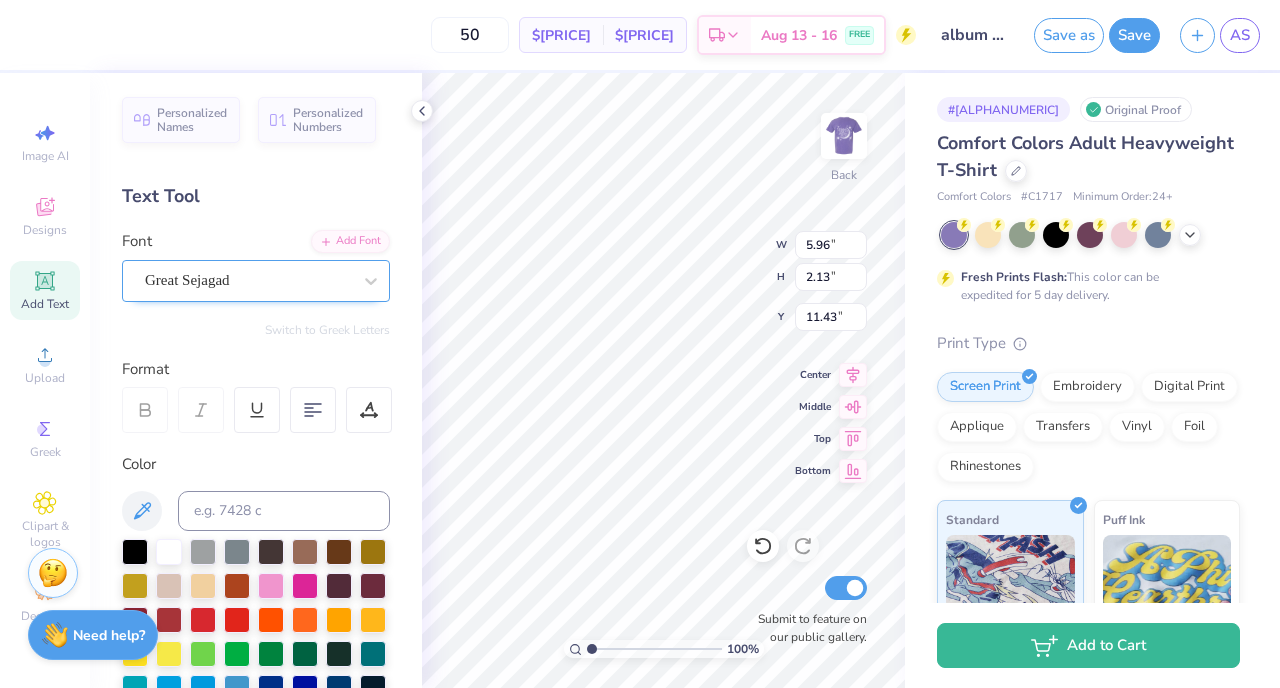 click on "Great Sejagad" at bounding box center (248, 280) 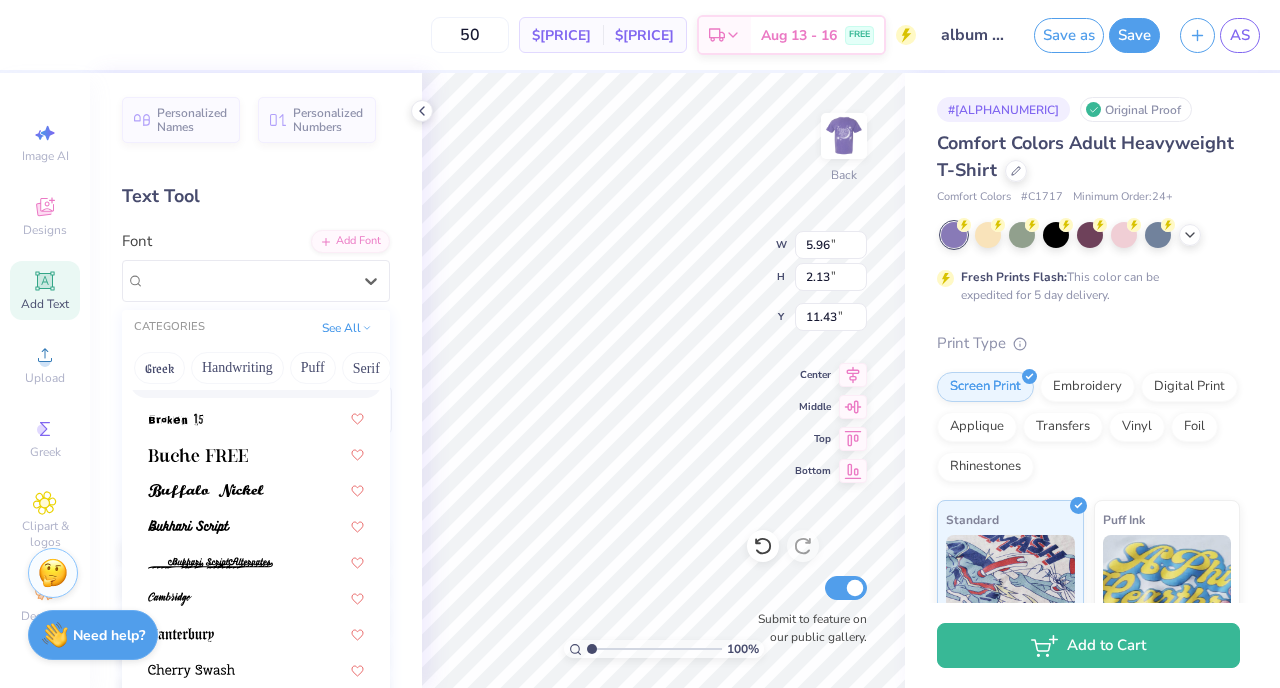 scroll, scrollTop: 350, scrollLeft: 0, axis: vertical 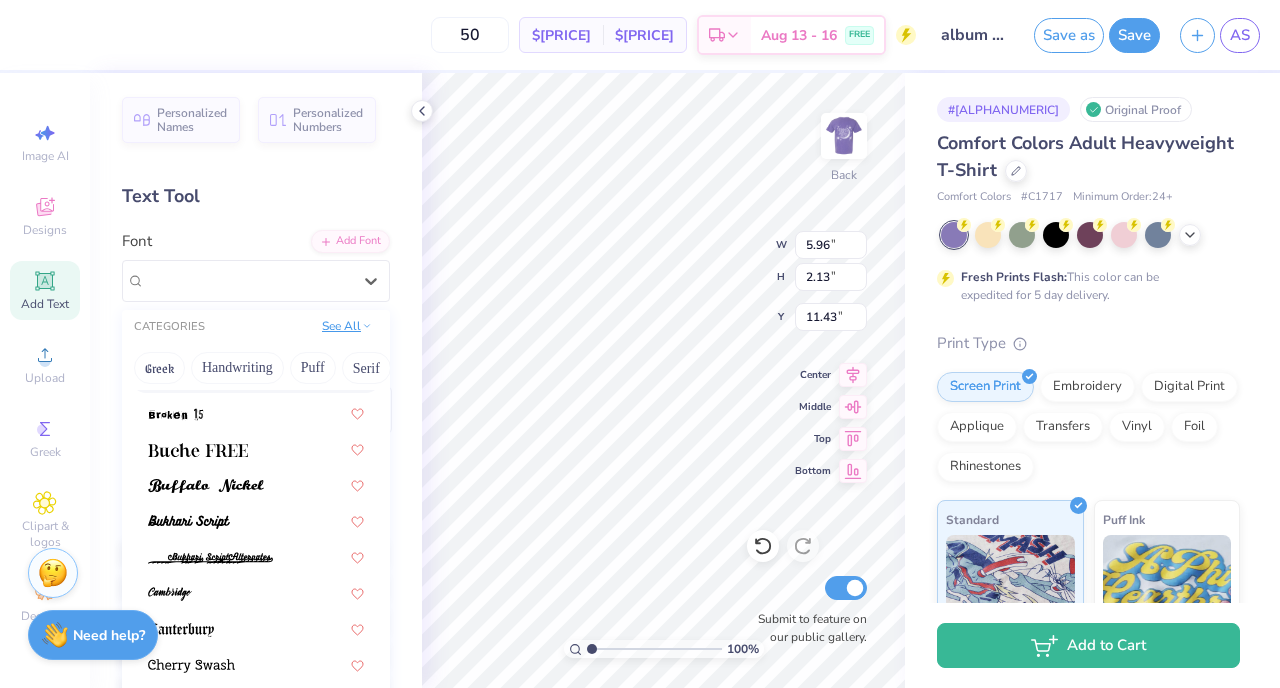 click on "See All" at bounding box center (347, 326) 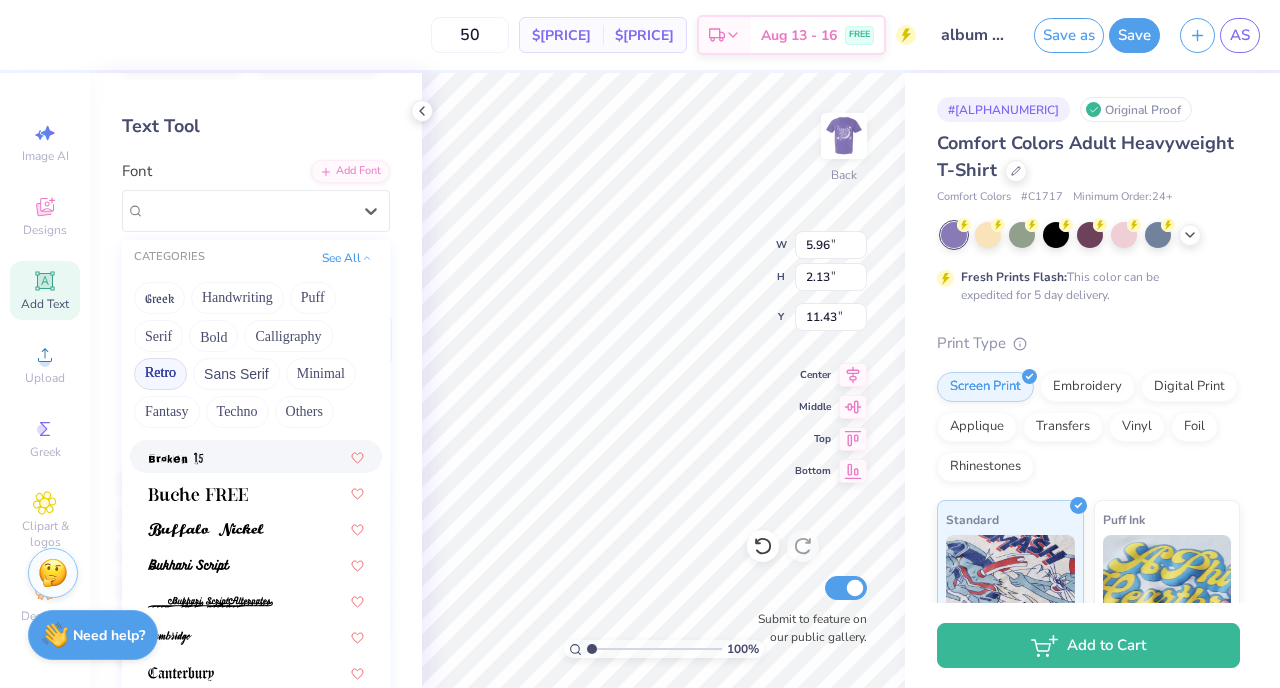 scroll, scrollTop: 69, scrollLeft: 0, axis: vertical 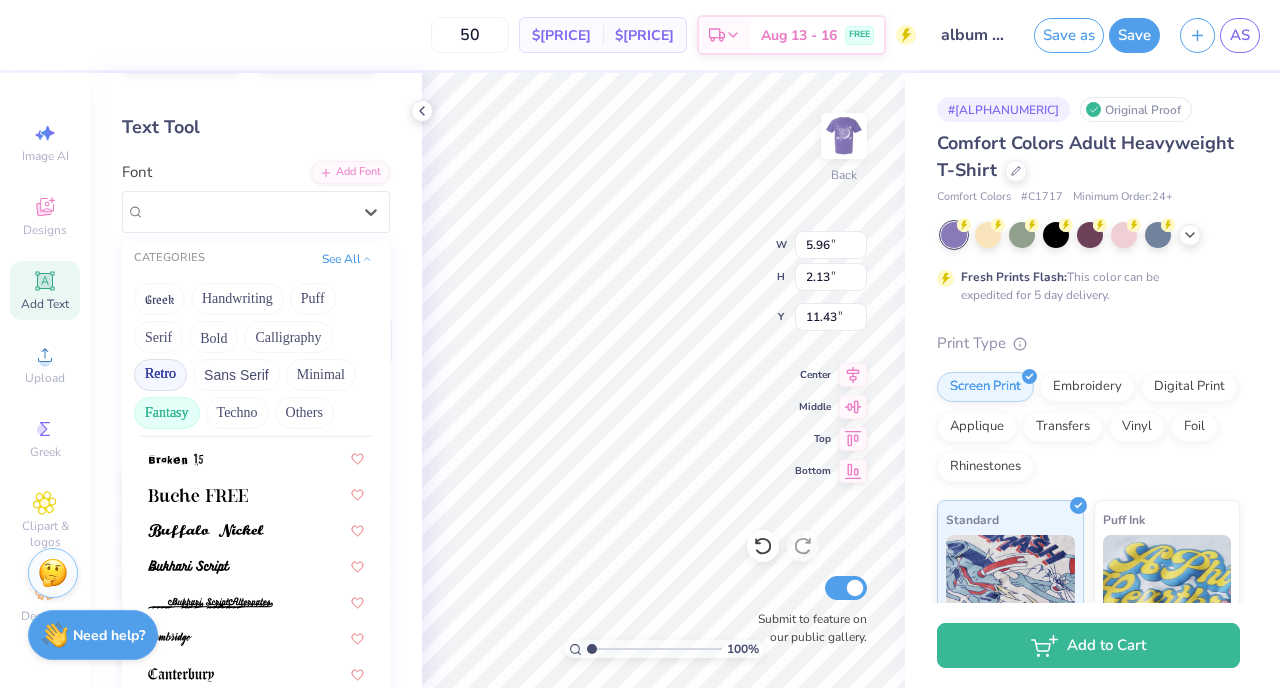 click on "Fantasy" at bounding box center [167, 413] 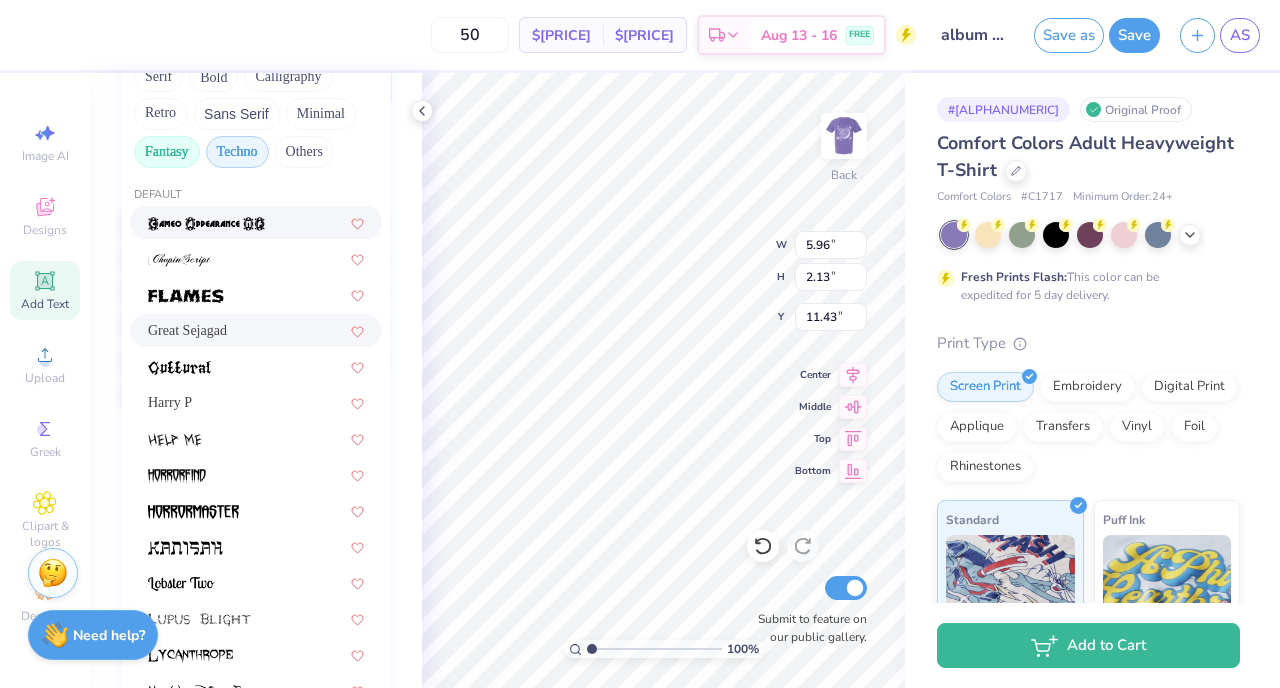 scroll, scrollTop: 332, scrollLeft: 0, axis: vertical 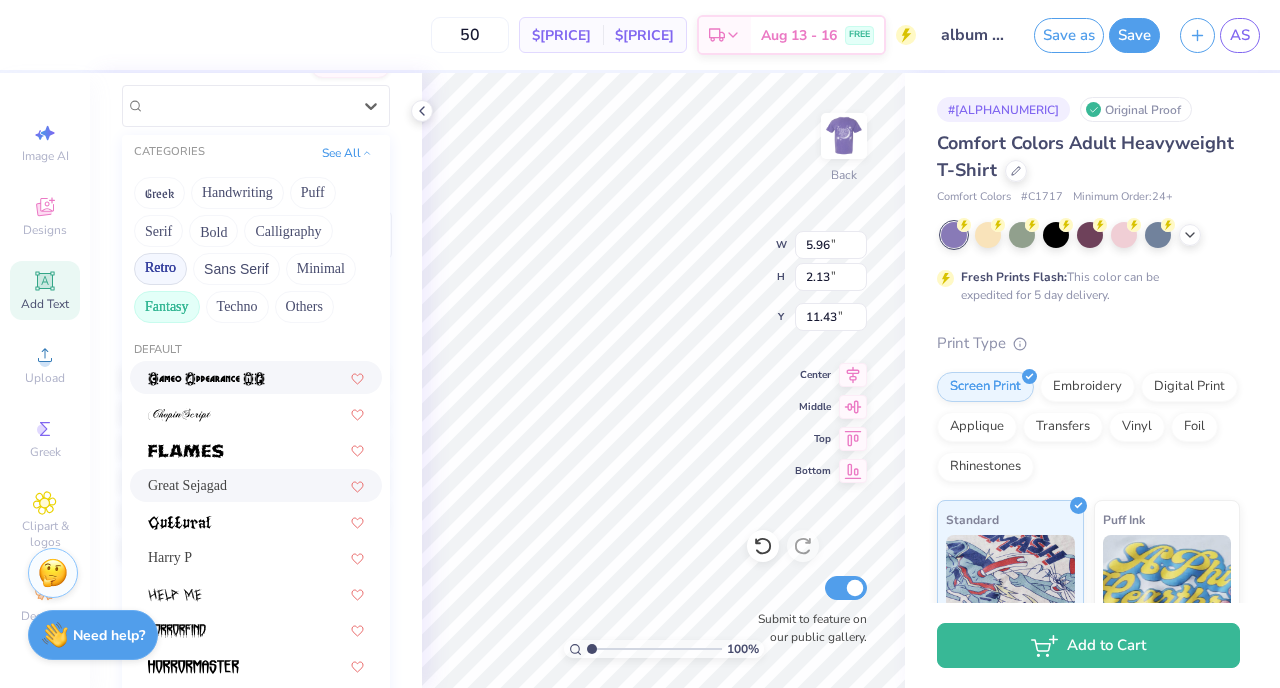 click on "Retro" at bounding box center [160, 269] 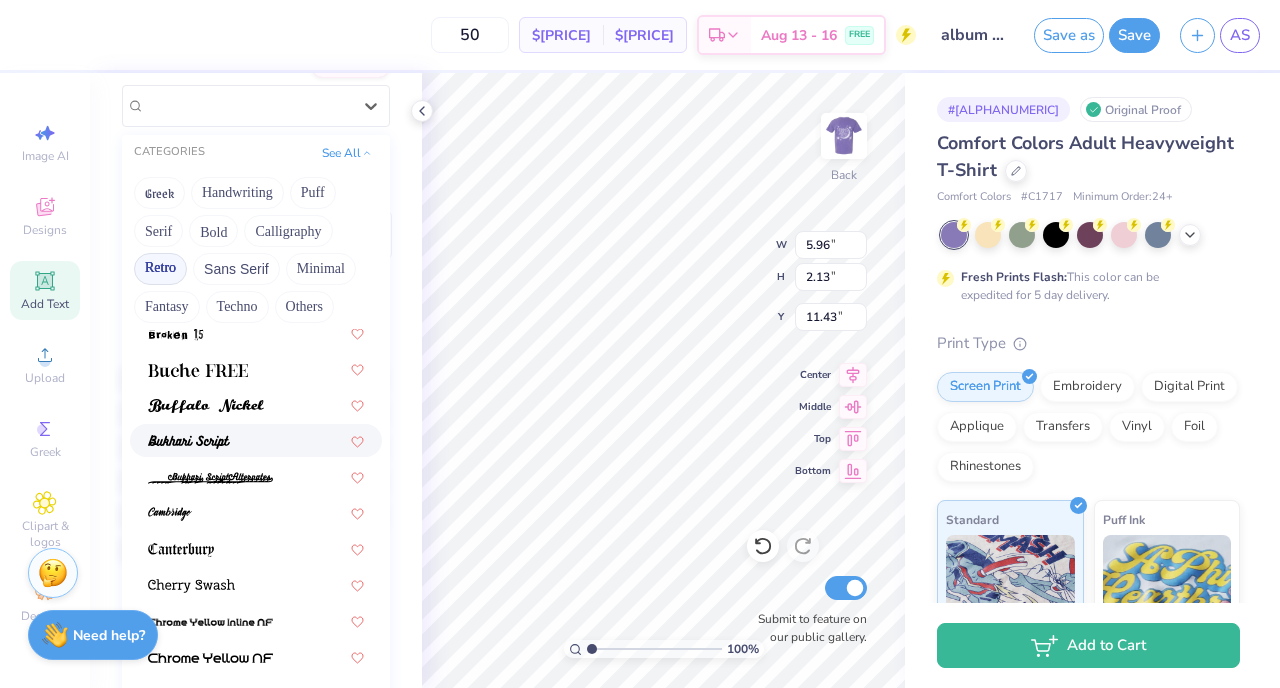 scroll, scrollTop: 370, scrollLeft: 0, axis: vertical 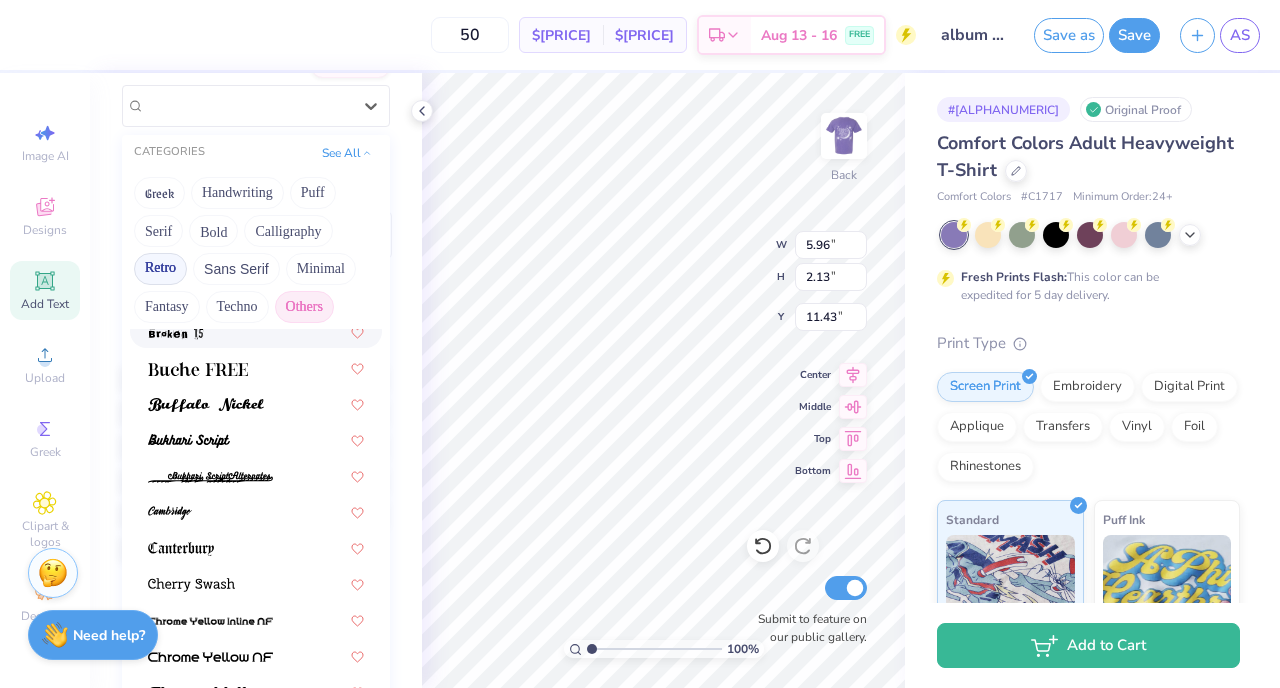 click on "Others" at bounding box center (304, 307) 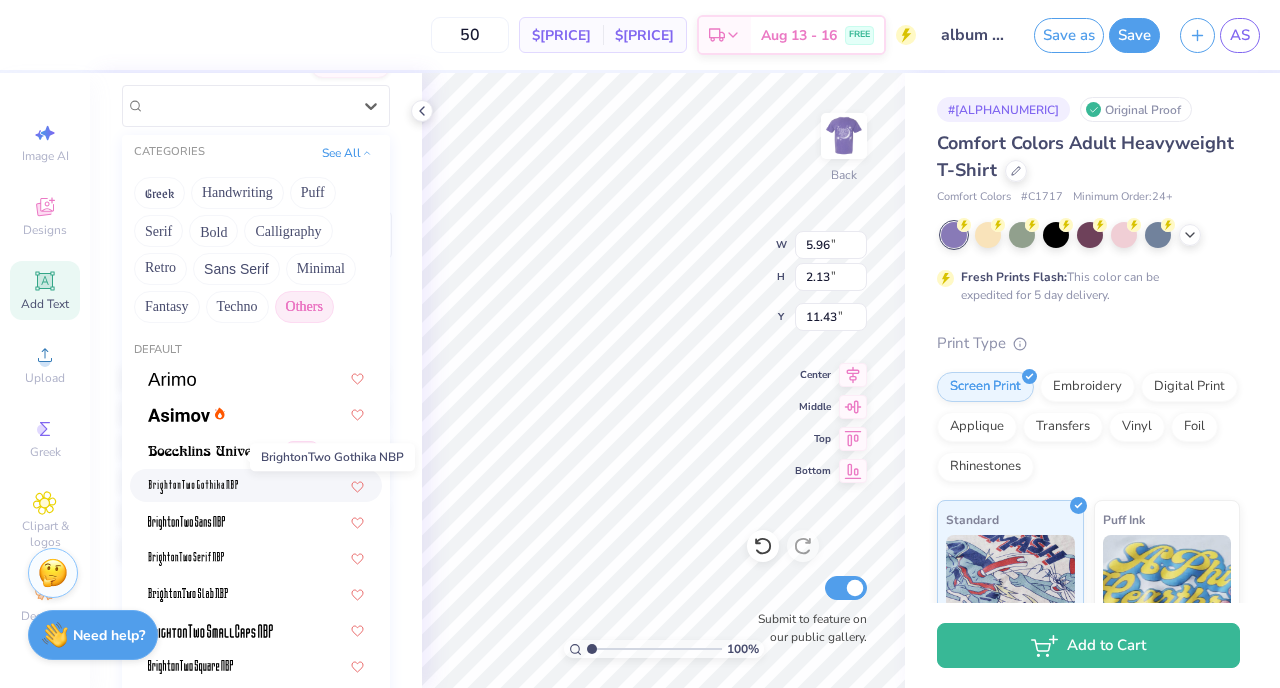 scroll, scrollTop: 130, scrollLeft: 0, axis: vertical 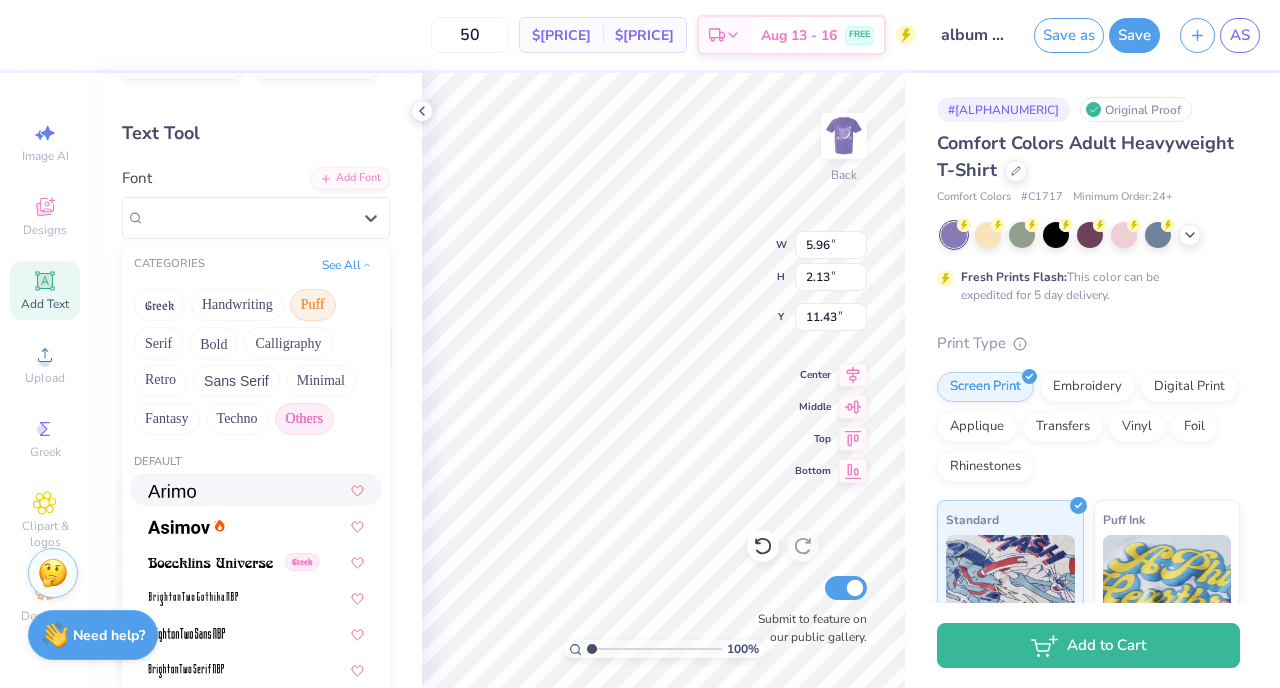 click on "Puff" at bounding box center (313, 305) 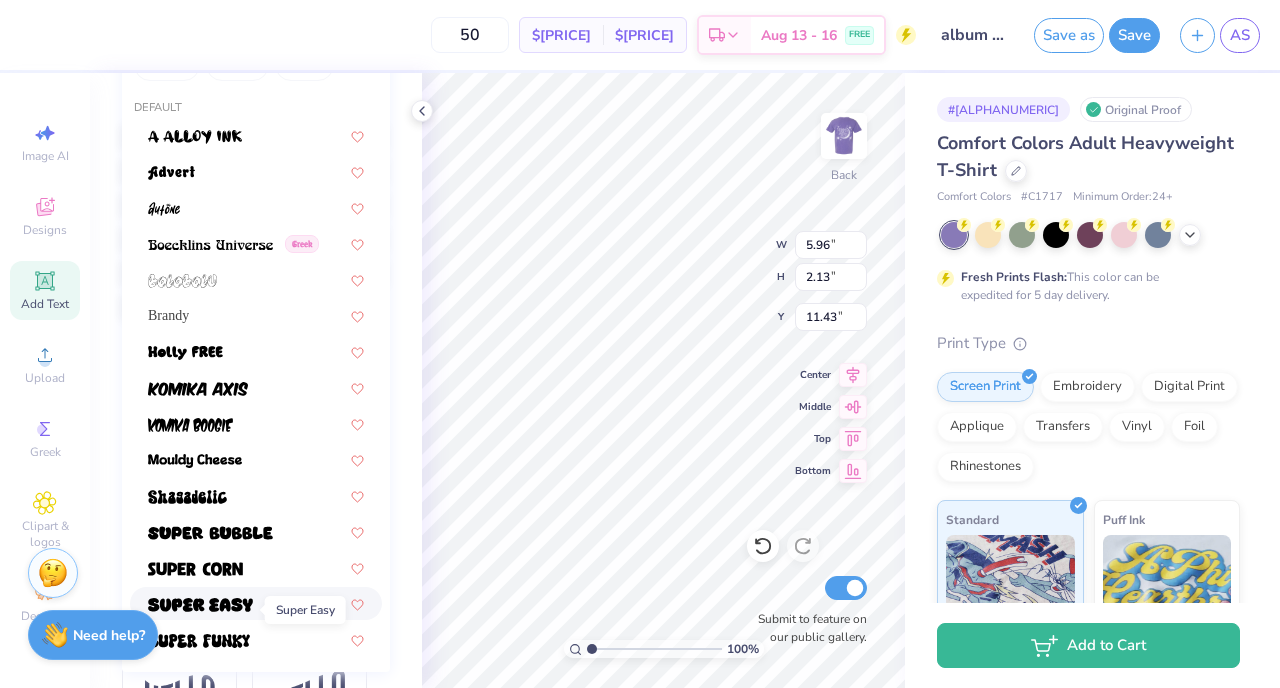 scroll, scrollTop: 408, scrollLeft: 0, axis: vertical 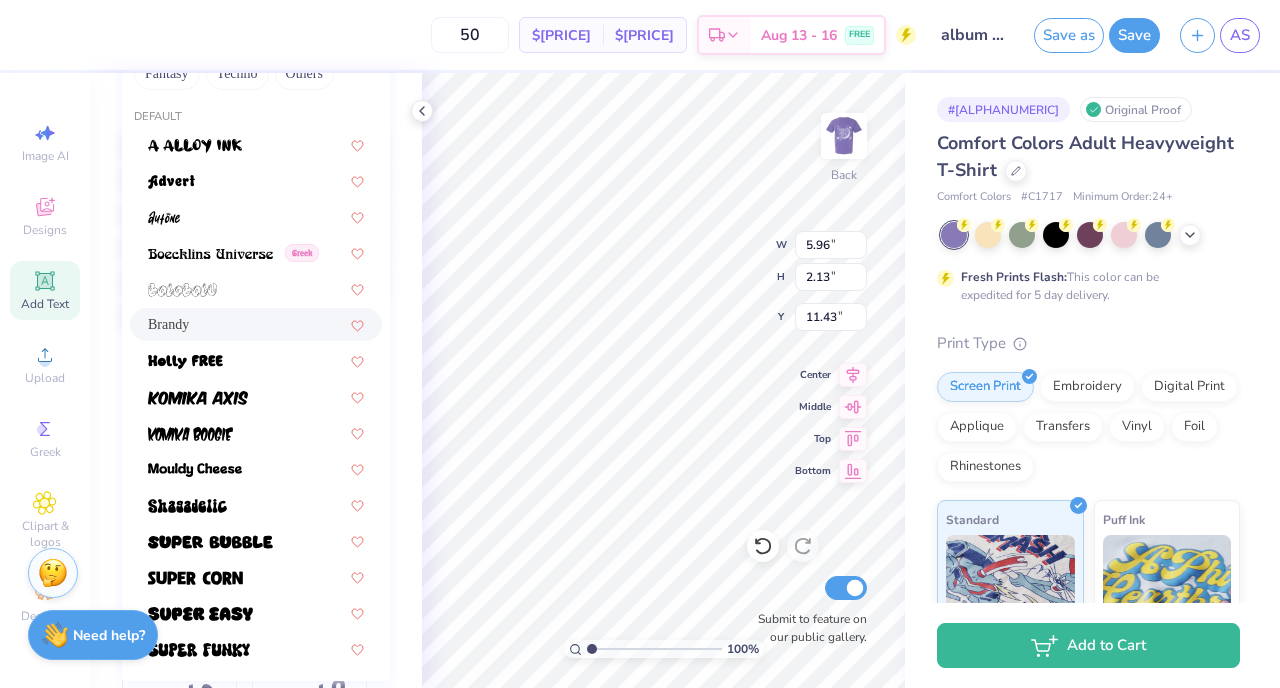 click on "Brandy" at bounding box center (168, 324) 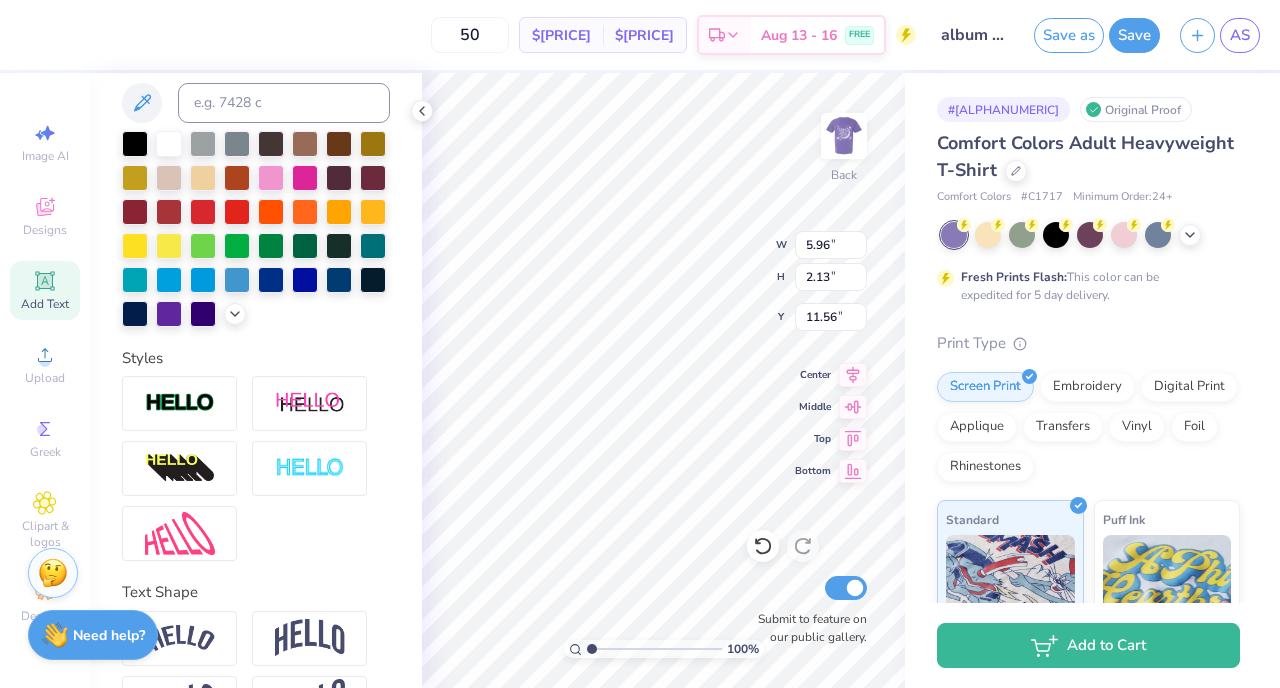 type on "5.27" 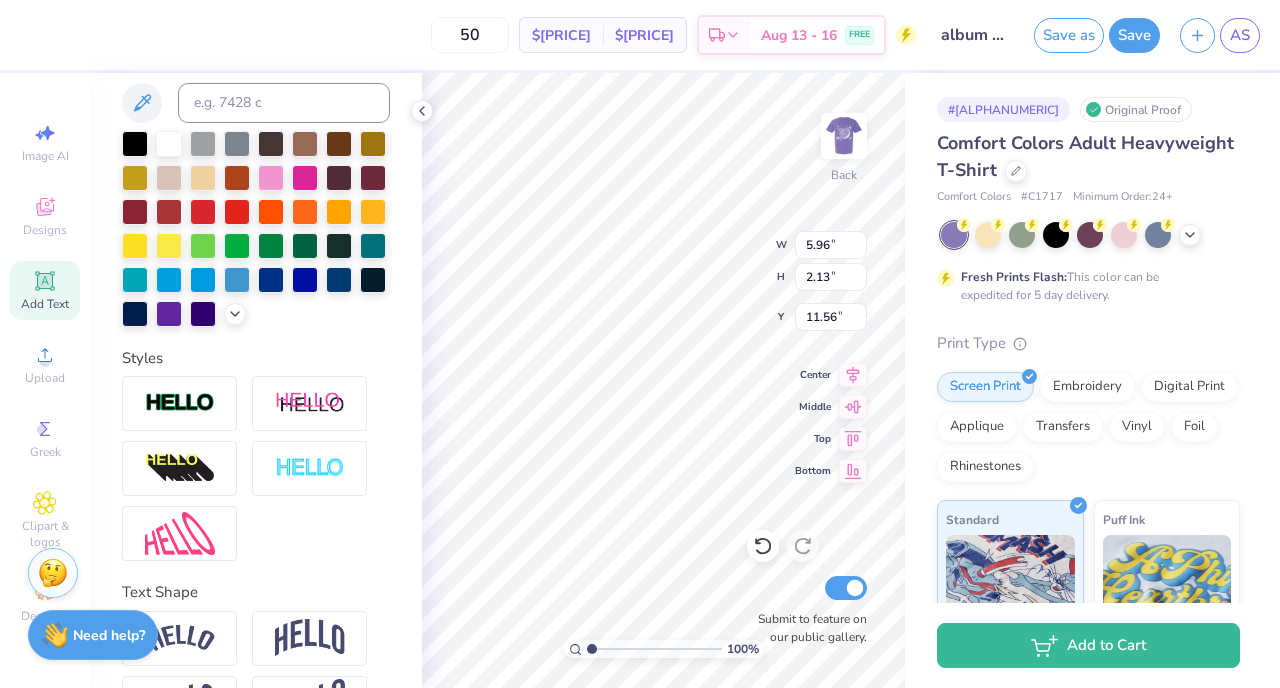 type on "1.88" 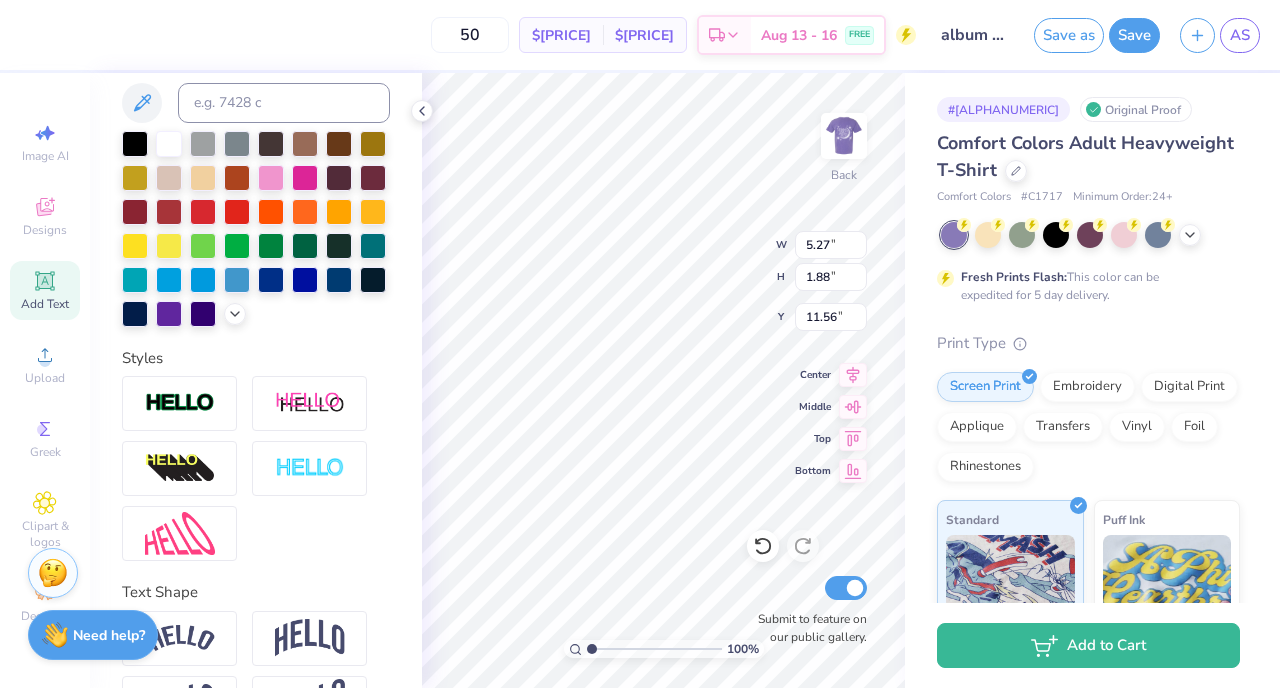 scroll, scrollTop: 16, scrollLeft: 2, axis: both 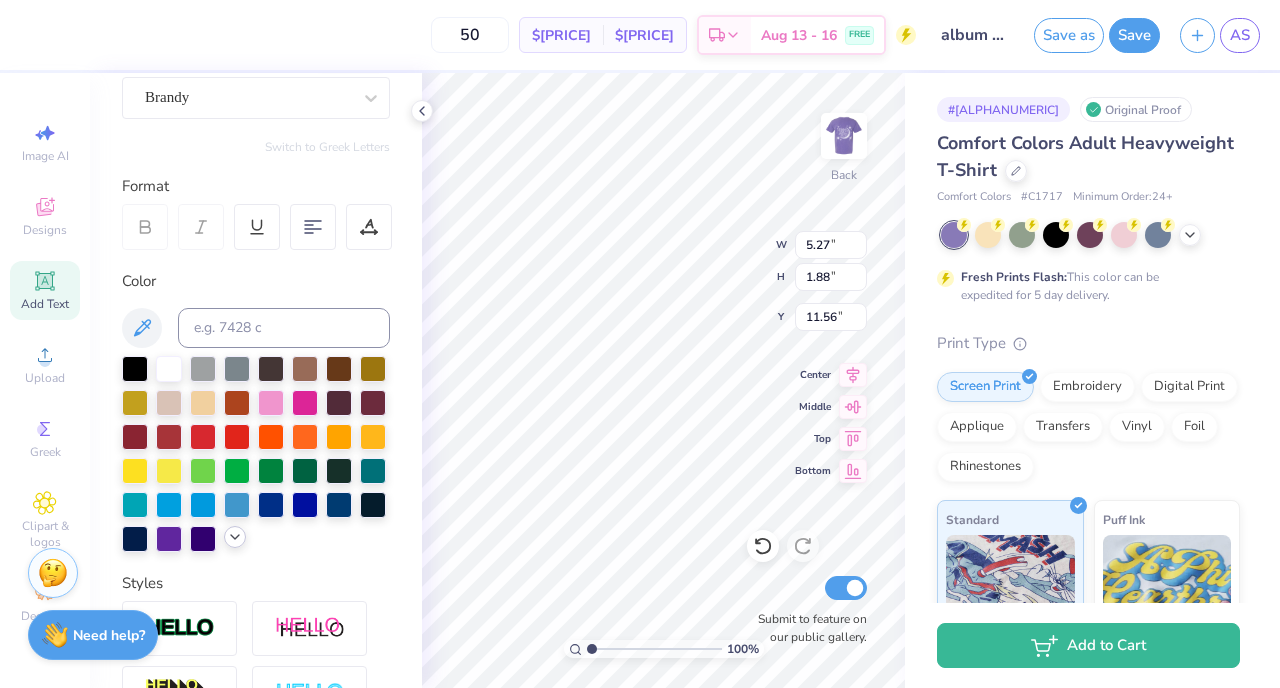 click 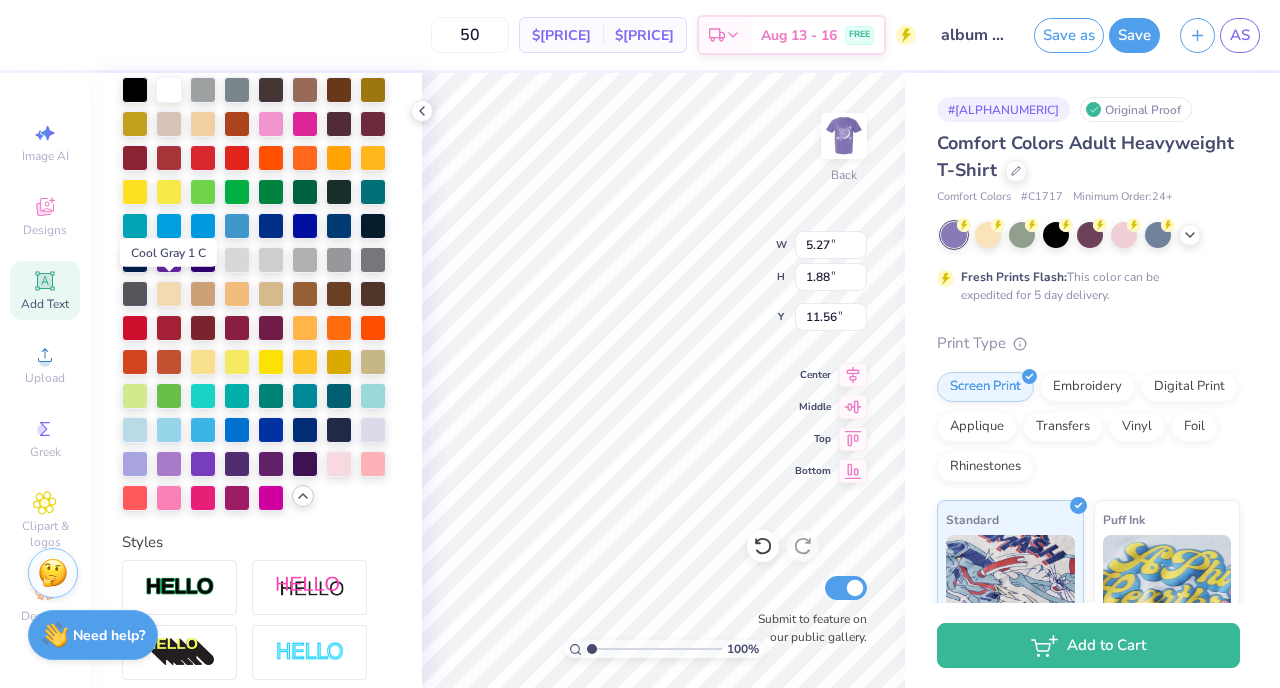 scroll, scrollTop: 461, scrollLeft: 0, axis: vertical 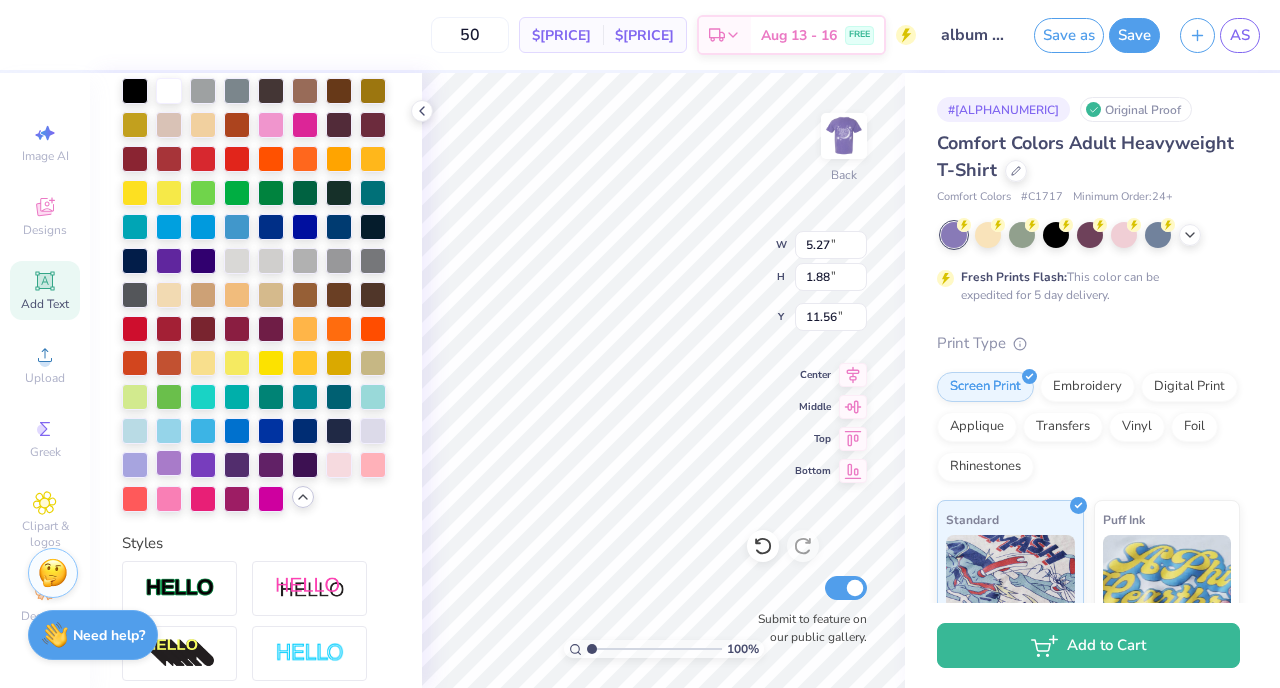 click at bounding box center (169, 463) 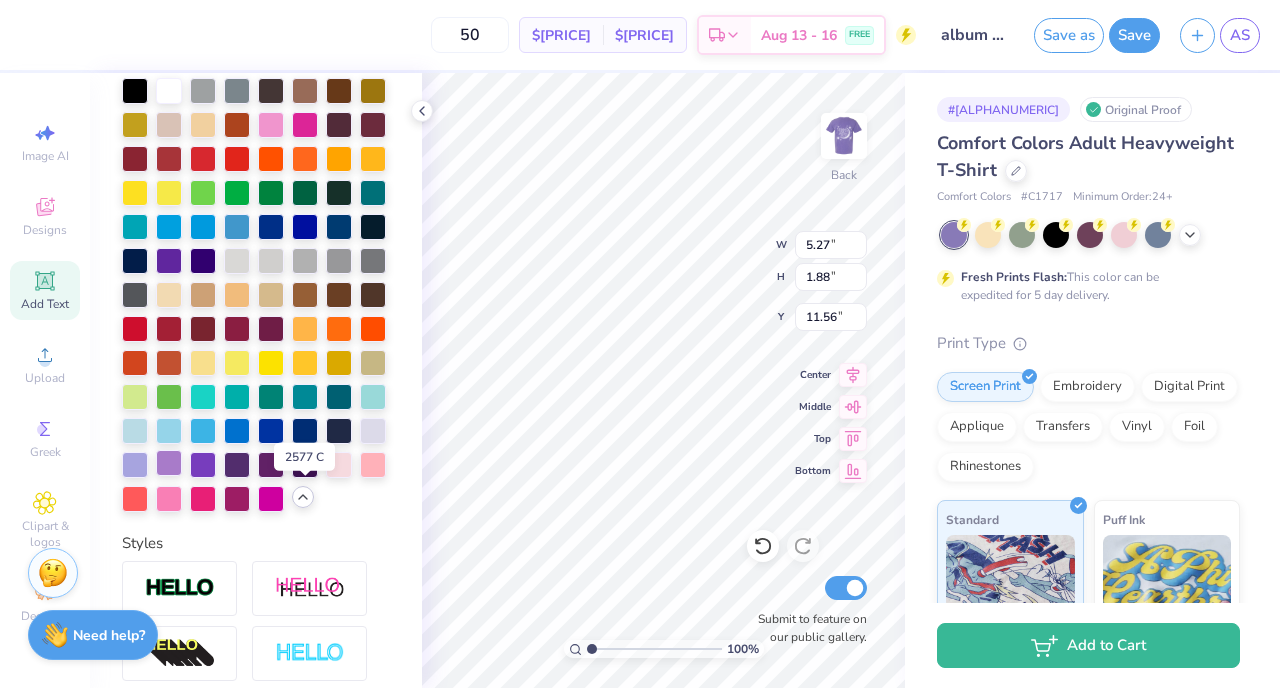 scroll, scrollTop: 16, scrollLeft: 4, axis: both 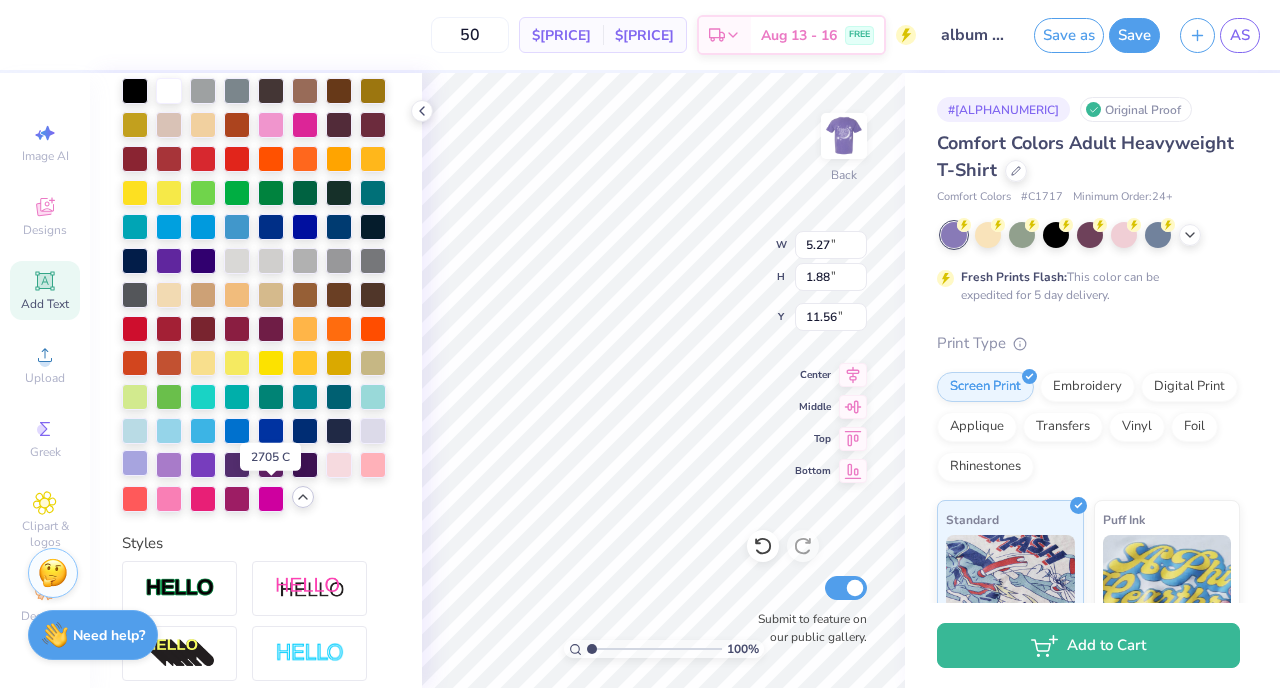 click at bounding box center (135, 463) 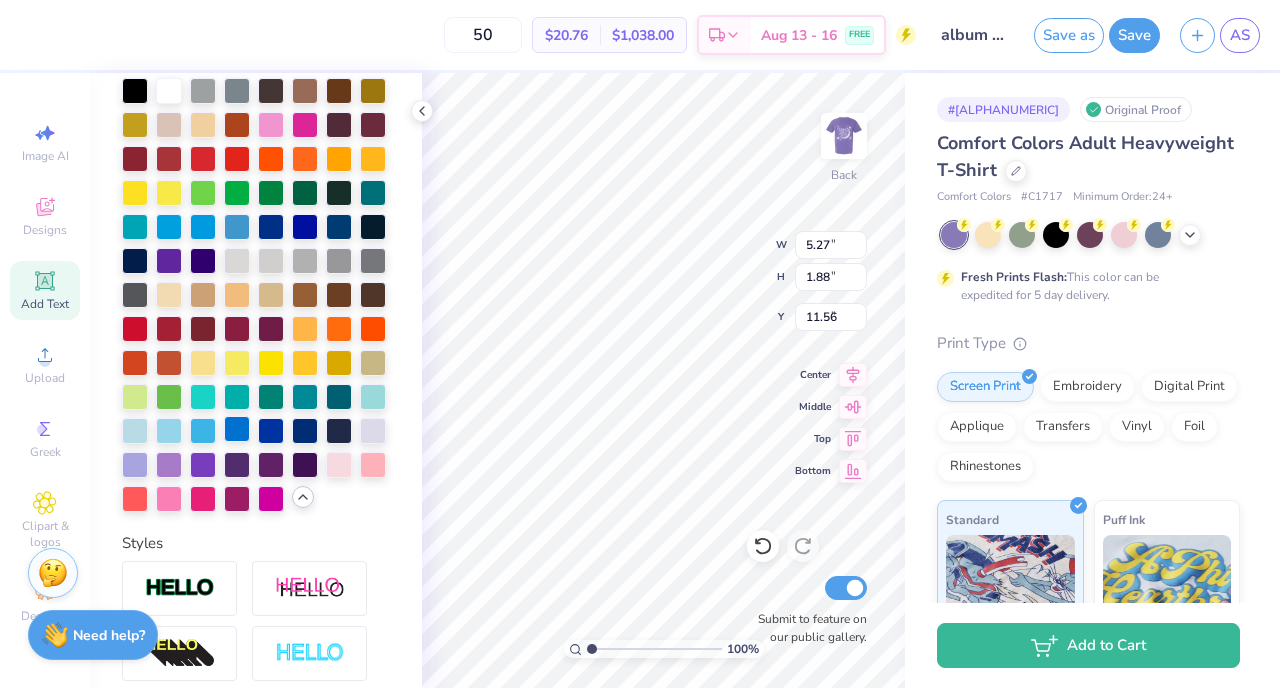 type on "5.43" 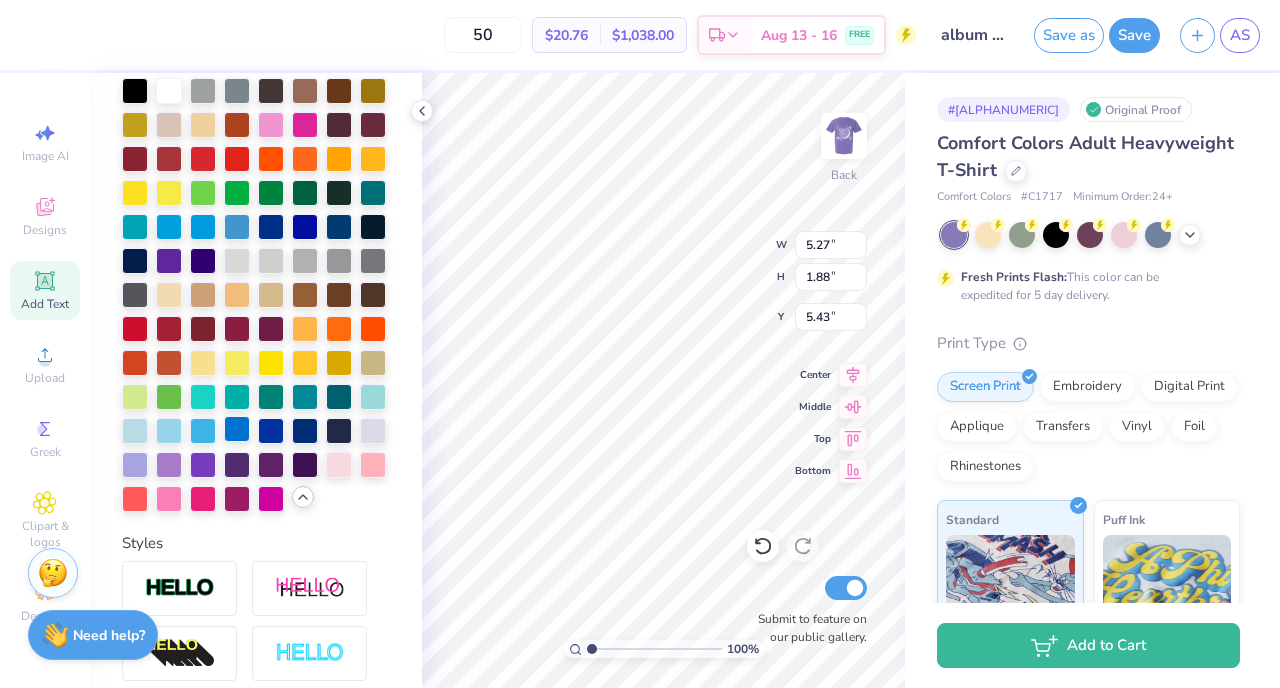 type on "1.28" 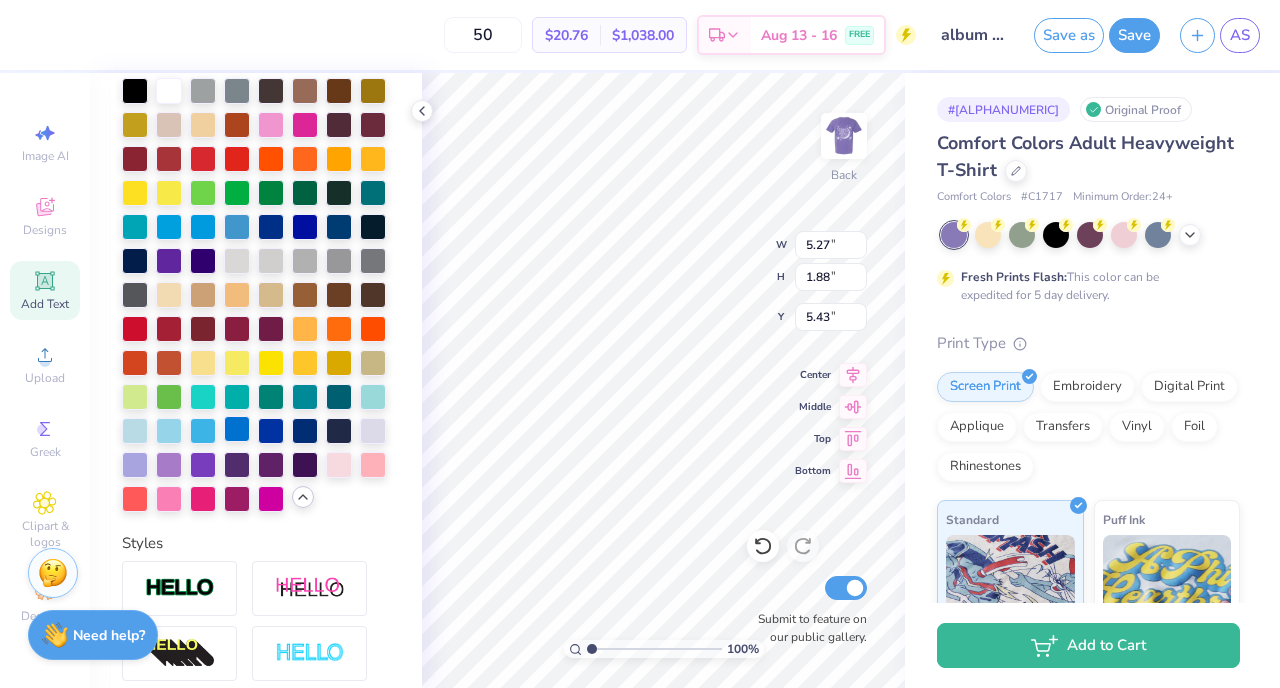 type on "0.46" 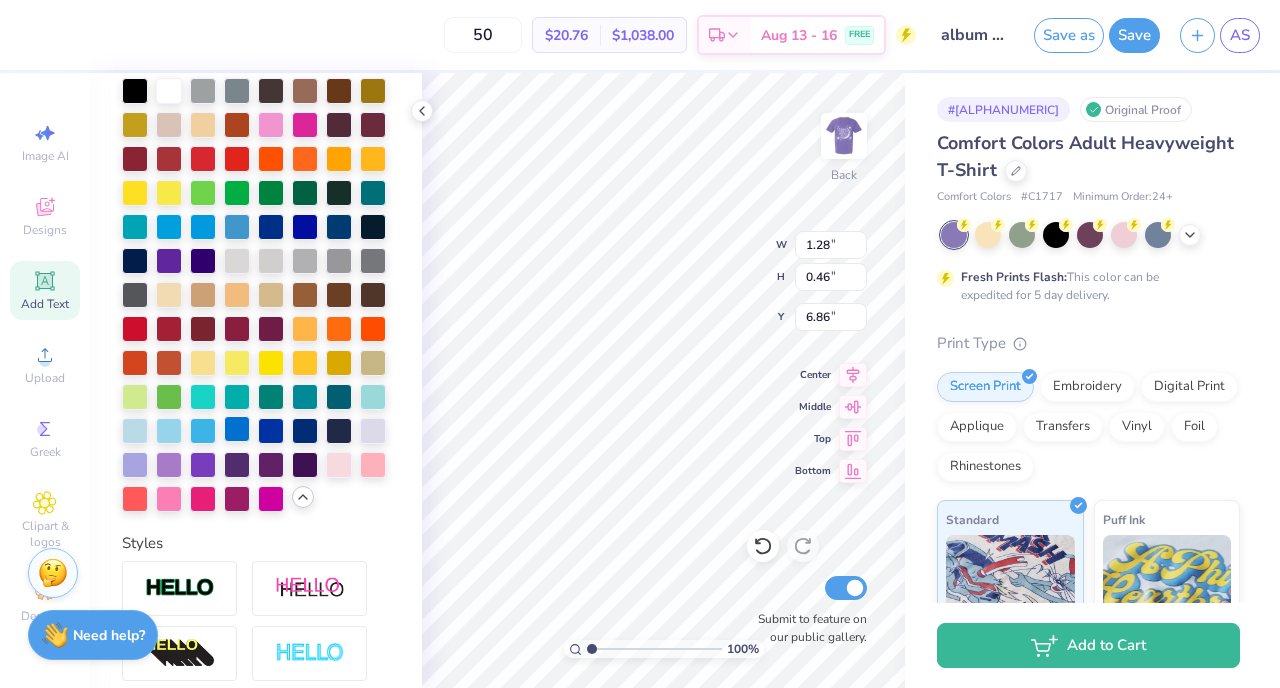 type on "3.86" 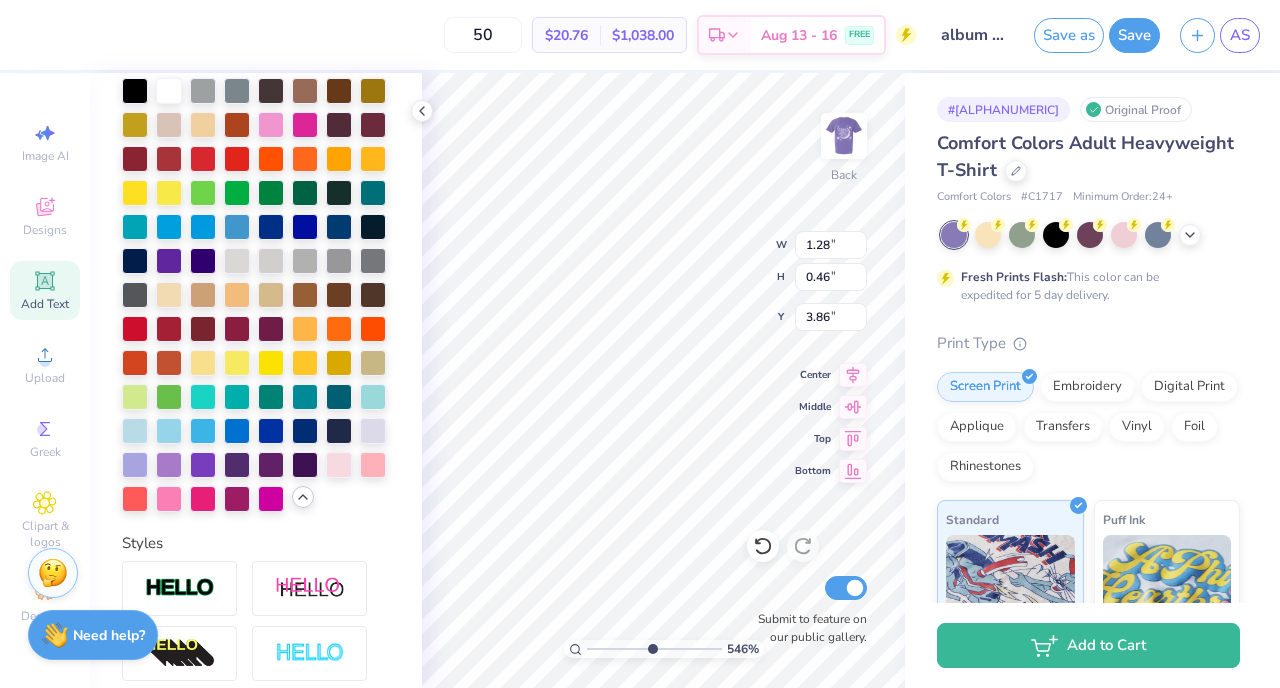 drag, startPoint x: 594, startPoint y: 647, endPoint x: 651, endPoint y: 649, distance: 57.035076 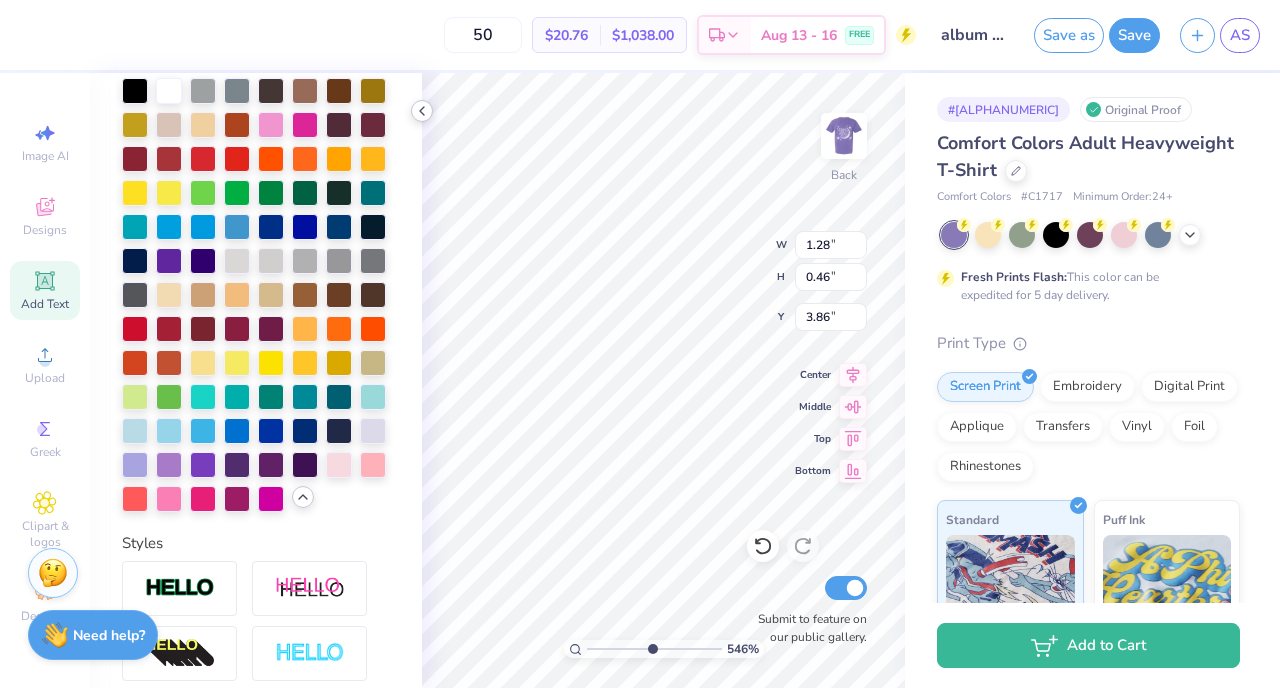 click 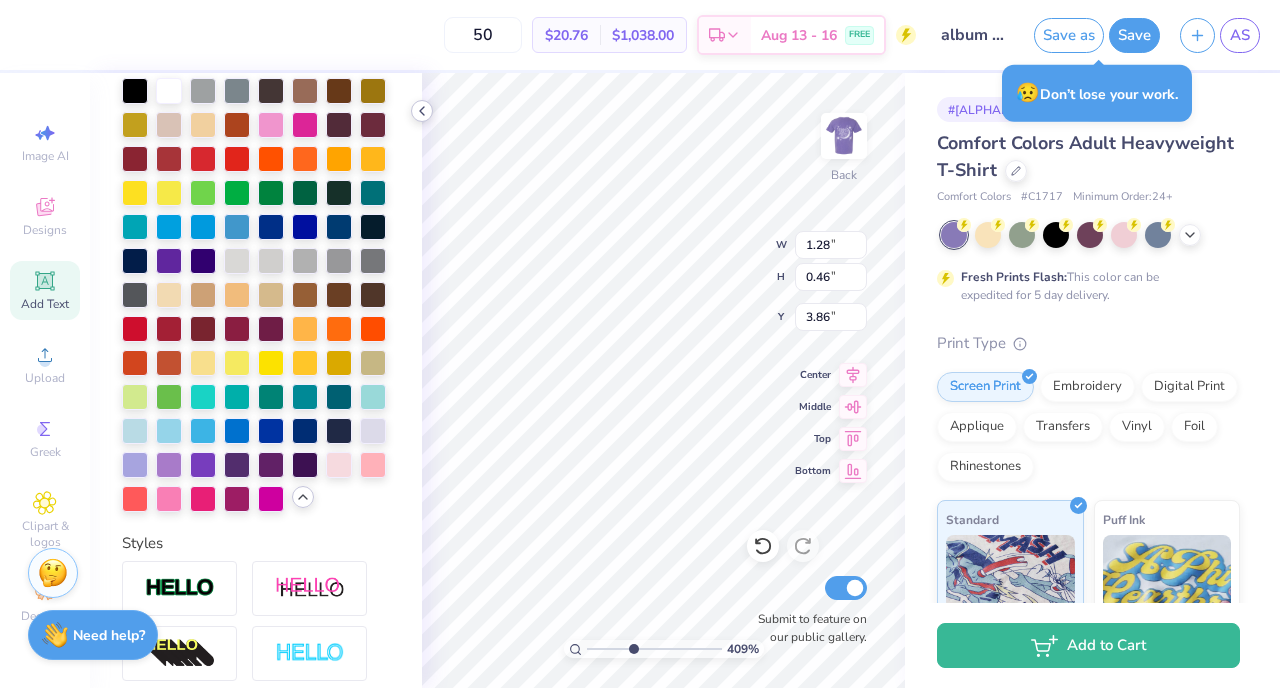 type on "4.09136370349256" 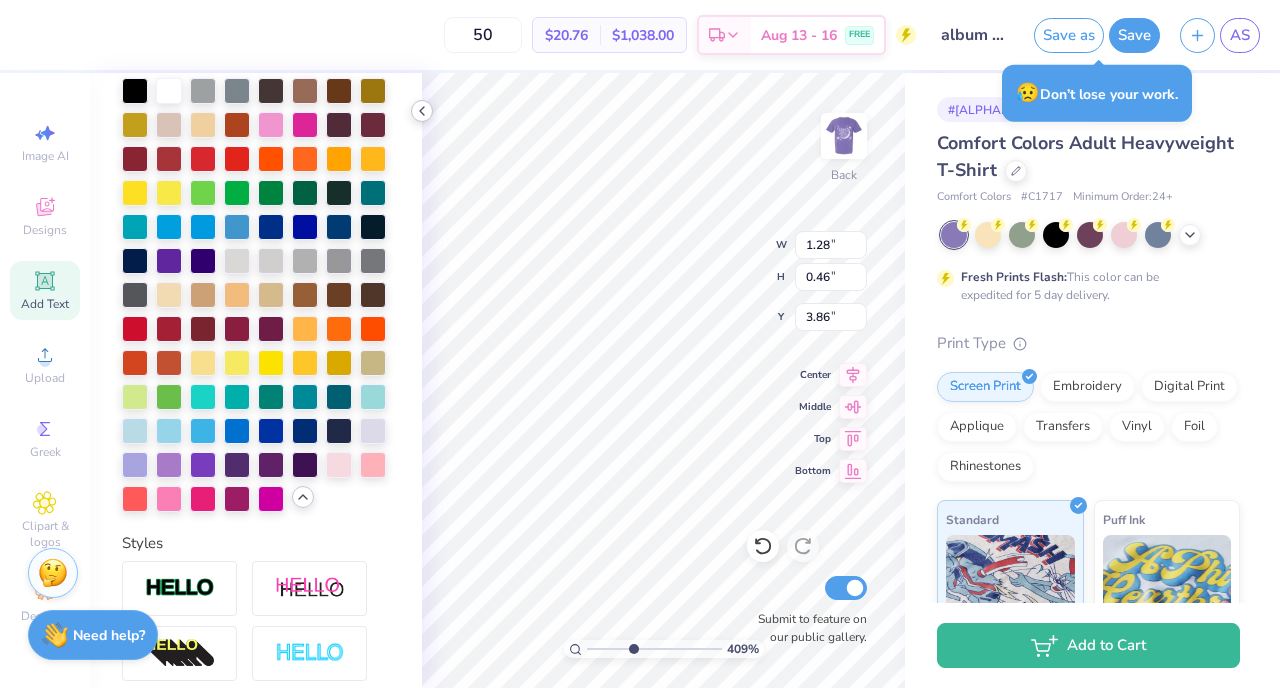 type on "3.91" 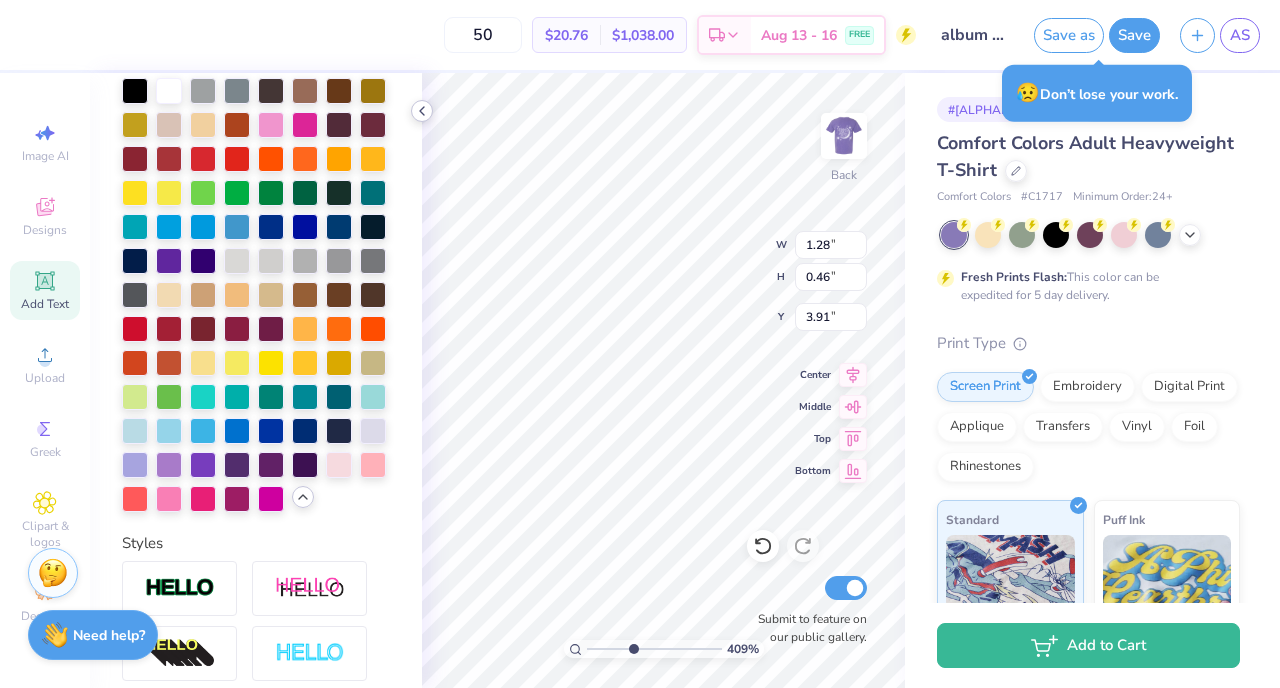 click 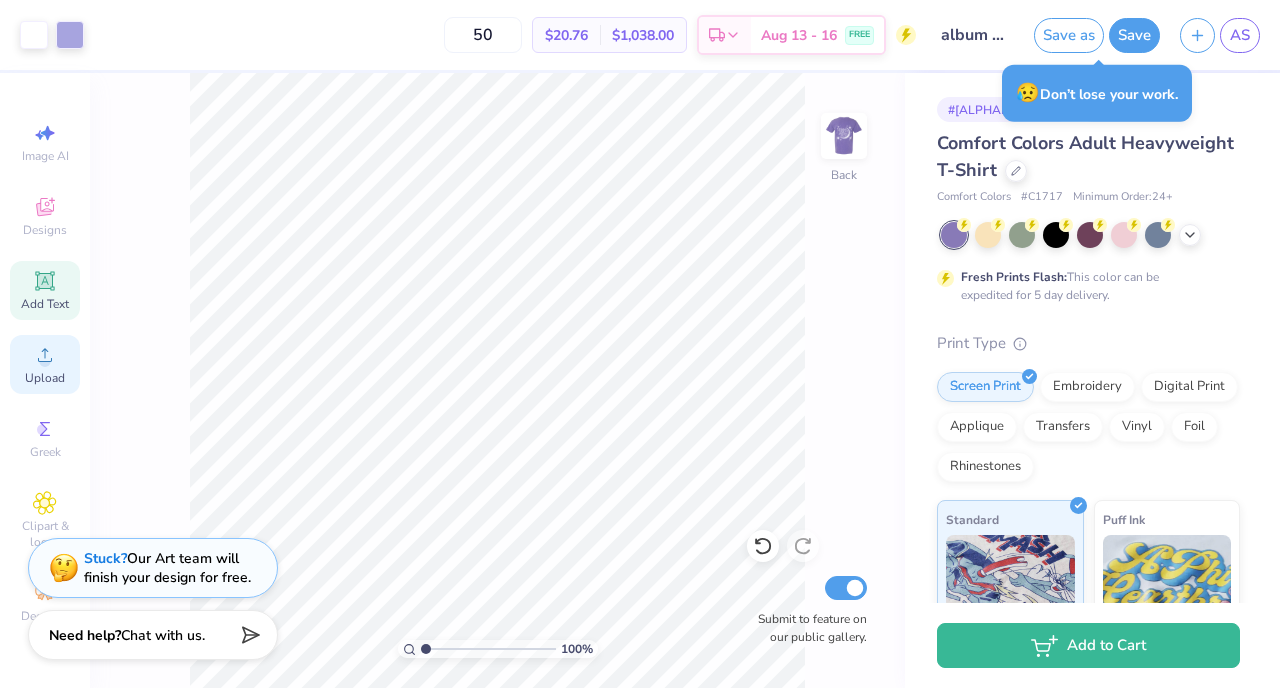 click on "Upload" at bounding box center [45, 364] 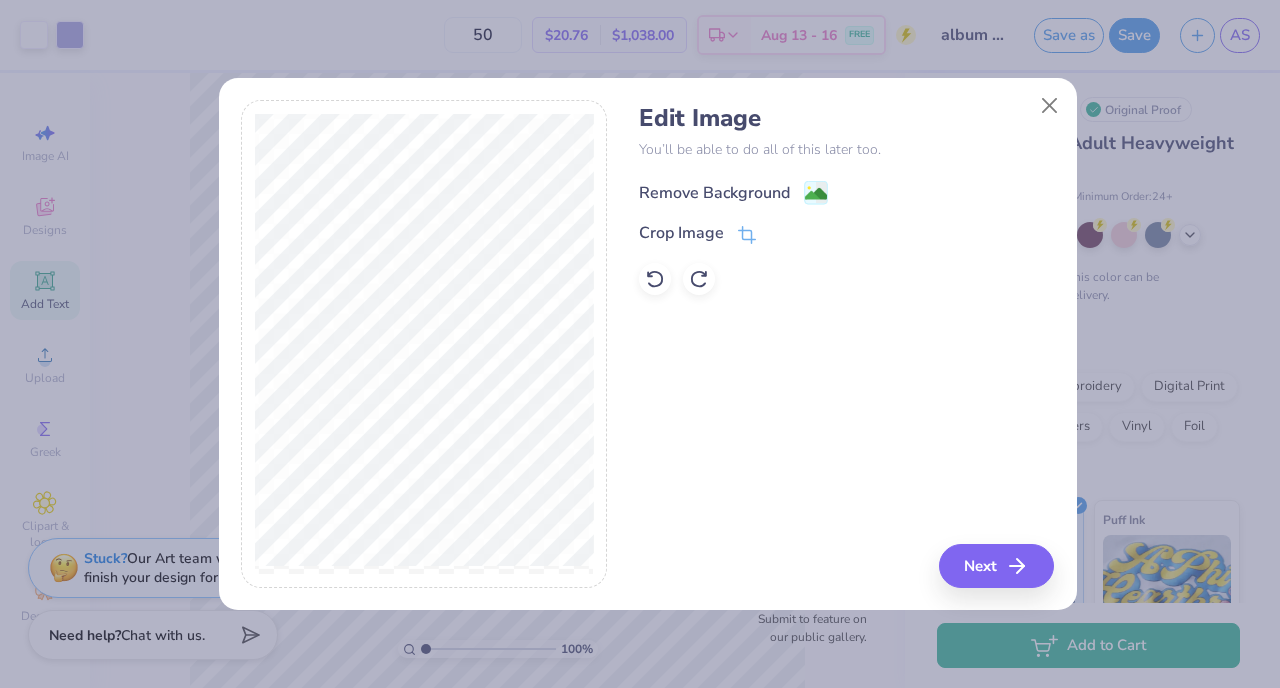 click on "Remove Background" at bounding box center (714, 193) 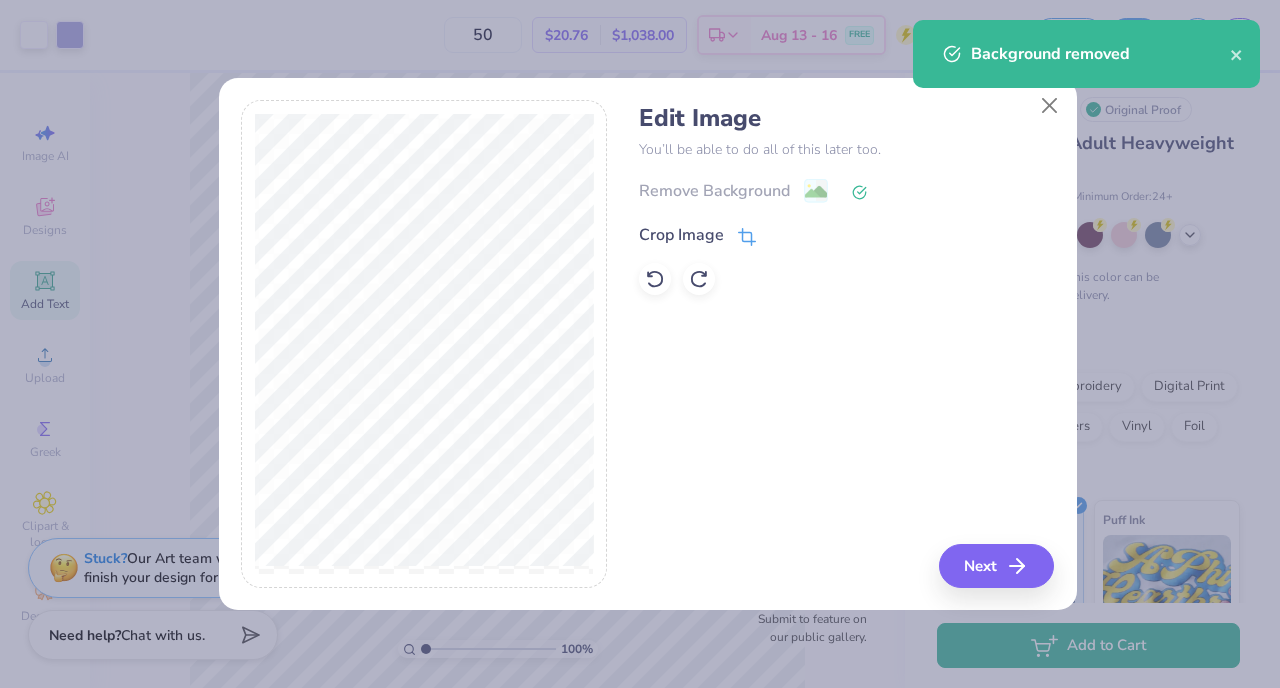 click on "Crop Image" at bounding box center (681, 235) 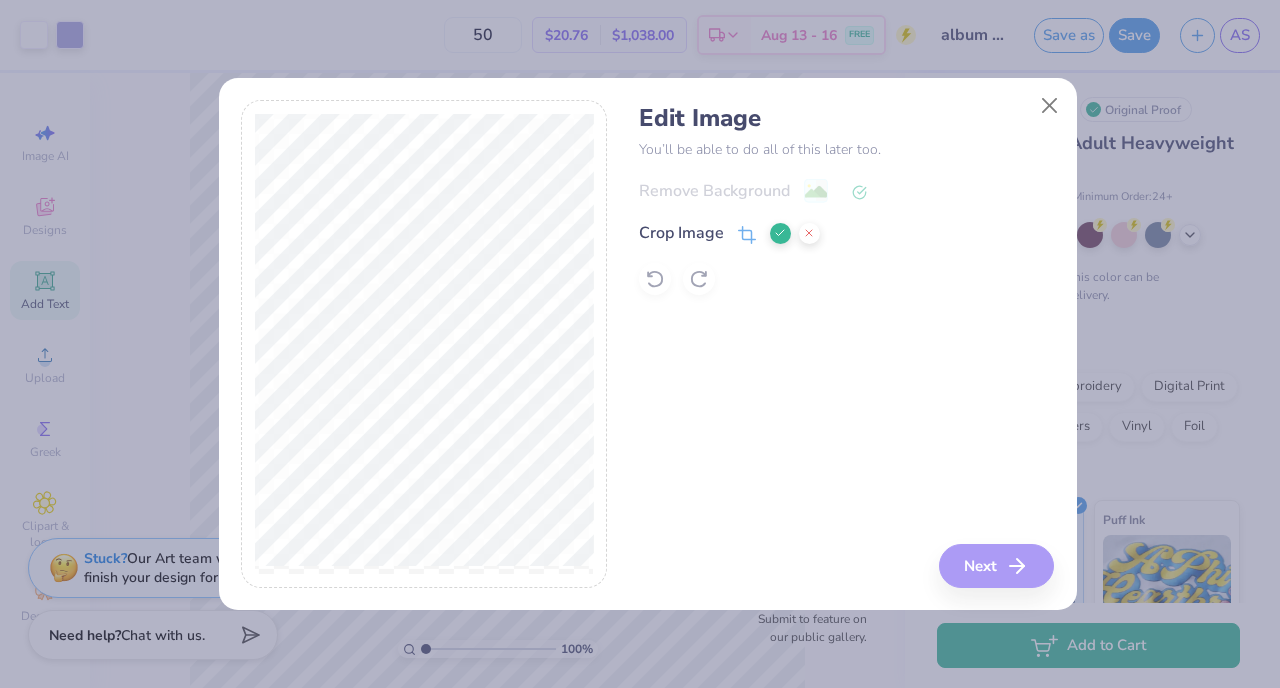 click 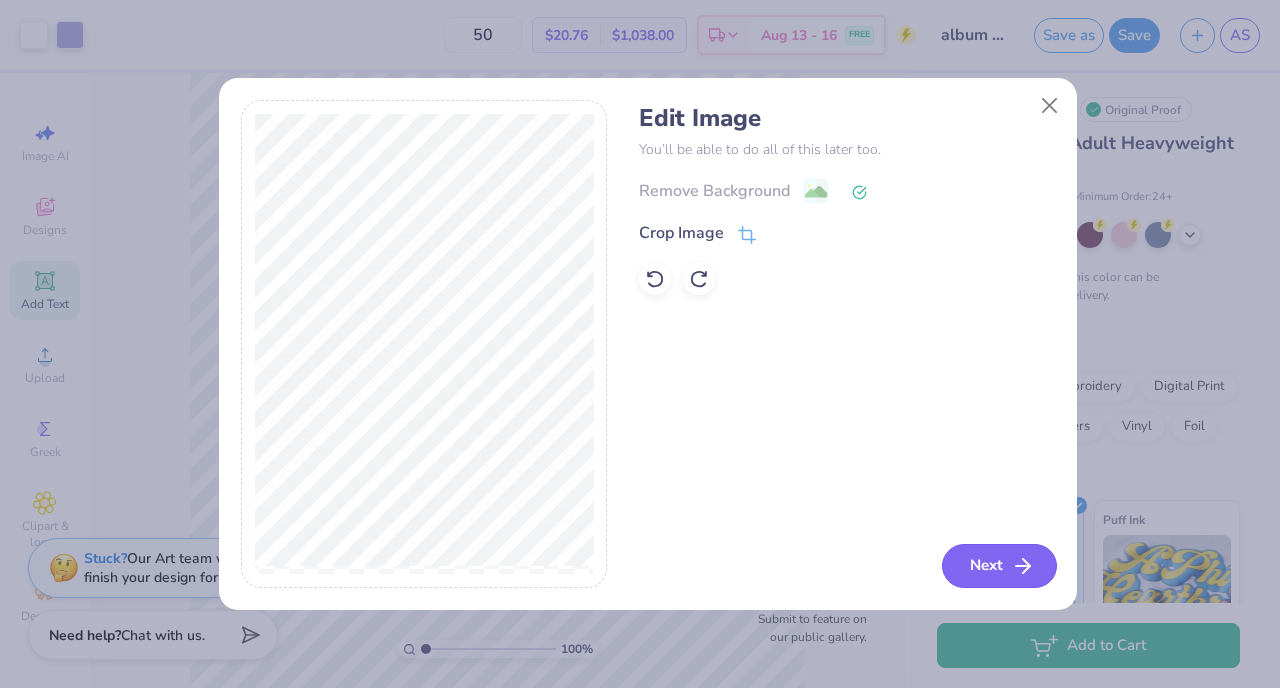 click 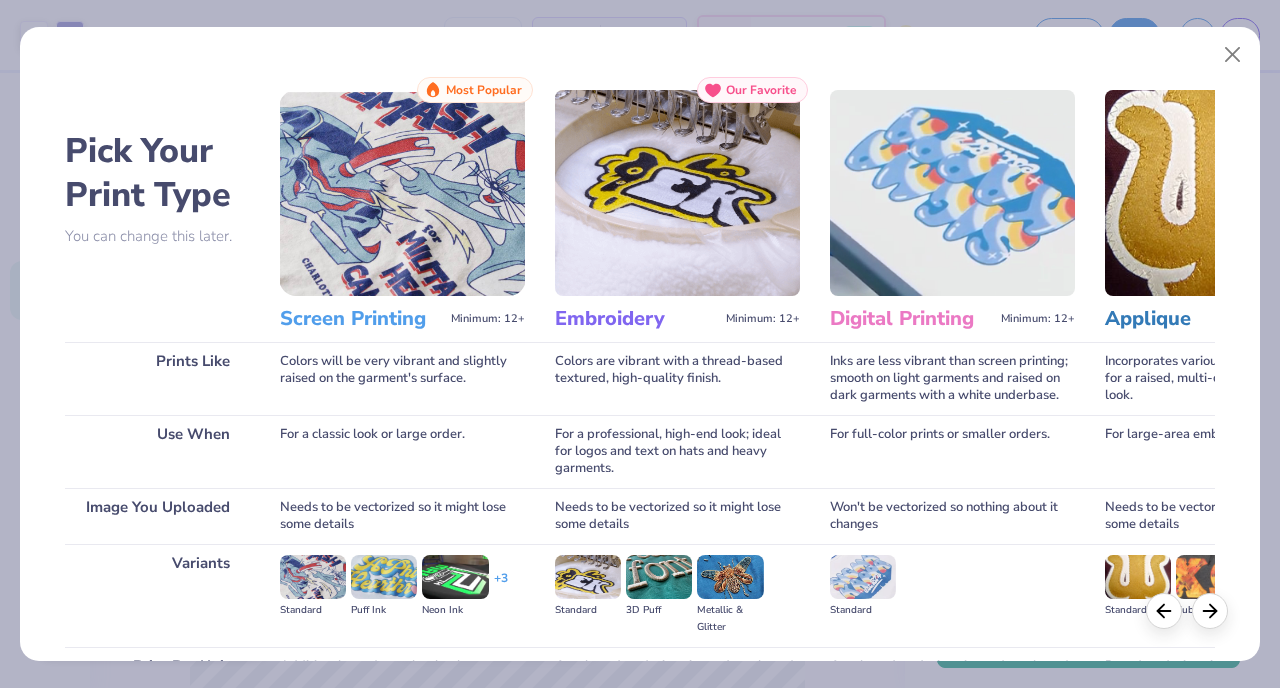 scroll, scrollTop: 208, scrollLeft: 0, axis: vertical 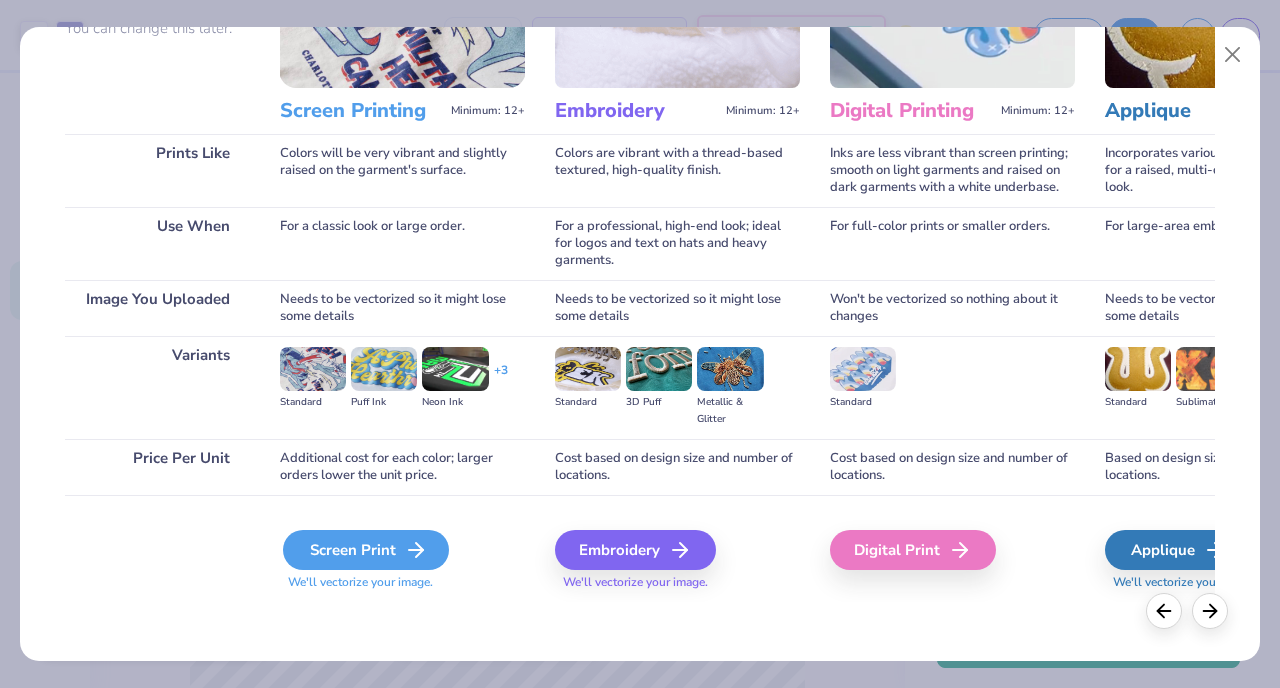 click on "Screen Print" at bounding box center (366, 550) 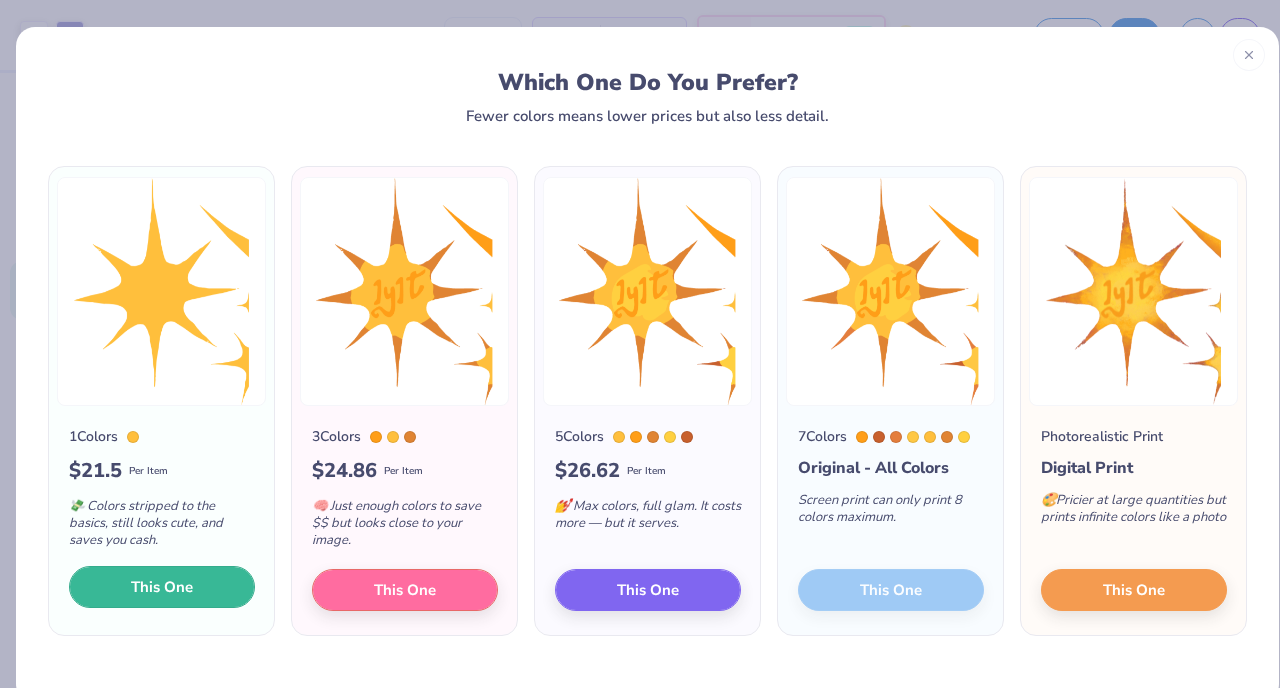 click on "This One" at bounding box center [162, 587] 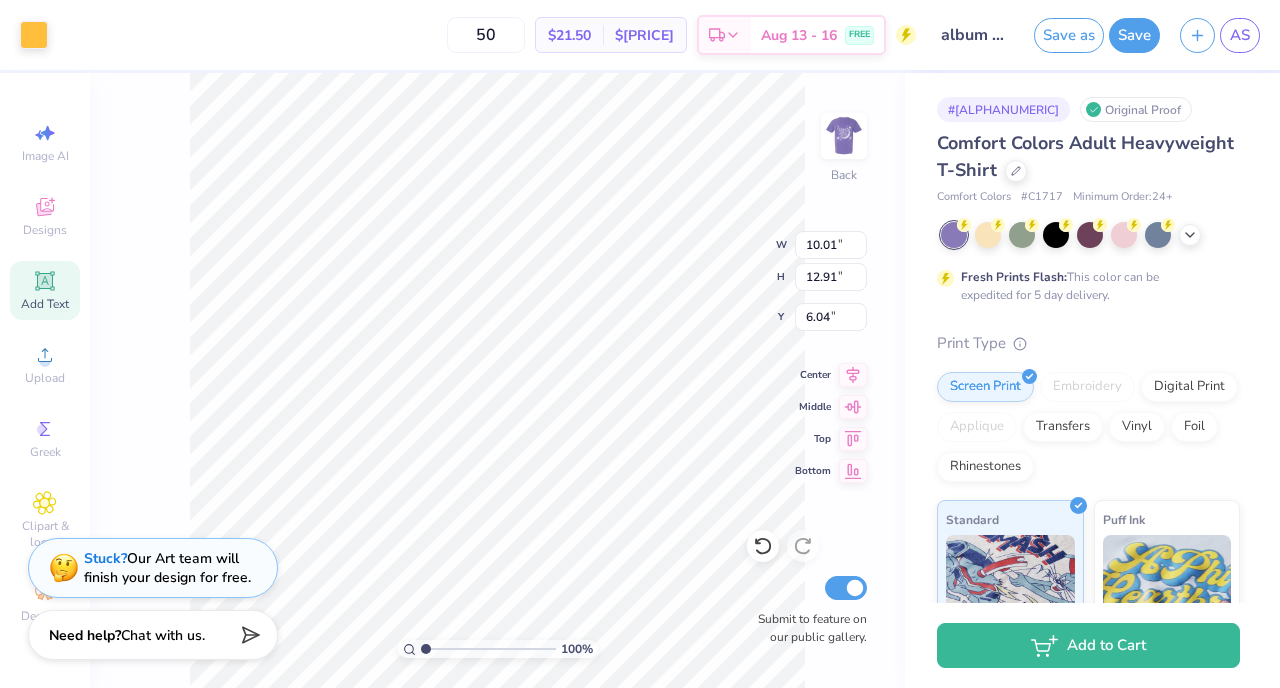 click at bounding box center [640, 344] 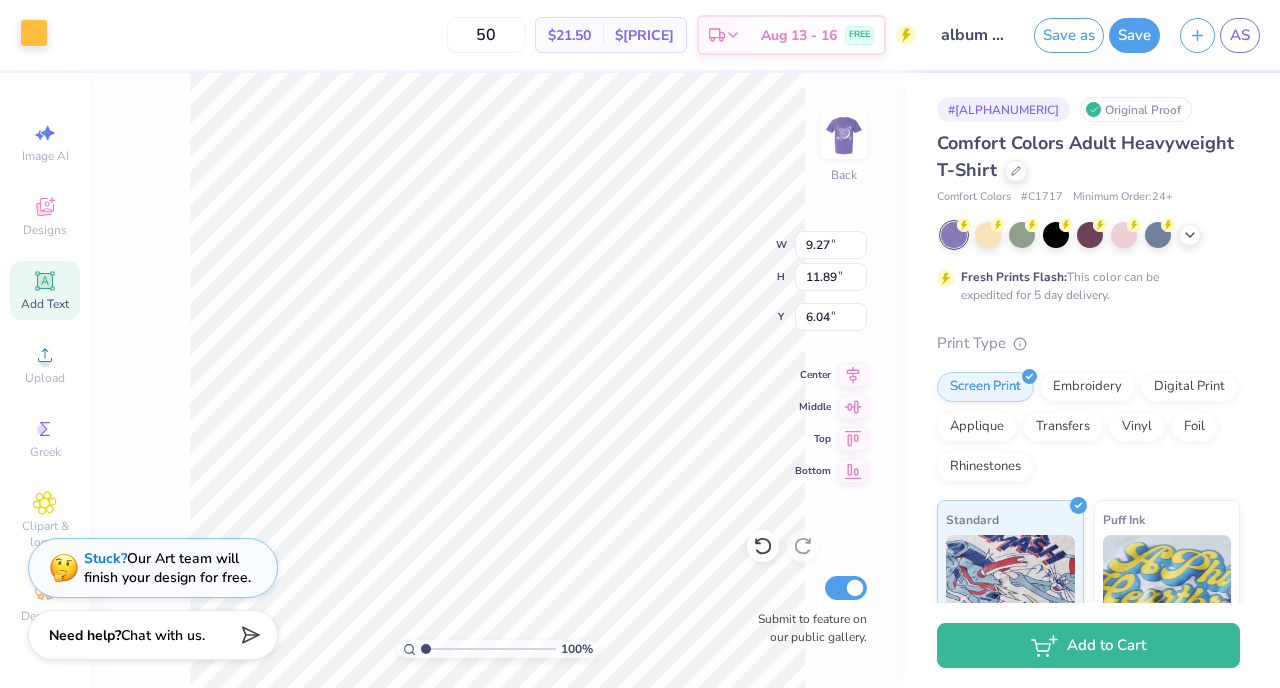 click at bounding box center [34, 33] 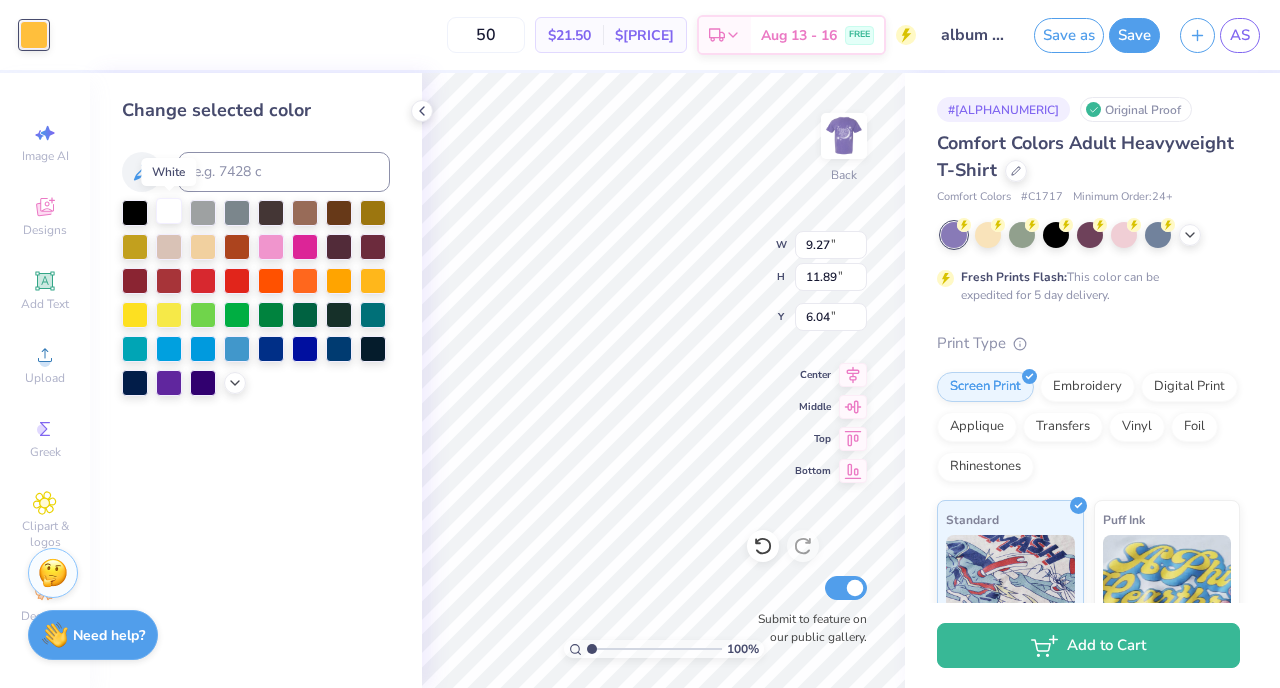 click at bounding box center [169, 211] 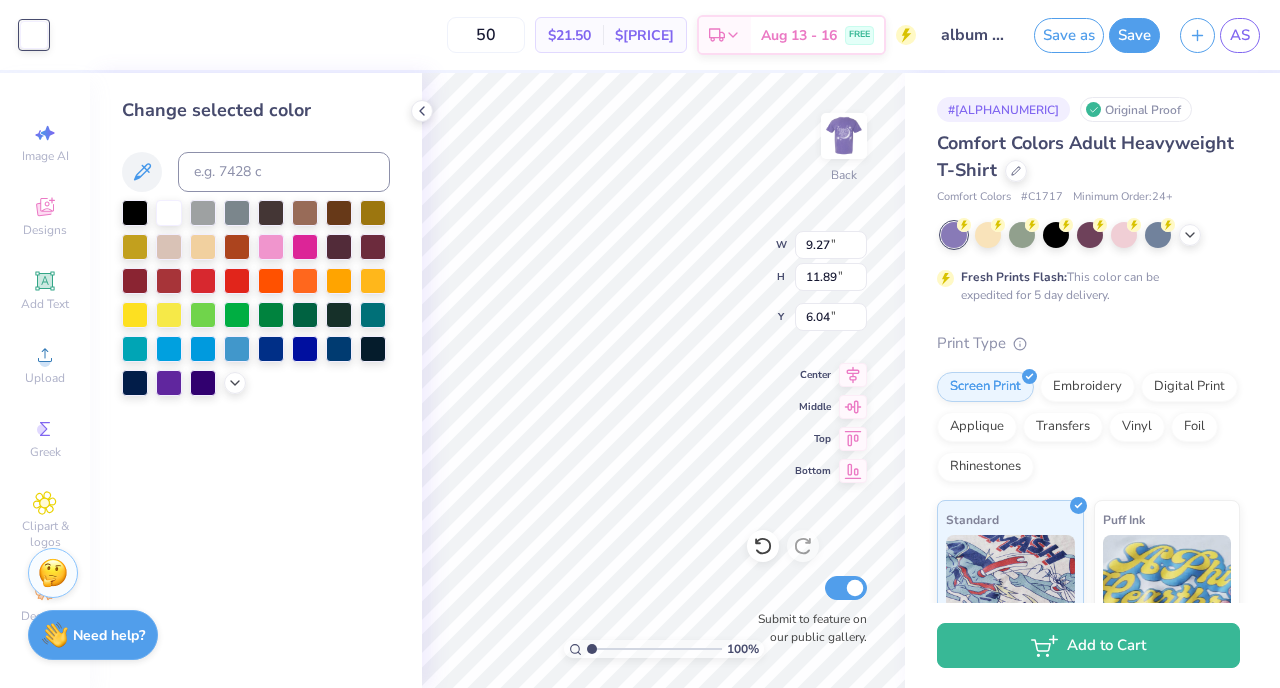 type on "1.00381765611001" 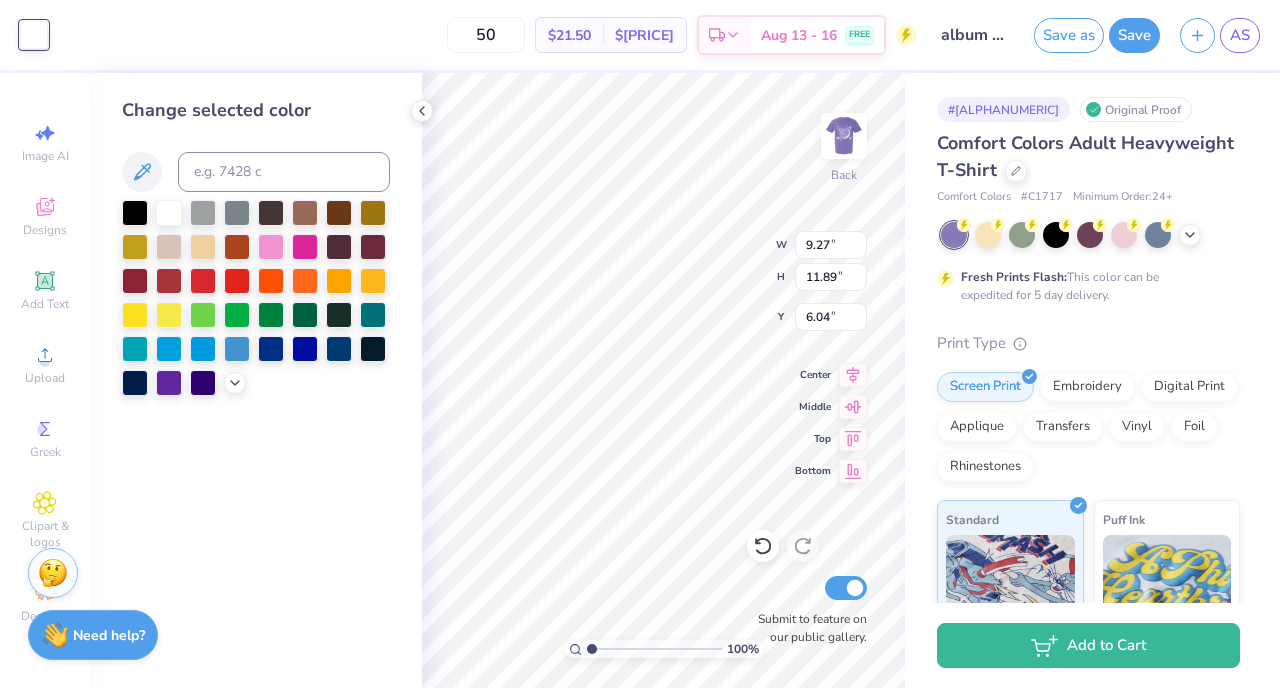 type on "4.37" 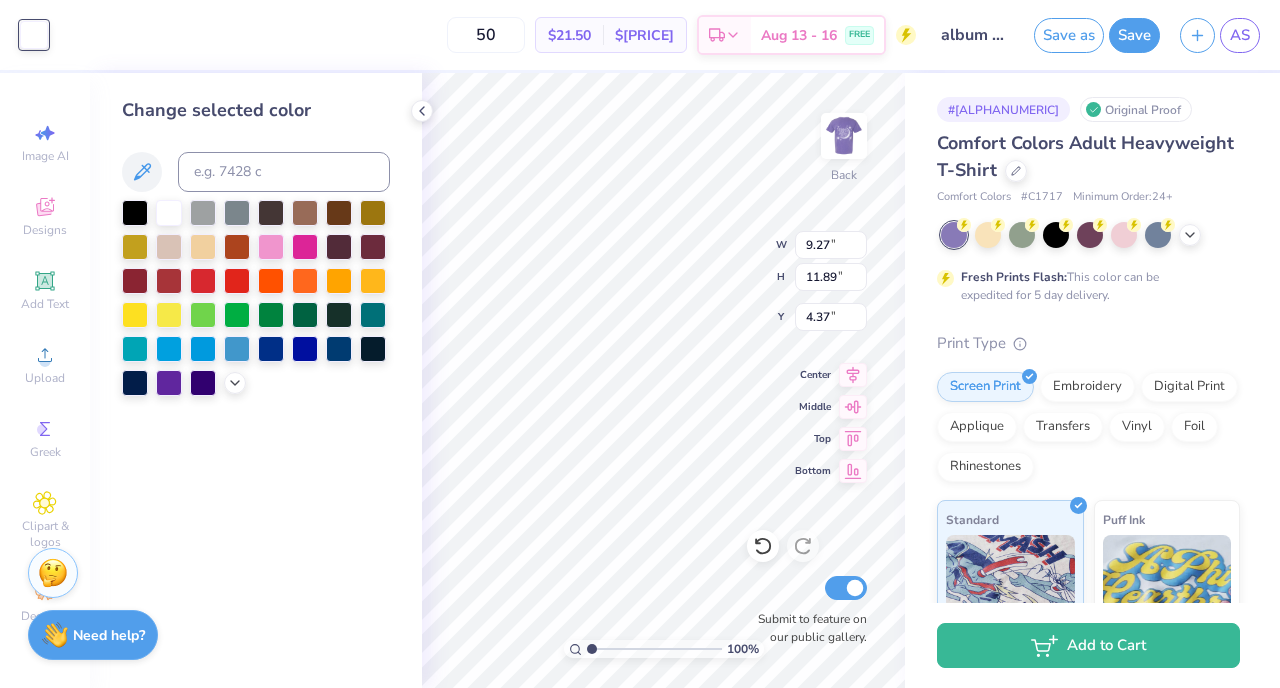 type on "1.00381765611001" 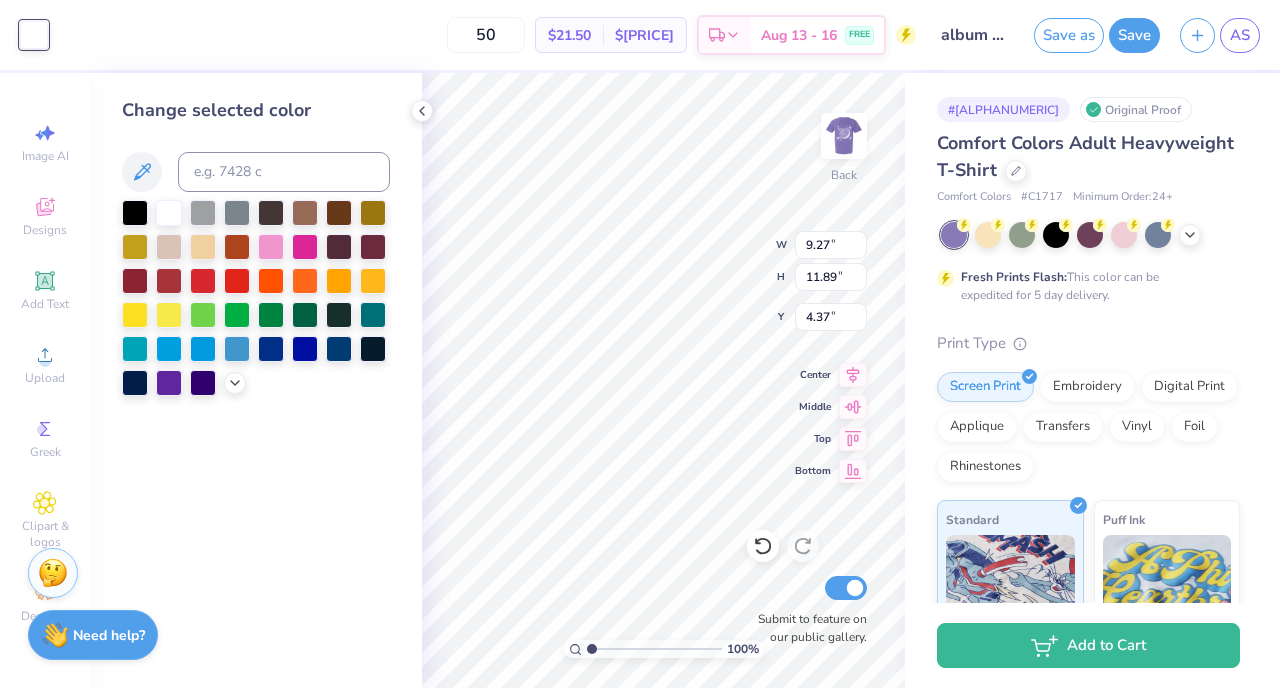 type on "1.28" 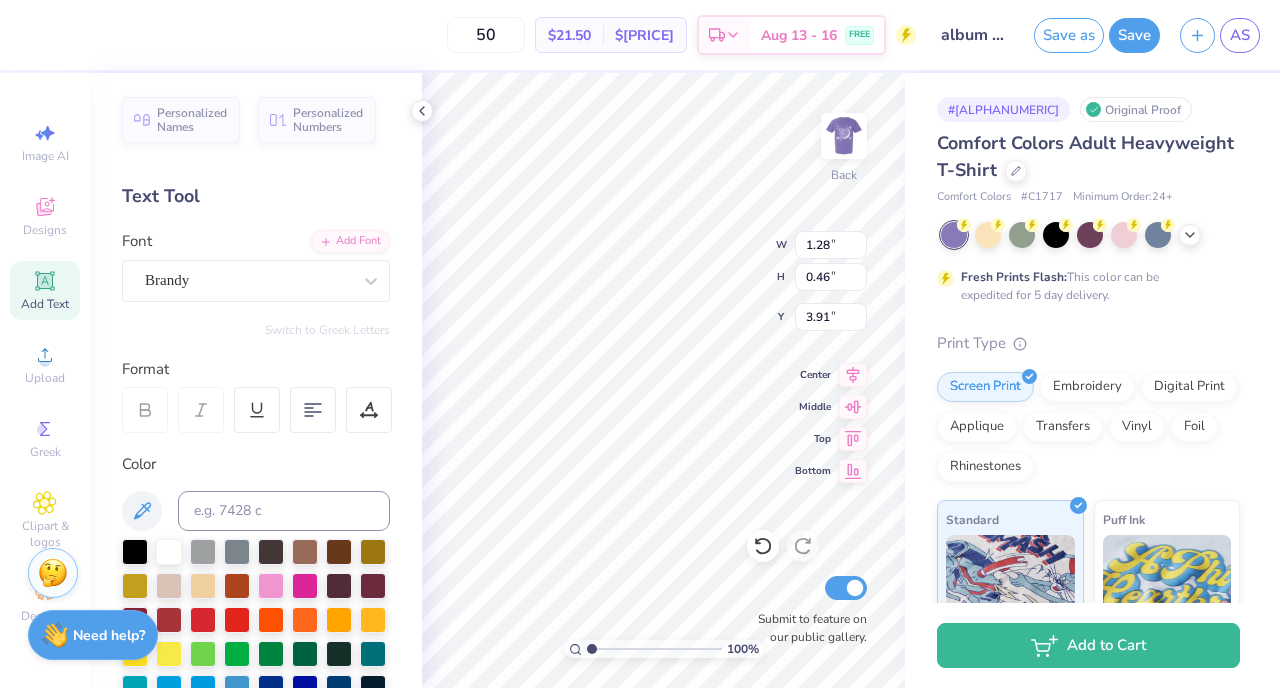 type on "1.00381765611001" 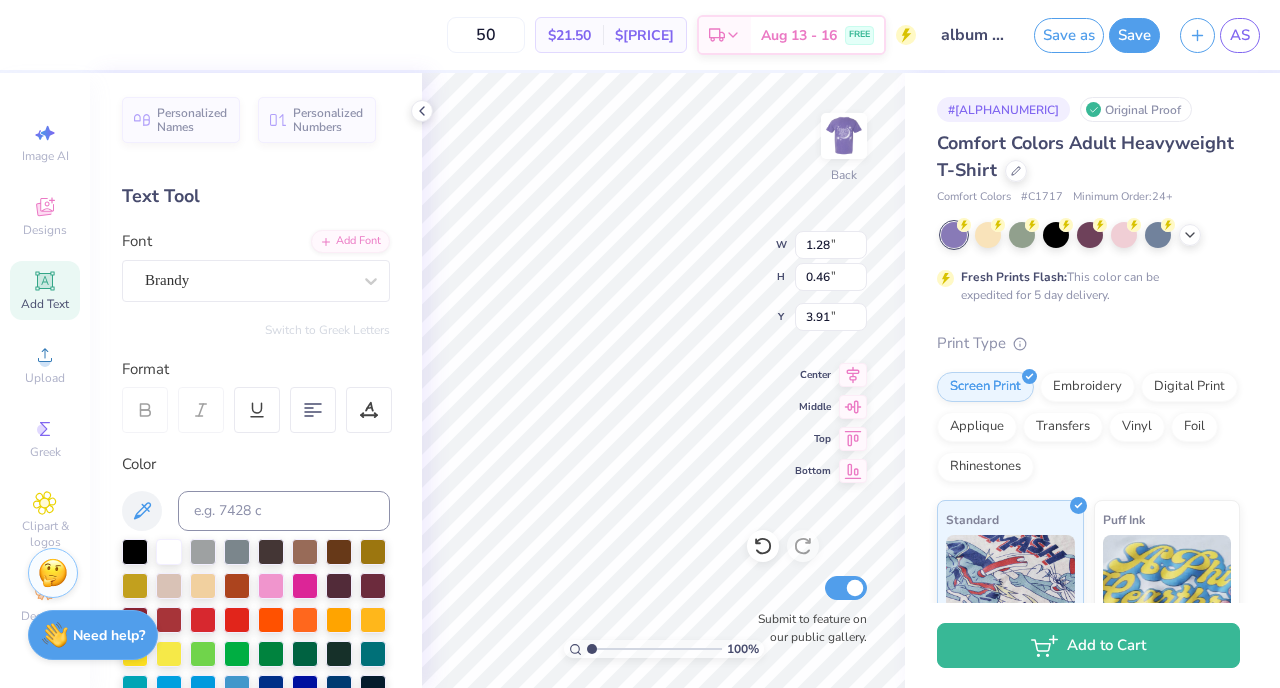 type on "10.31" 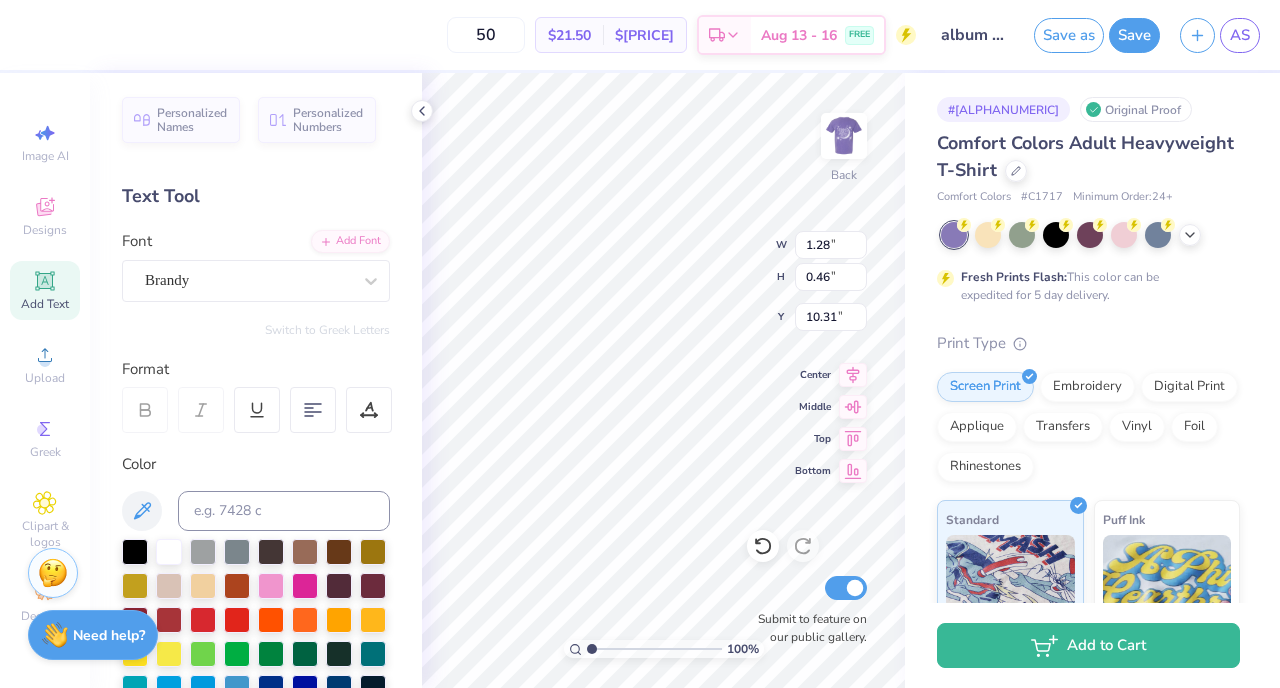 type on "1.00381765611001" 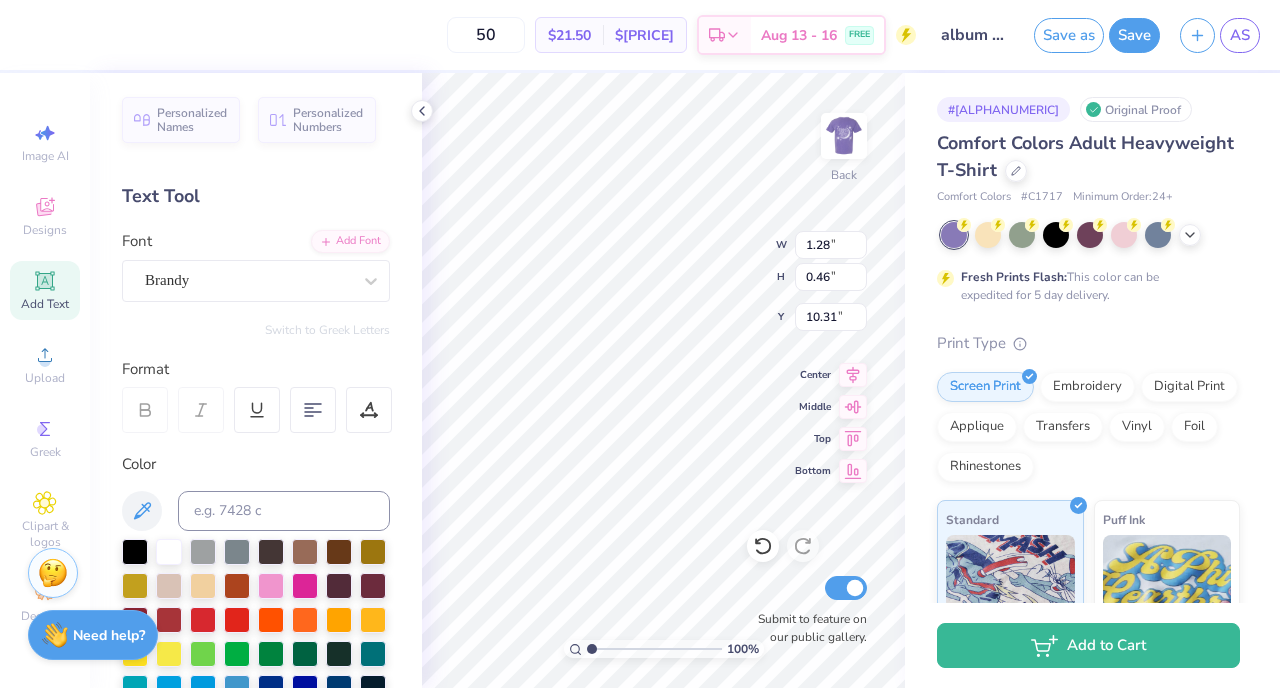 type on "2.37" 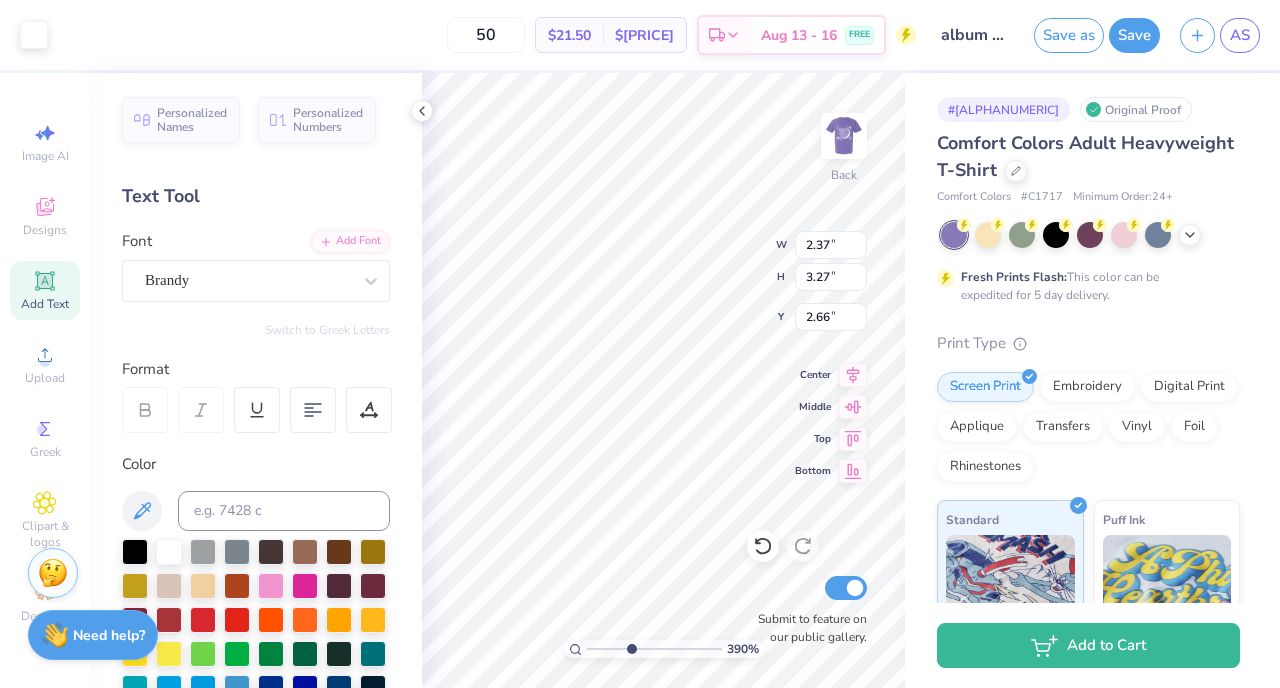 type on "3.9008776271432" 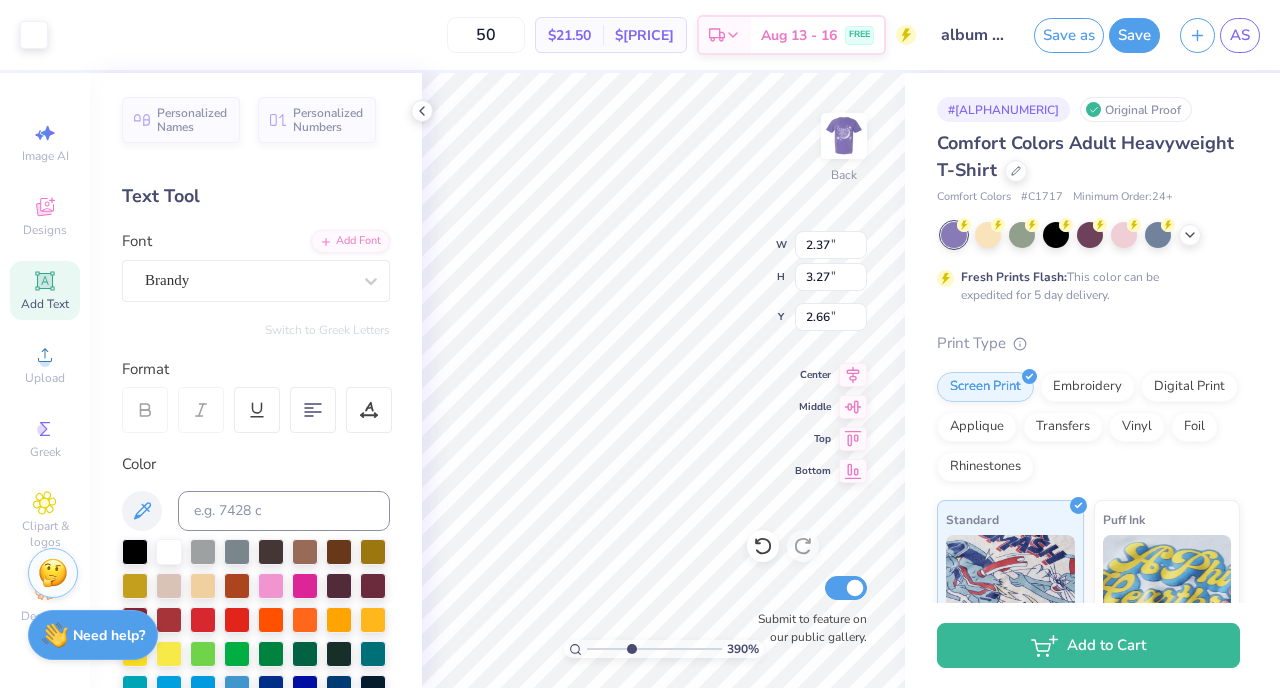 type on "0.78" 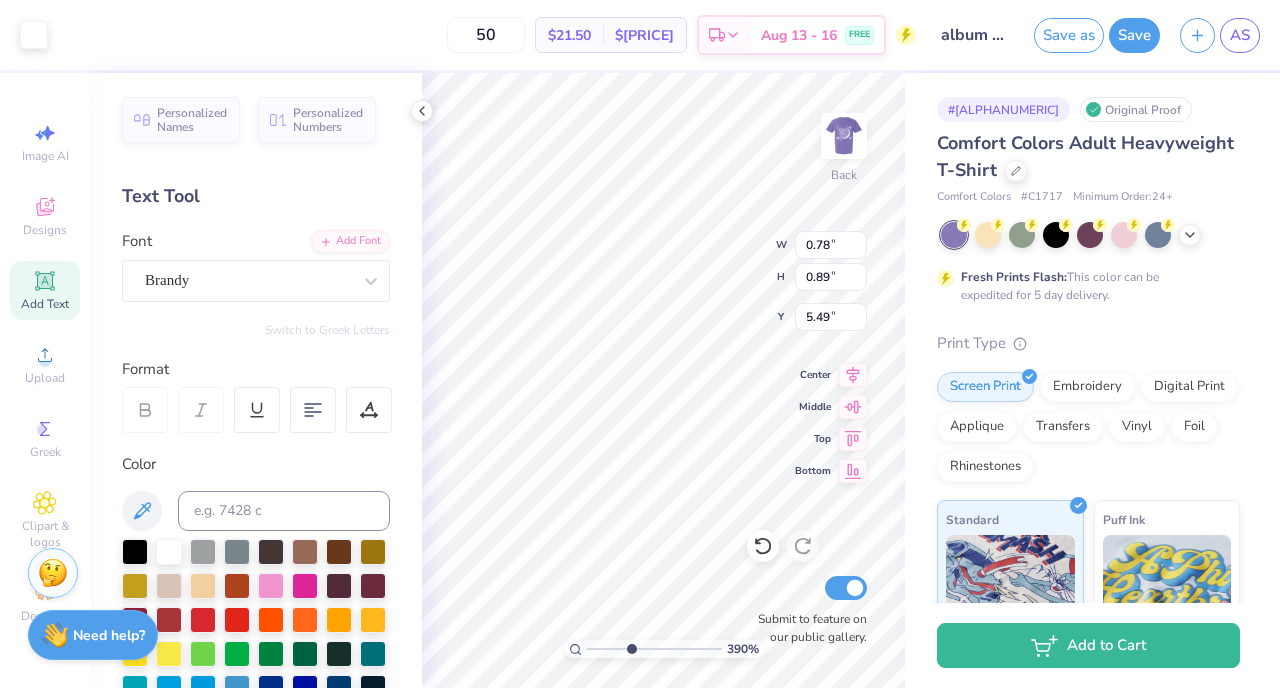 type on "3.9008776271432" 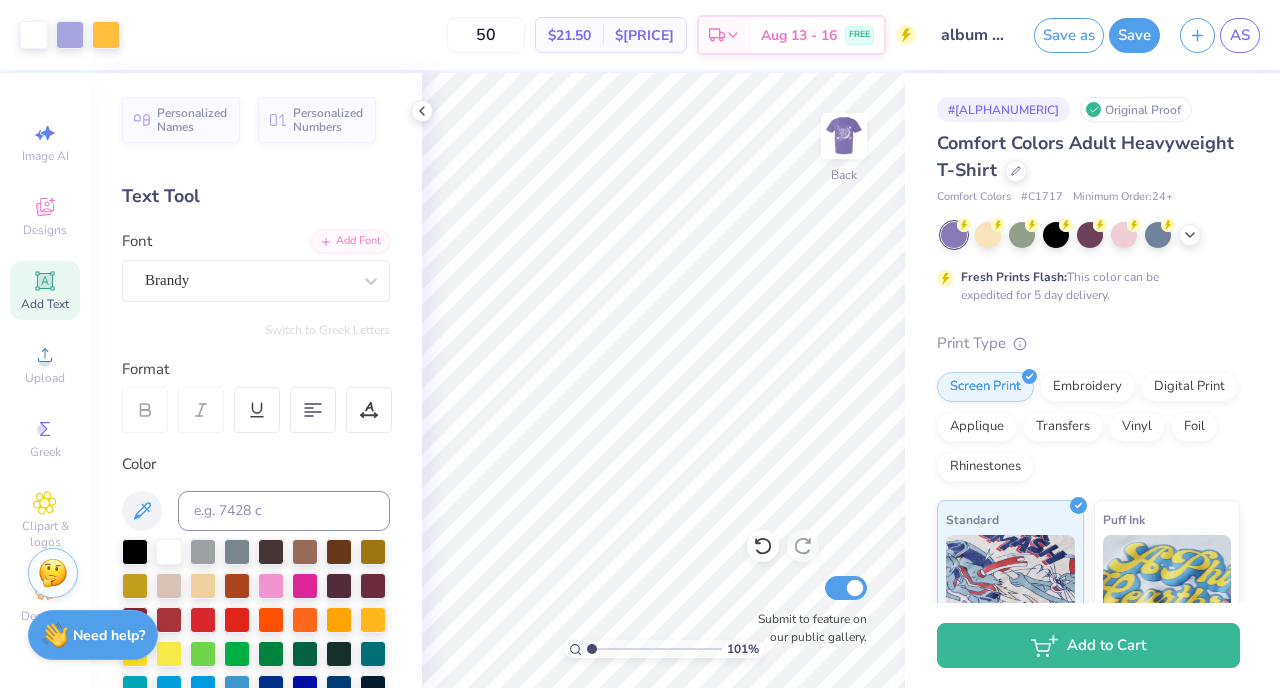 type on "1" 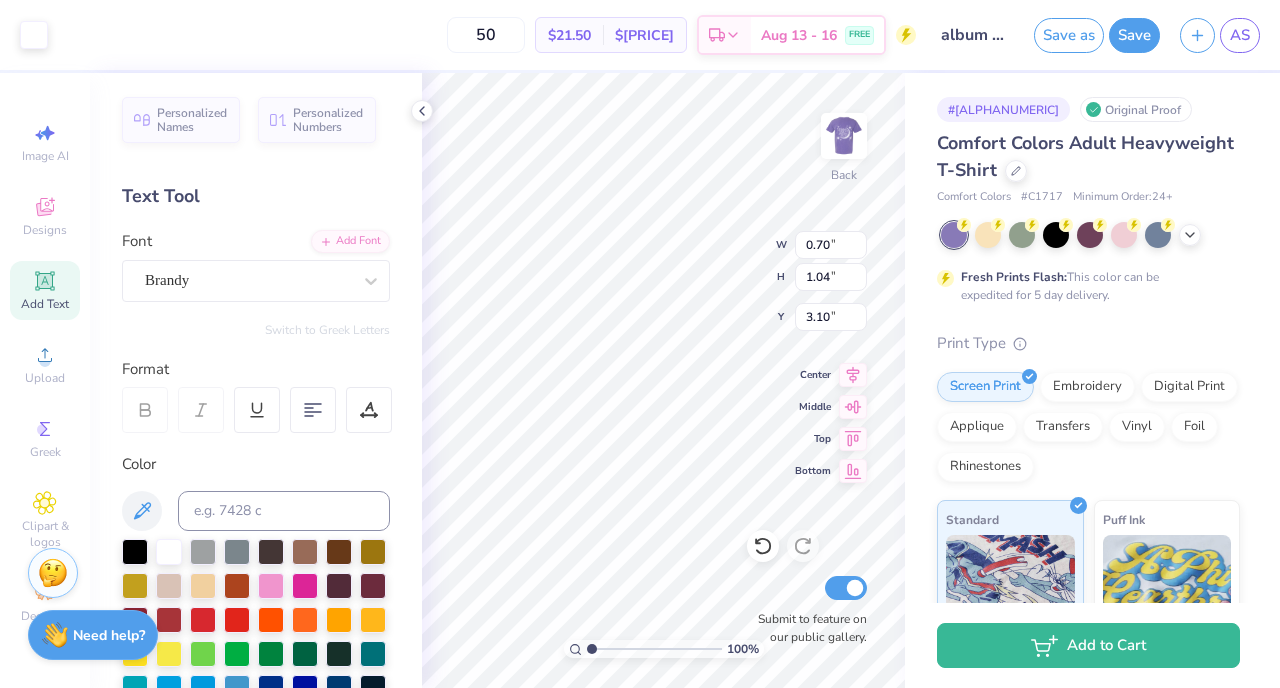 type on "9.27" 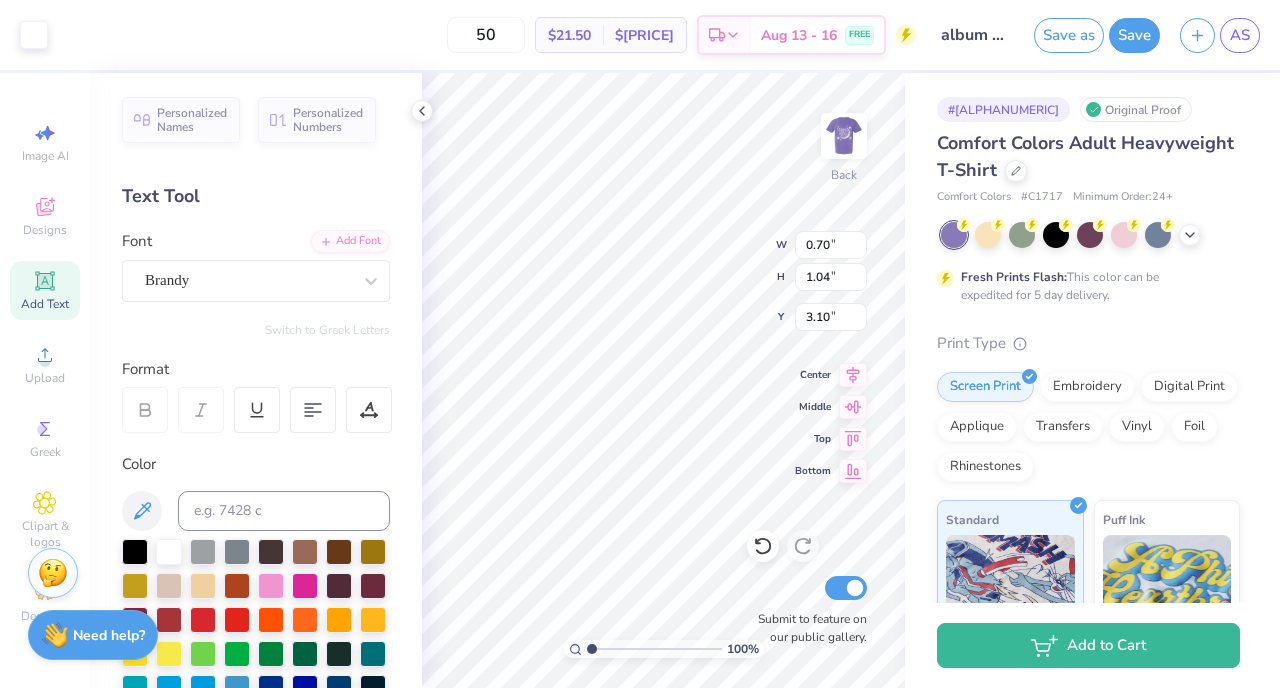 type on "11.89" 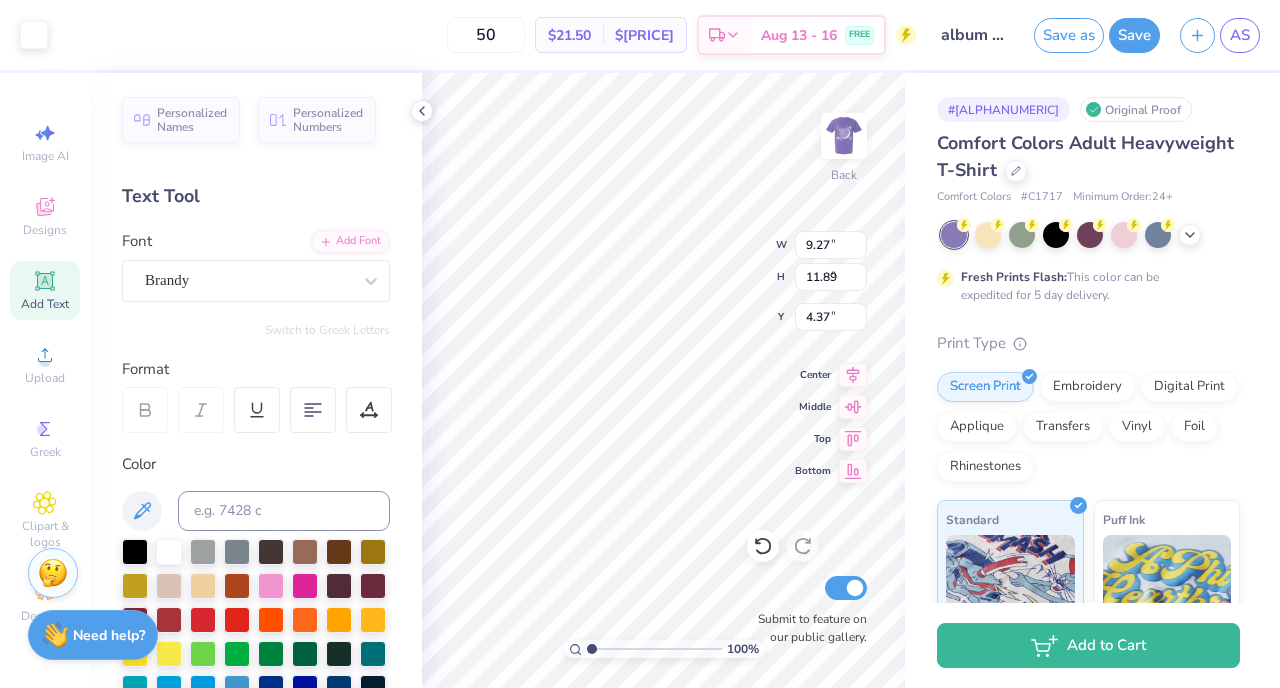 type on "2.00" 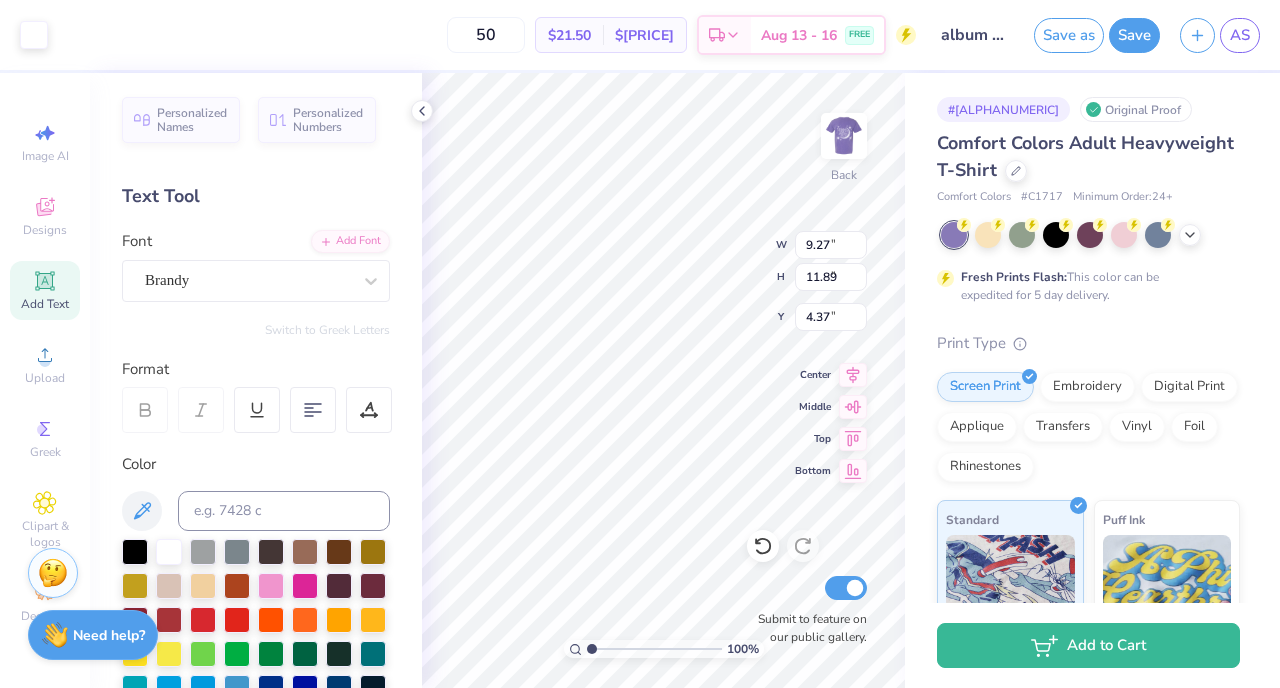 type on "2.56" 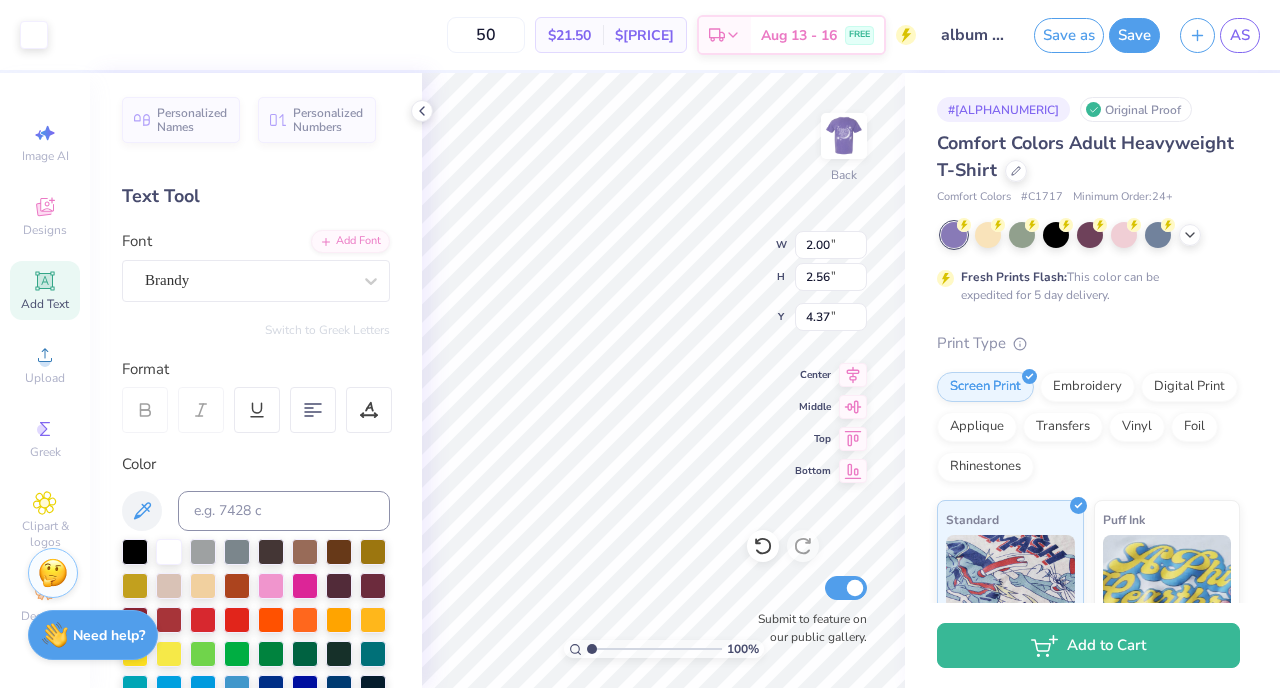 type on "3.00" 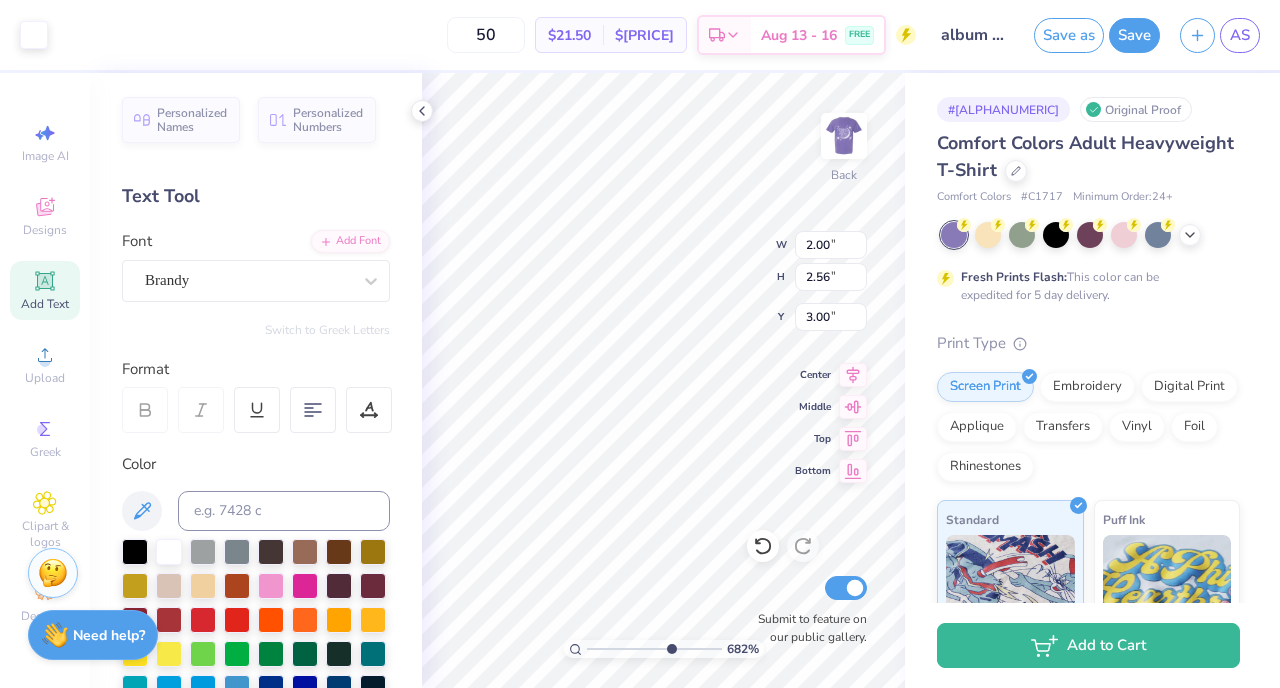 type on "6.82039446733047" 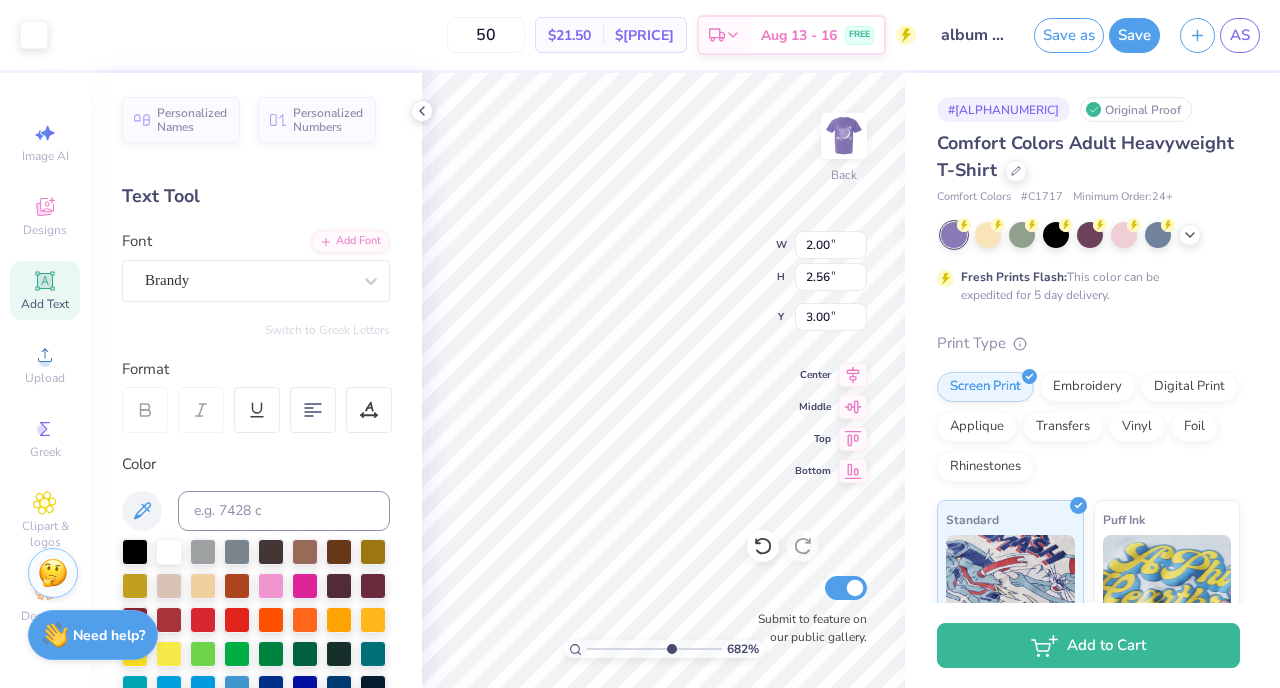 type on "2.98" 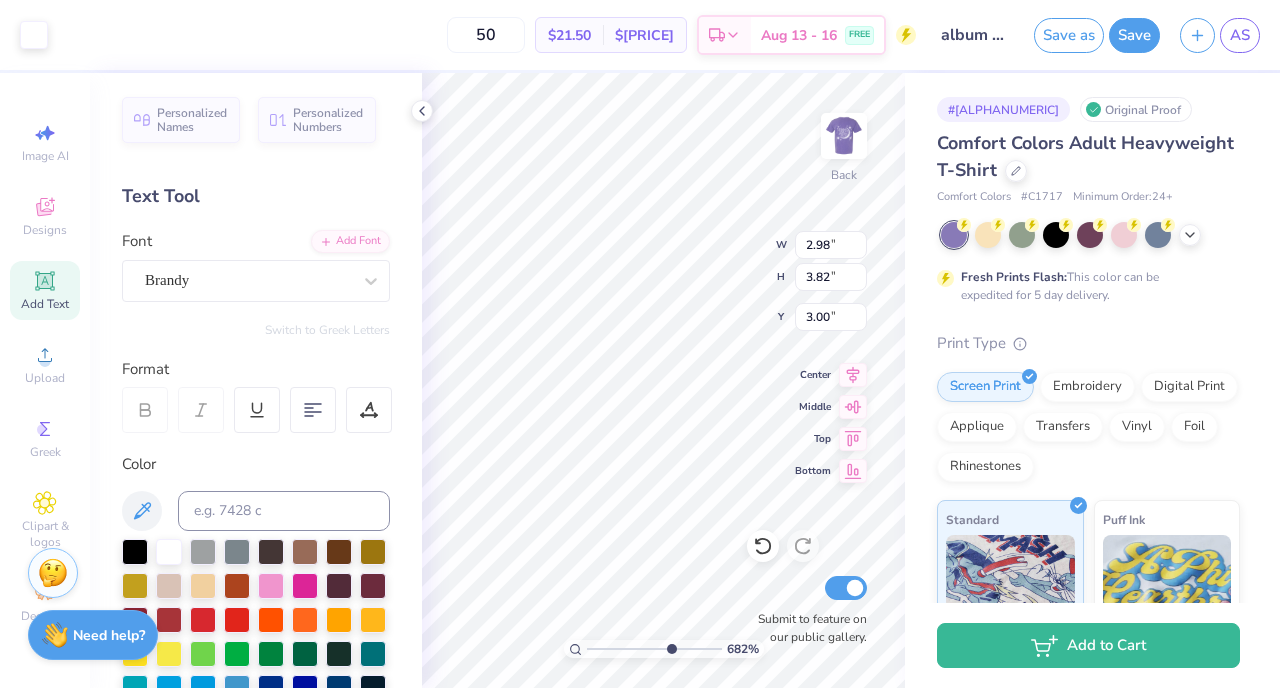 type on "6.82039446733047" 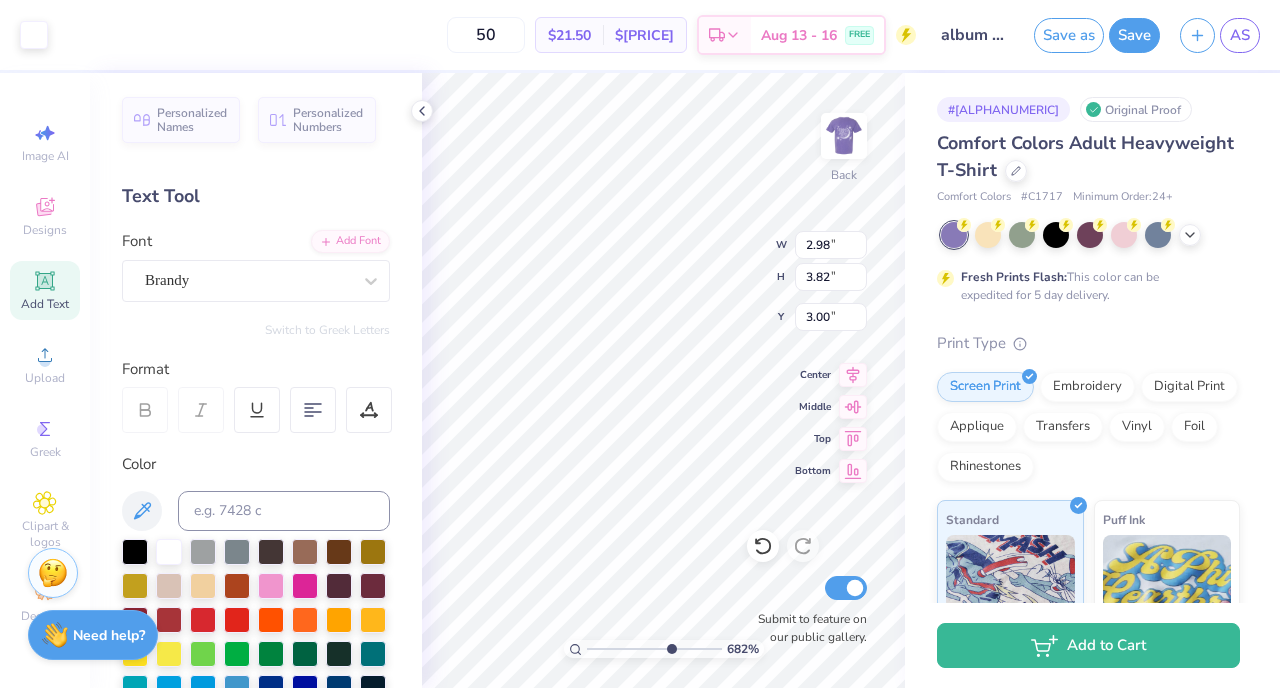 type on "2.48" 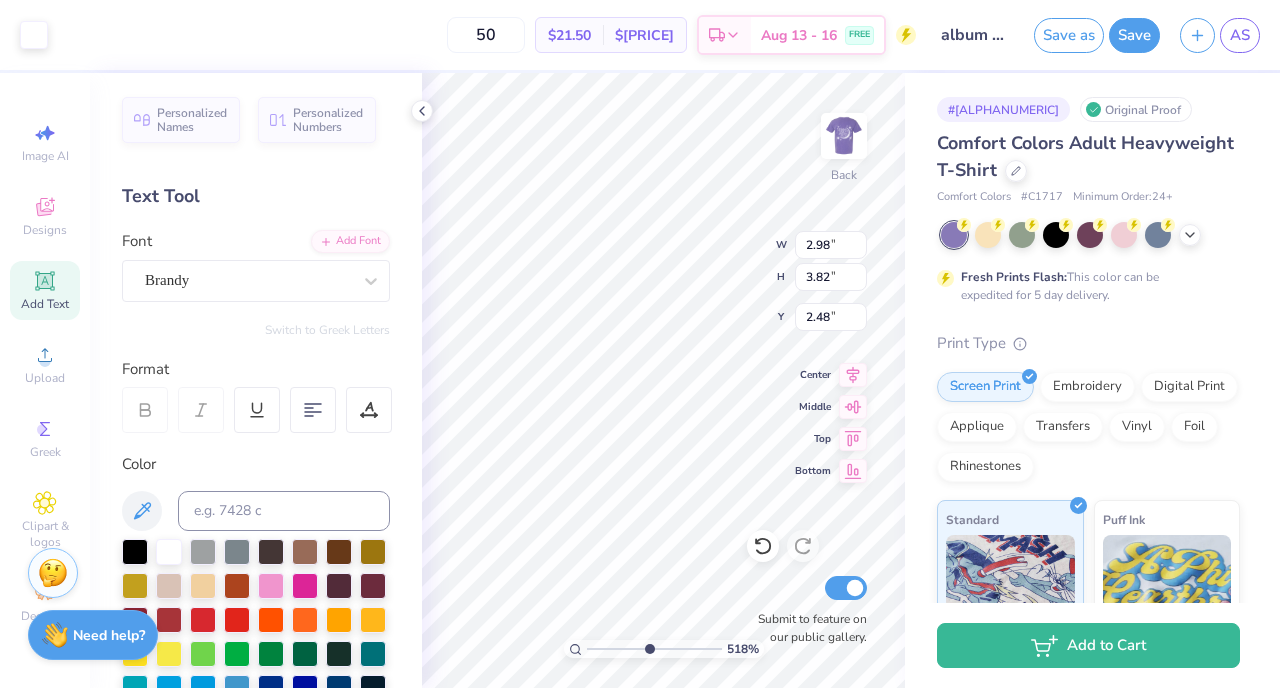 type on "5.18289070028669" 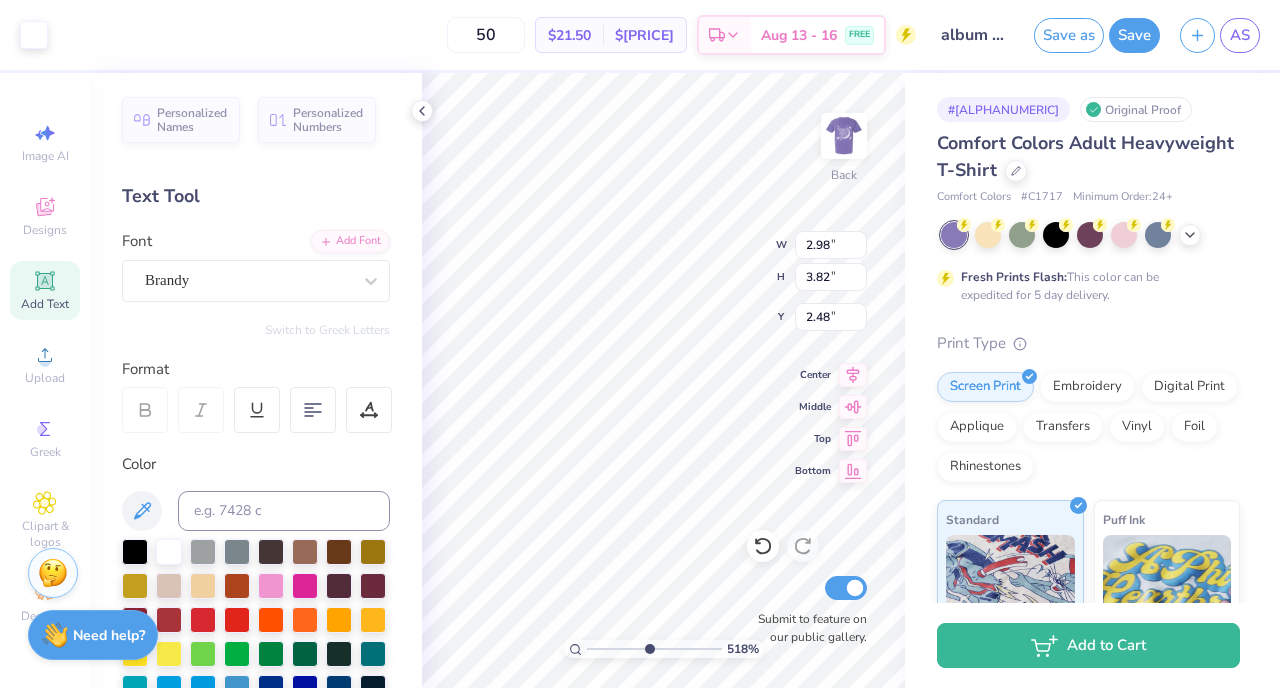 type on "0.70" 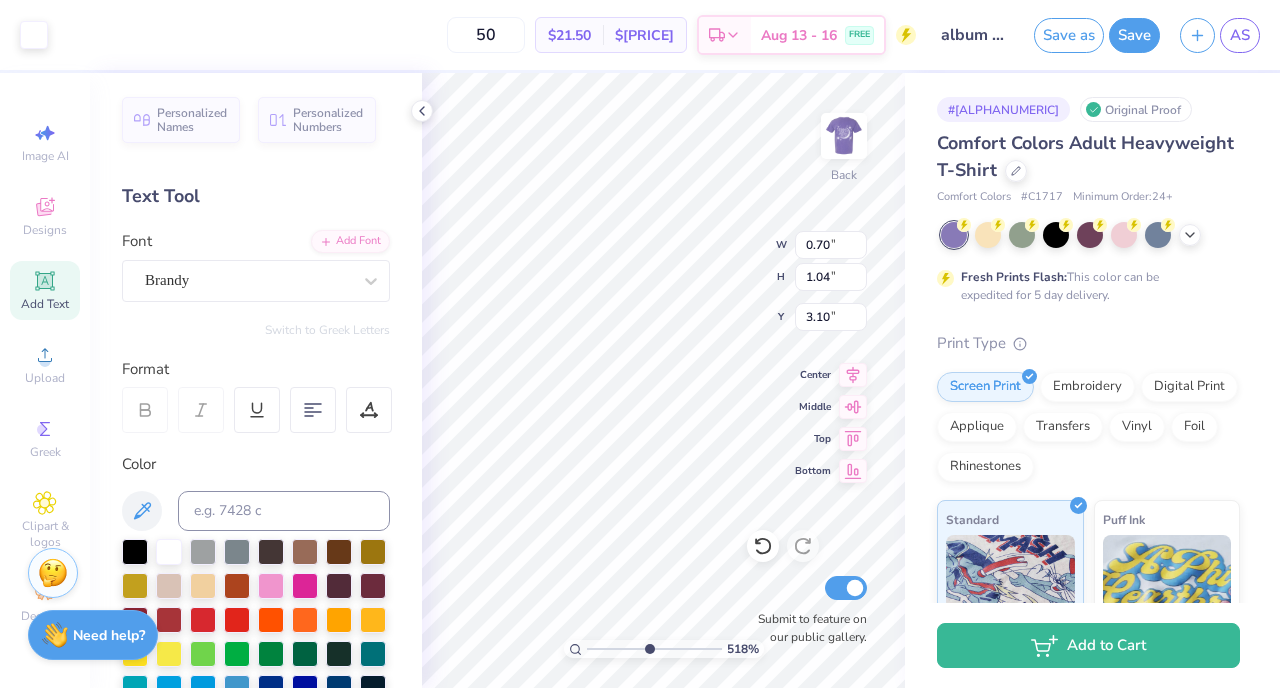 type on "5.18289070028669" 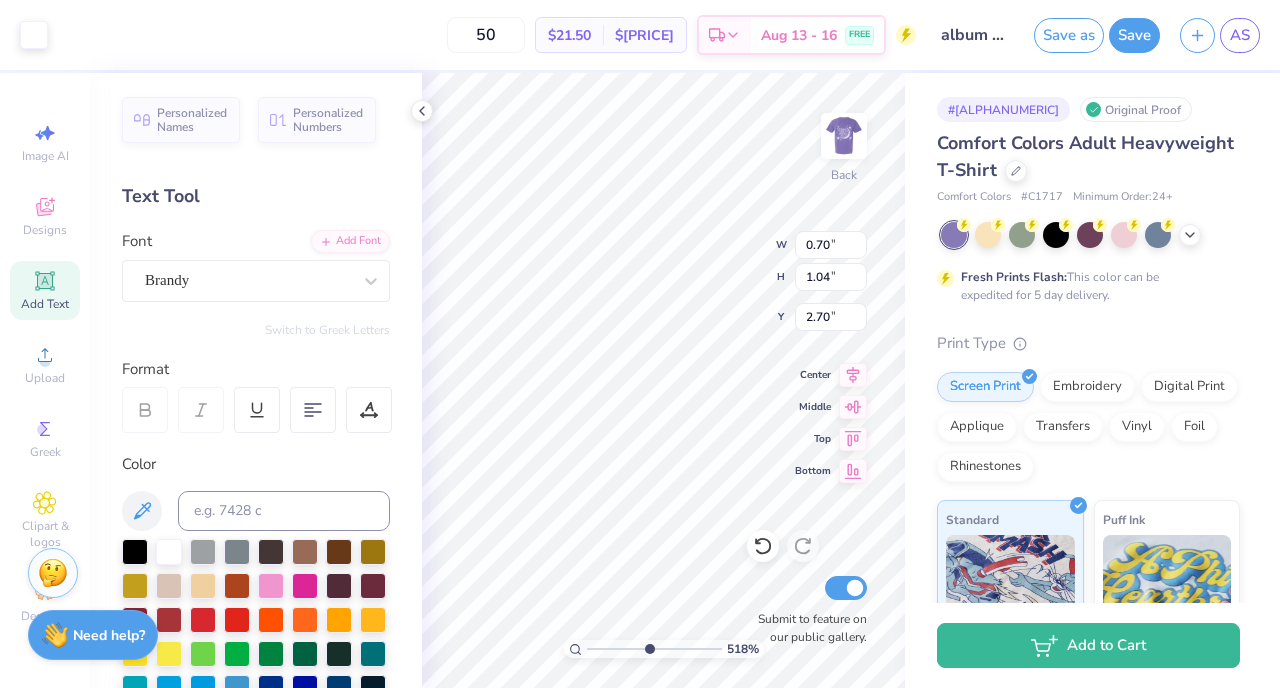 type on "5.18289070028669" 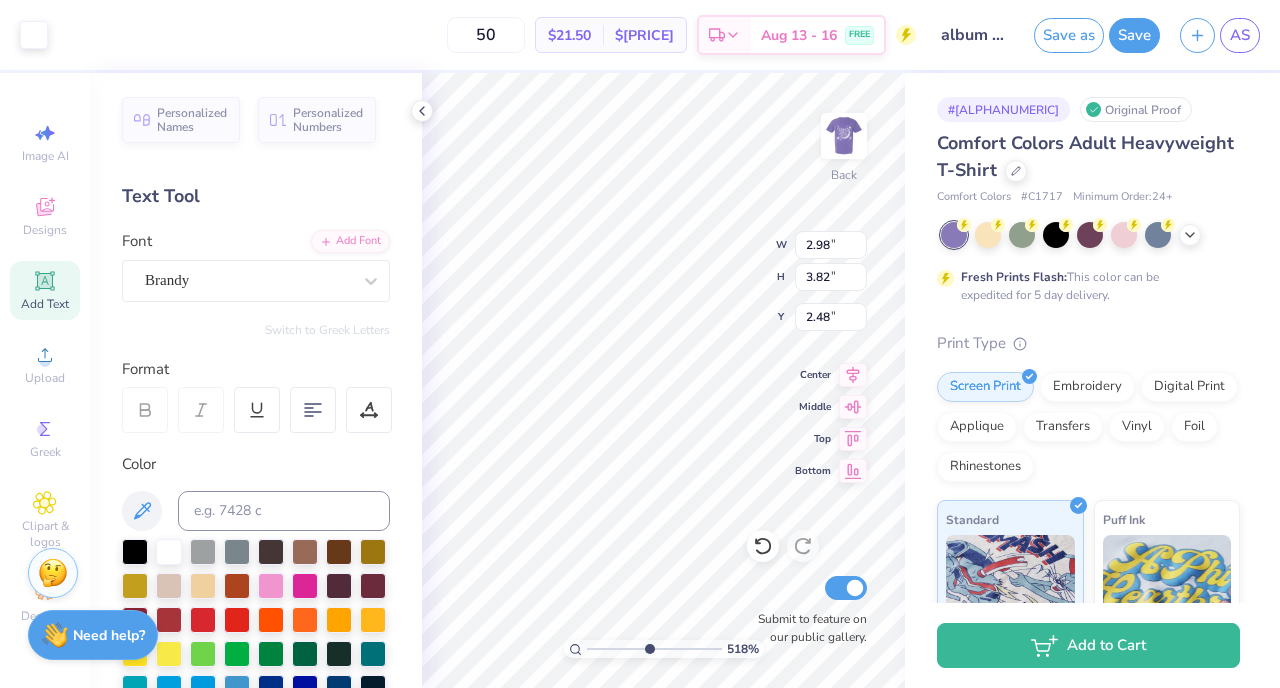 type on "5.18289070028669" 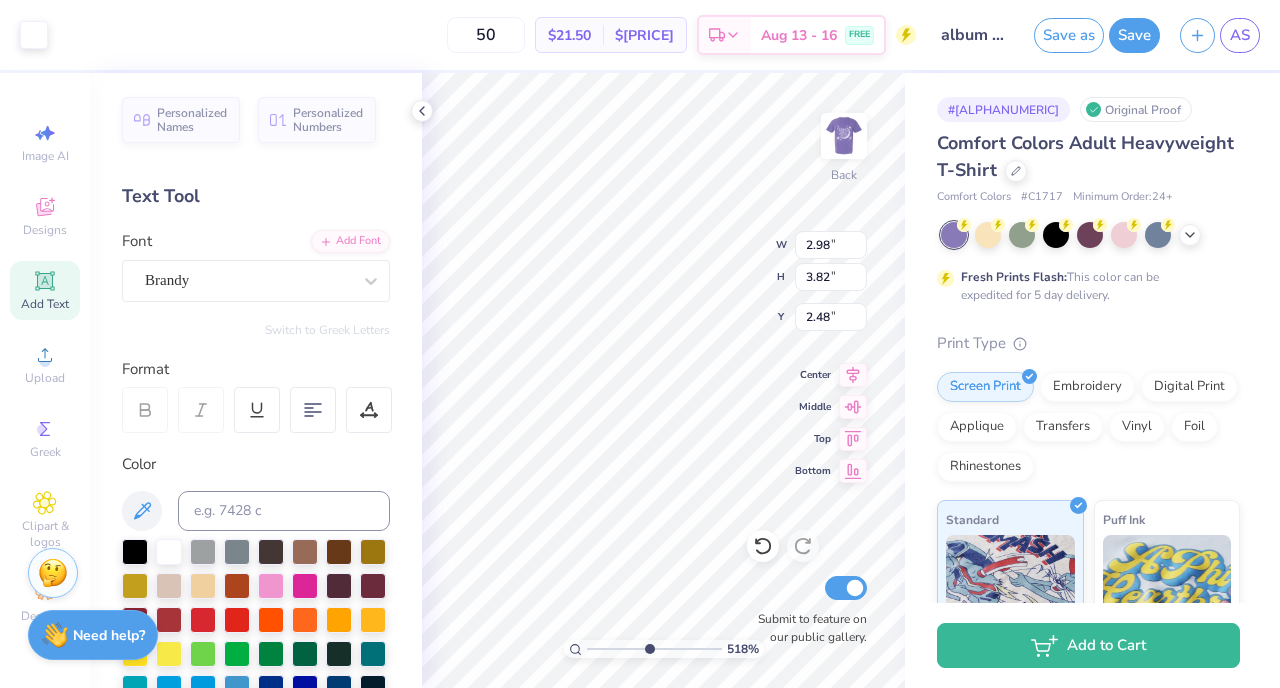 type on "2.49" 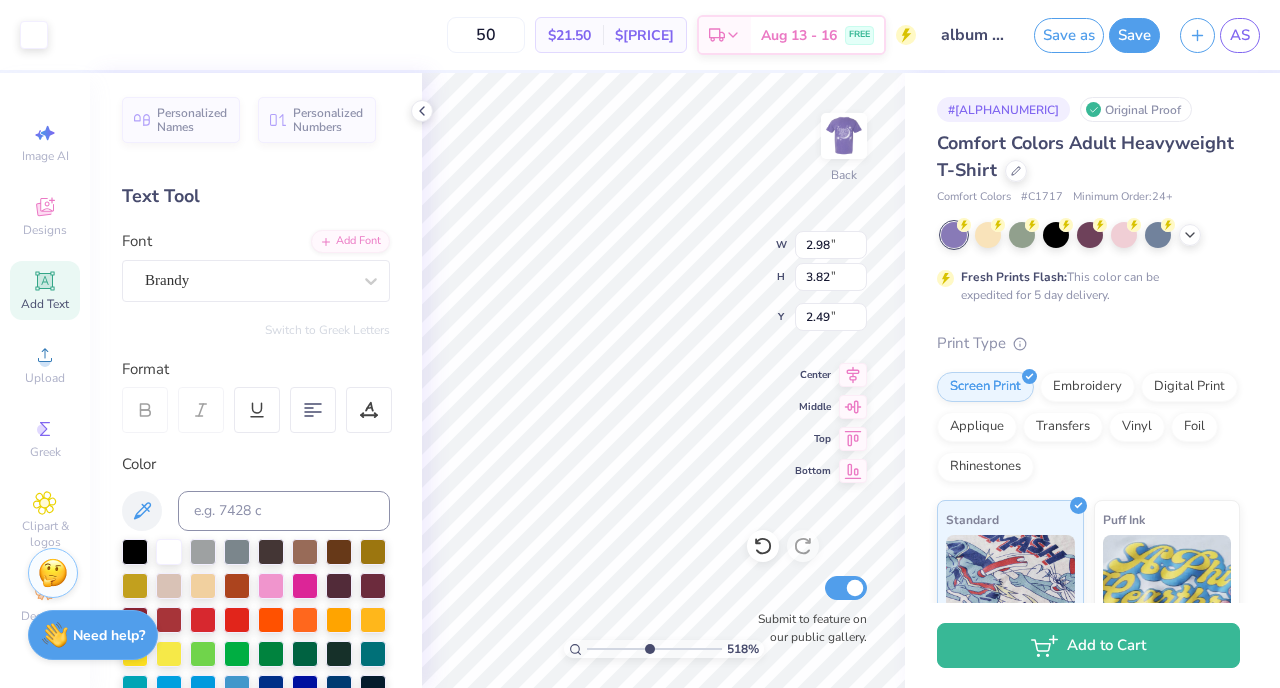 type on "5.18289070028669" 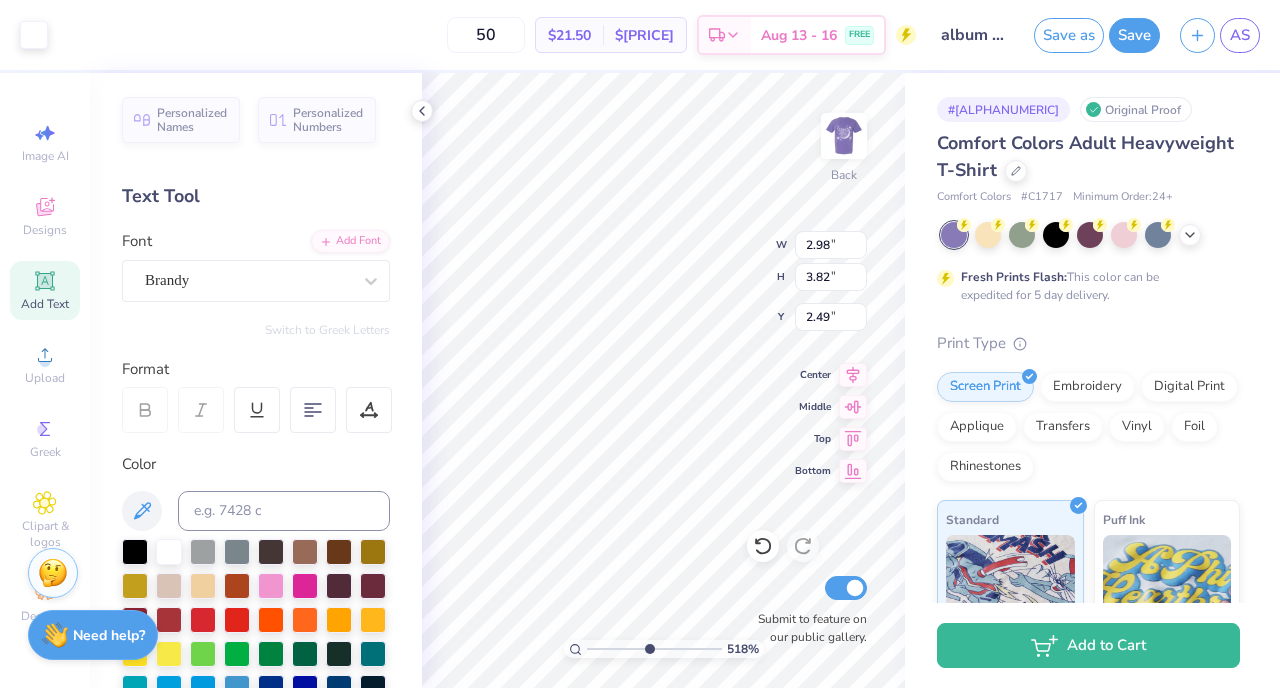 type on "2.17" 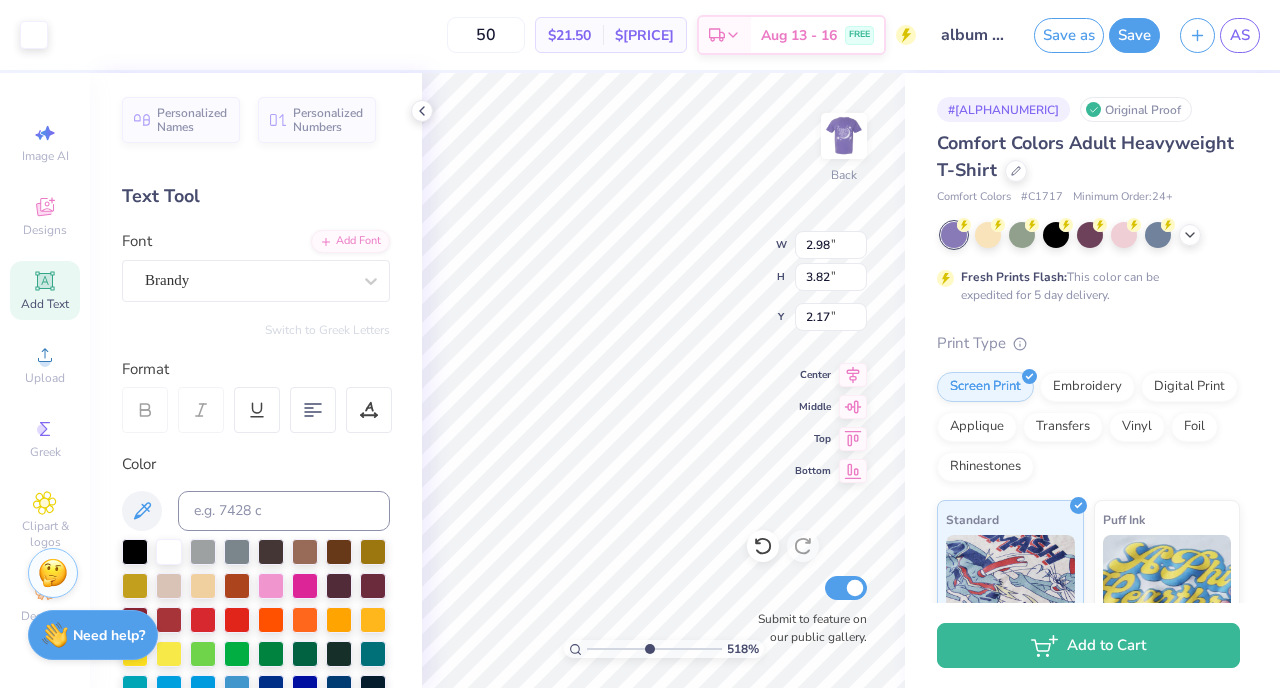 type on "5.18289070028669" 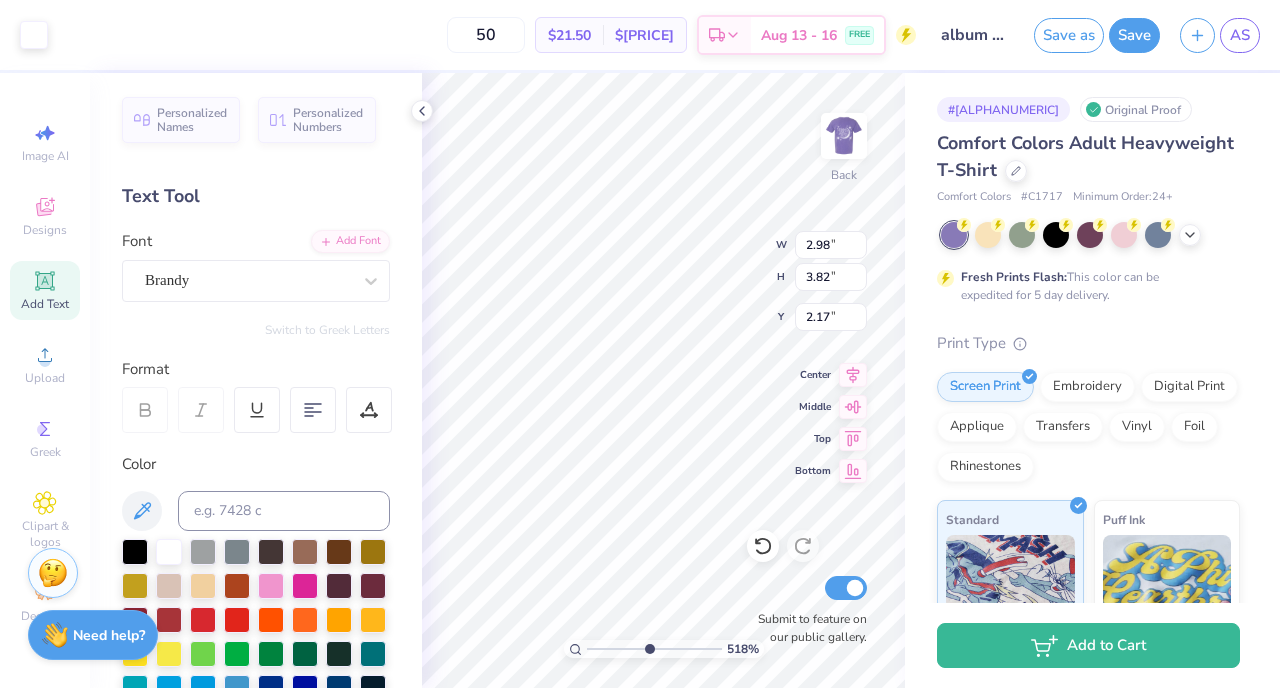 type on "2.46" 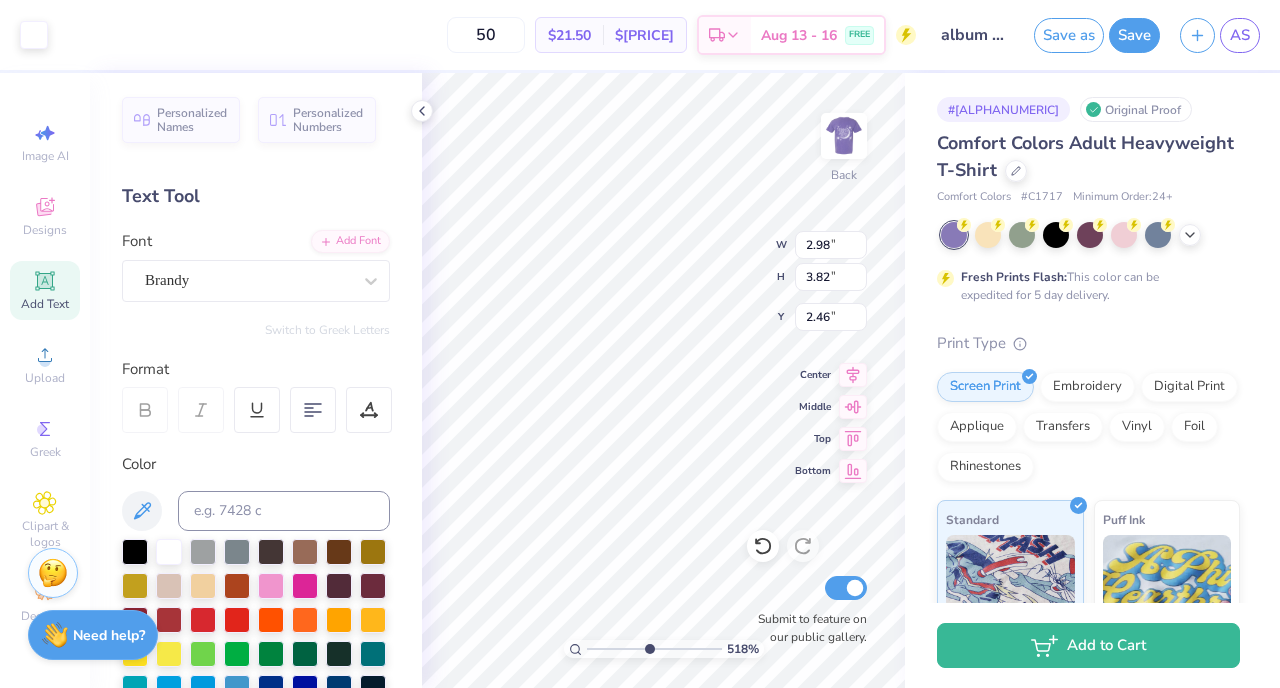 type on "5.18289070028669" 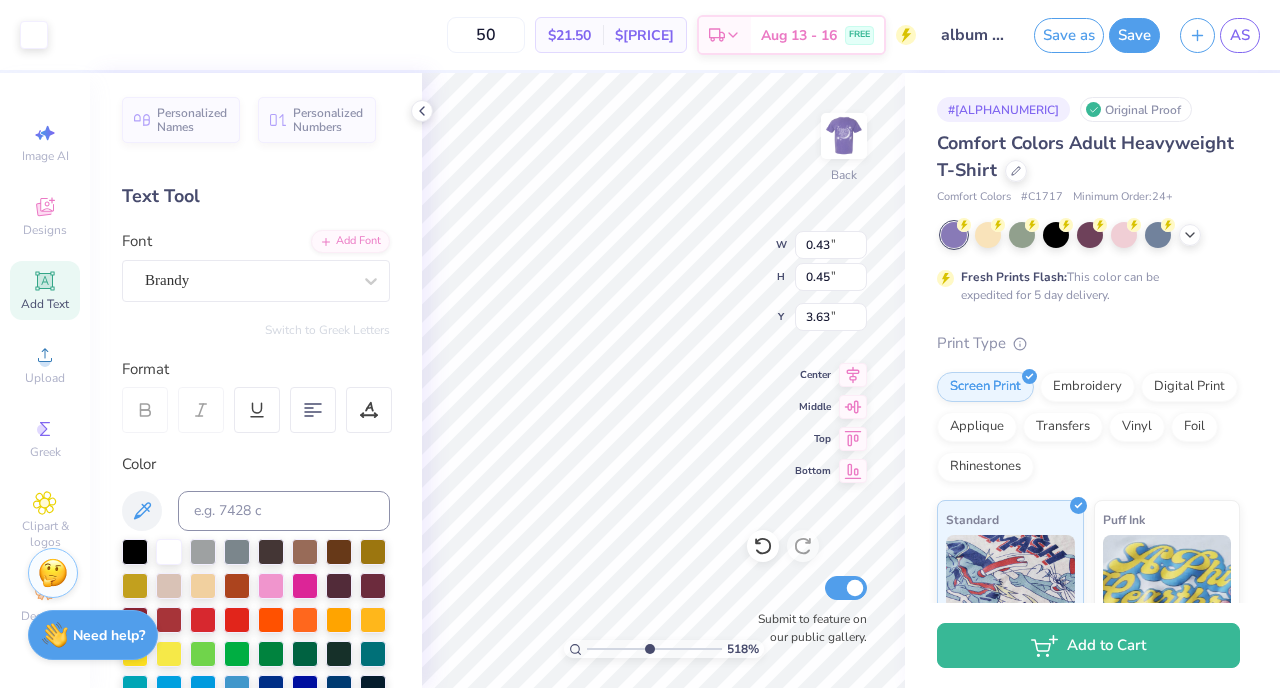 type on "5.18289070028669" 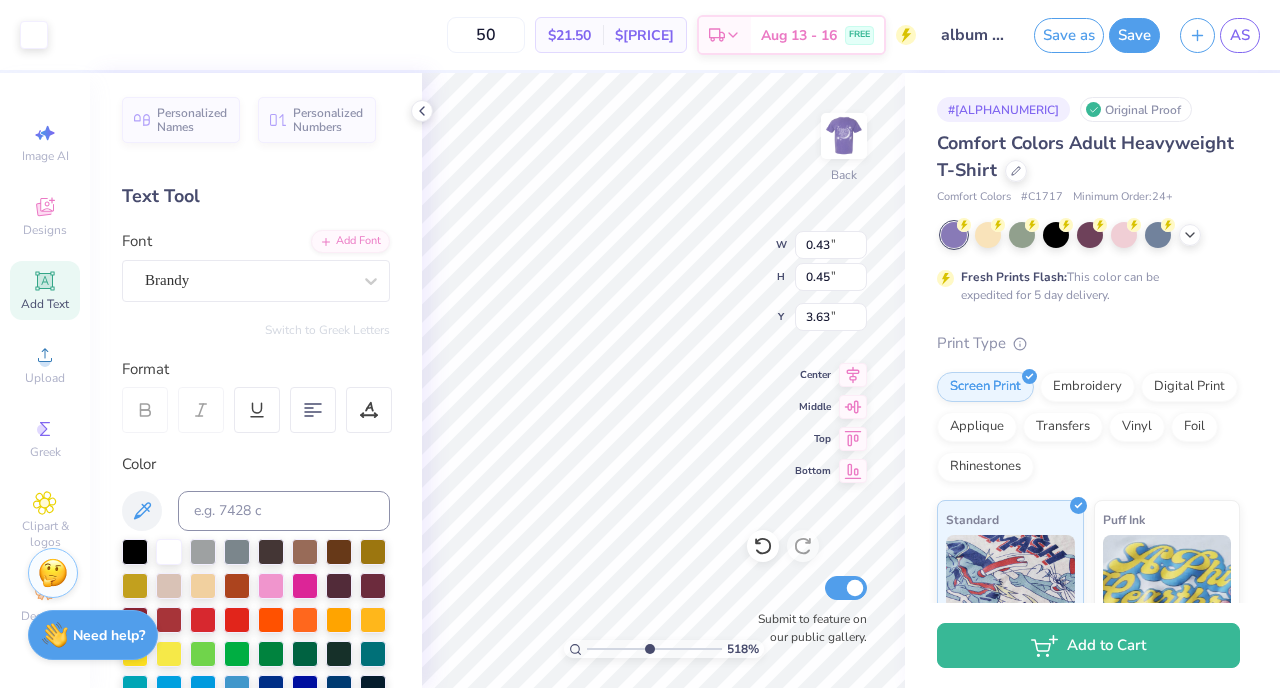 type on "3.86" 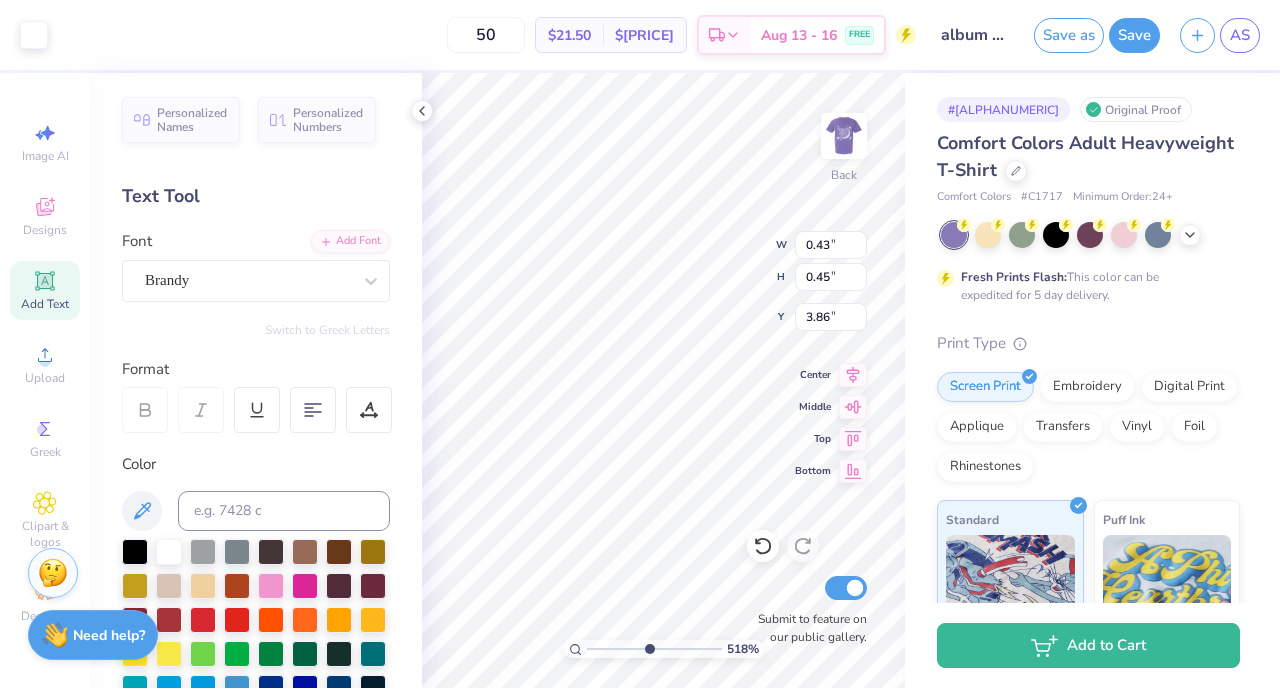 type on "5.18289070028669" 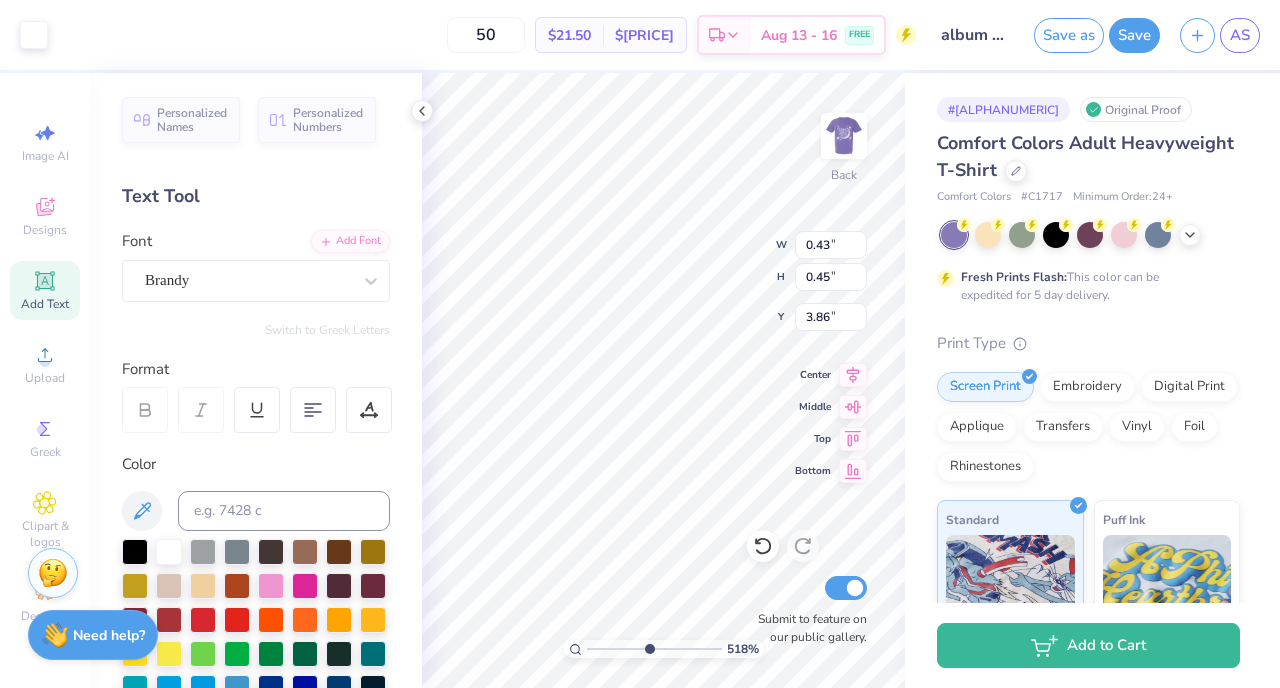 type on "0.70" 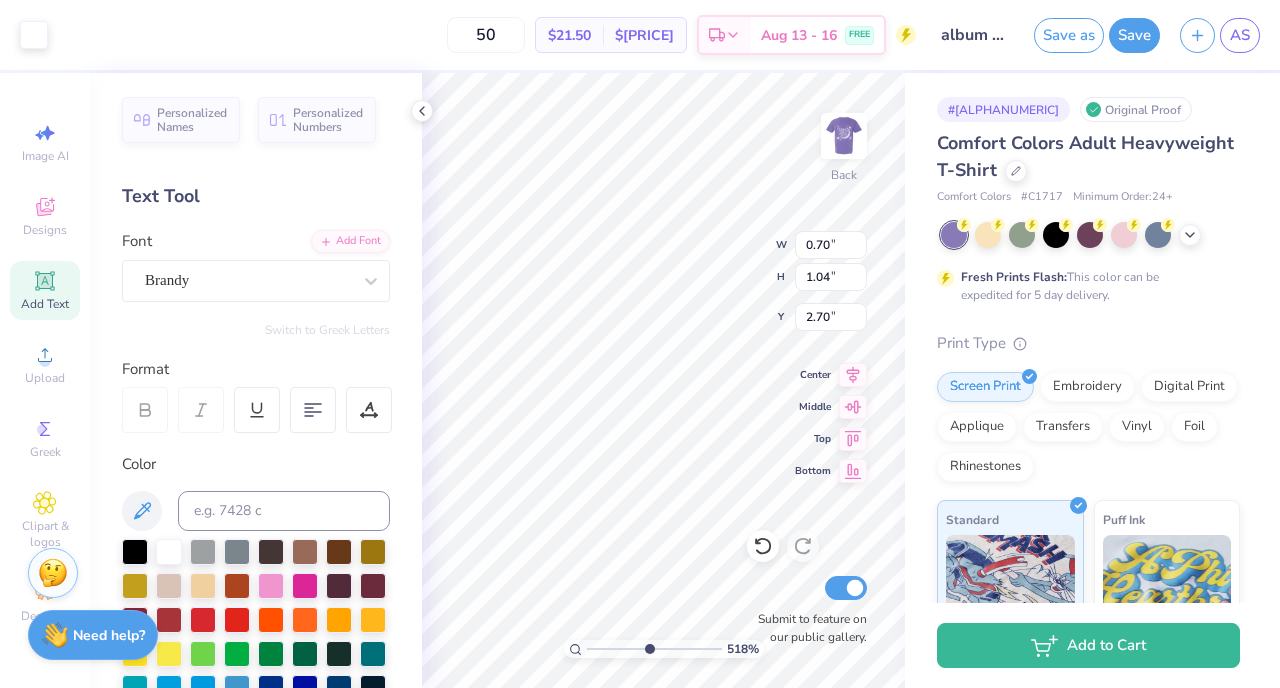 type on "5.18289070028669" 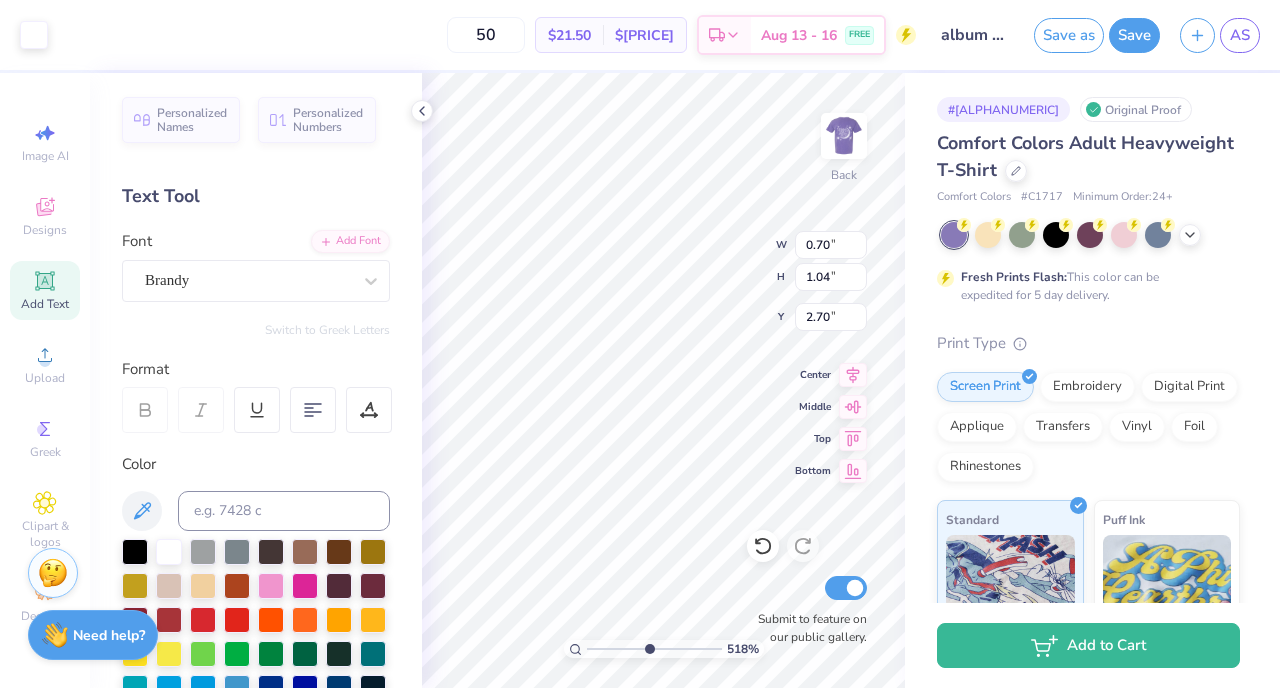 type on "2.75" 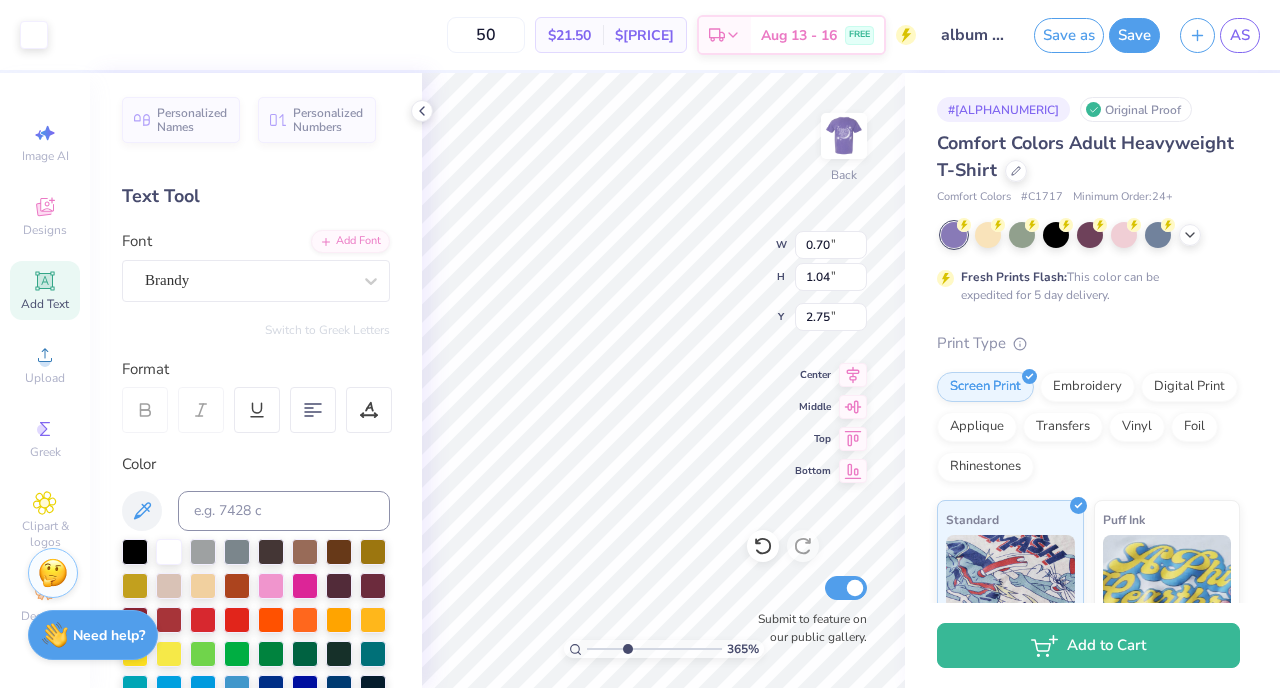type on "3.65215369118608" 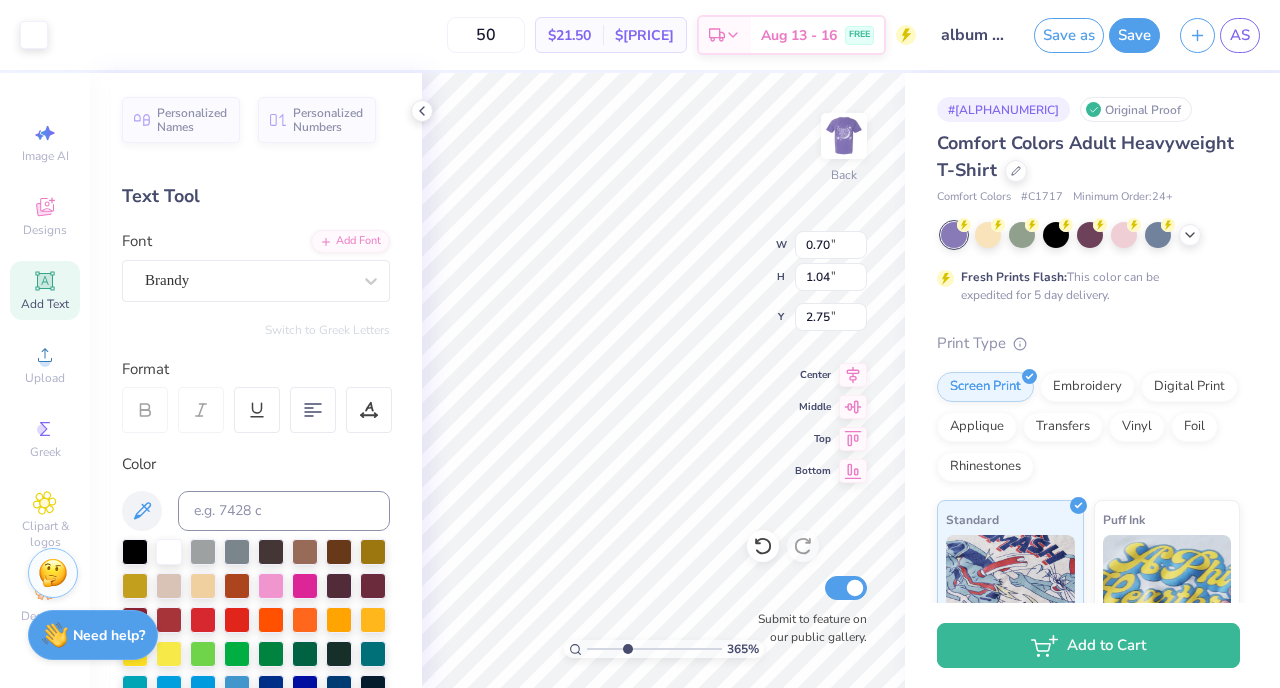 type on "2.98" 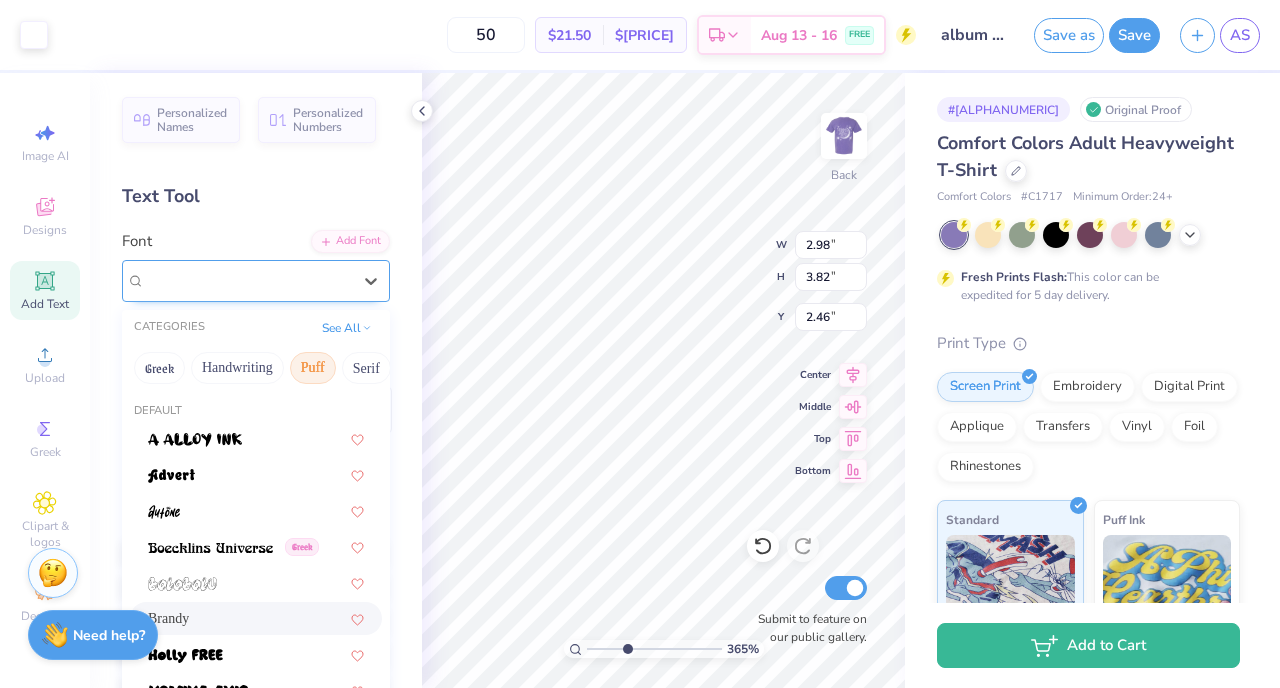 click on "Brandy" at bounding box center [248, 280] 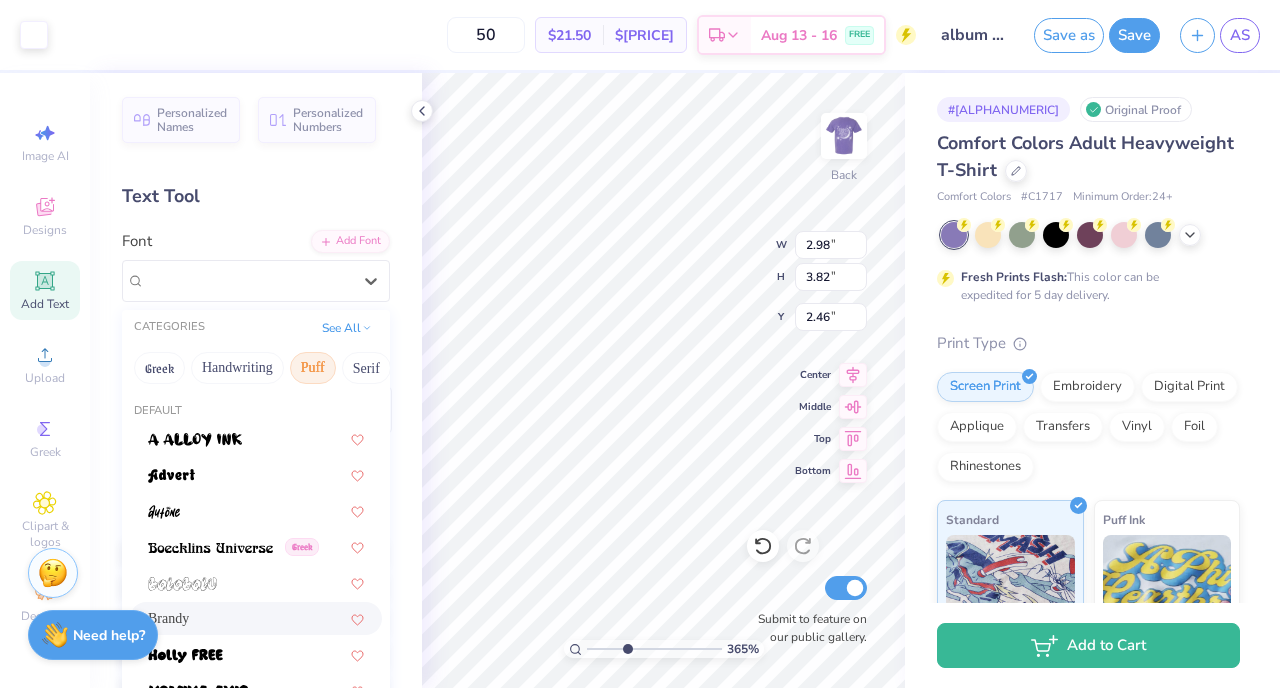 click on "Add Text" at bounding box center [45, 290] 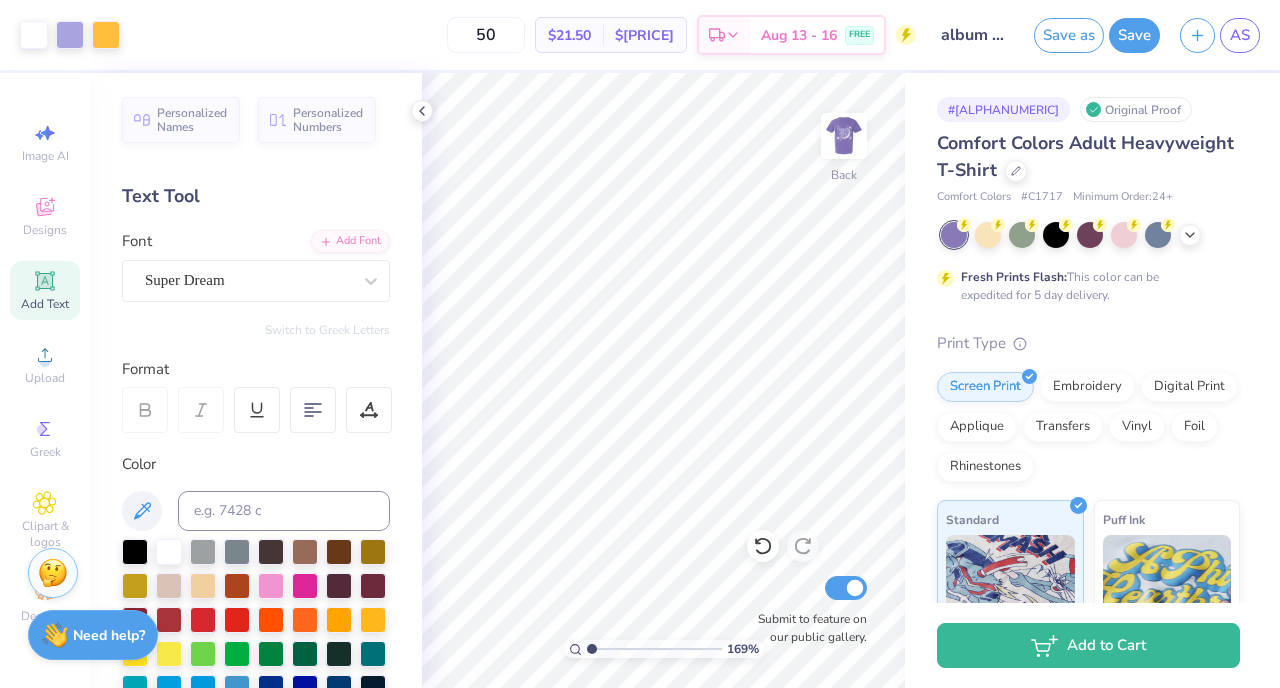 type on "1" 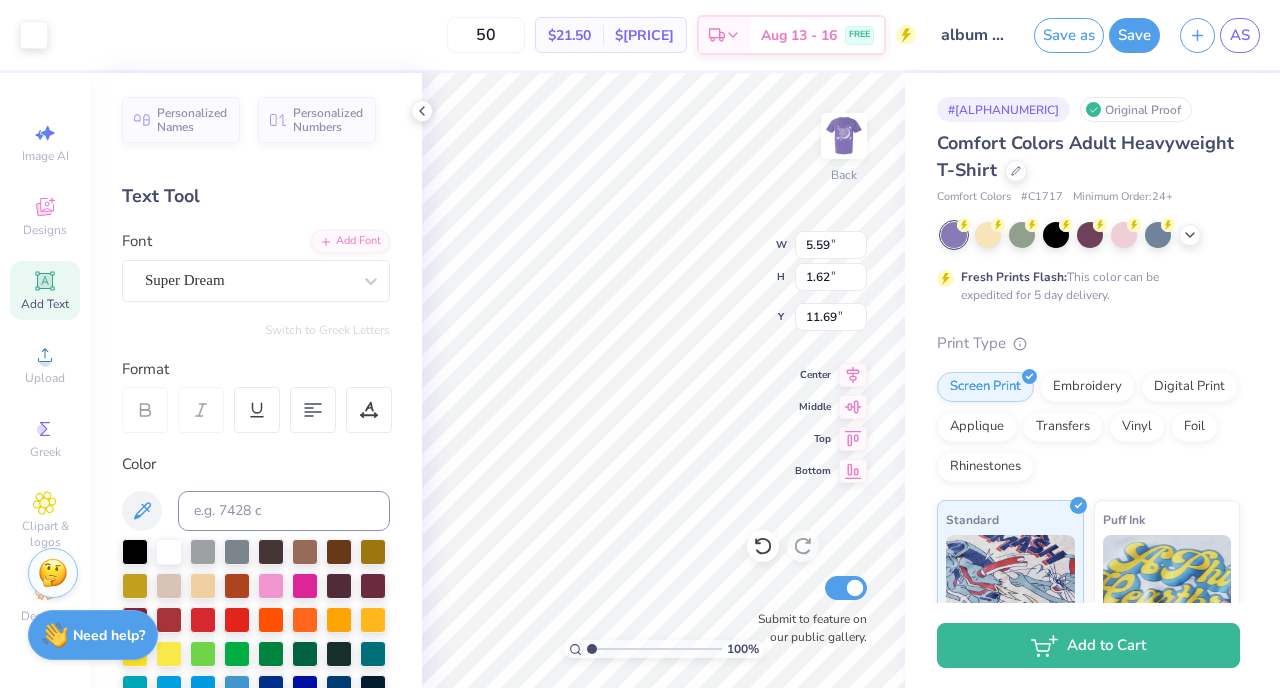 type on "5.59" 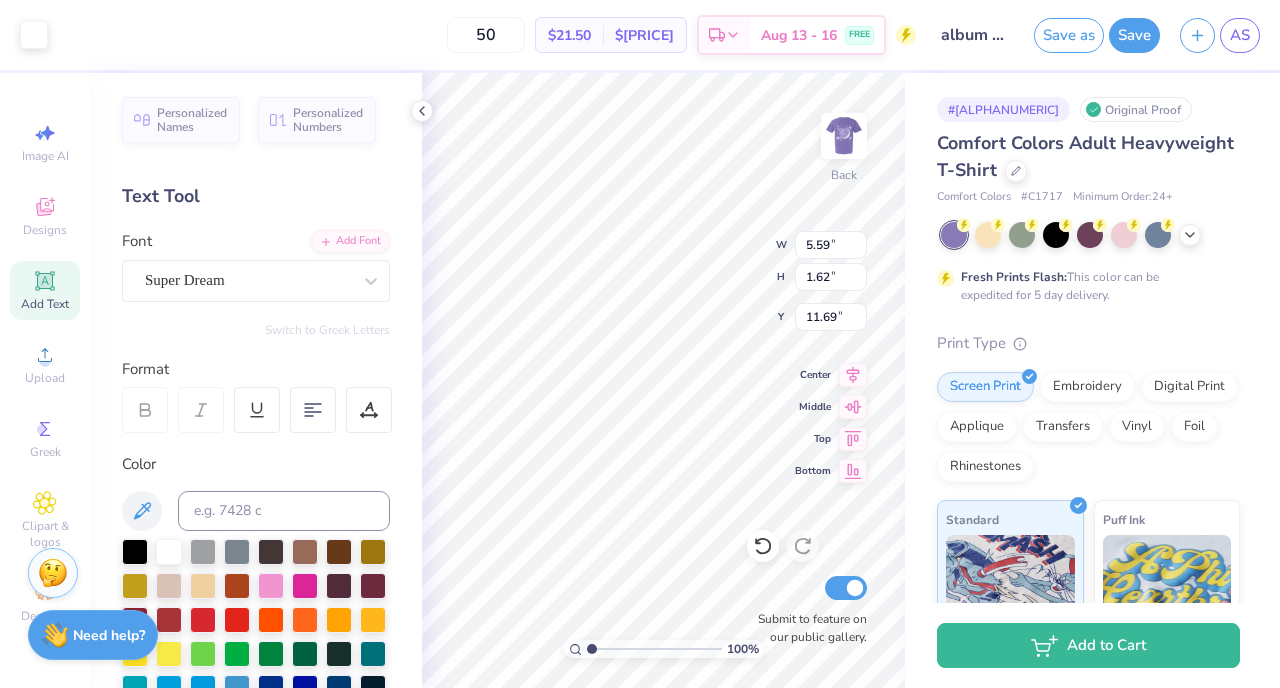 type on "1.62" 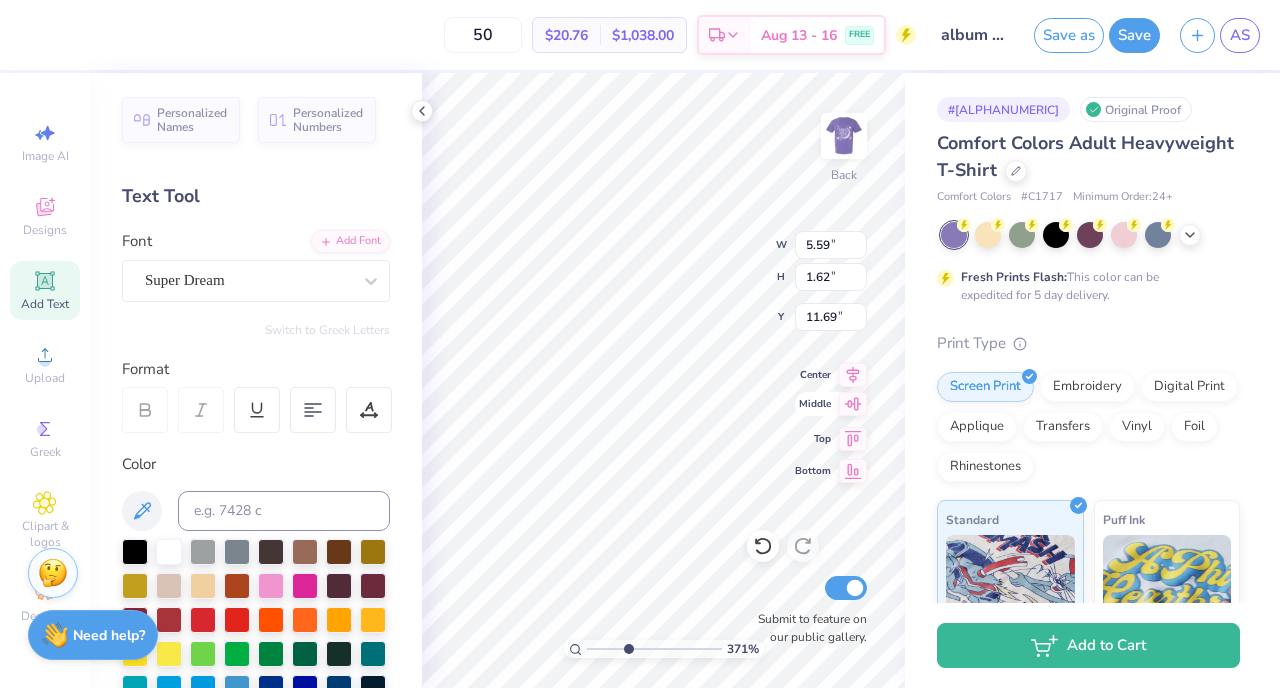 click on "Middle" at bounding box center (813, 404) 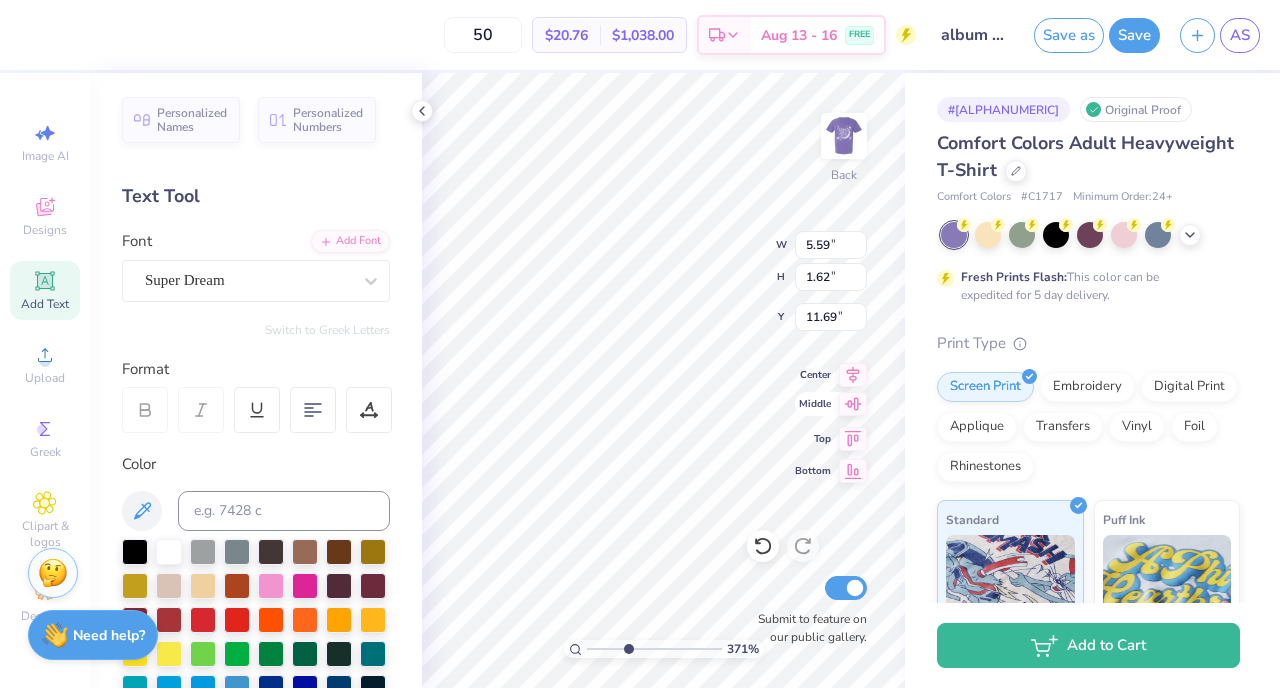 type on "3.71236101247519" 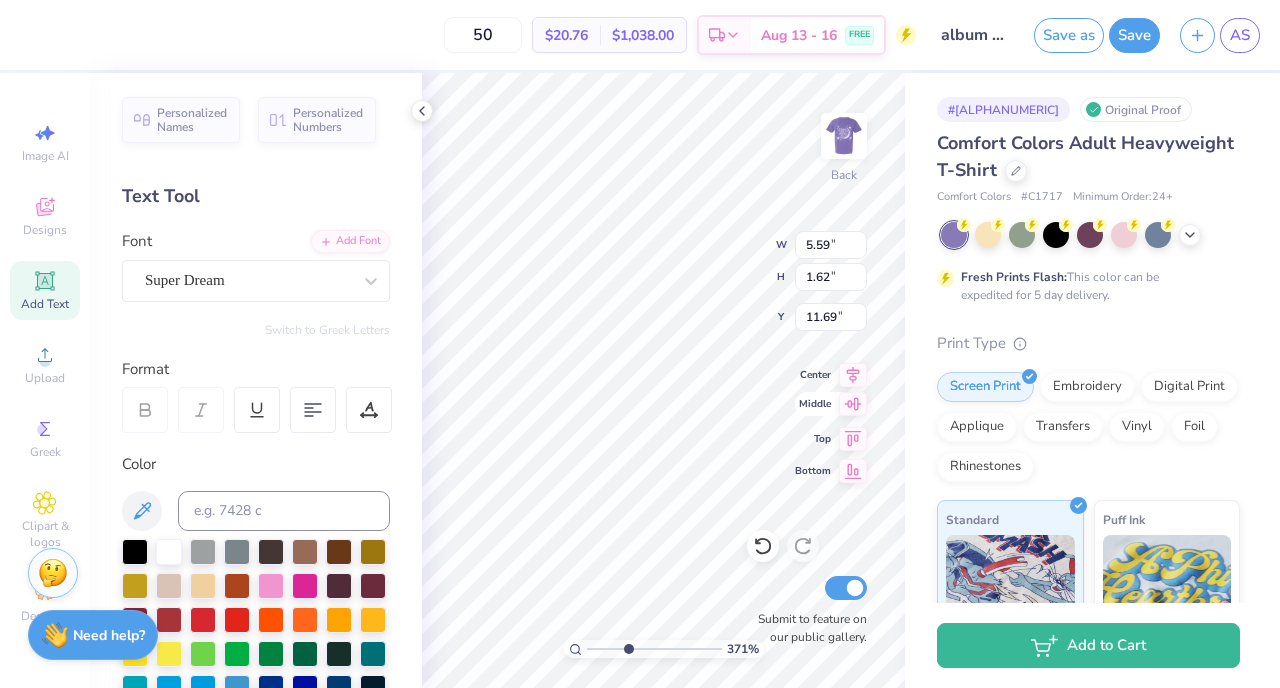 type on "d" 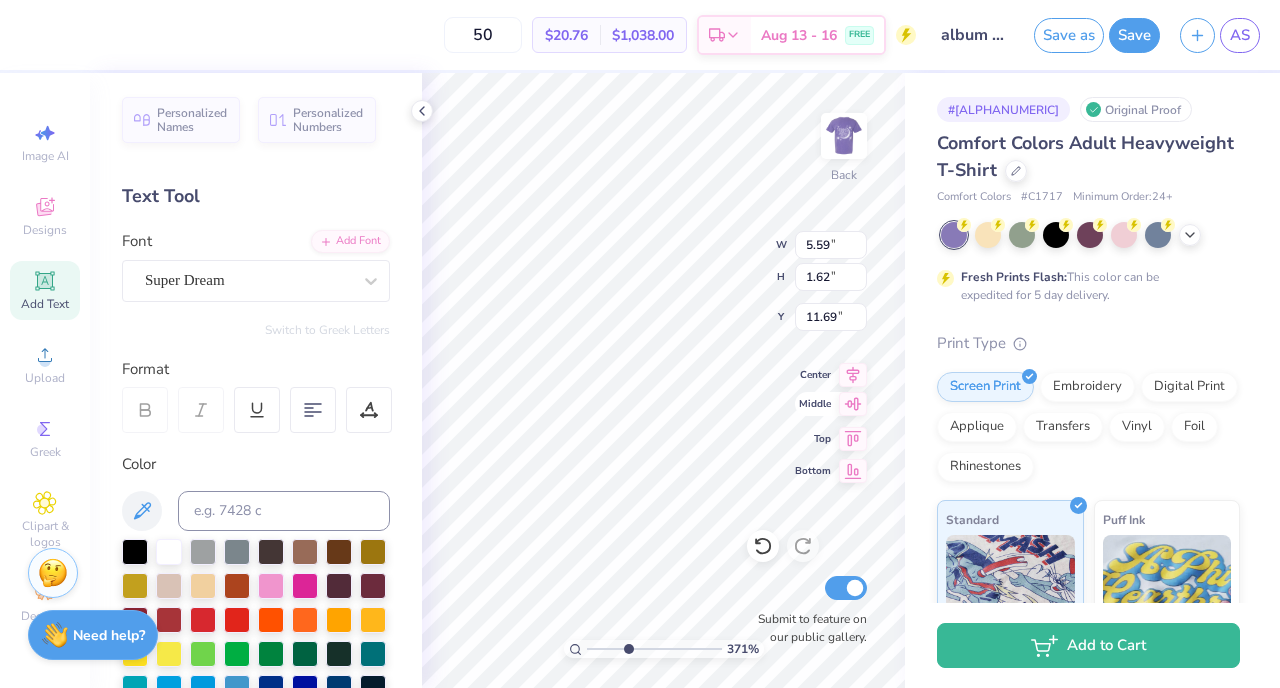 type on "3.71236101247519" 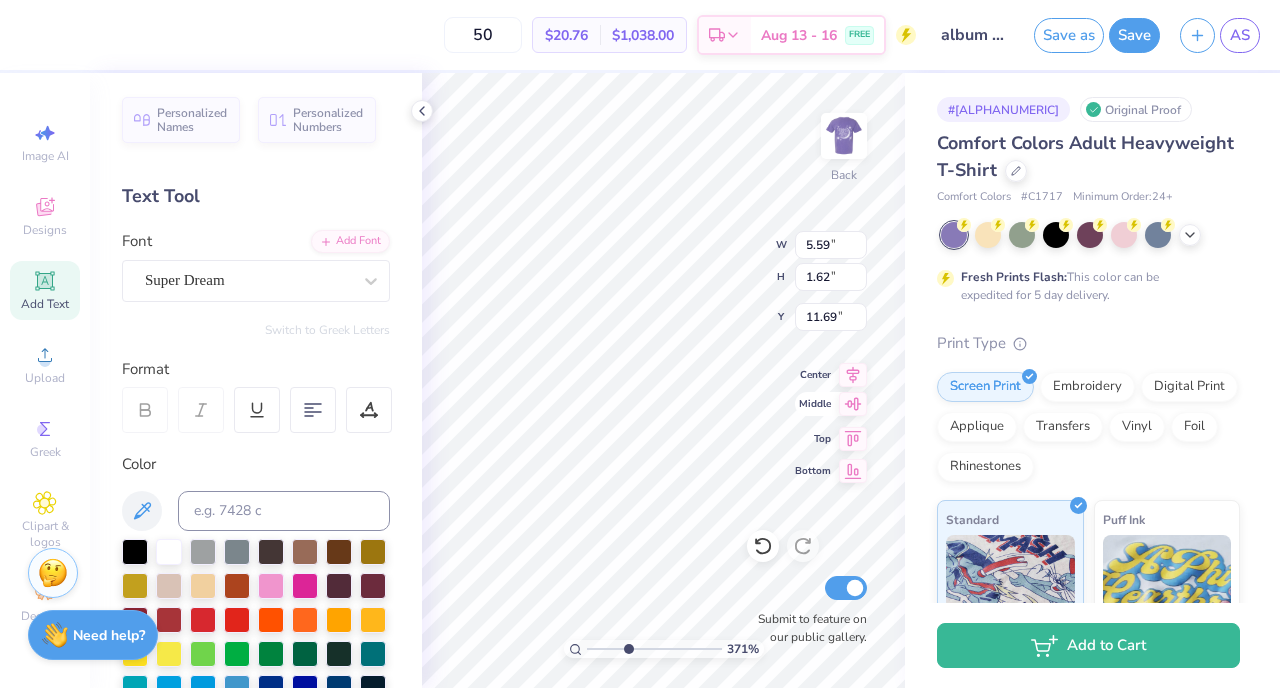 type on "dsh" 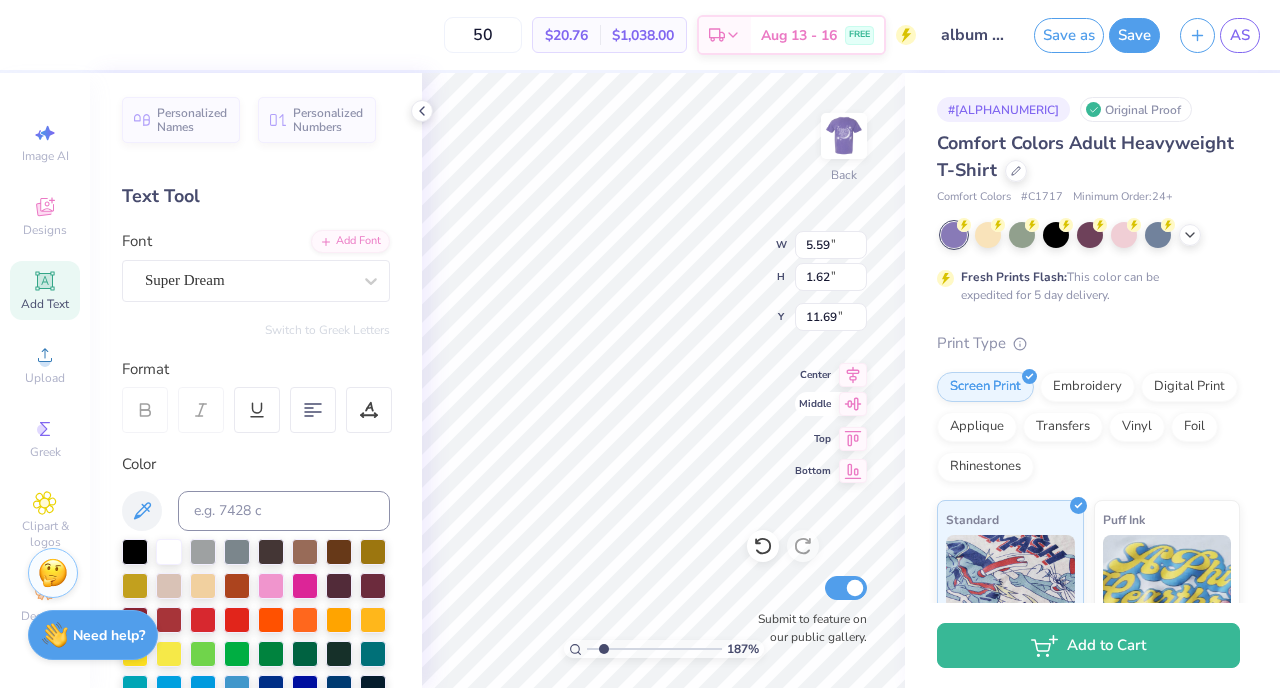 type on "1.86484243474029" 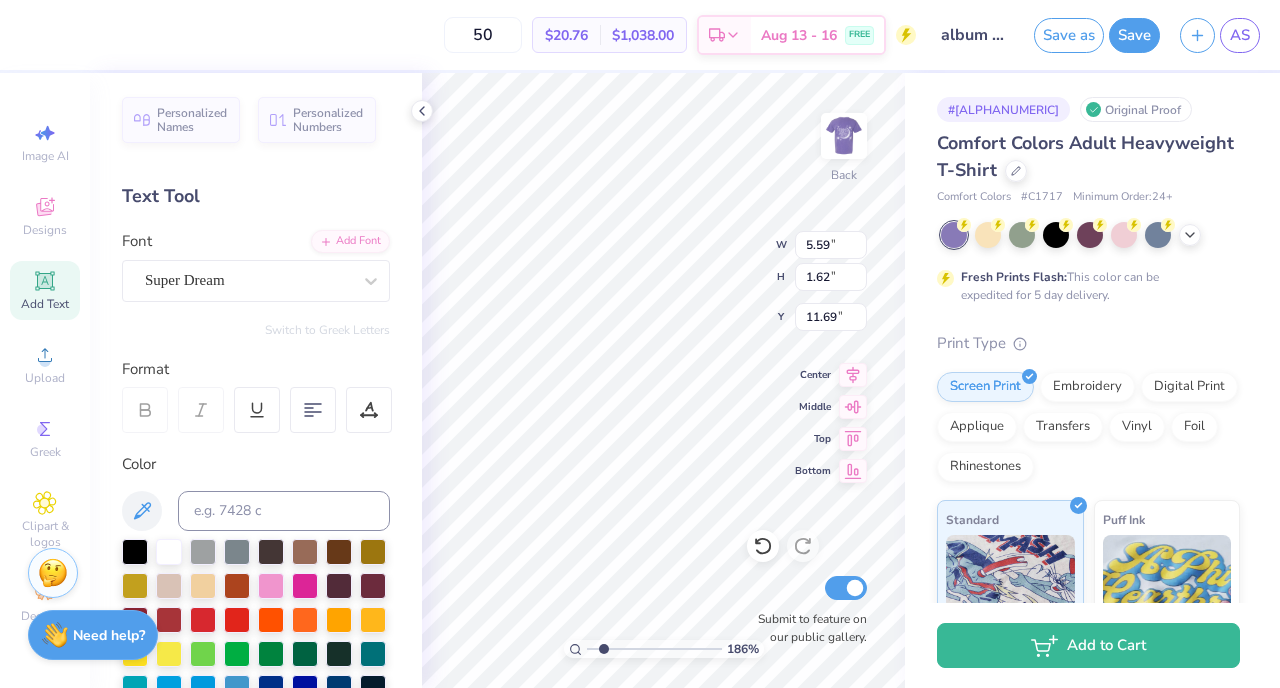 scroll, scrollTop: 143, scrollLeft: 0, axis: vertical 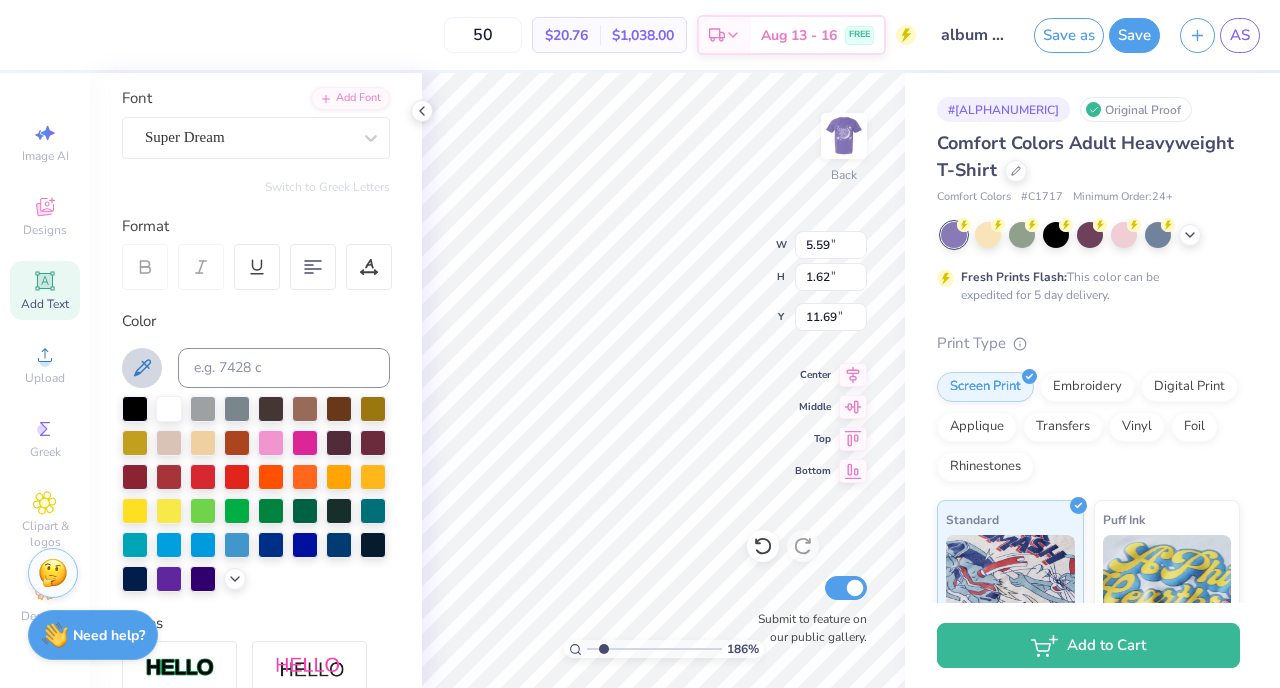type on "[PERSON]" 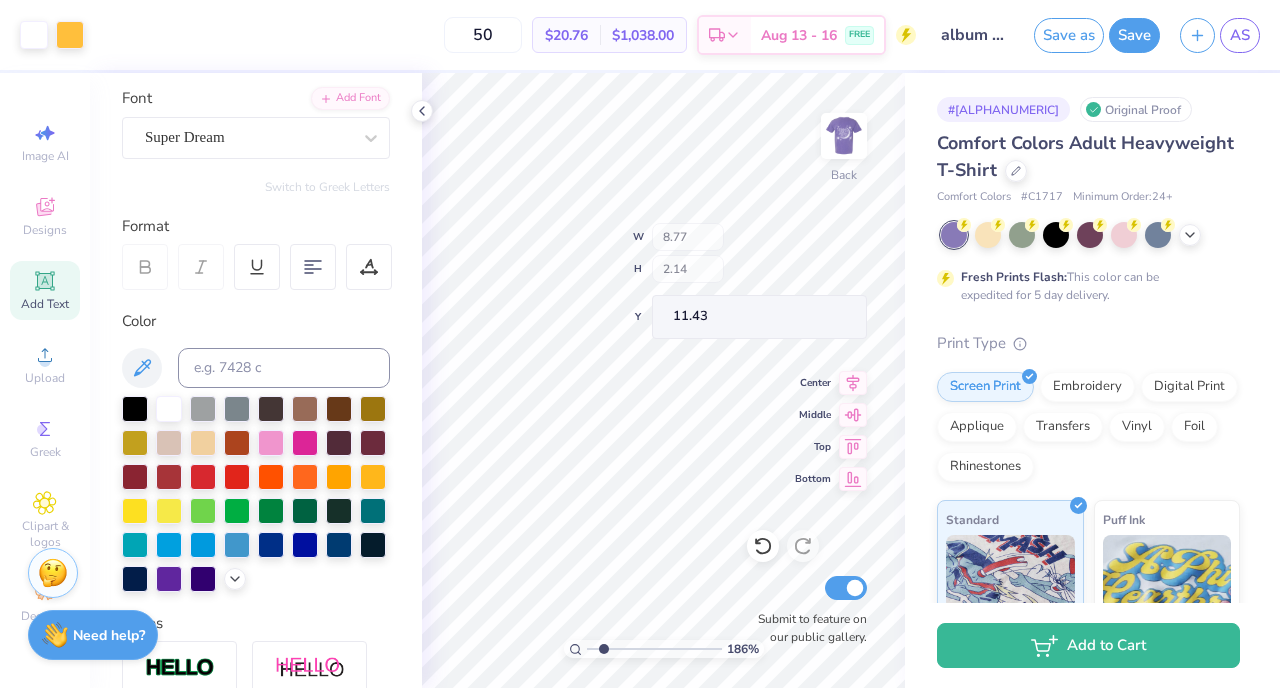 type on "1.86484243474029" 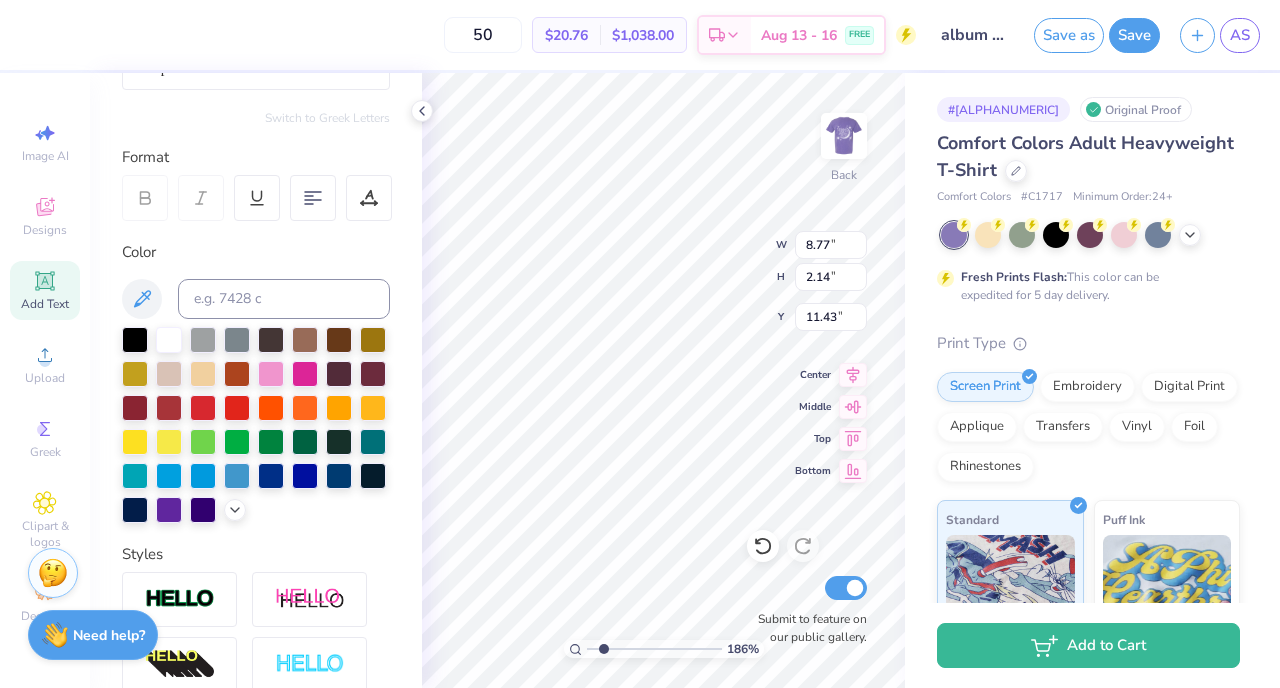 scroll, scrollTop: 215, scrollLeft: 0, axis: vertical 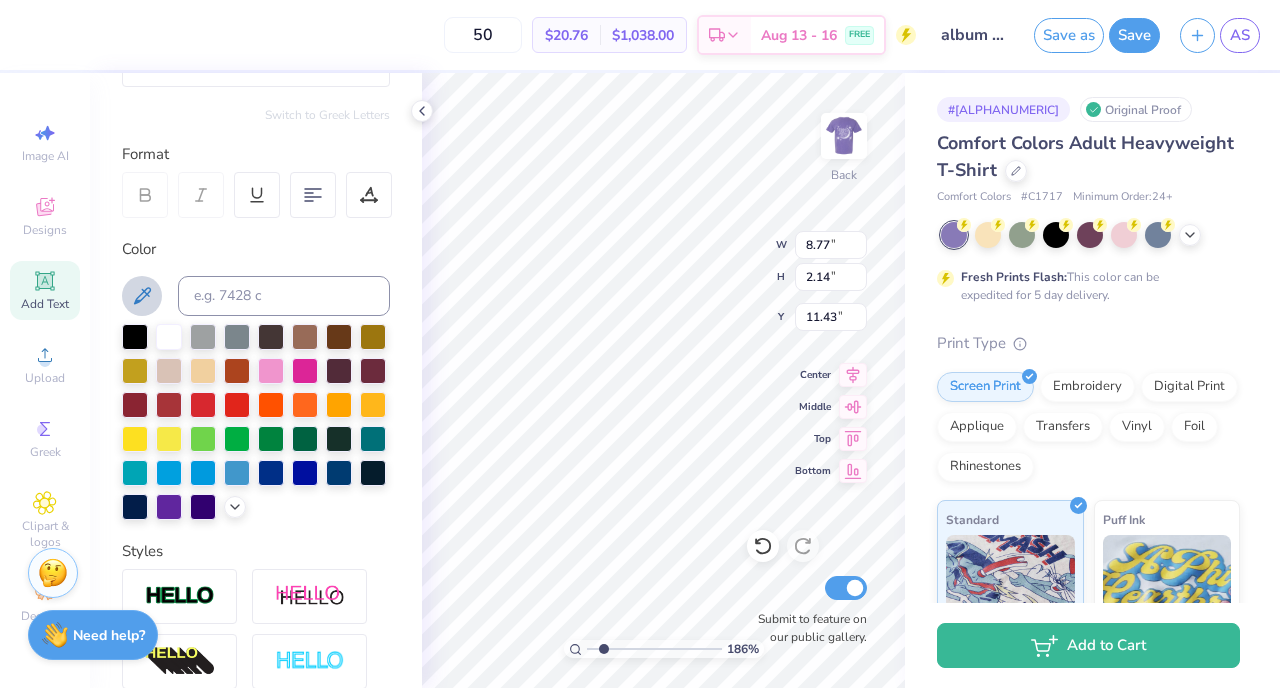 click 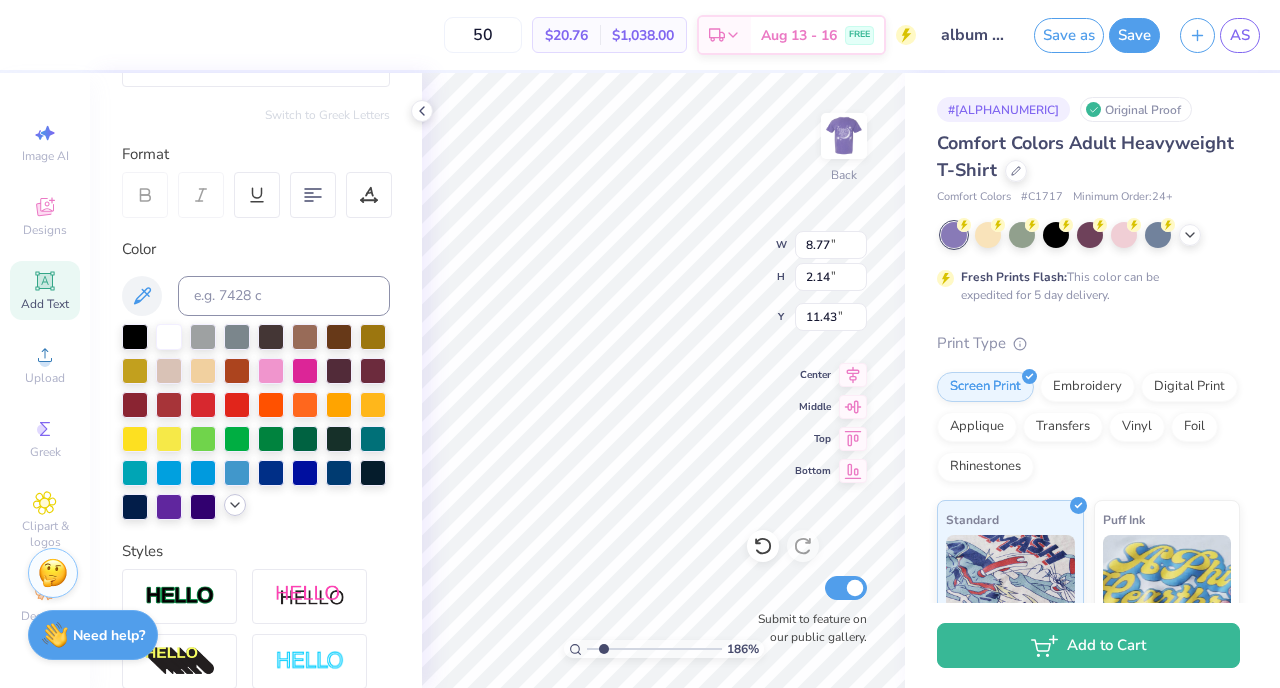 click 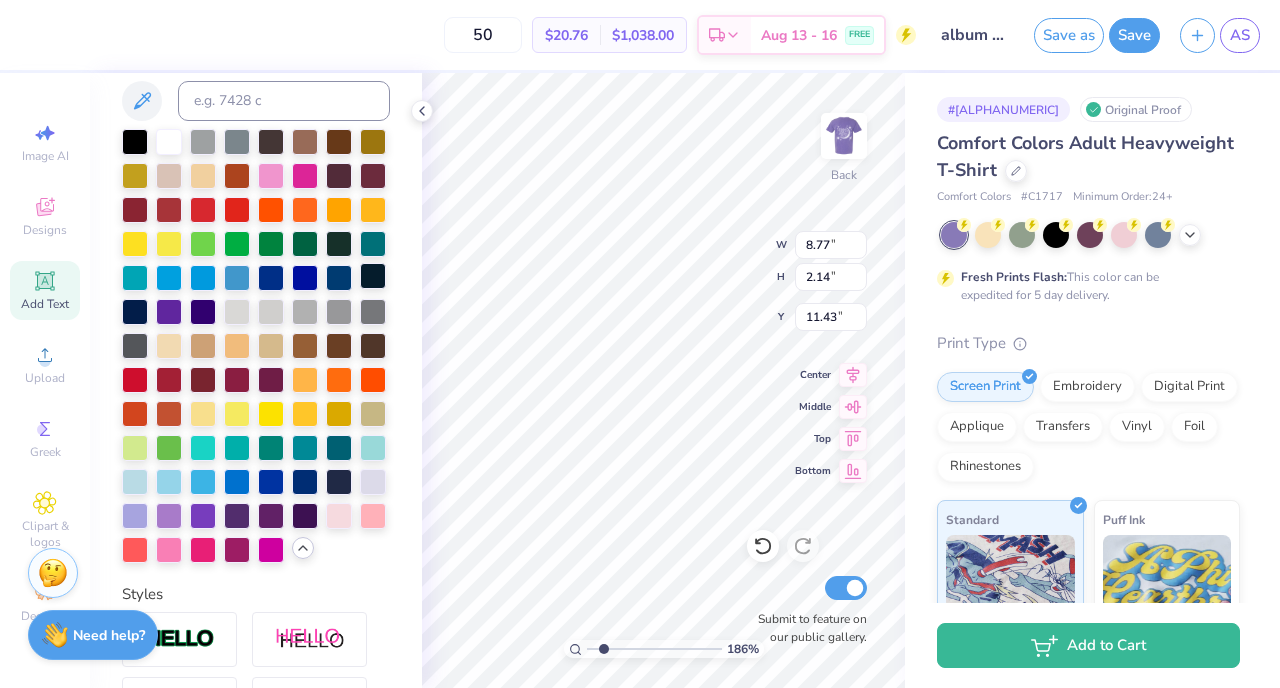 scroll, scrollTop: 412, scrollLeft: 0, axis: vertical 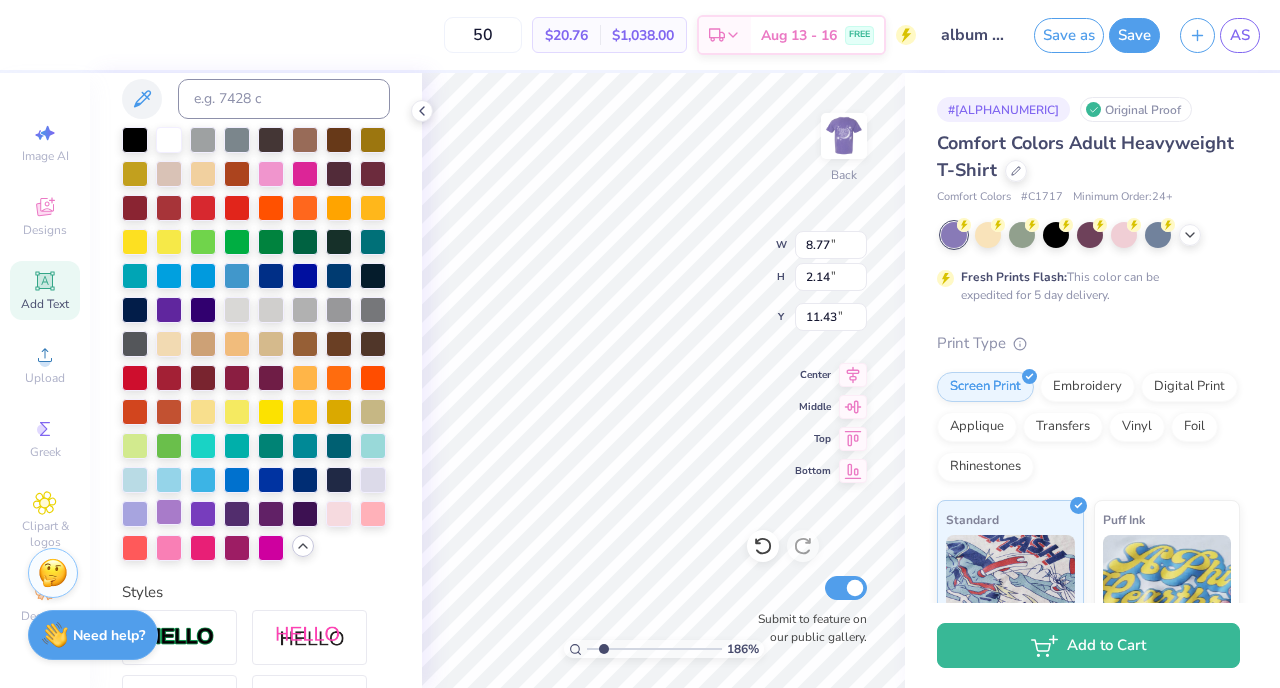 click at bounding box center (169, 512) 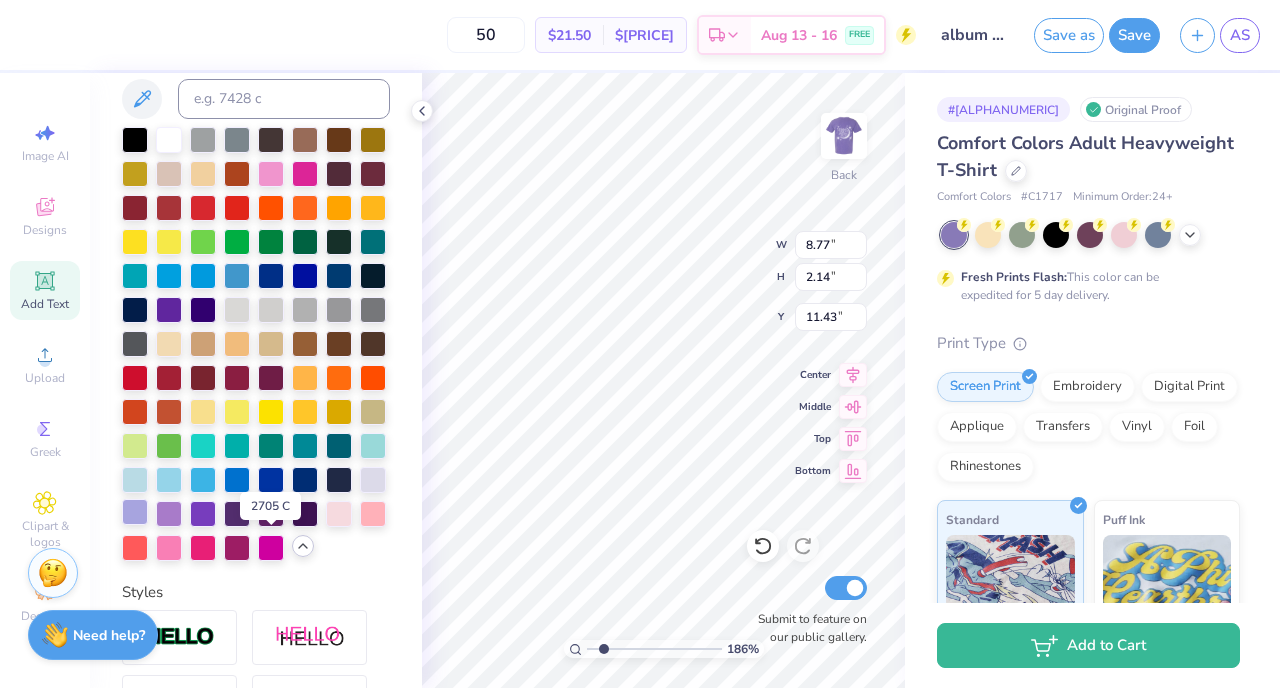 click at bounding box center (135, 512) 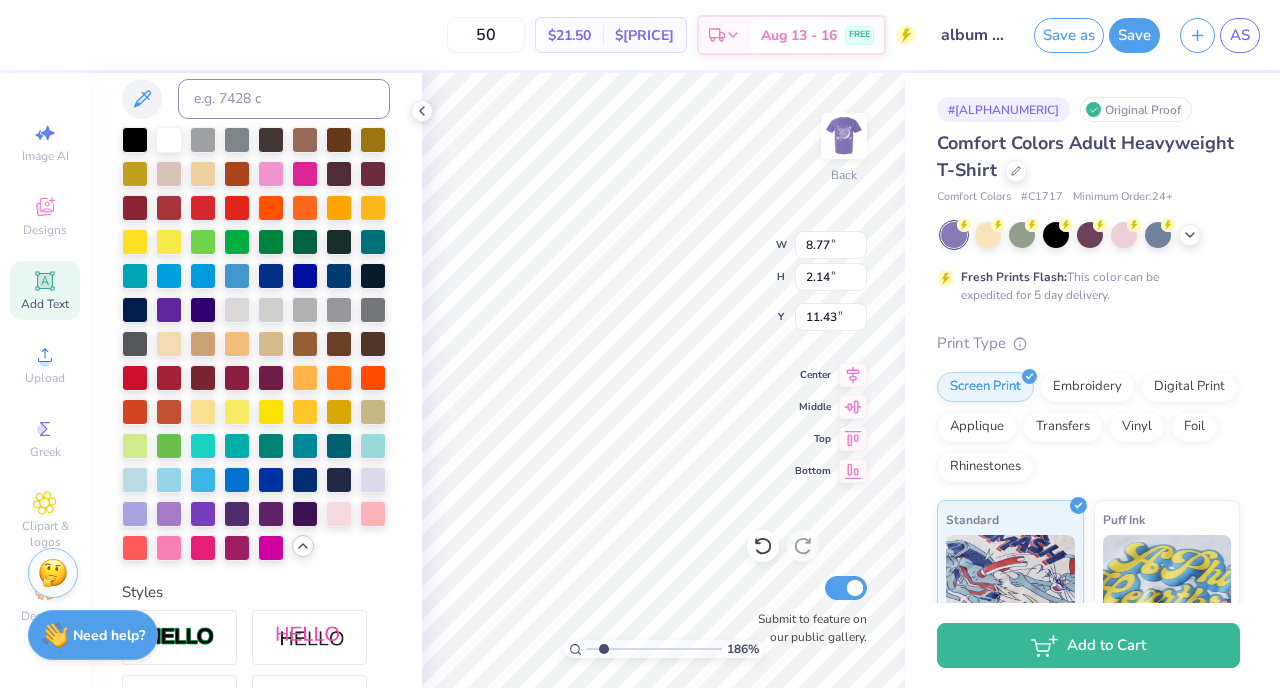 type on "1.86484243474029" 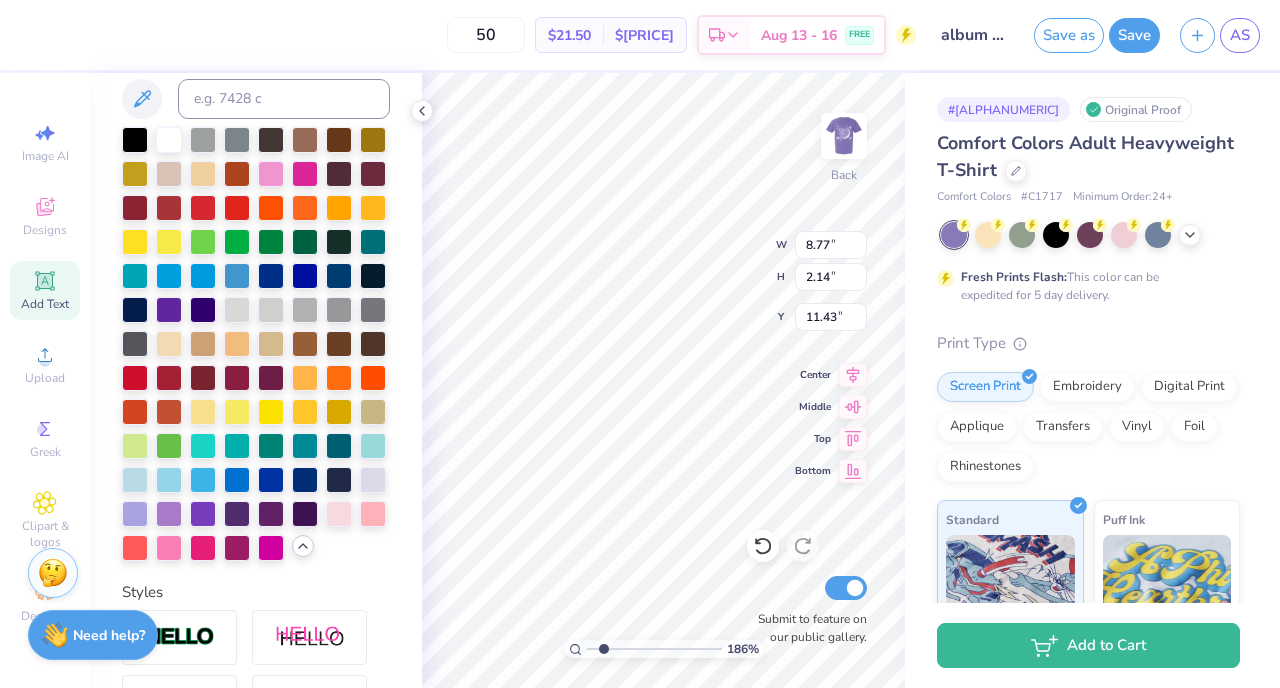 type on "6.71" 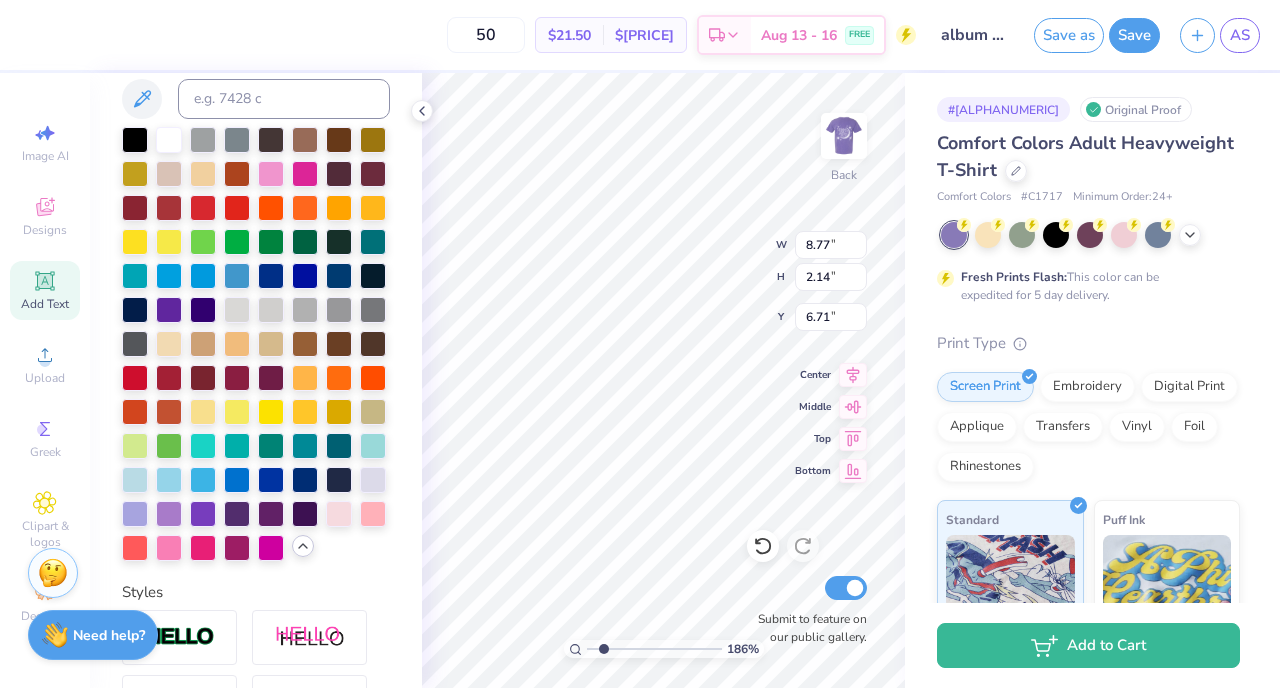 type on "1.86484243474029" 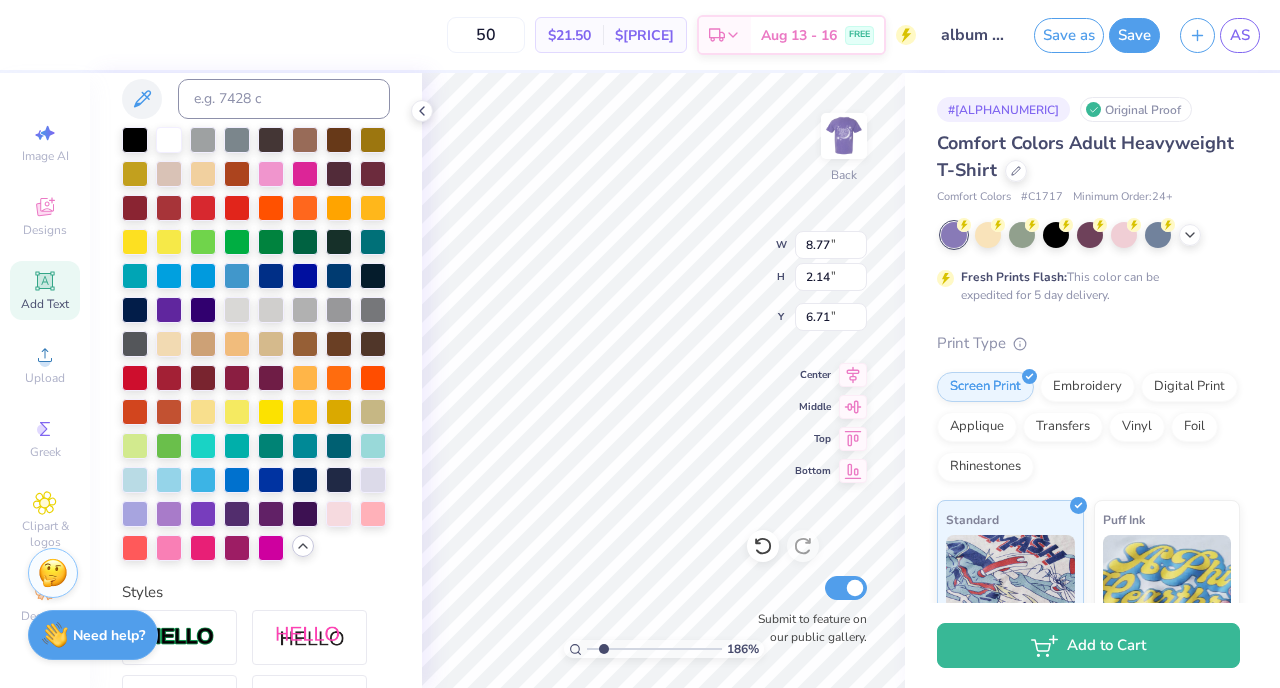 type on "5.36" 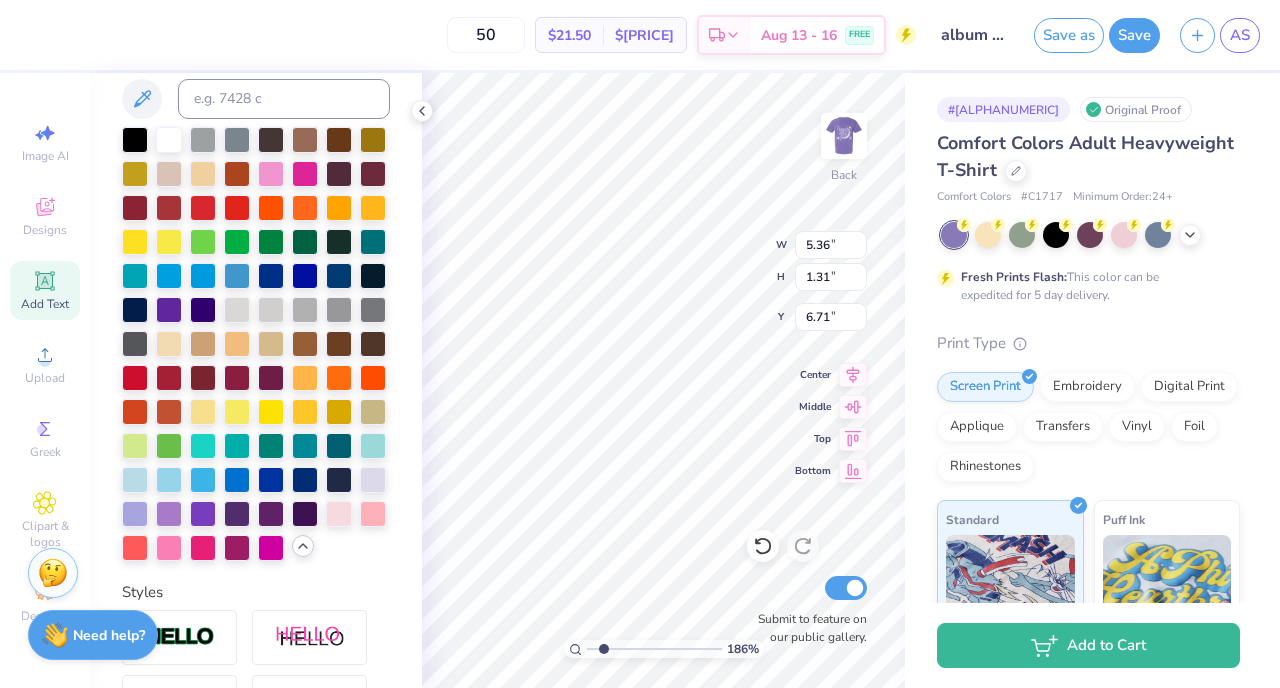 type on "1.86484243474029" 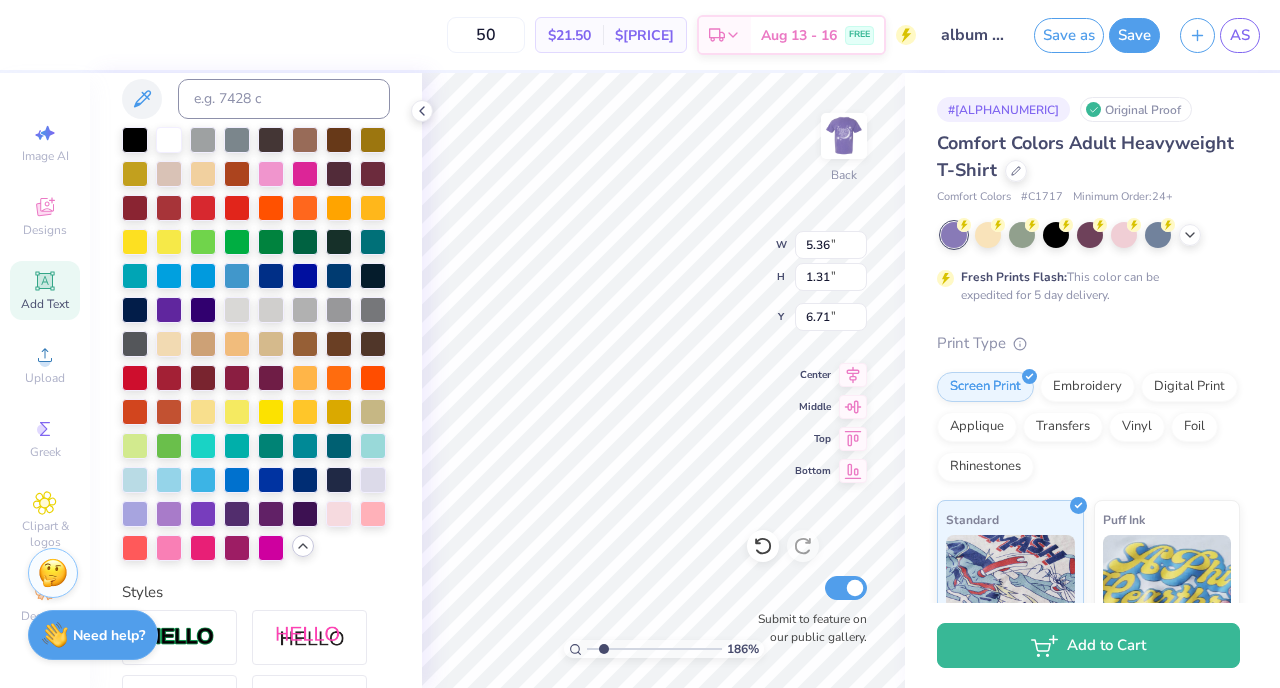 type on "3.41" 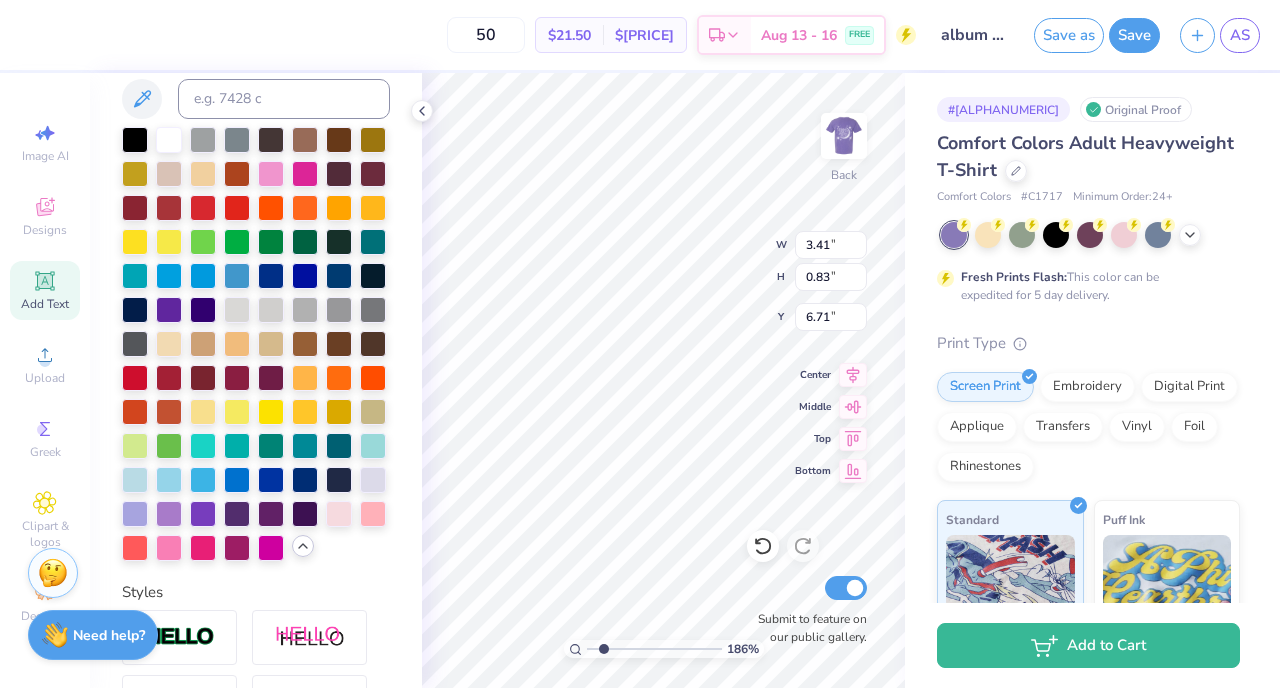 type on "1.86484243474029" 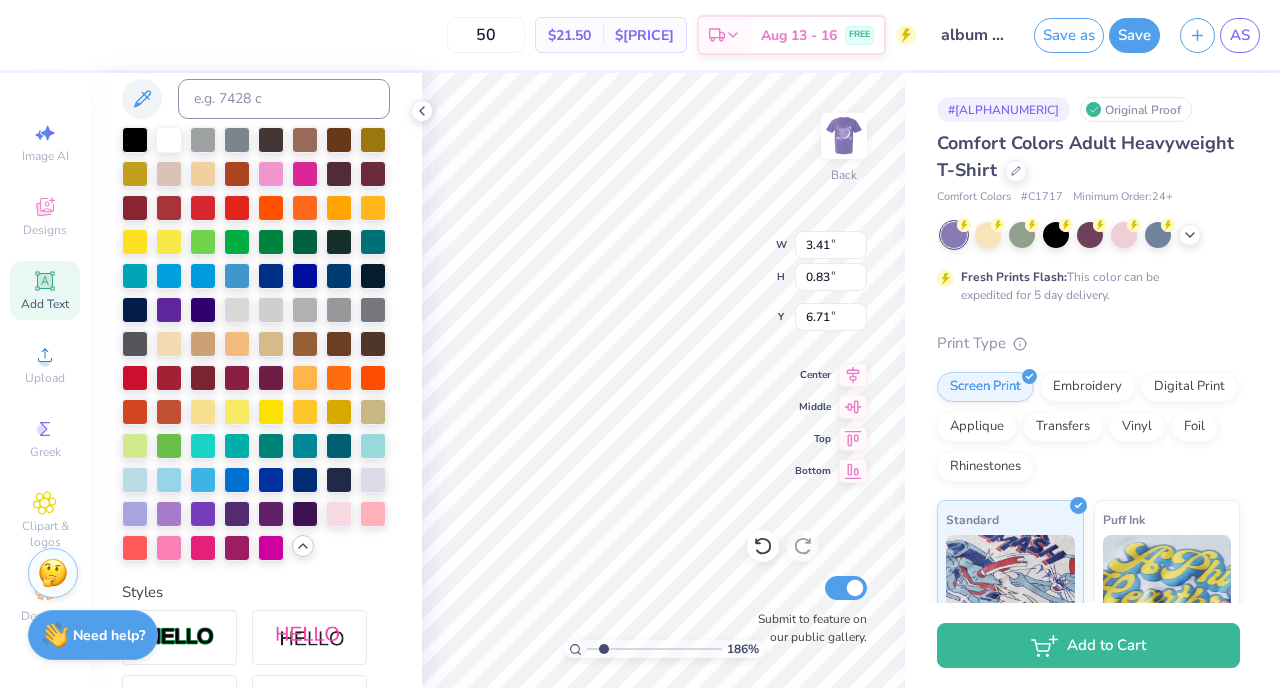 type on "3.96" 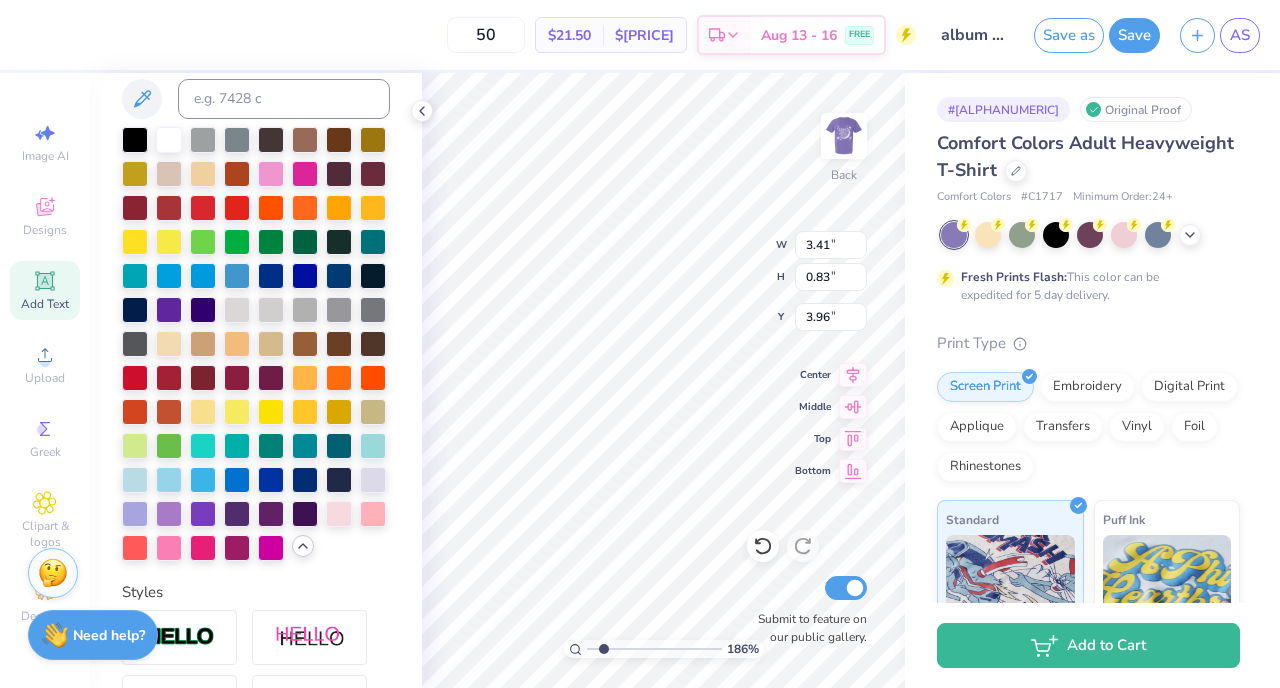 type on "1.86484243474029" 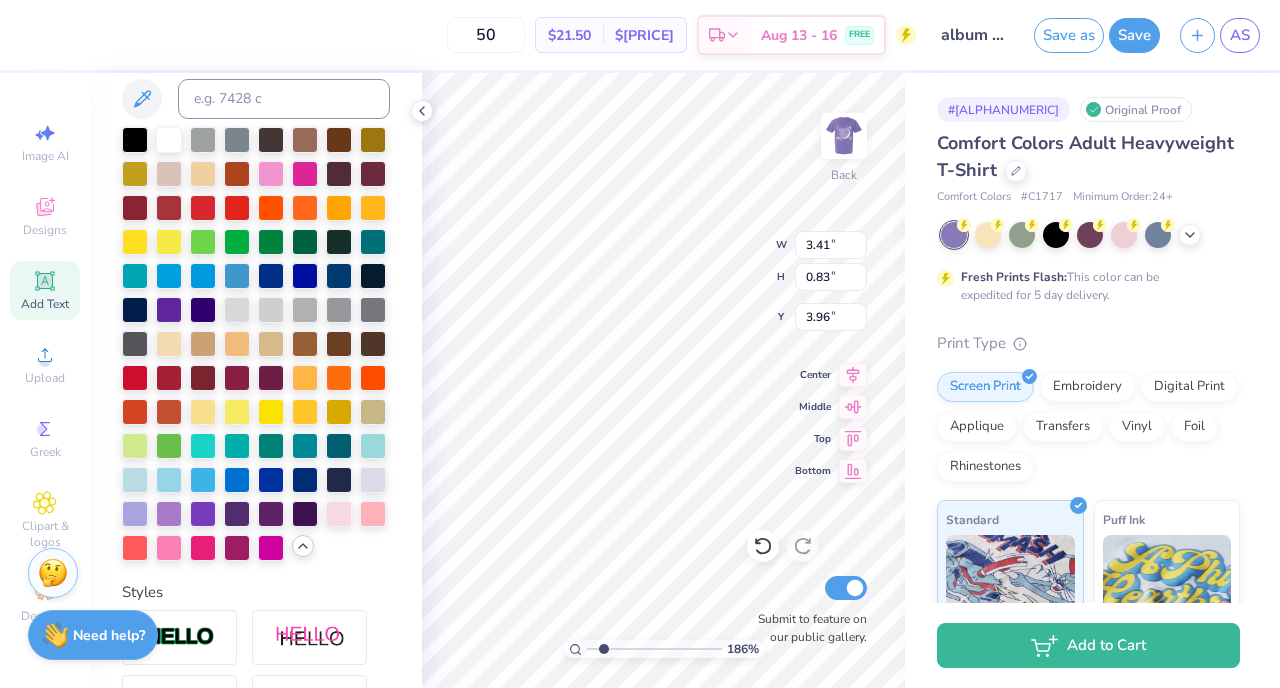 type on "1.97" 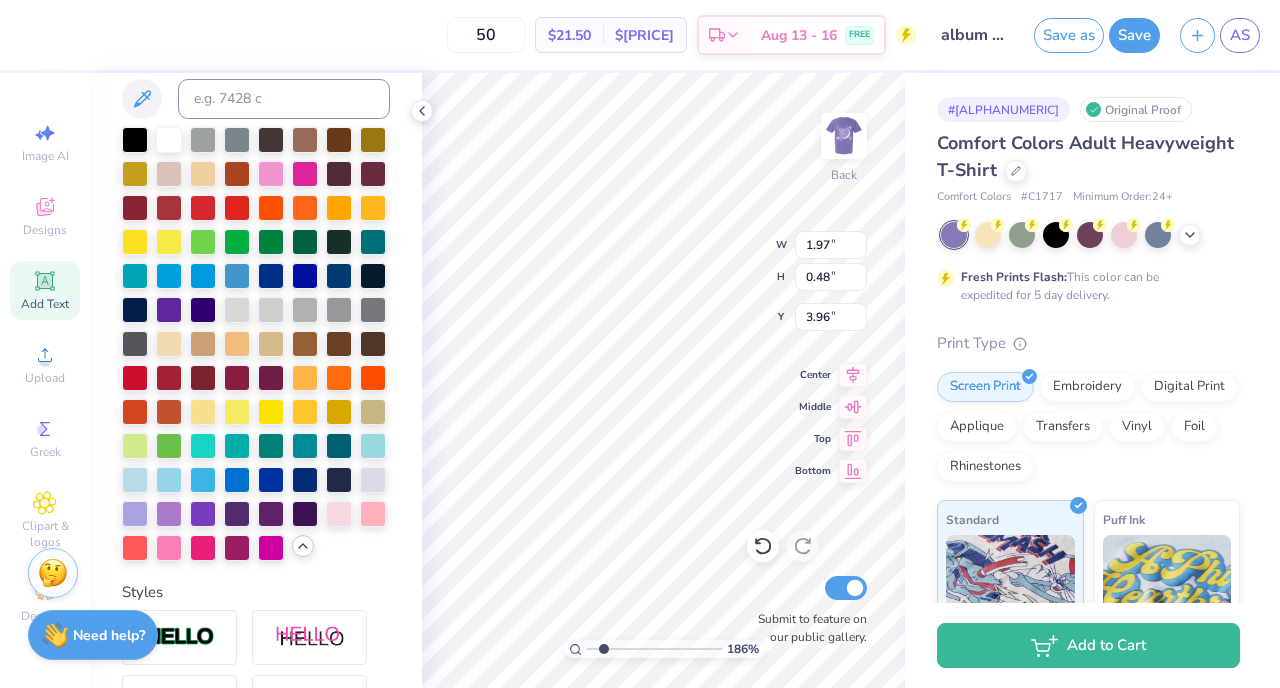 type on "1.86484243474029" 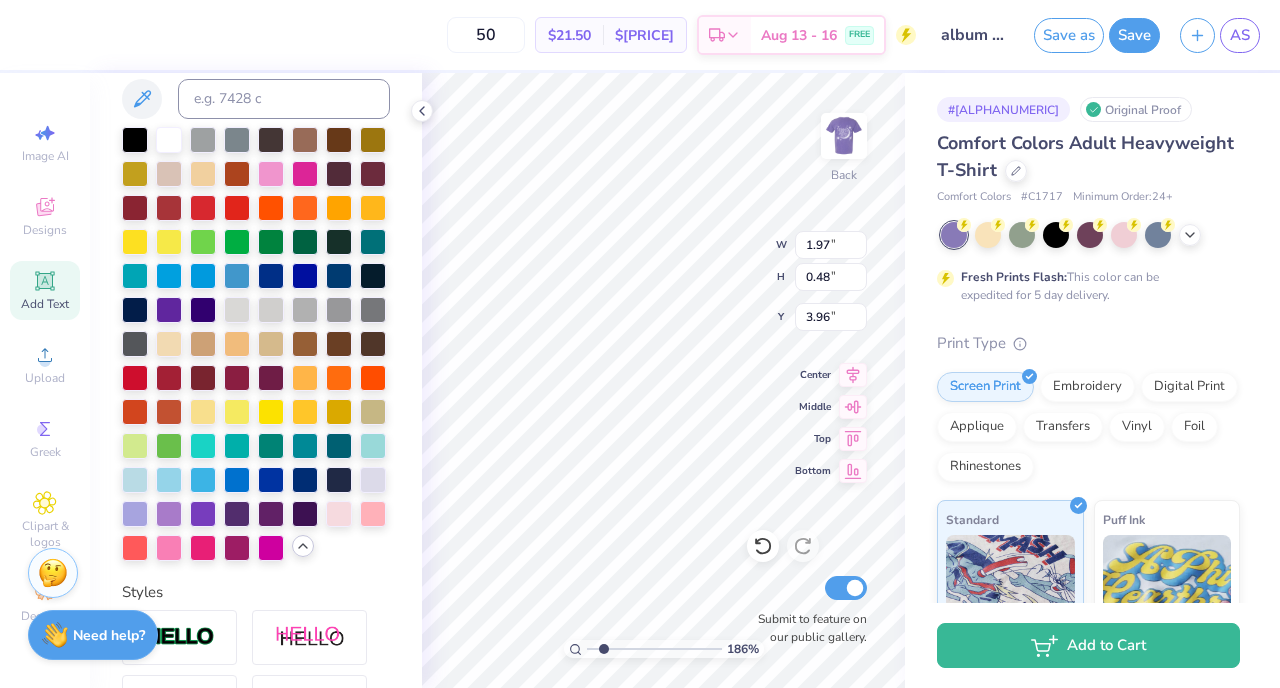 type on "4.13" 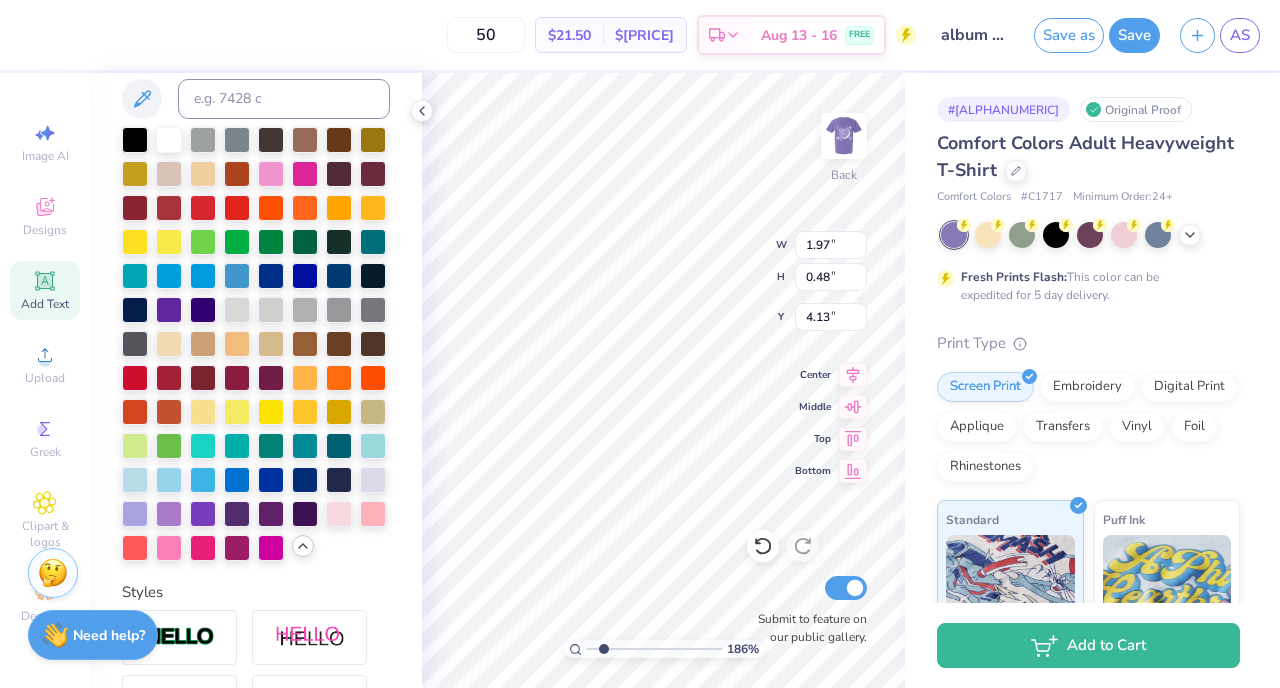 type on "1.86484243474029" 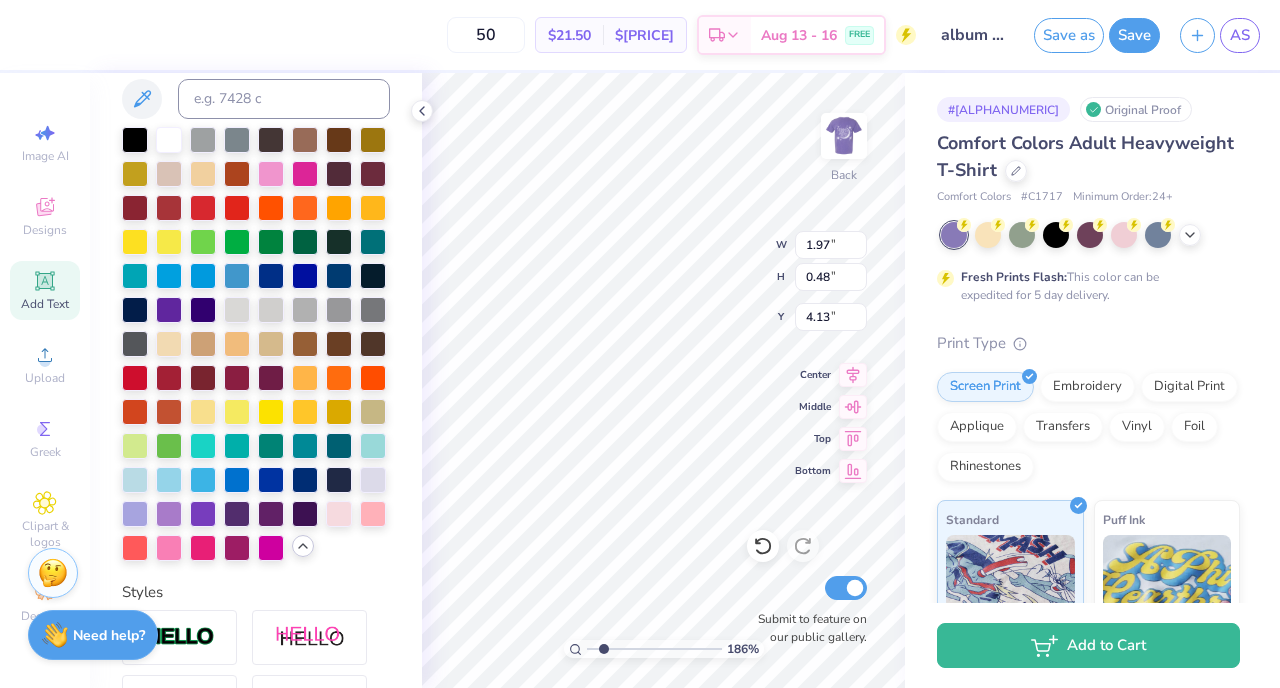 type on "1.60" 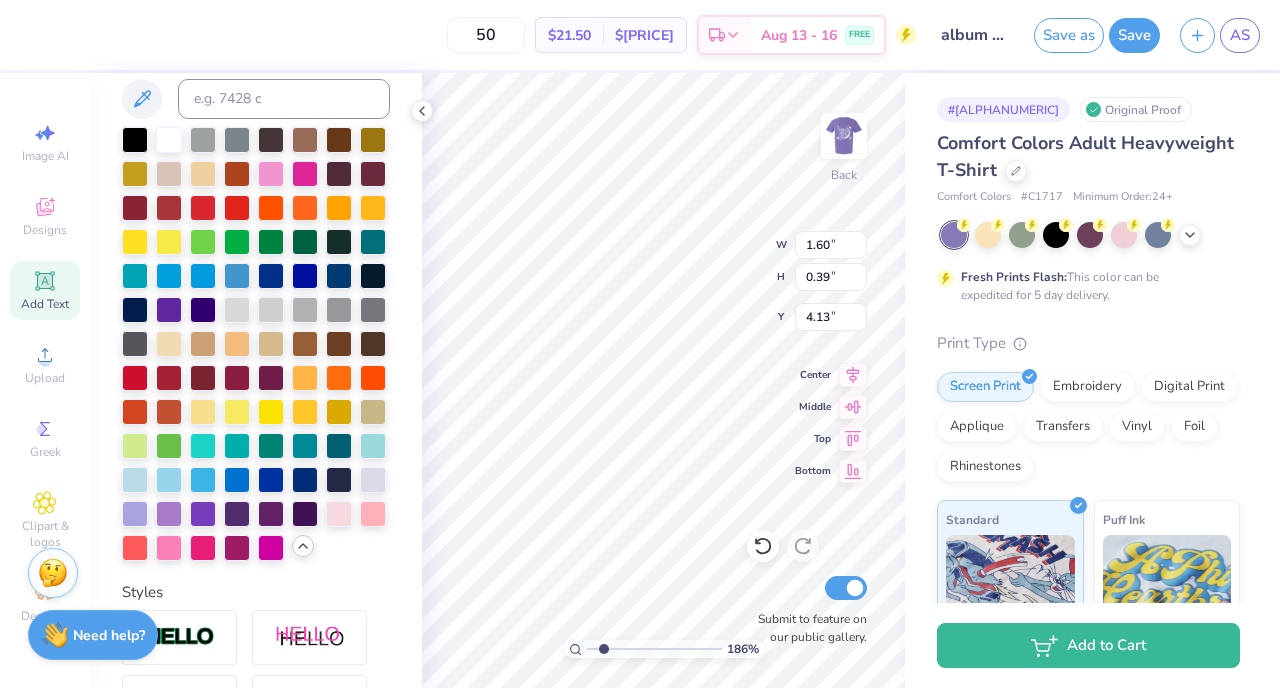 type on "1.86484243474029" 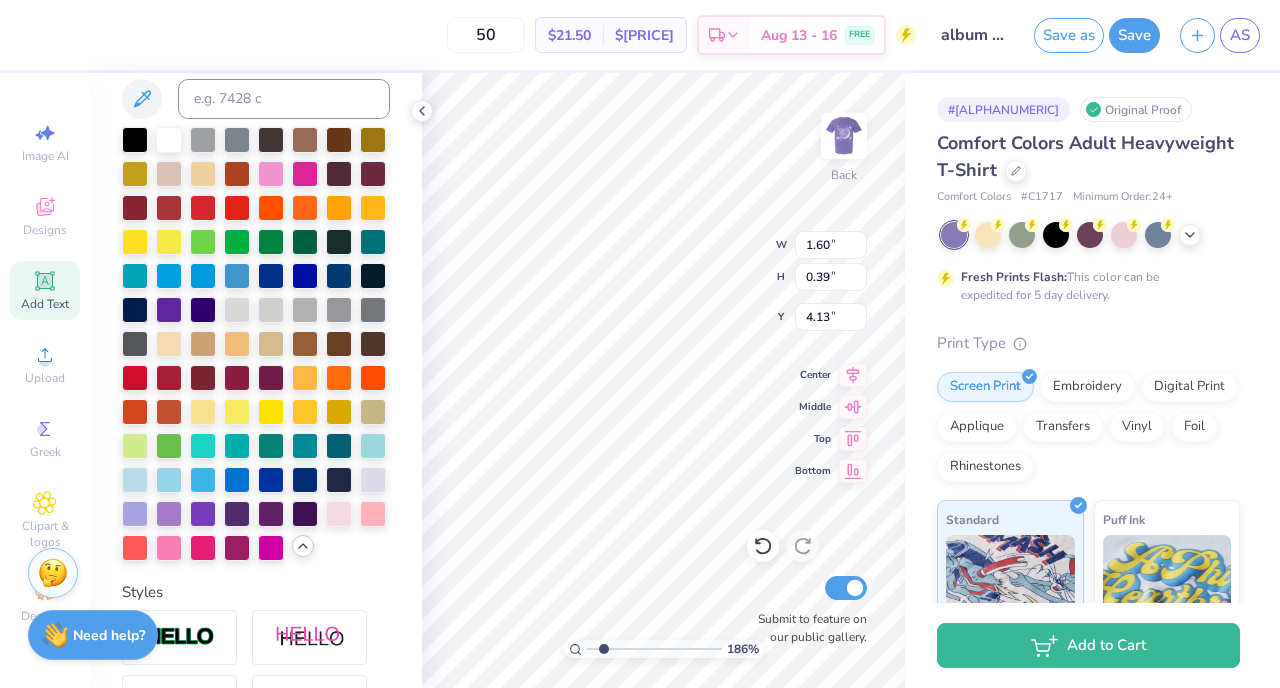 type on "4.37" 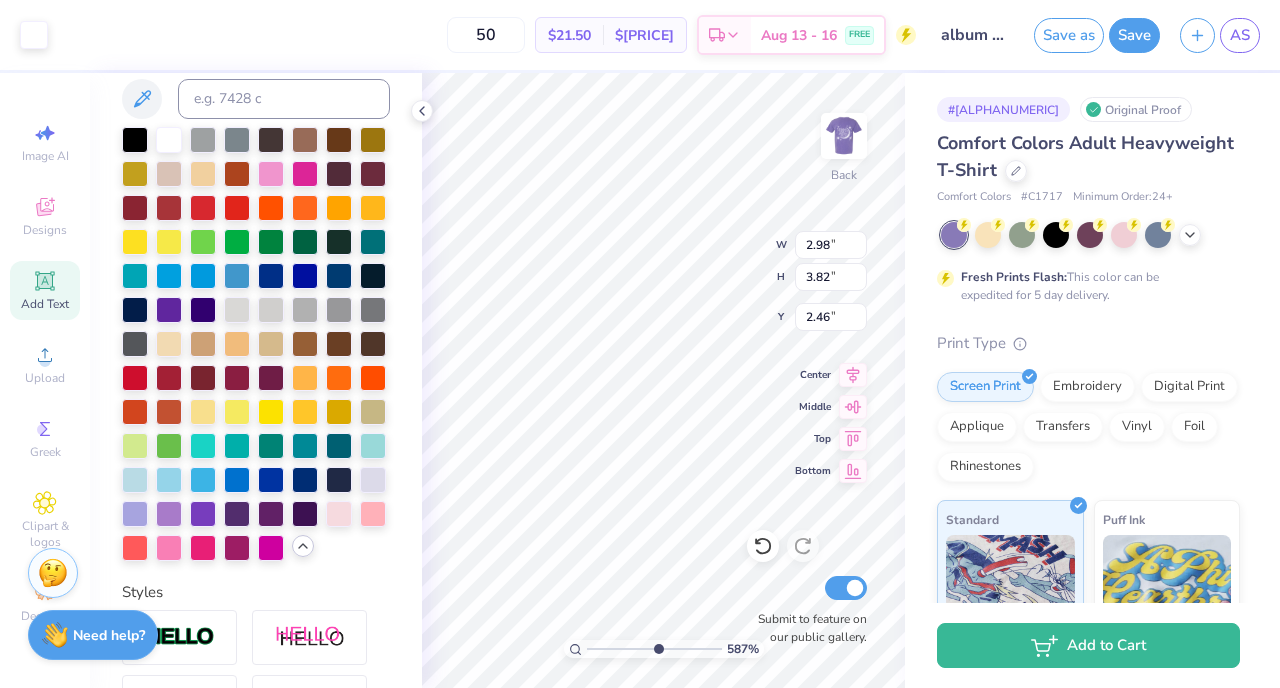 type on "5.86654535928842" 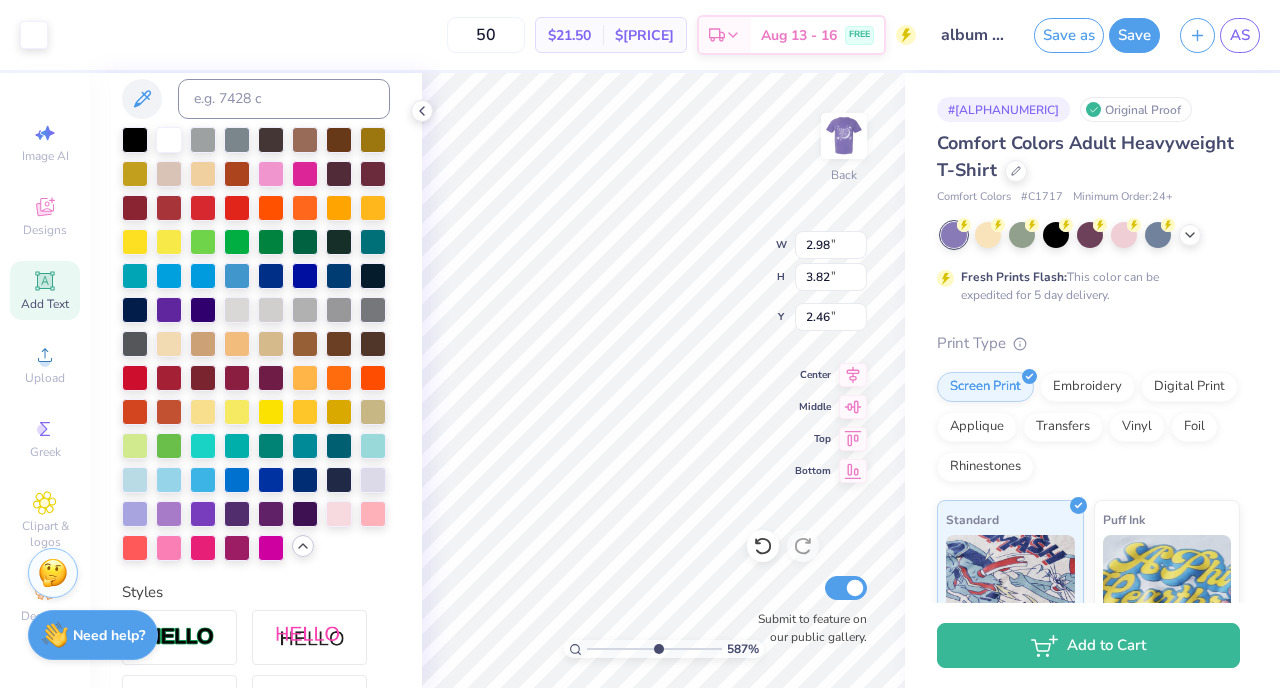 type on "2.40" 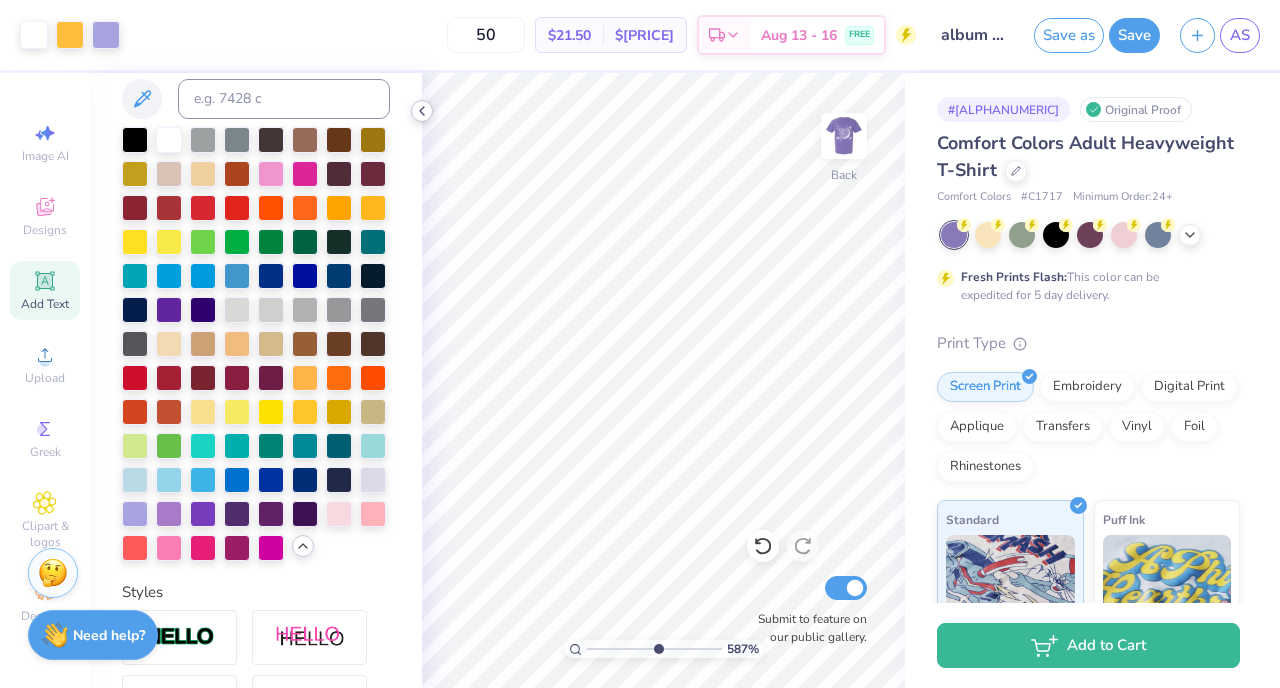 click 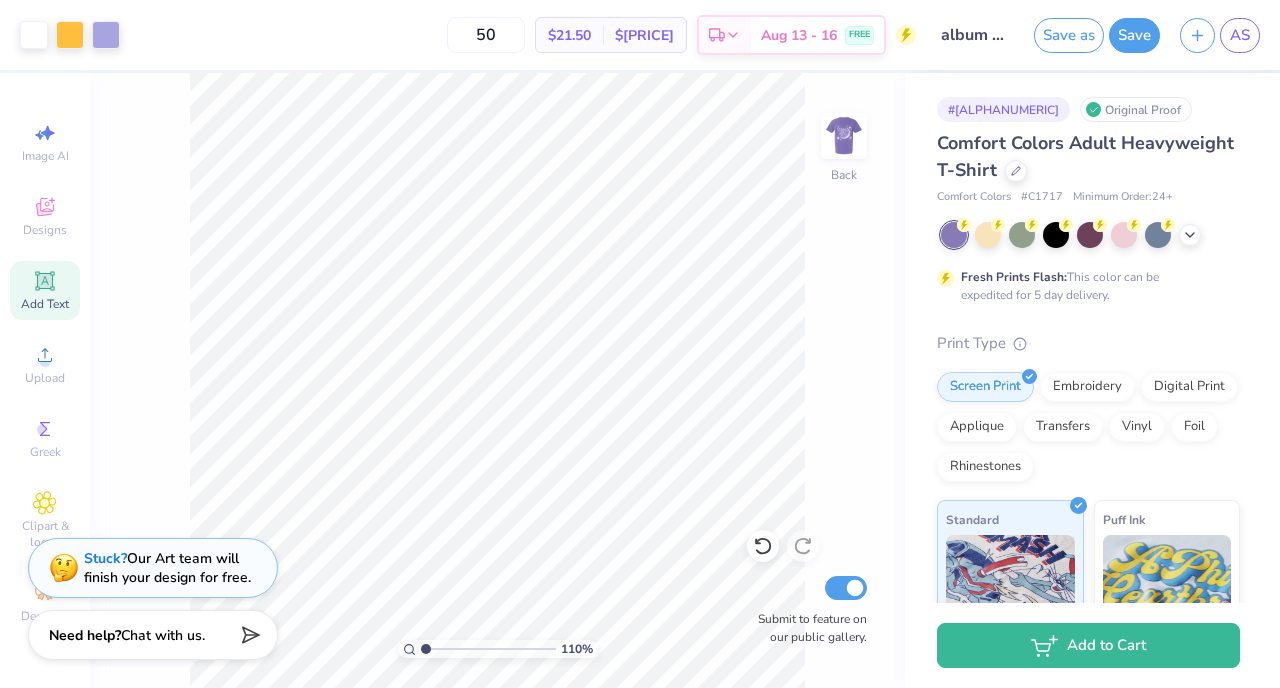 type on "1" 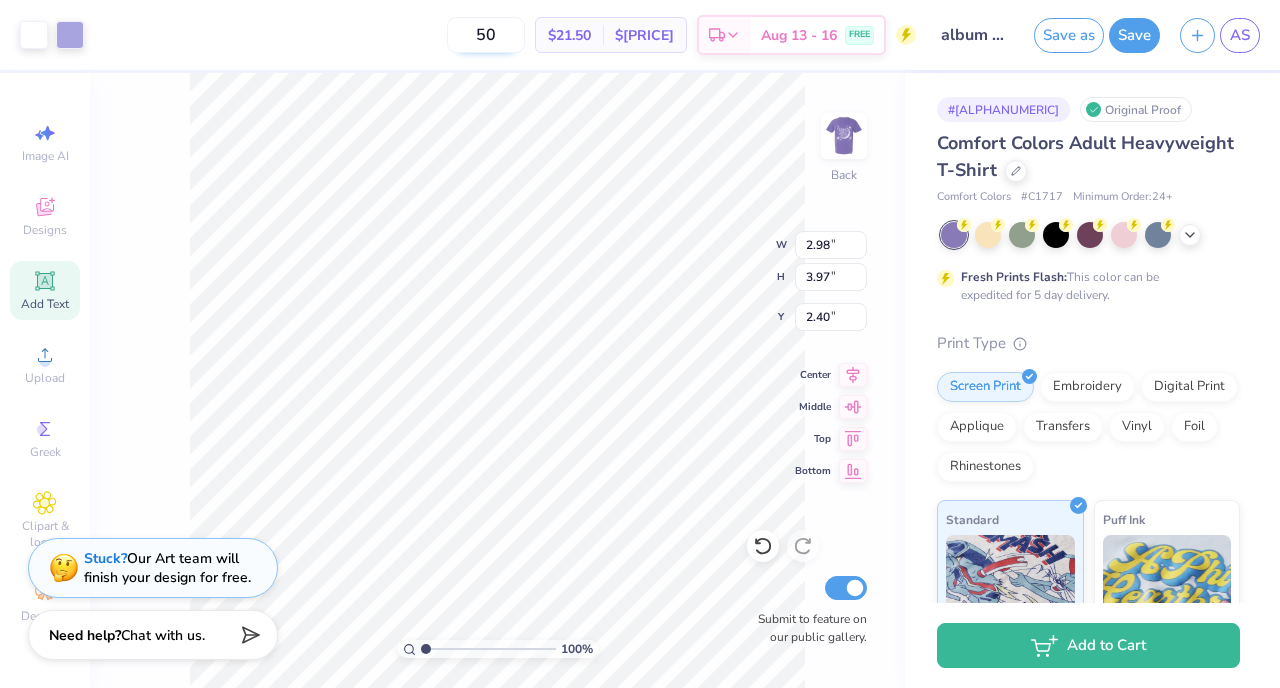type on "3.62" 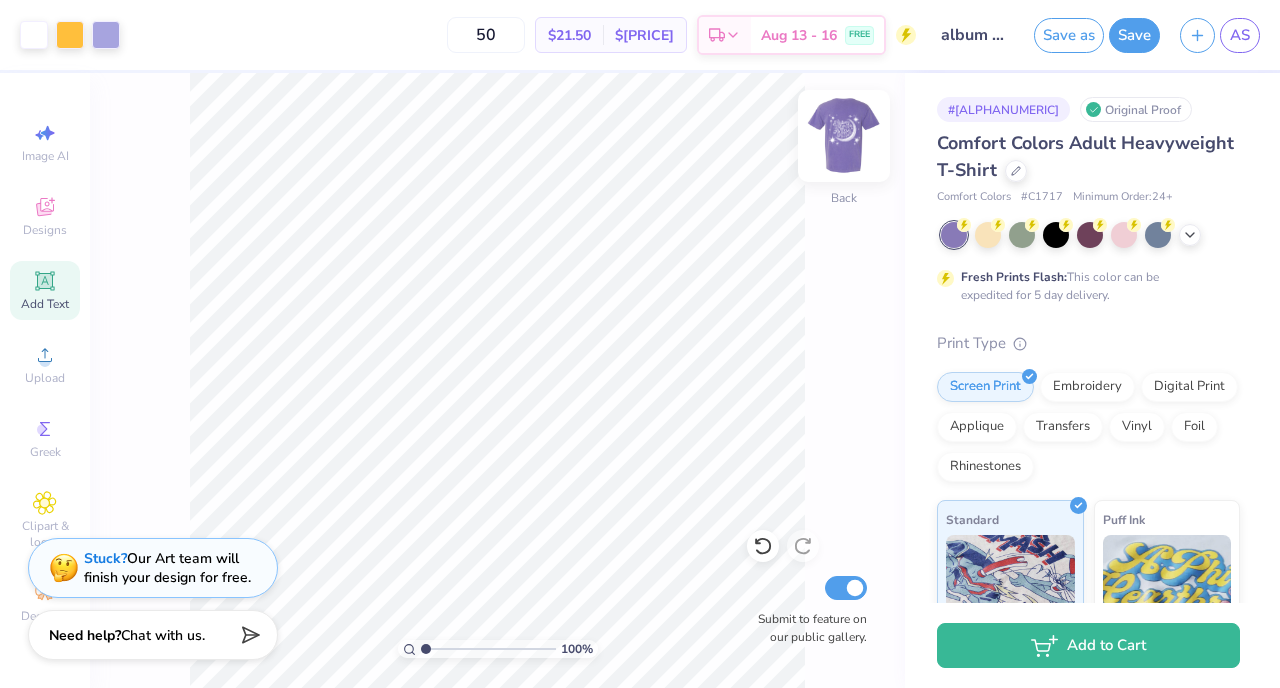 click at bounding box center (844, 136) 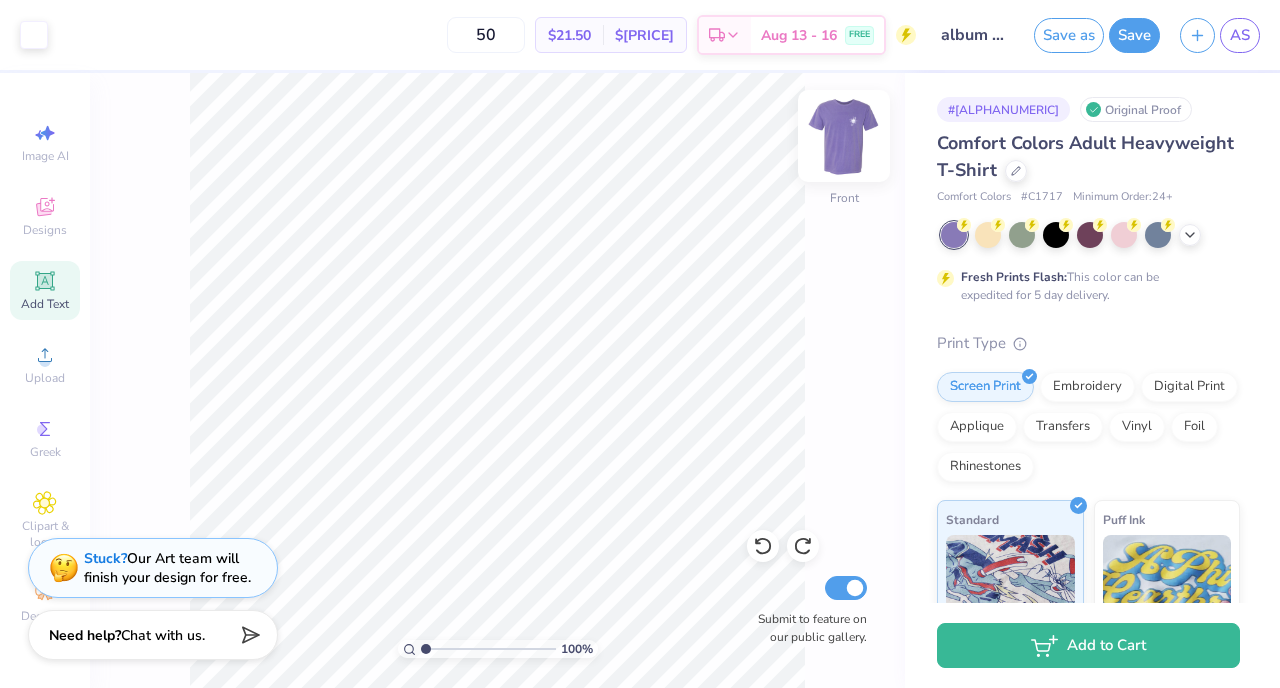 click at bounding box center [844, 136] 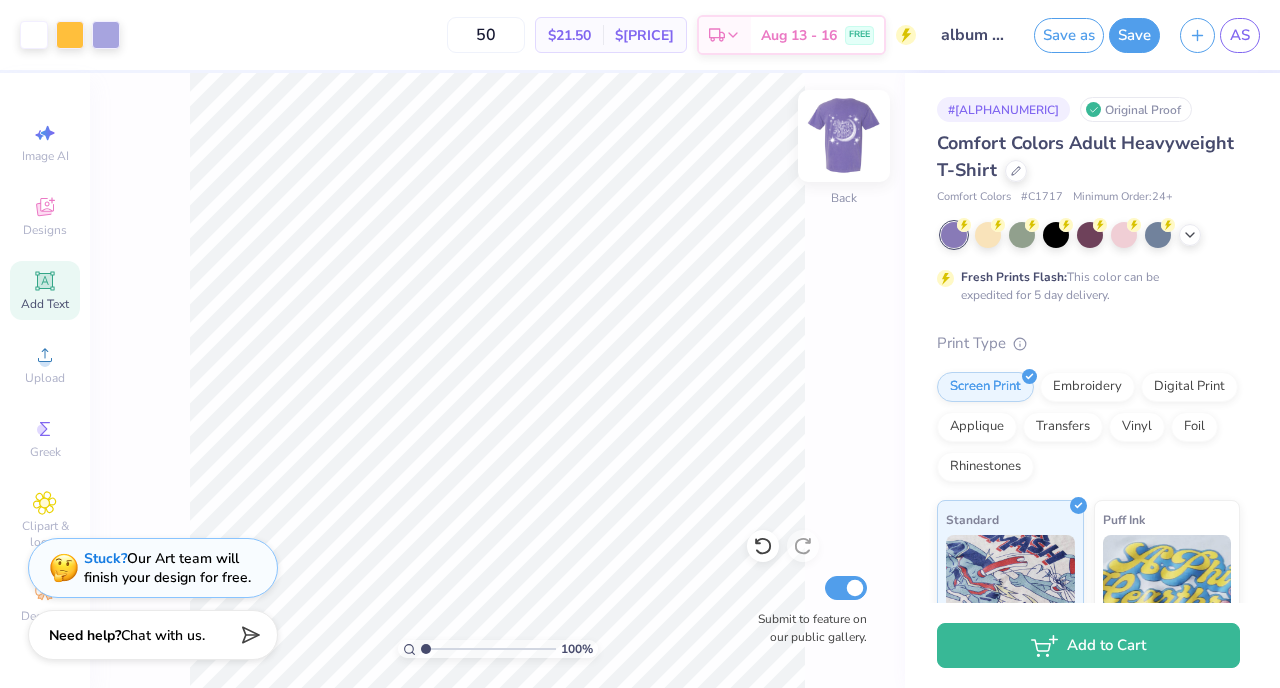 click at bounding box center [844, 136] 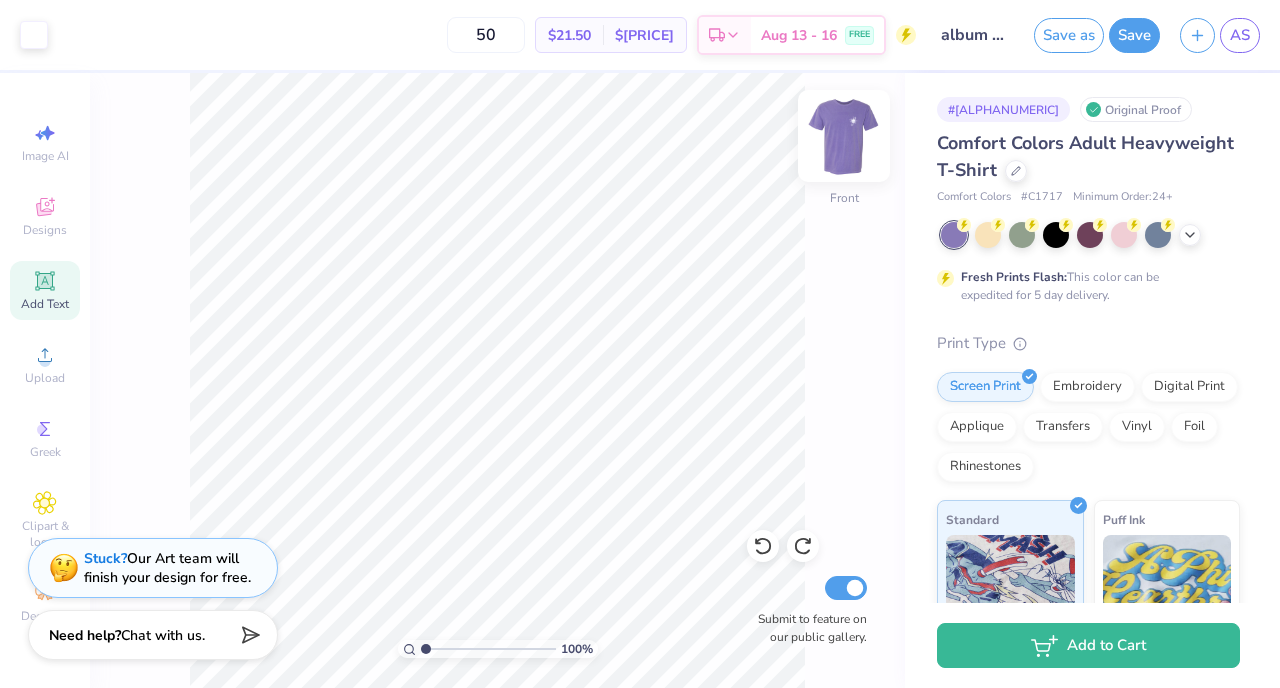 click at bounding box center [844, 136] 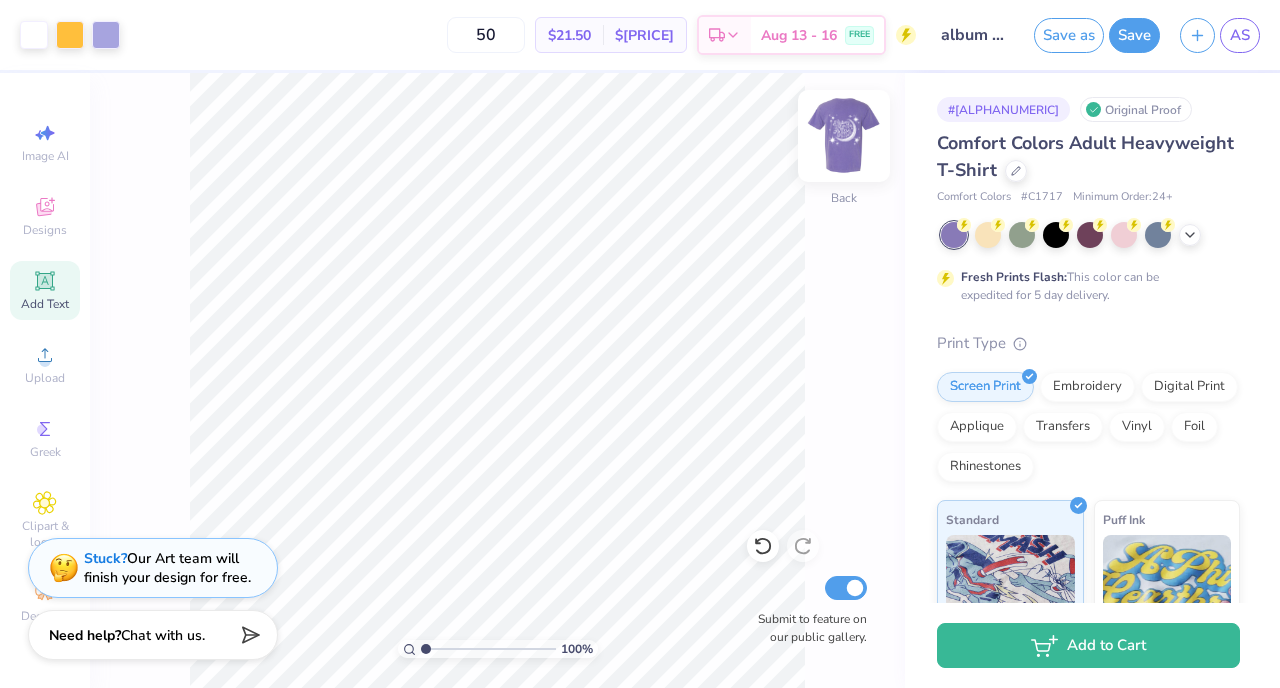 click at bounding box center [844, 136] 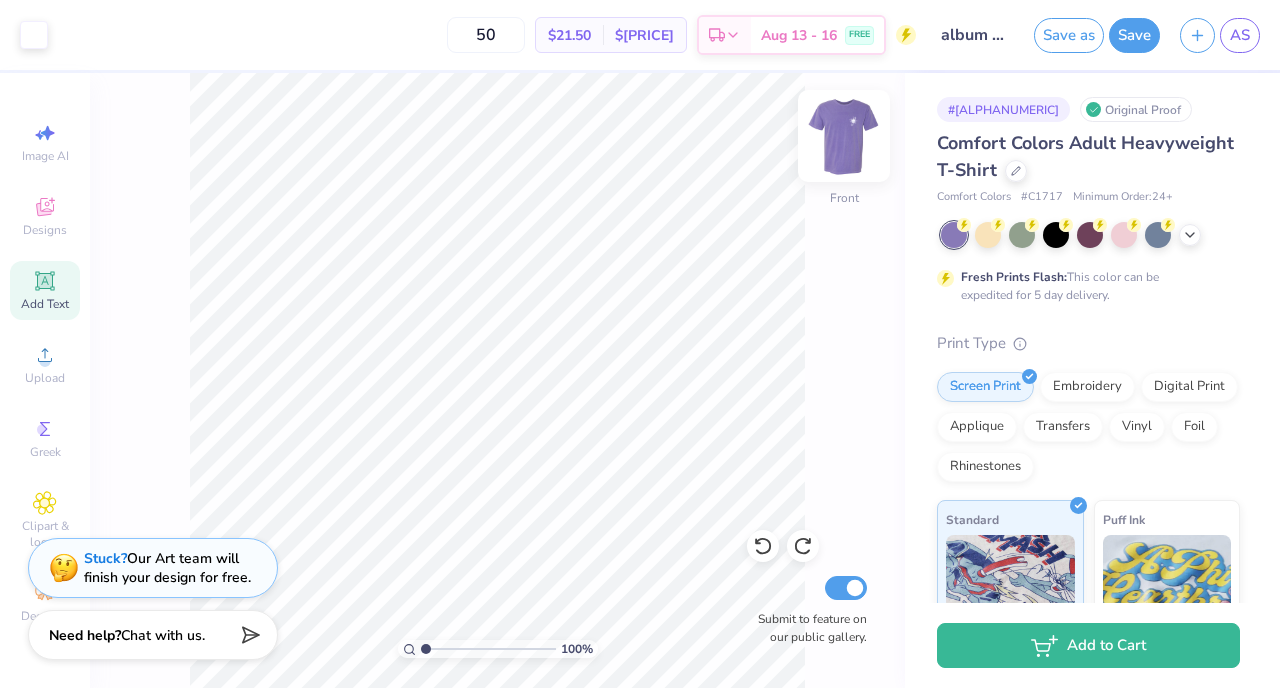 click at bounding box center [844, 136] 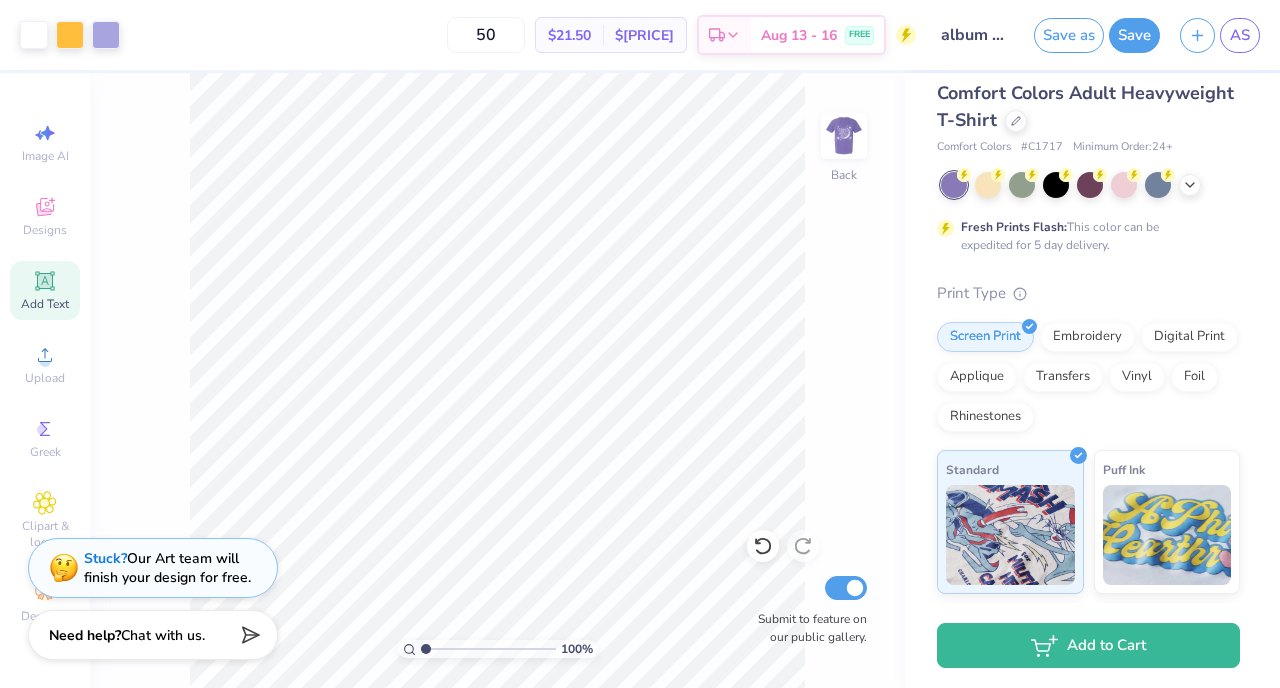 scroll, scrollTop: 48, scrollLeft: 0, axis: vertical 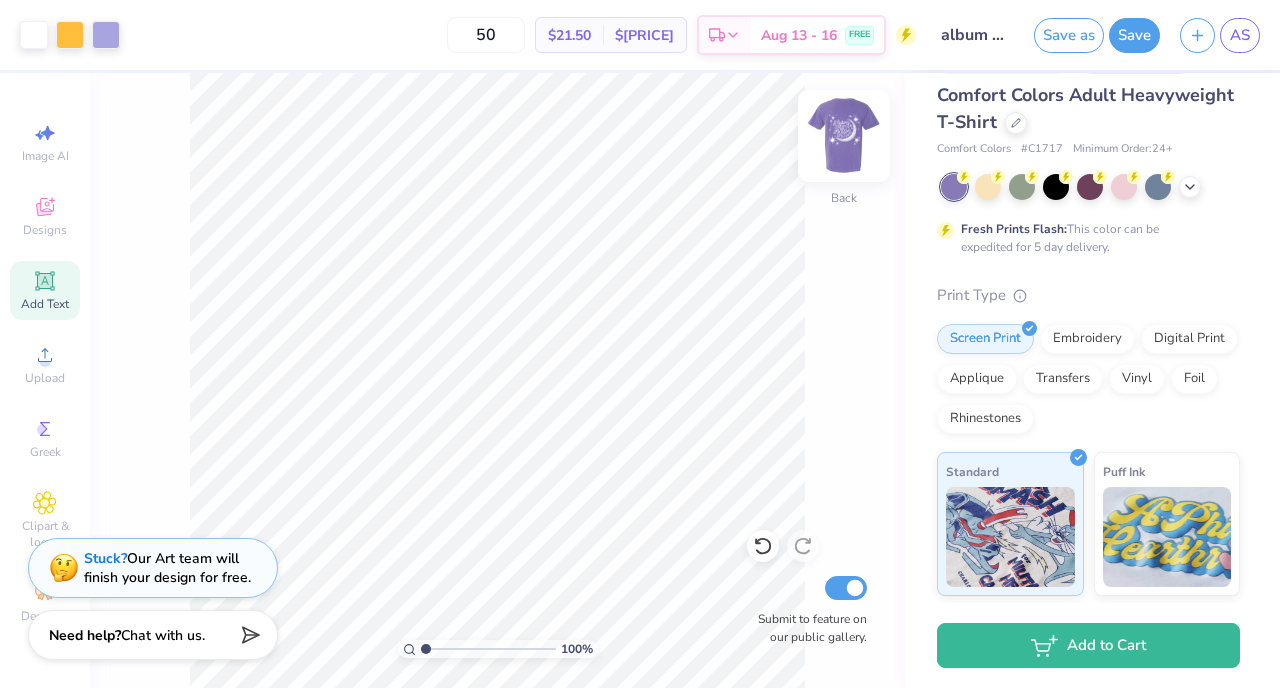 click at bounding box center [844, 136] 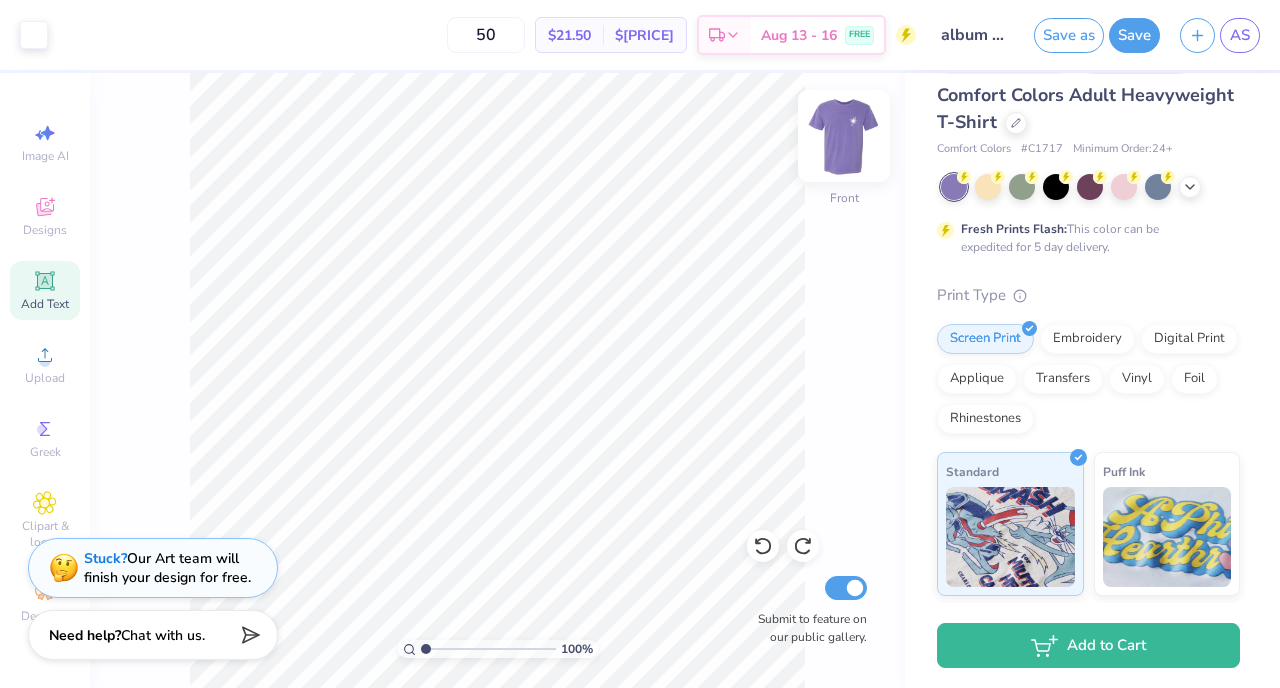 click at bounding box center (844, 136) 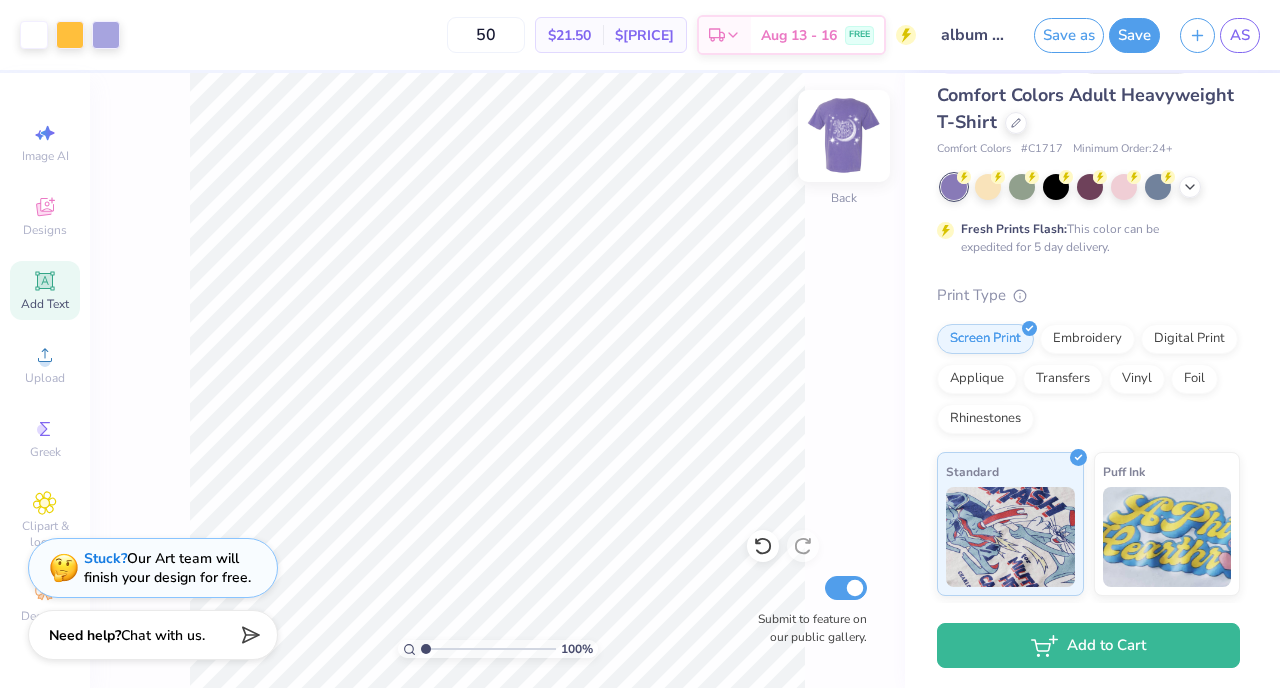 click at bounding box center (844, 136) 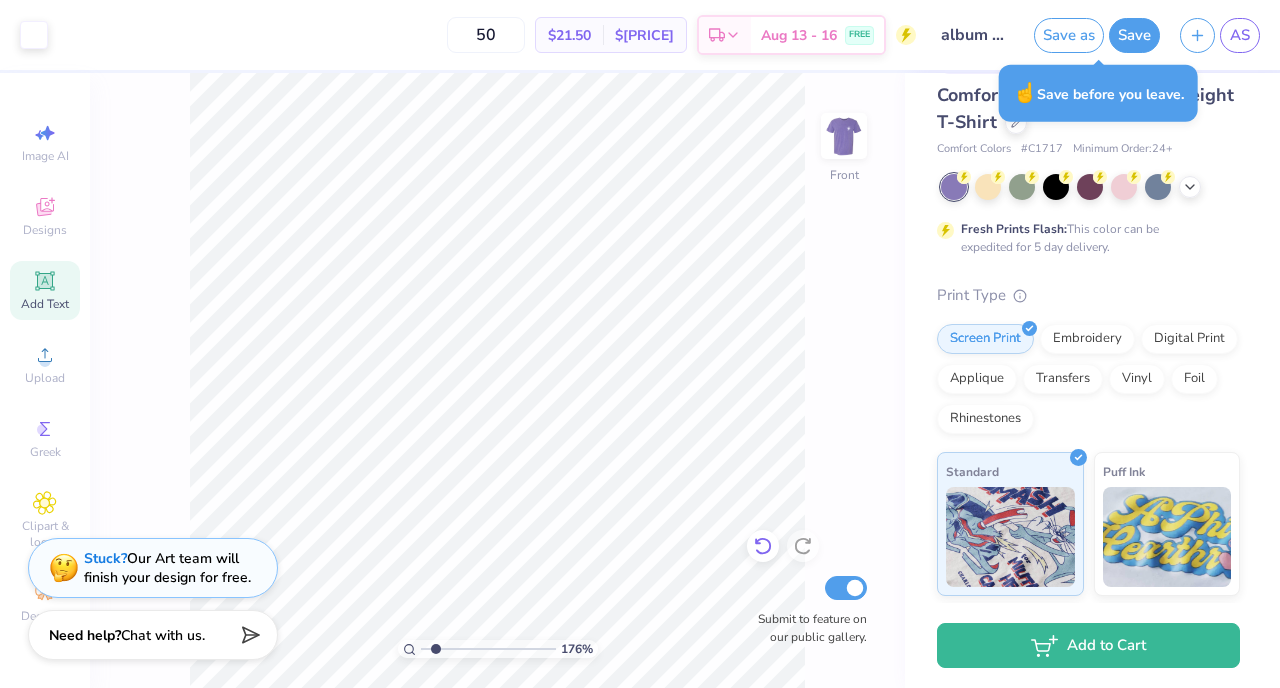 click 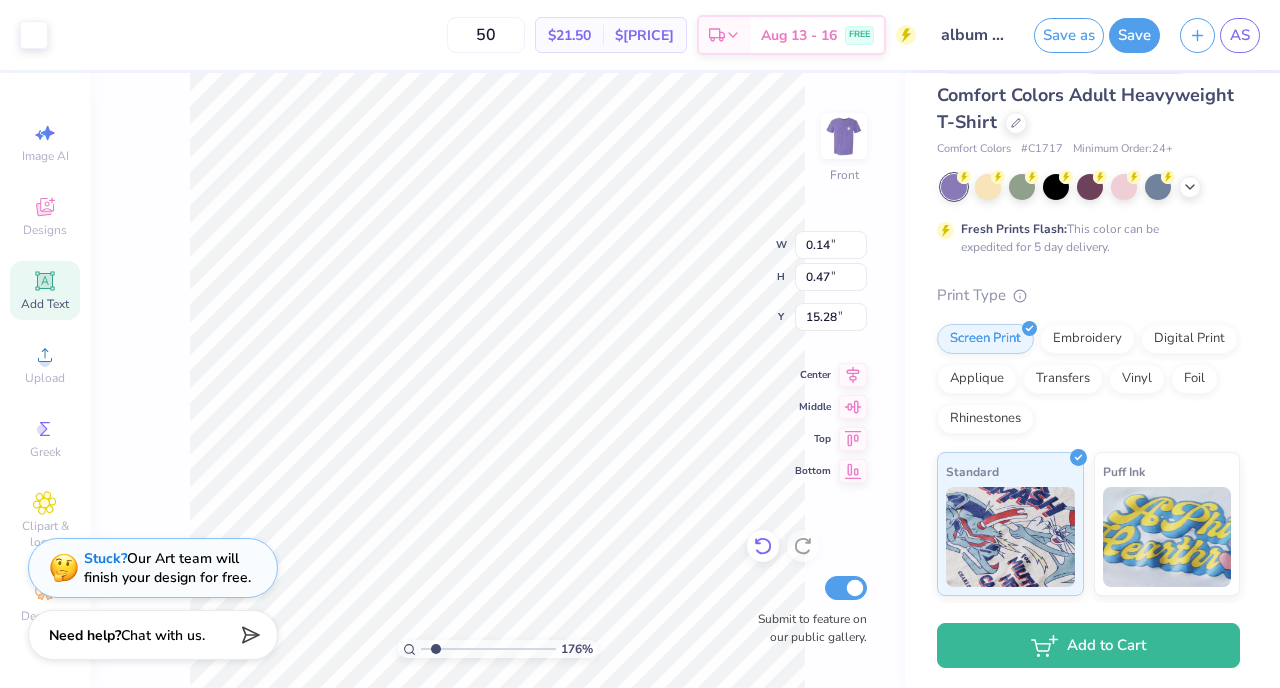 type on "1.75567335727982" 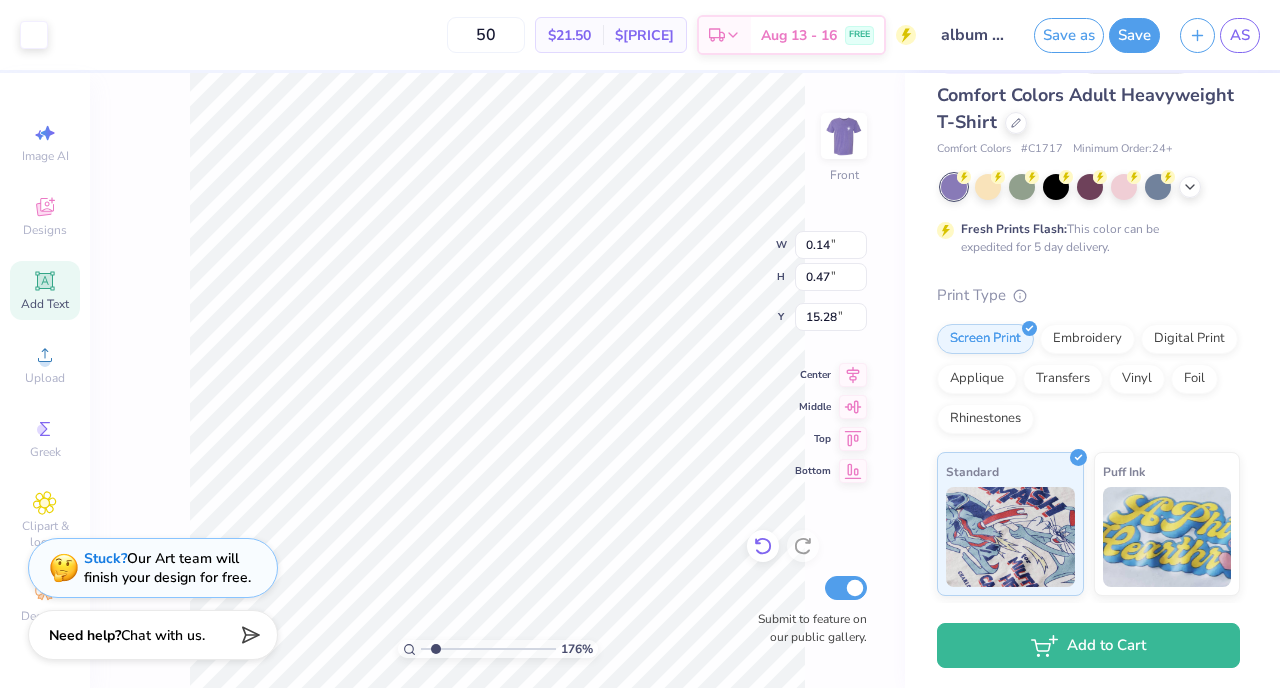 type on "15.23" 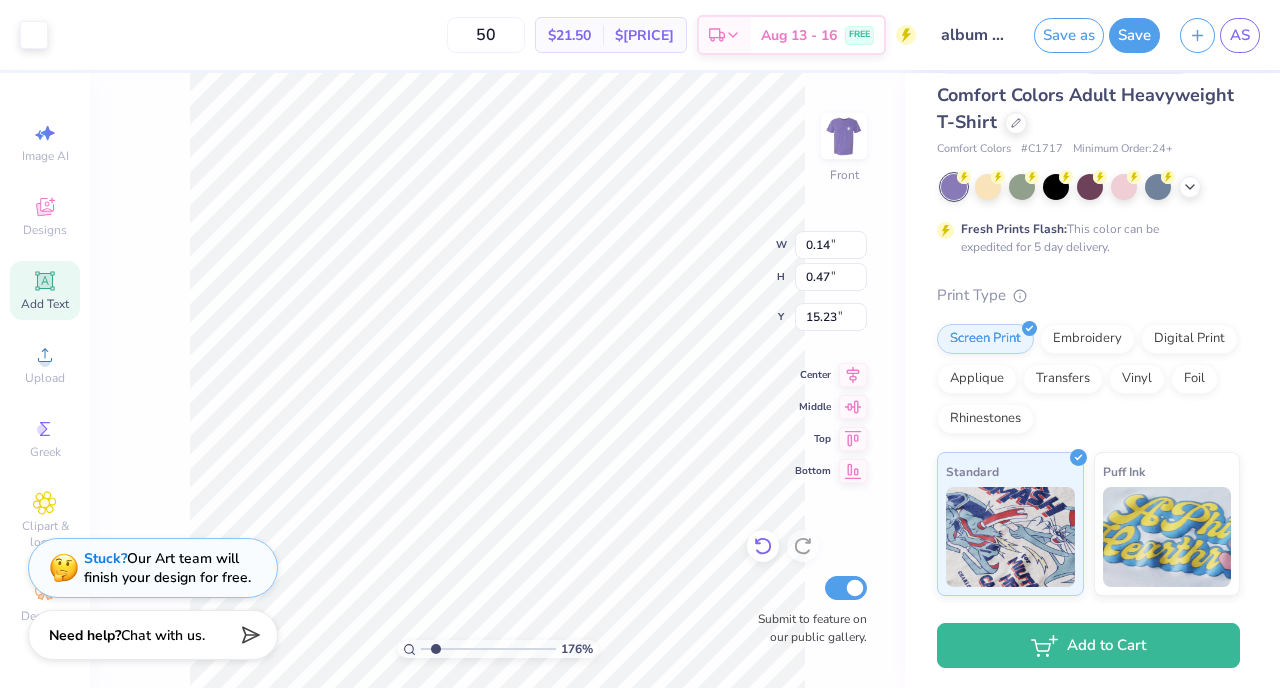 click 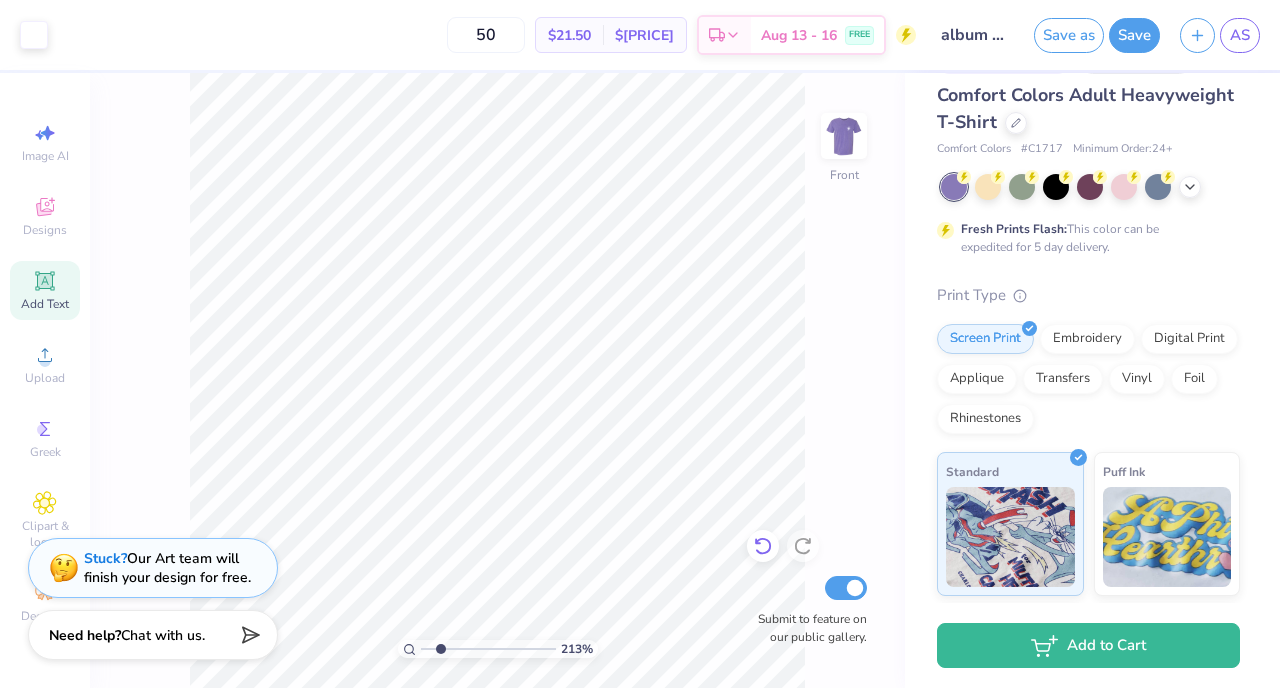scroll, scrollTop: 42, scrollLeft: 0, axis: vertical 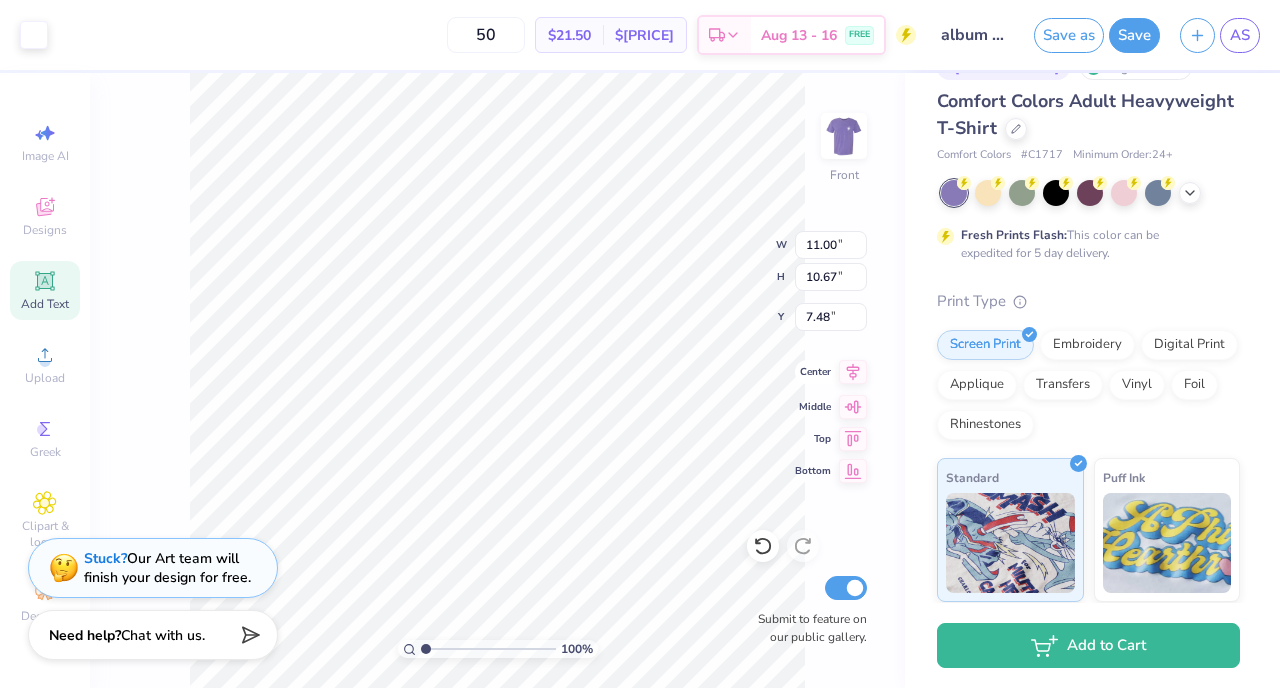 click 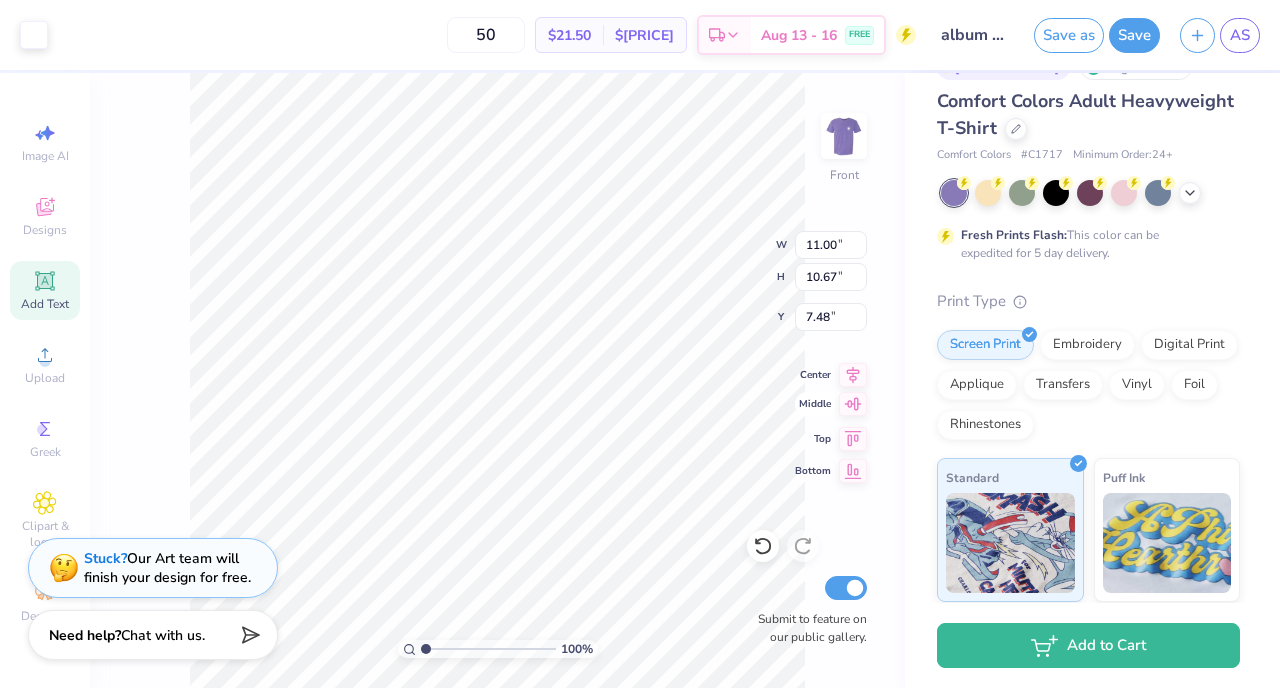 click 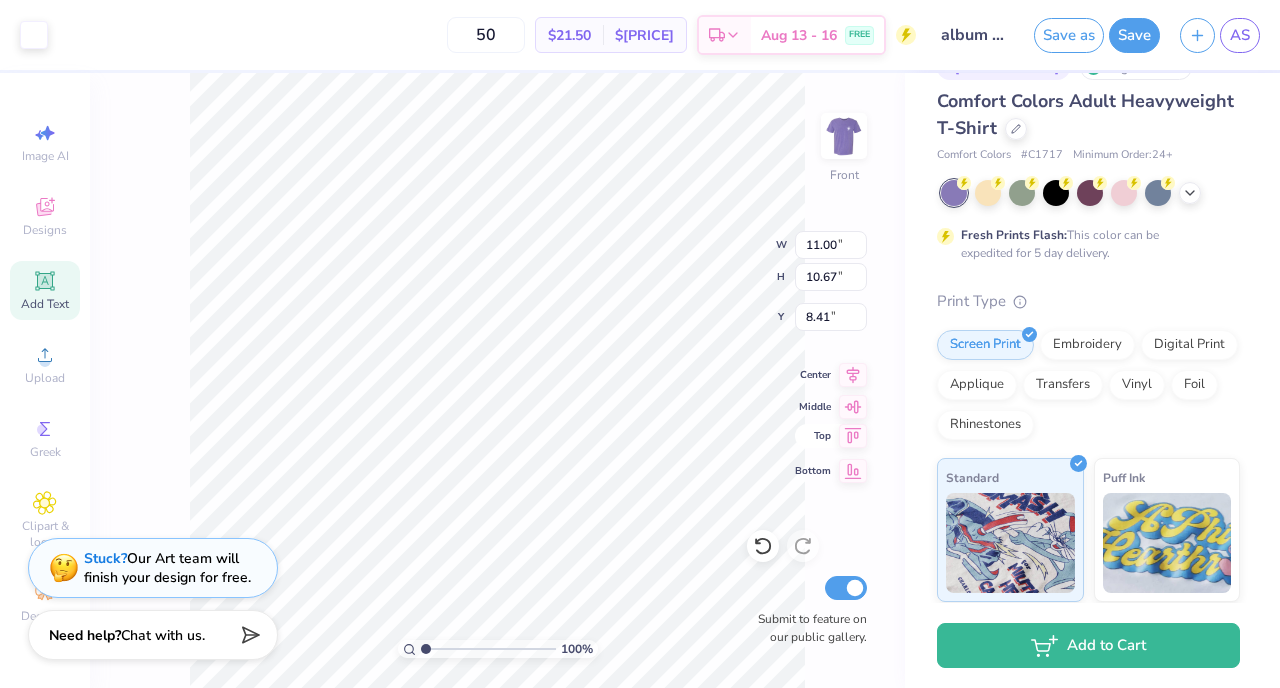 click 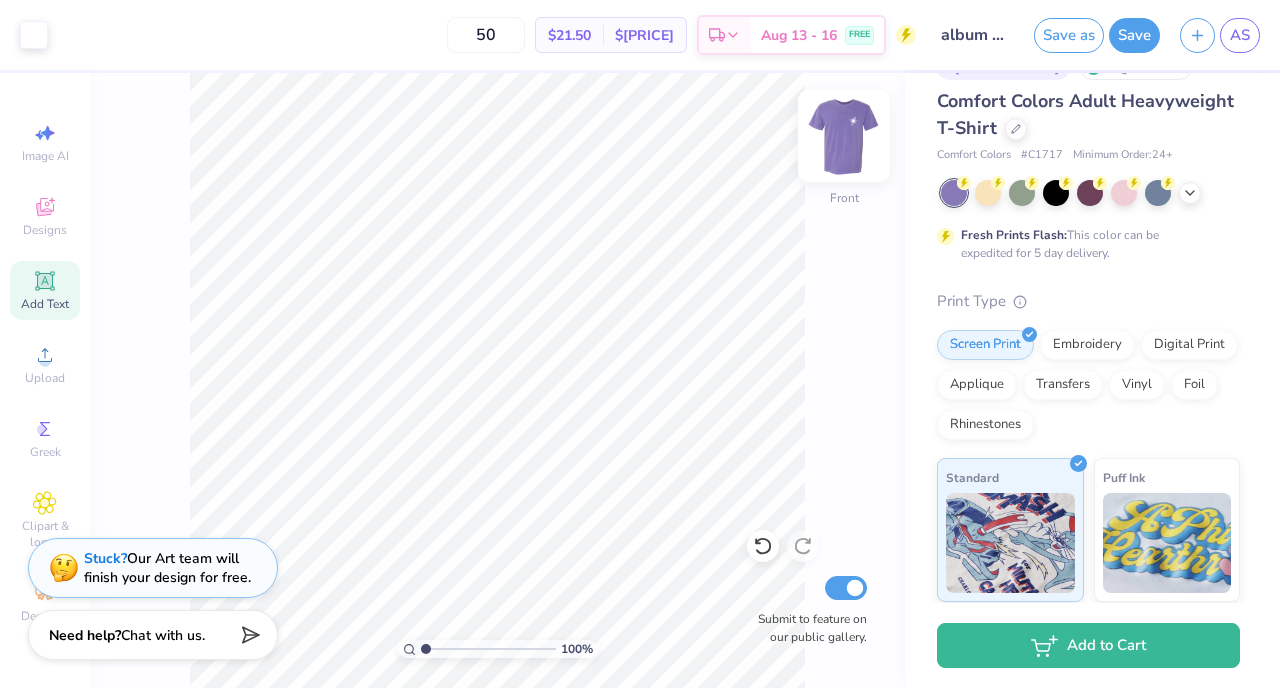 click at bounding box center [844, 136] 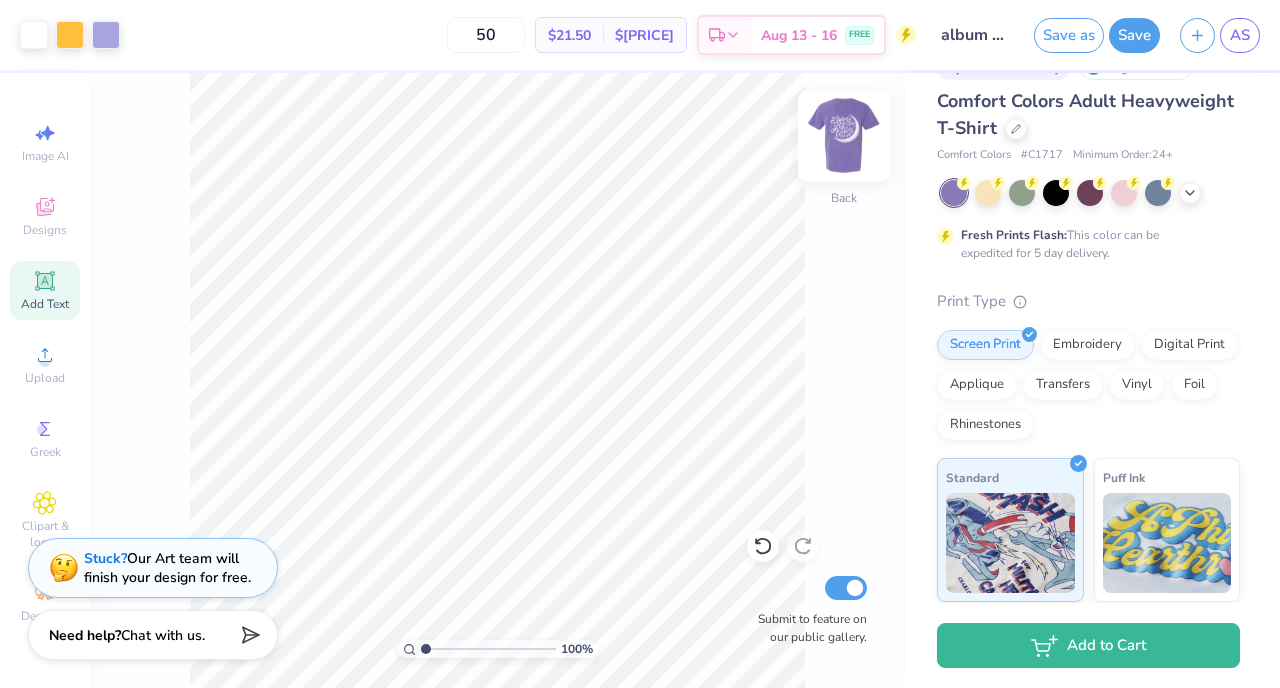 click at bounding box center [844, 136] 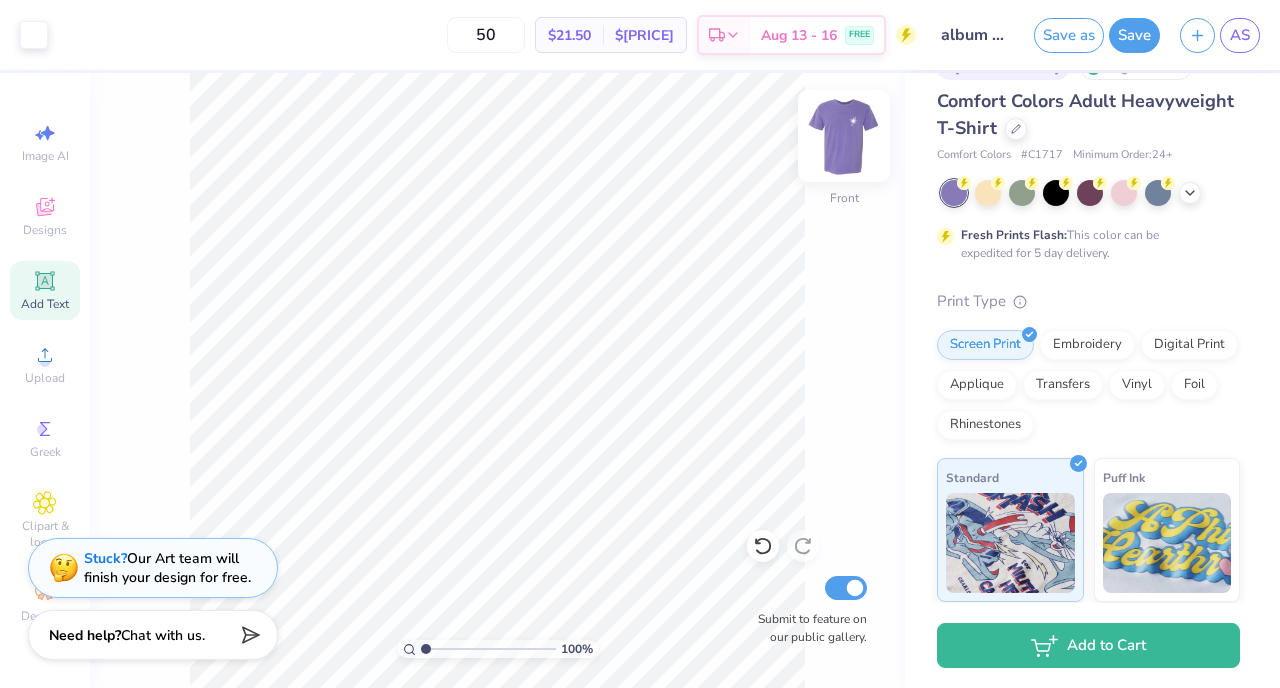 click at bounding box center [844, 136] 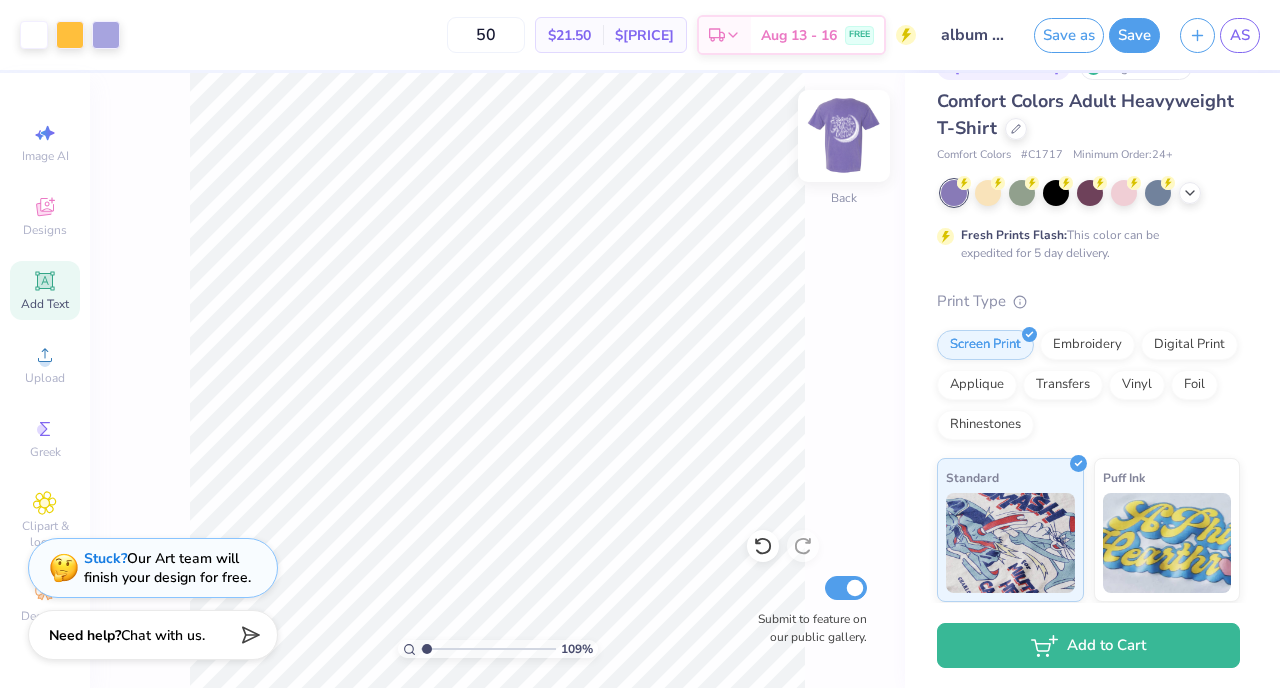 click at bounding box center (844, 136) 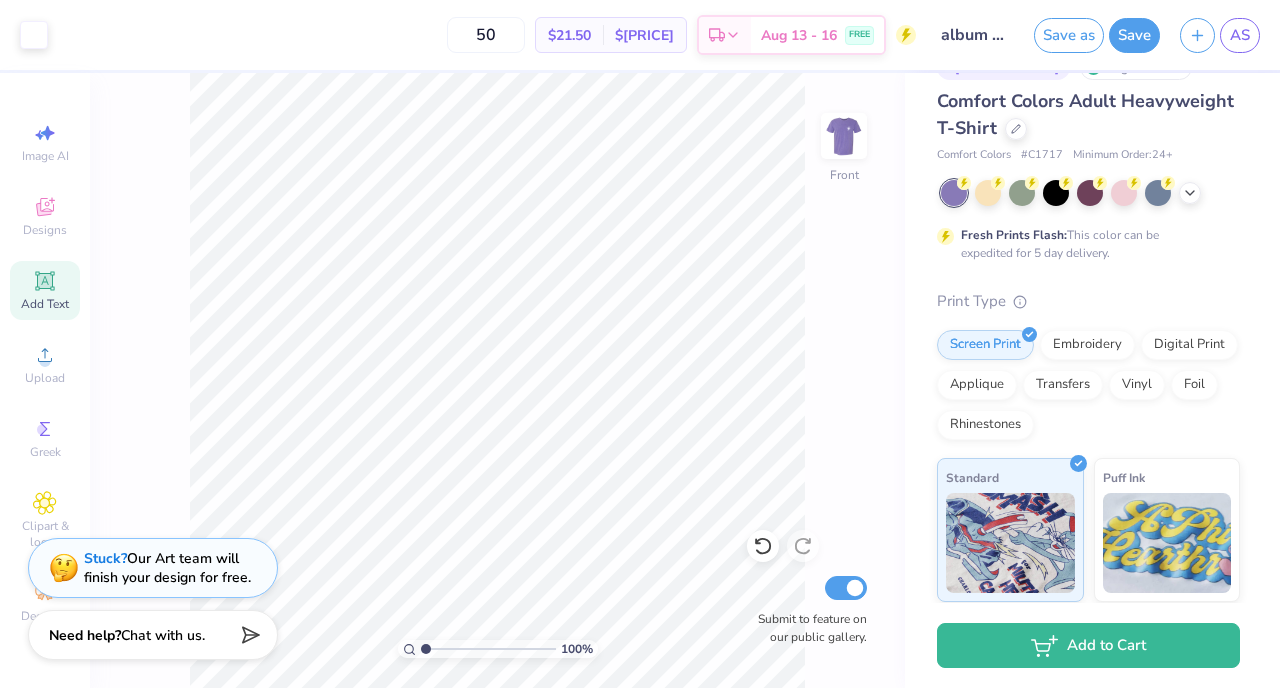drag, startPoint x: 427, startPoint y: 649, endPoint x: 314, endPoint y: 639, distance: 113.44161 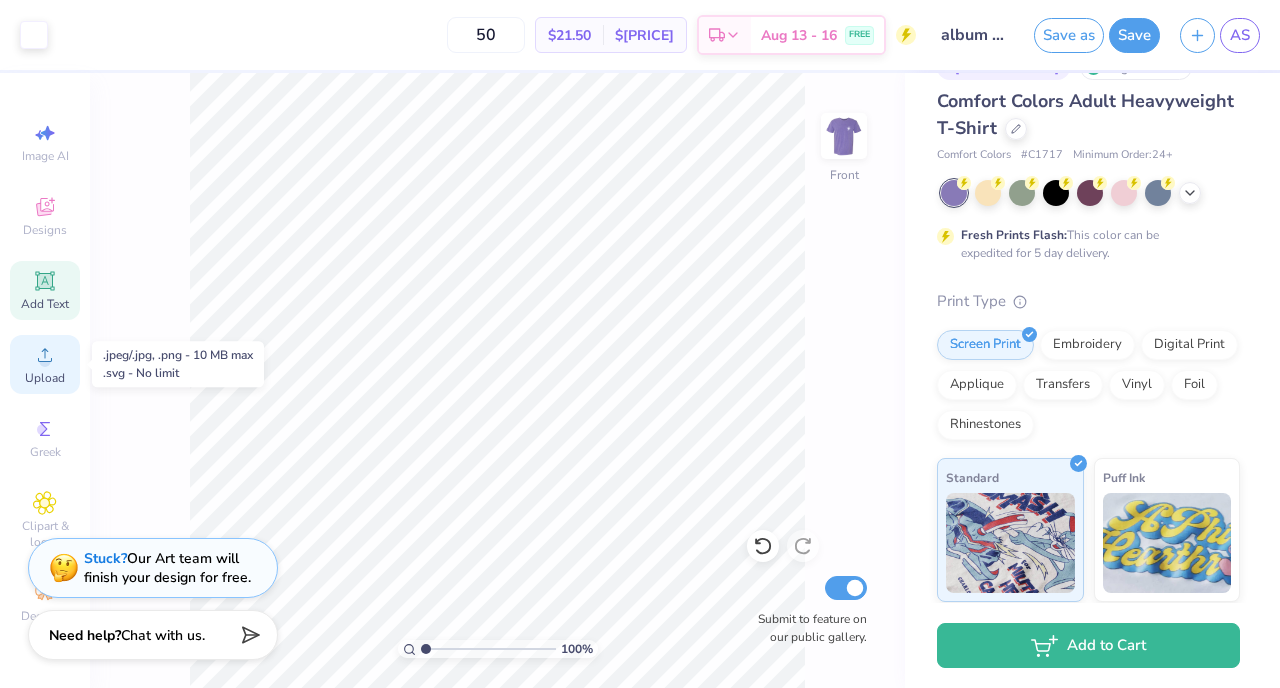 click on "Upload" at bounding box center [45, 378] 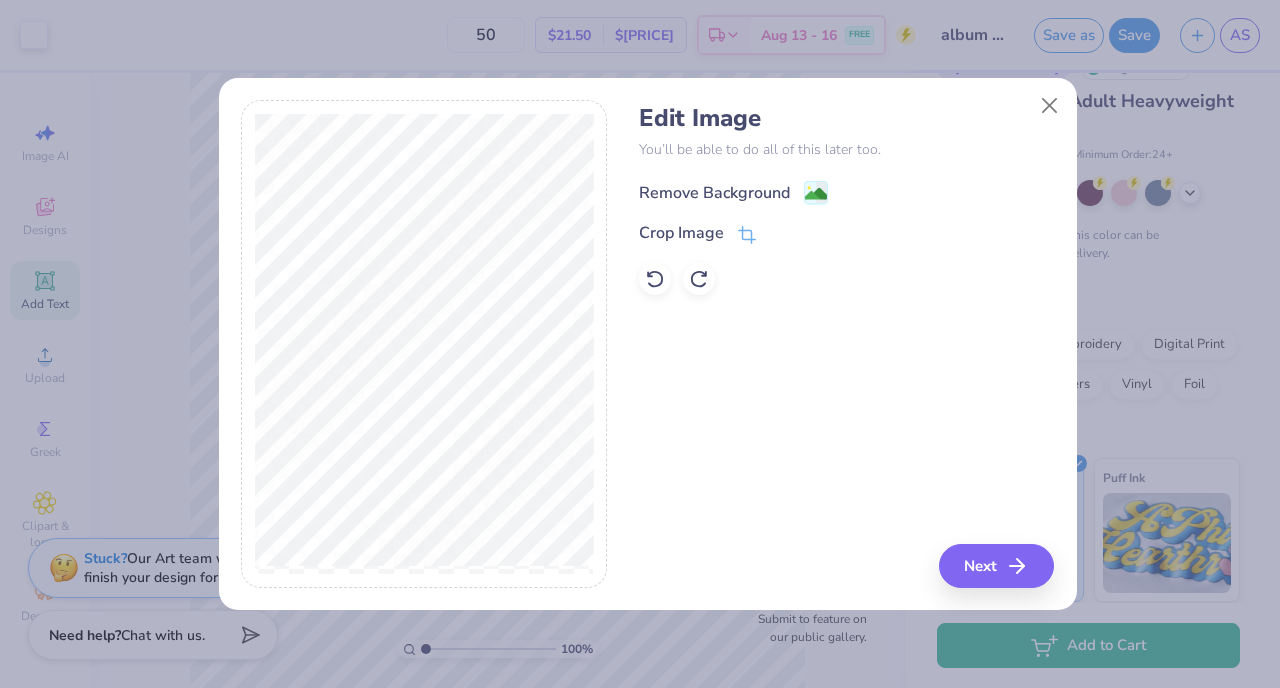 click on "Remove Background" at bounding box center (714, 193) 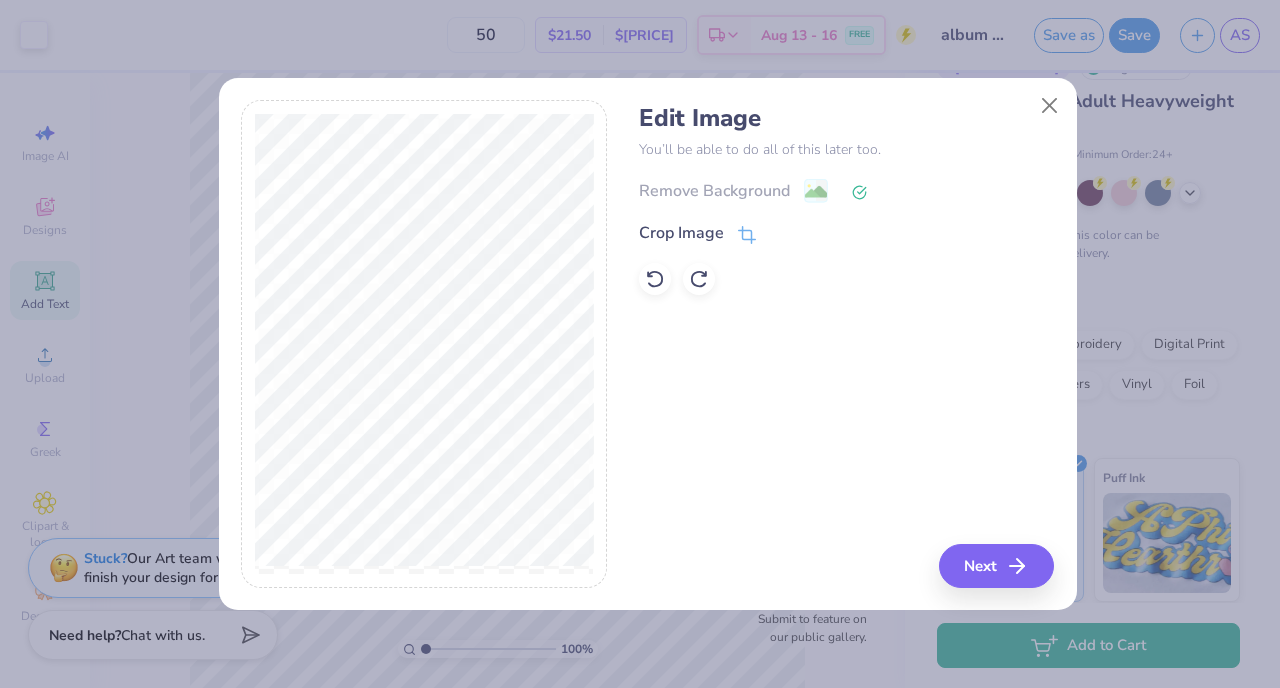 click on "Remove Background" at bounding box center (846, 190) 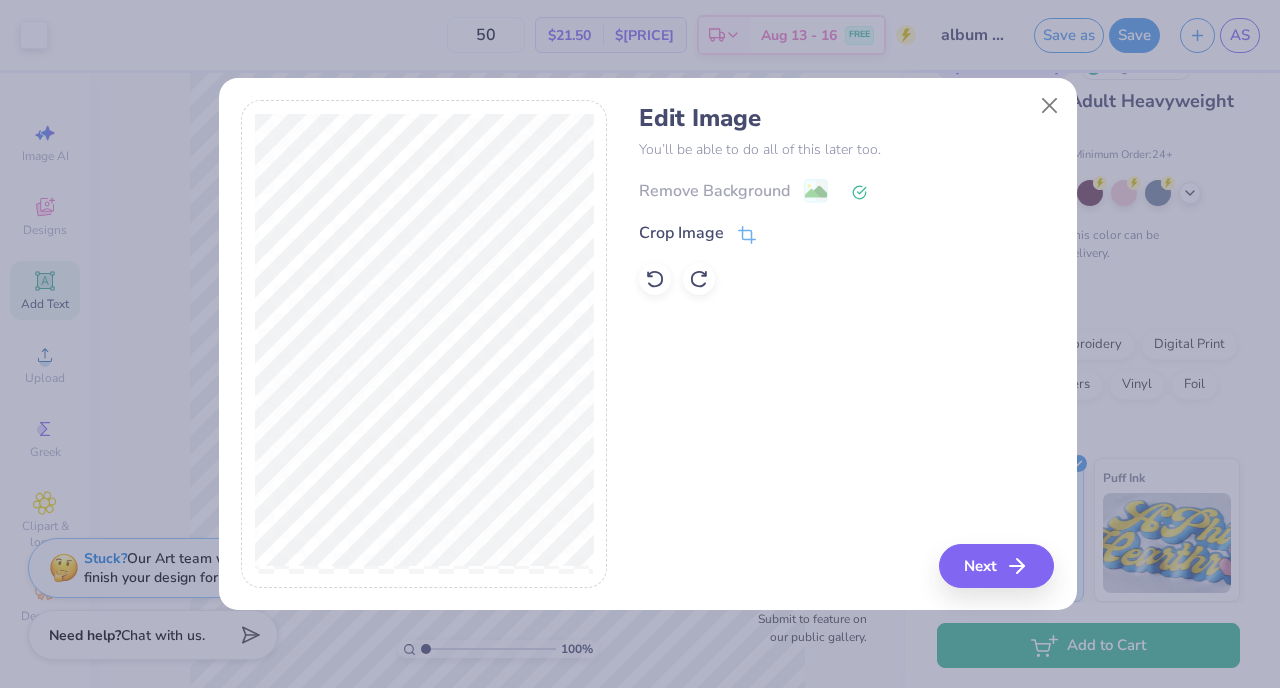 click 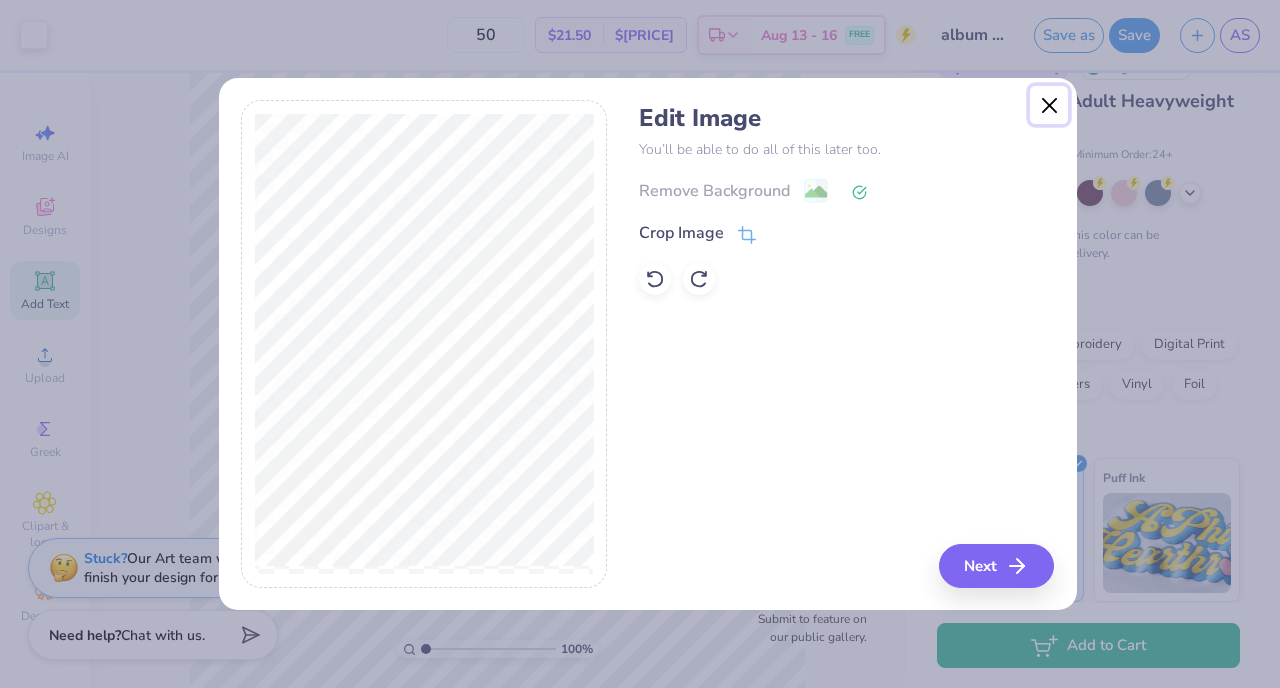 click at bounding box center [1049, 105] 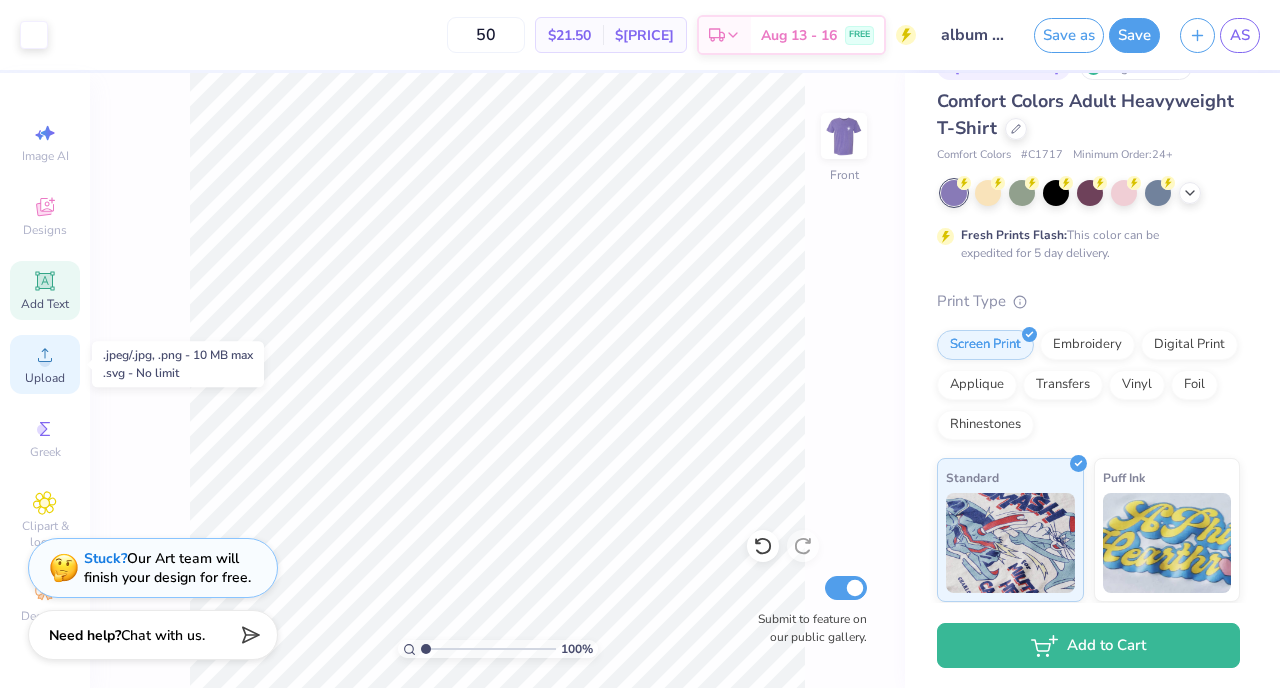 click on "Upload" at bounding box center (45, 378) 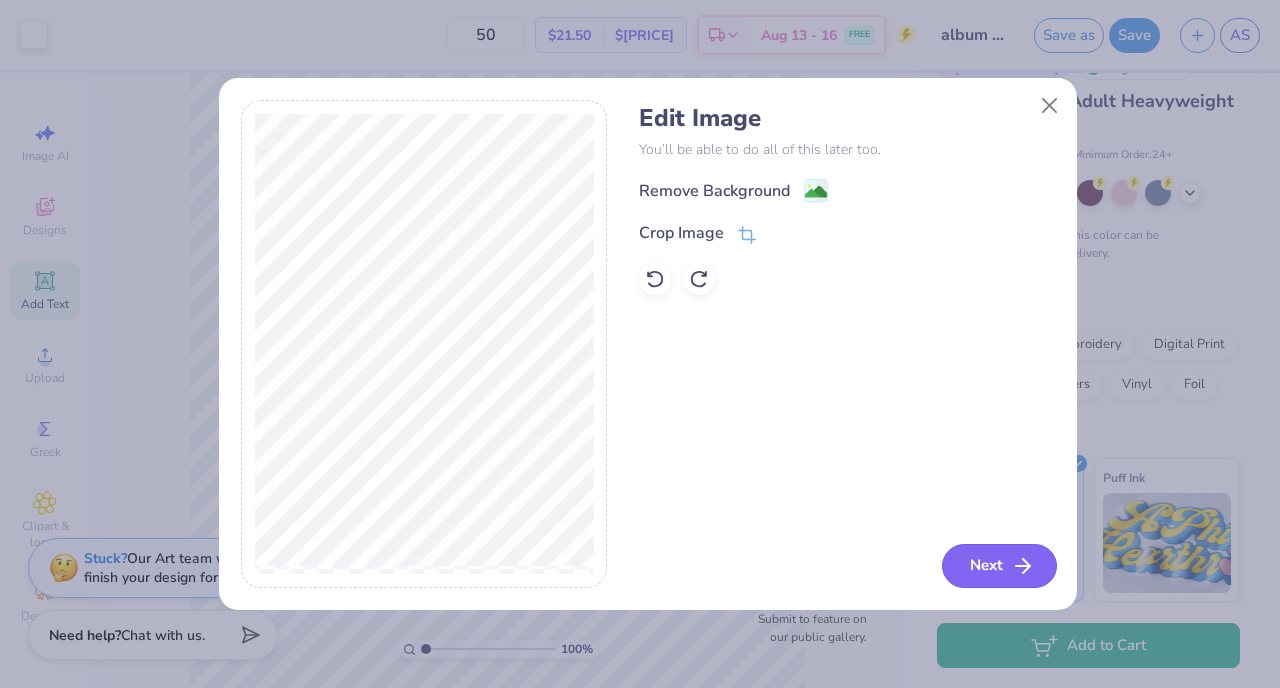 click on "Next" at bounding box center [999, 566] 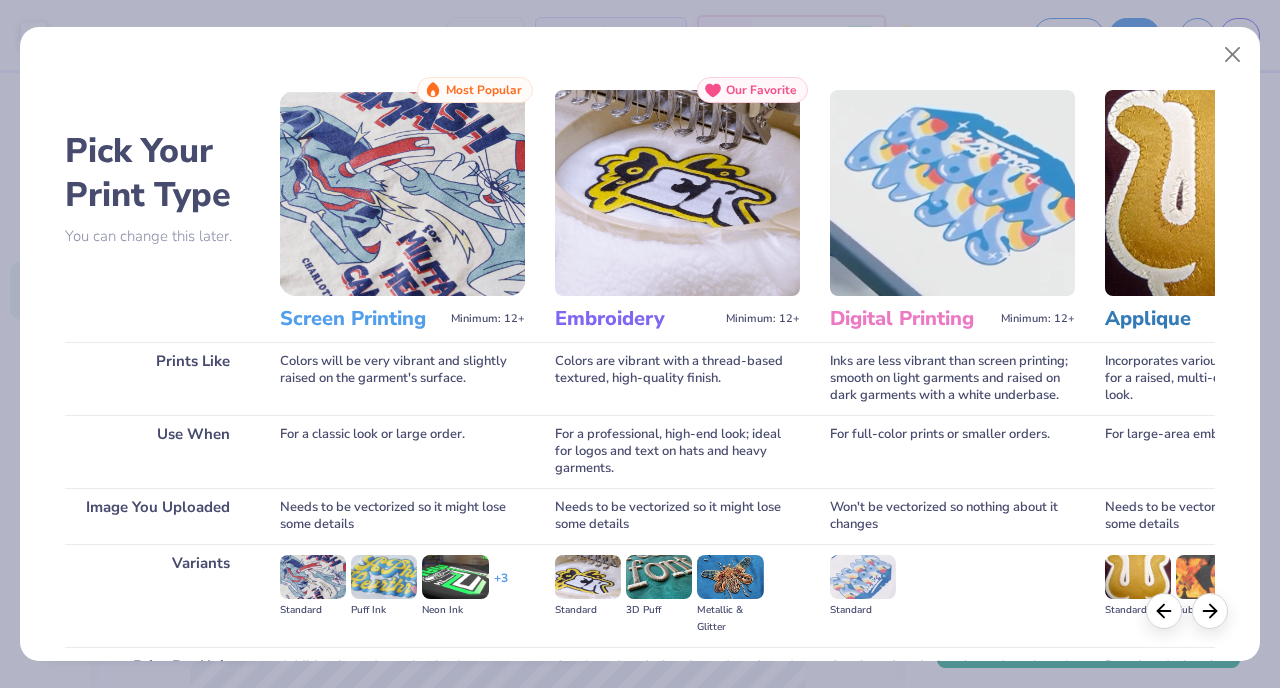 scroll, scrollTop: 208, scrollLeft: 0, axis: vertical 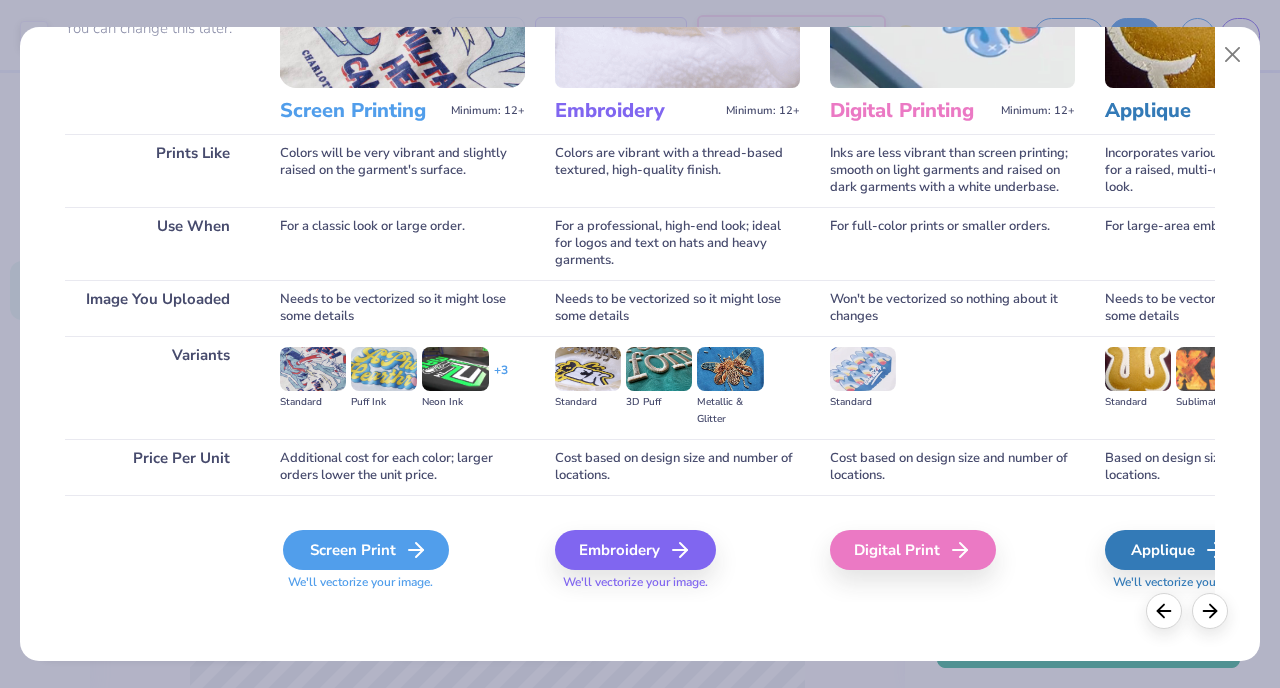 click on "Screen Print" at bounding box center (366, 550) 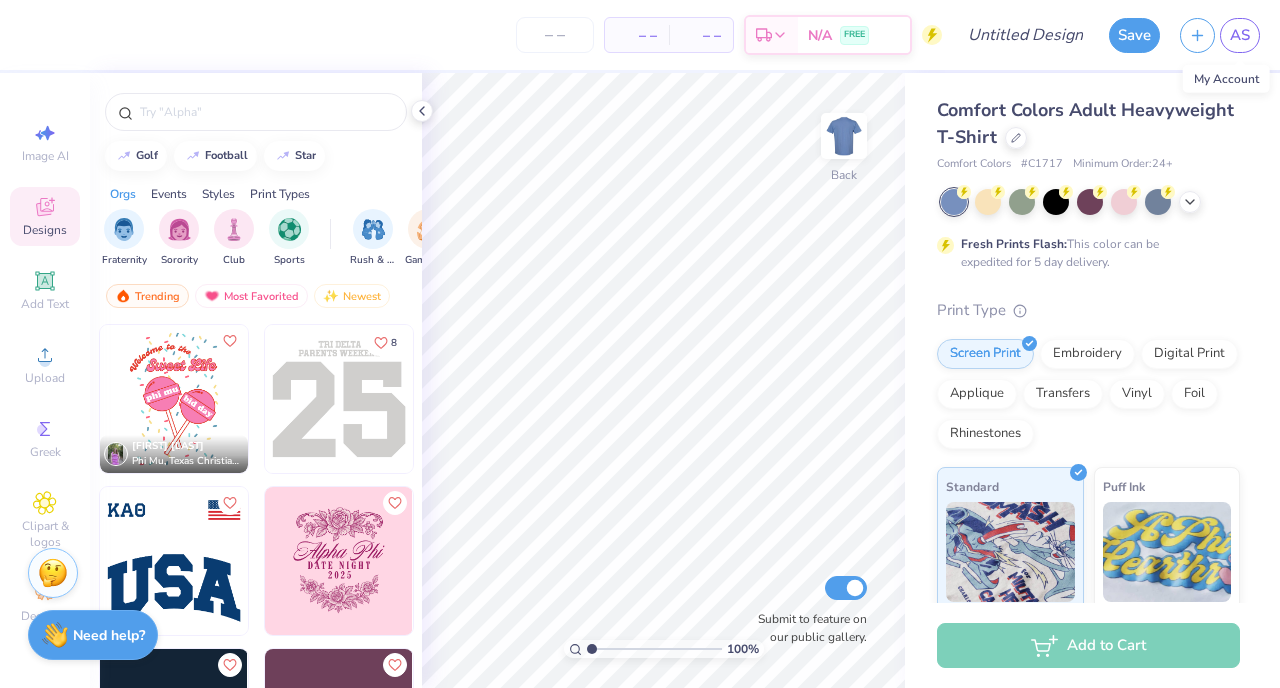 scroll, scrollTop: 0, scrollLeft: 0, axis: both 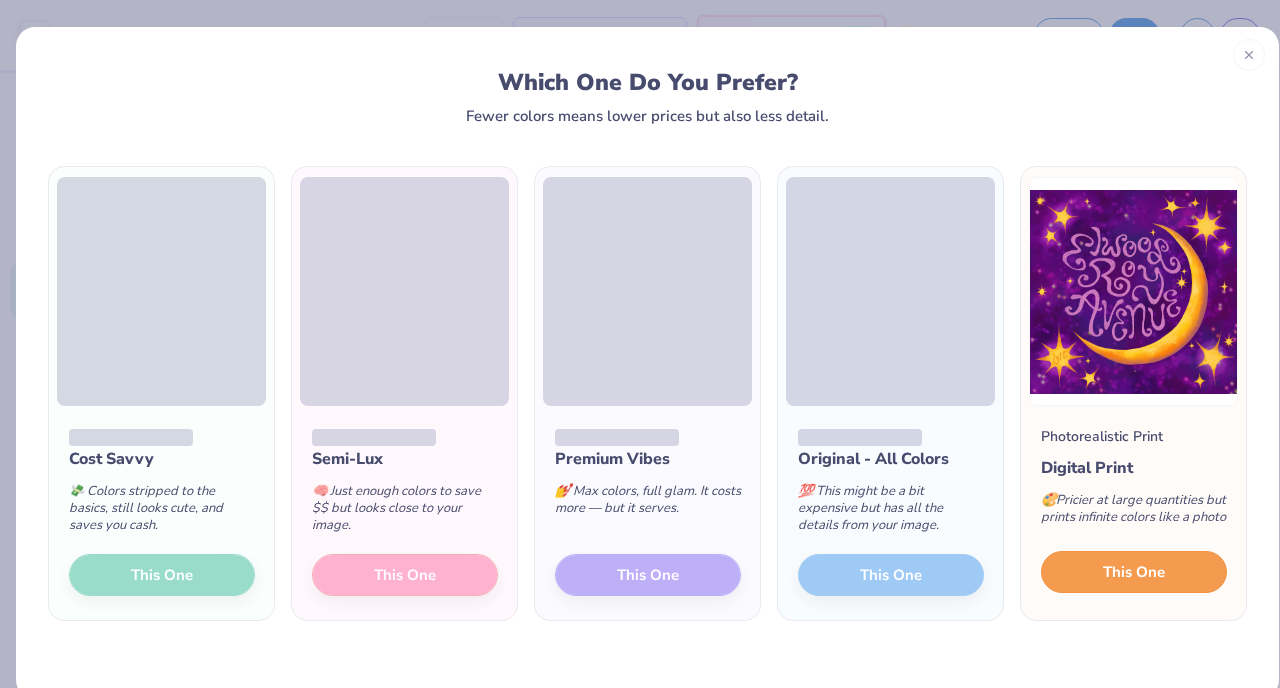 click on "This One" at bounding box center (1134, 572) 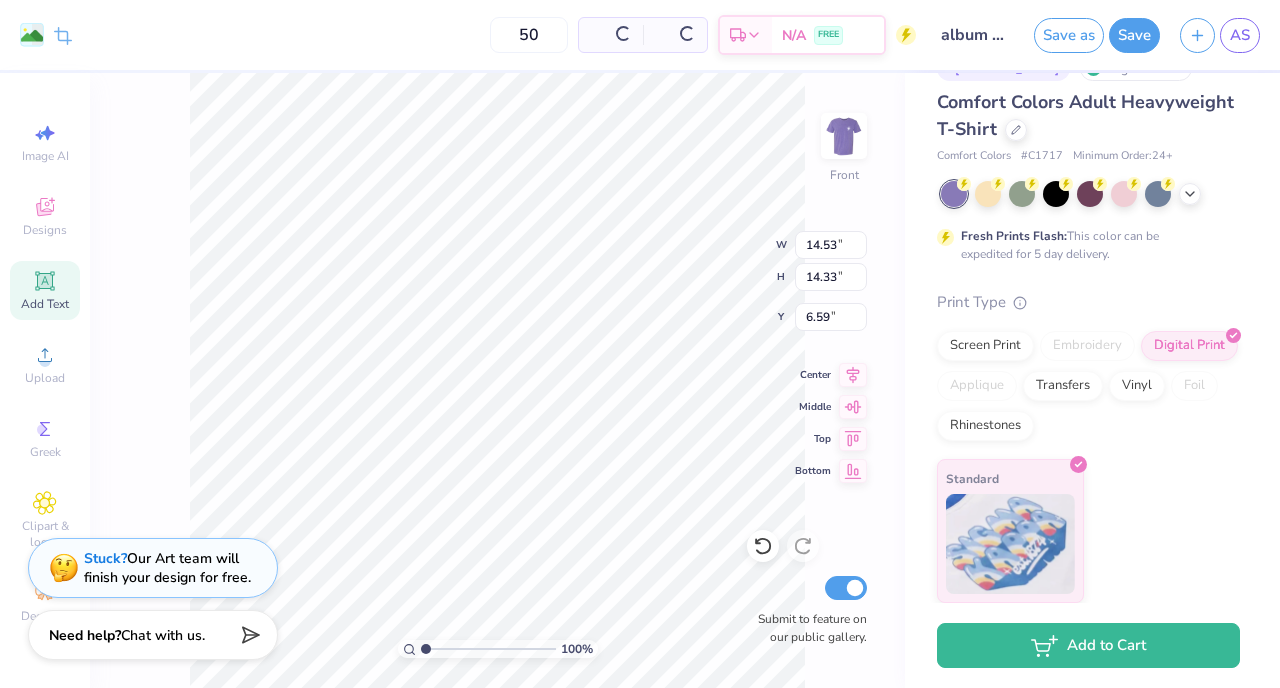 scroll, scrollTop: 41, scrollLeft: 0, axis: vertical 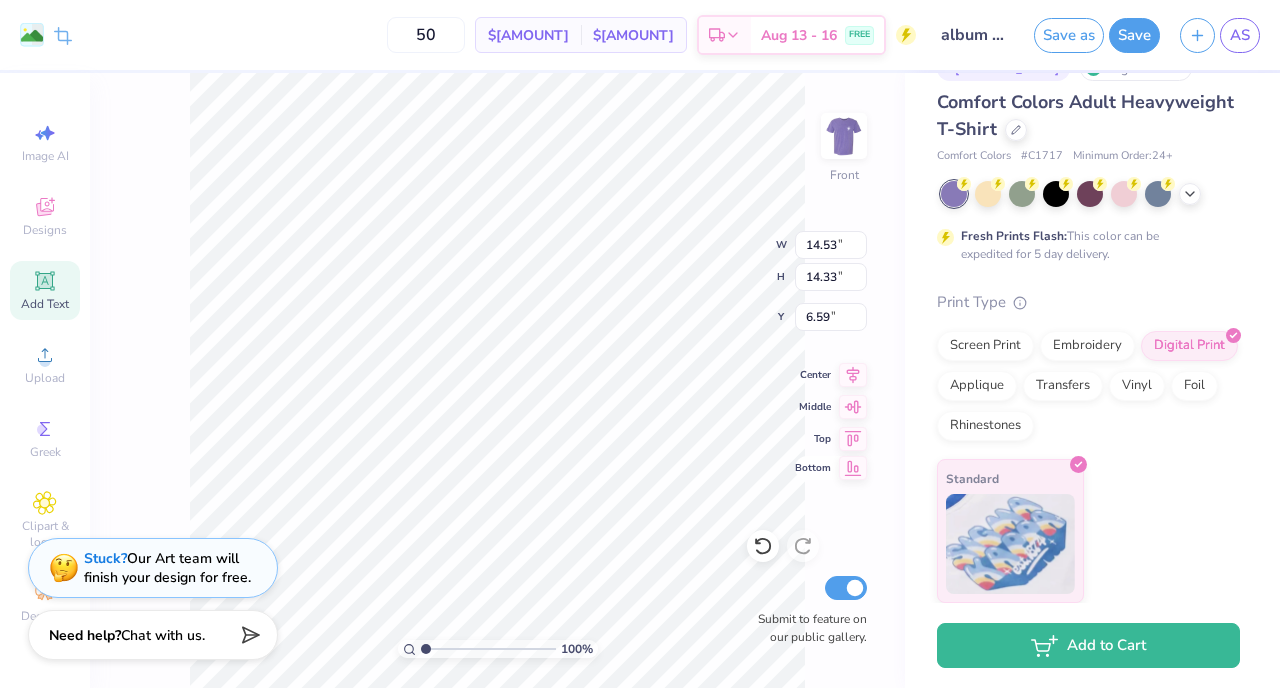 type on "7.59" 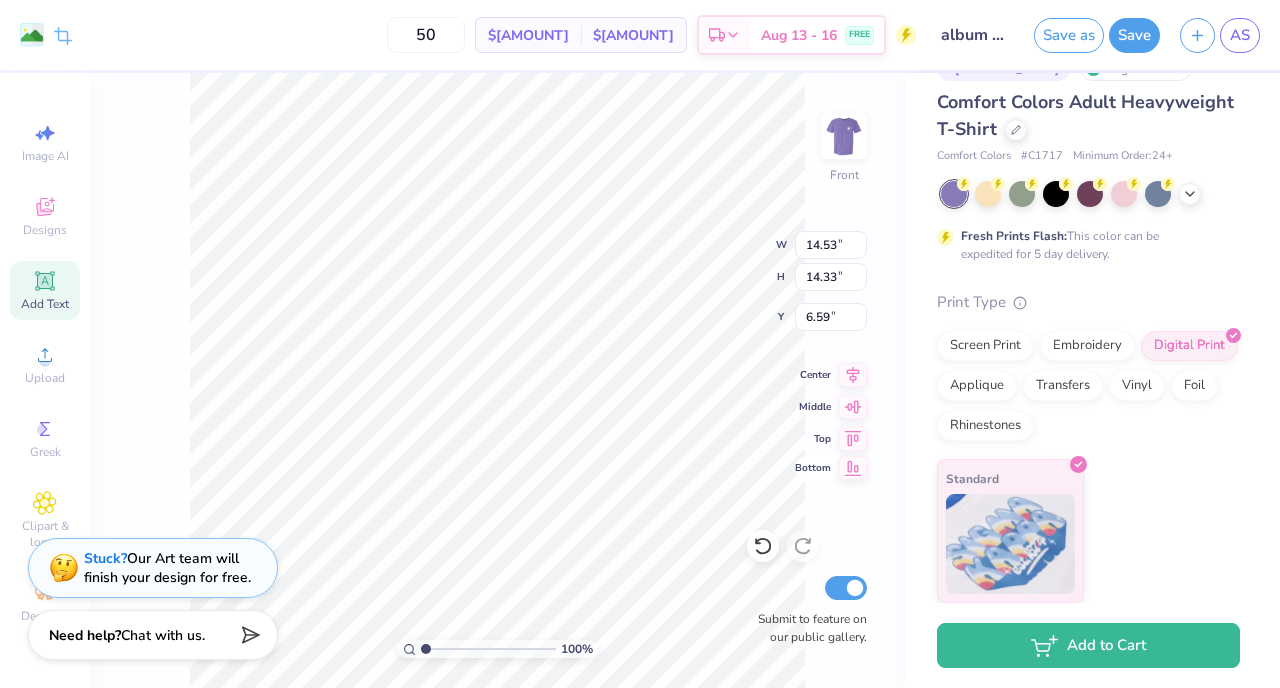 type on "7.49" 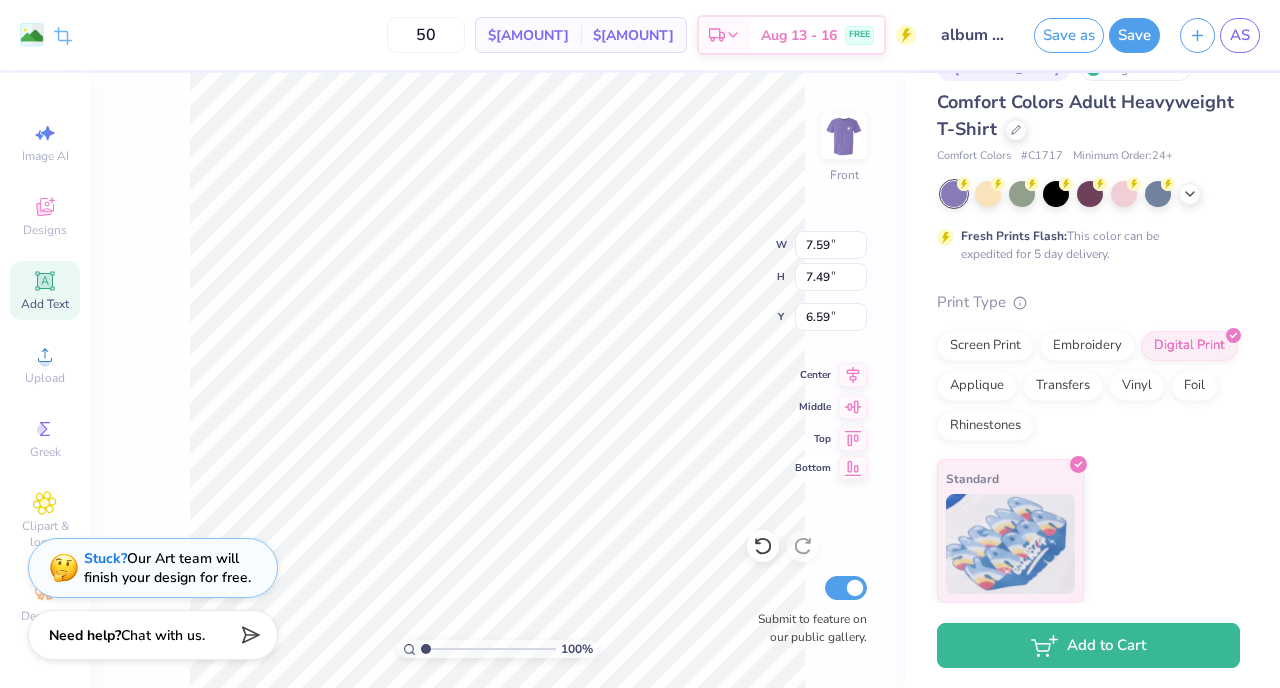 type on "17.51" 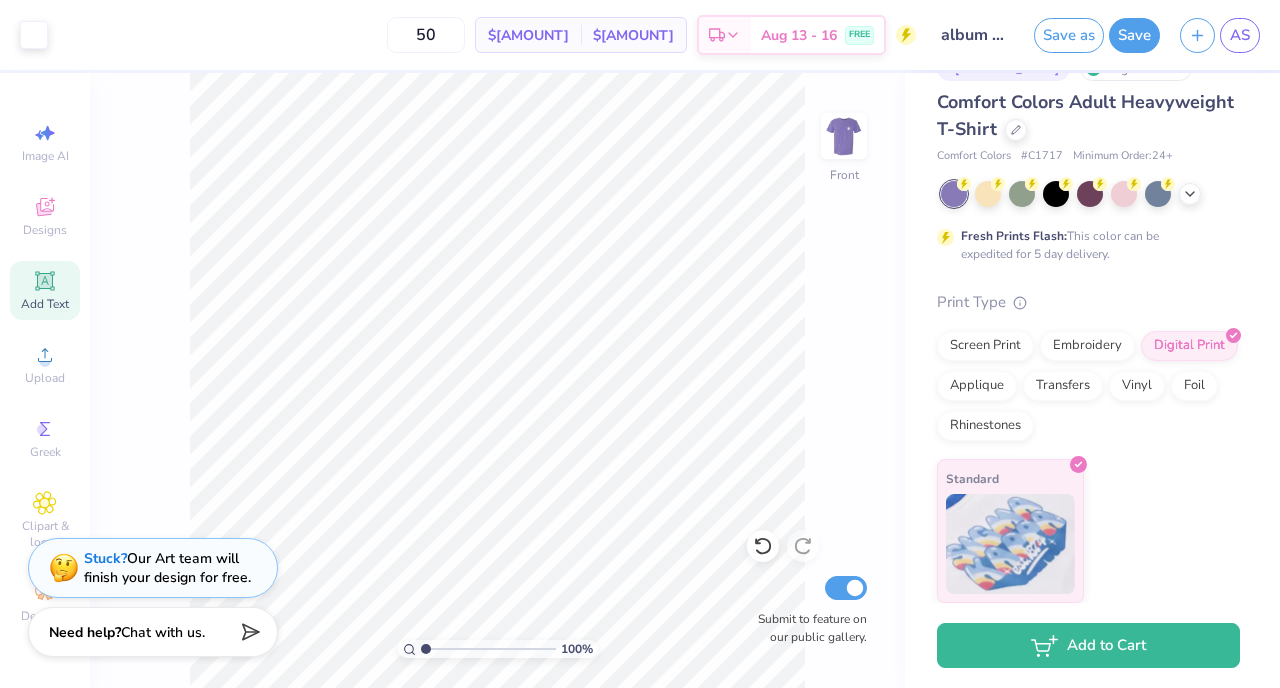drag, startPoint x: 426, startPoint y: 649, endPoint x: 215, endPoint y: 621, distance: 212.84972 